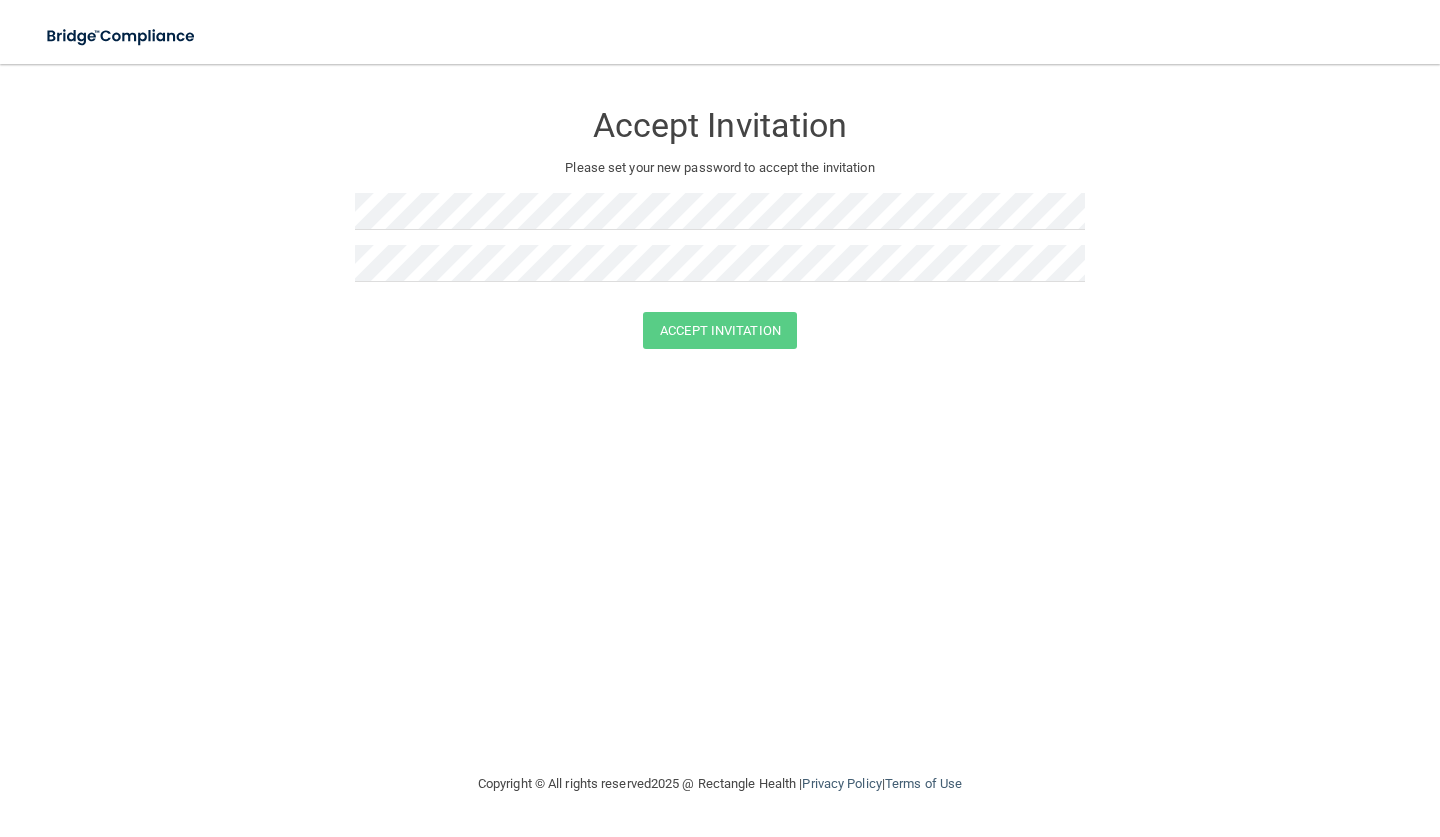 scroll, scrollTop: 0, scrollLeft: 0, axis: both 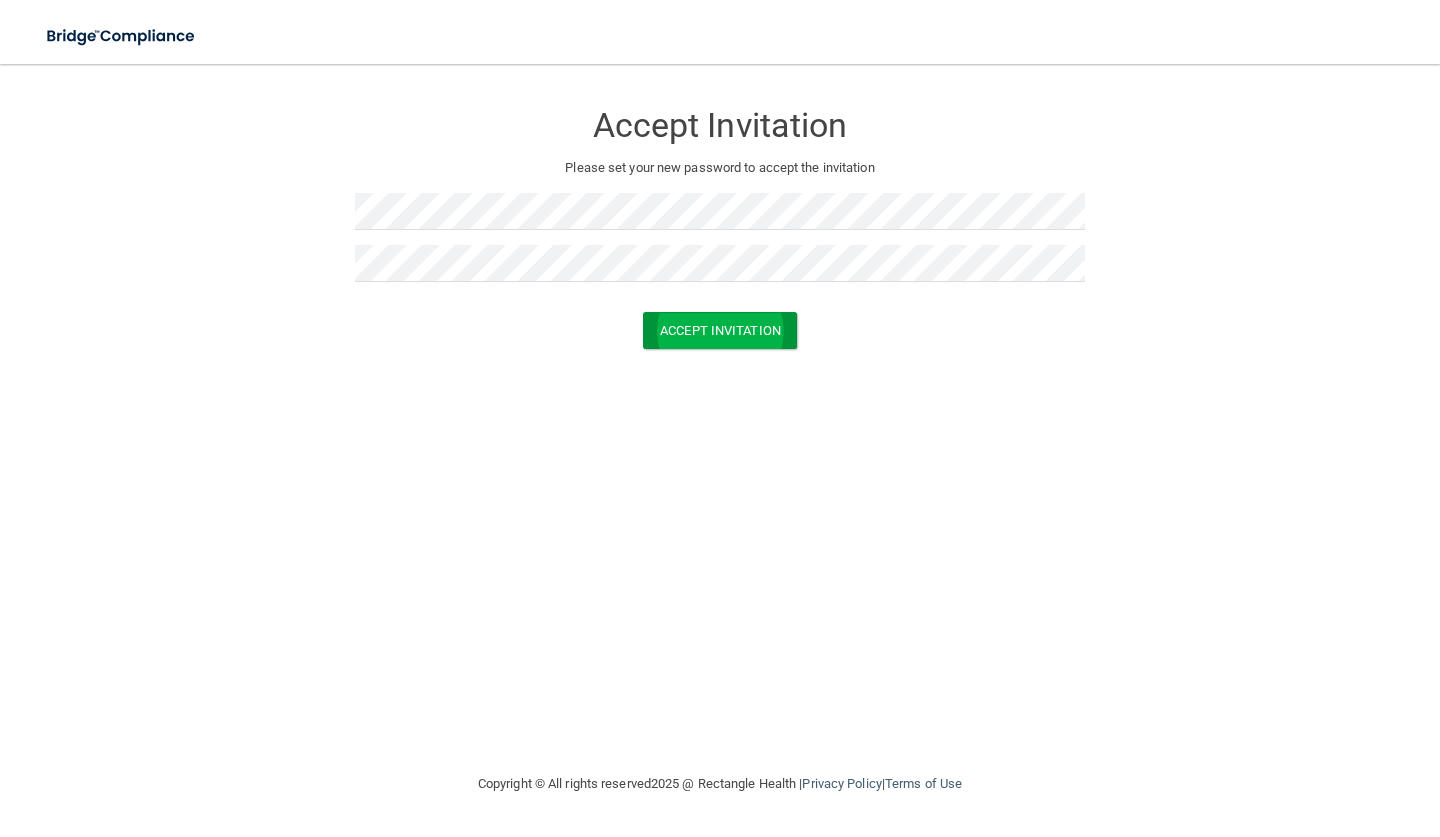 click on "Accept Invitation" at bounding box center (720, 330) 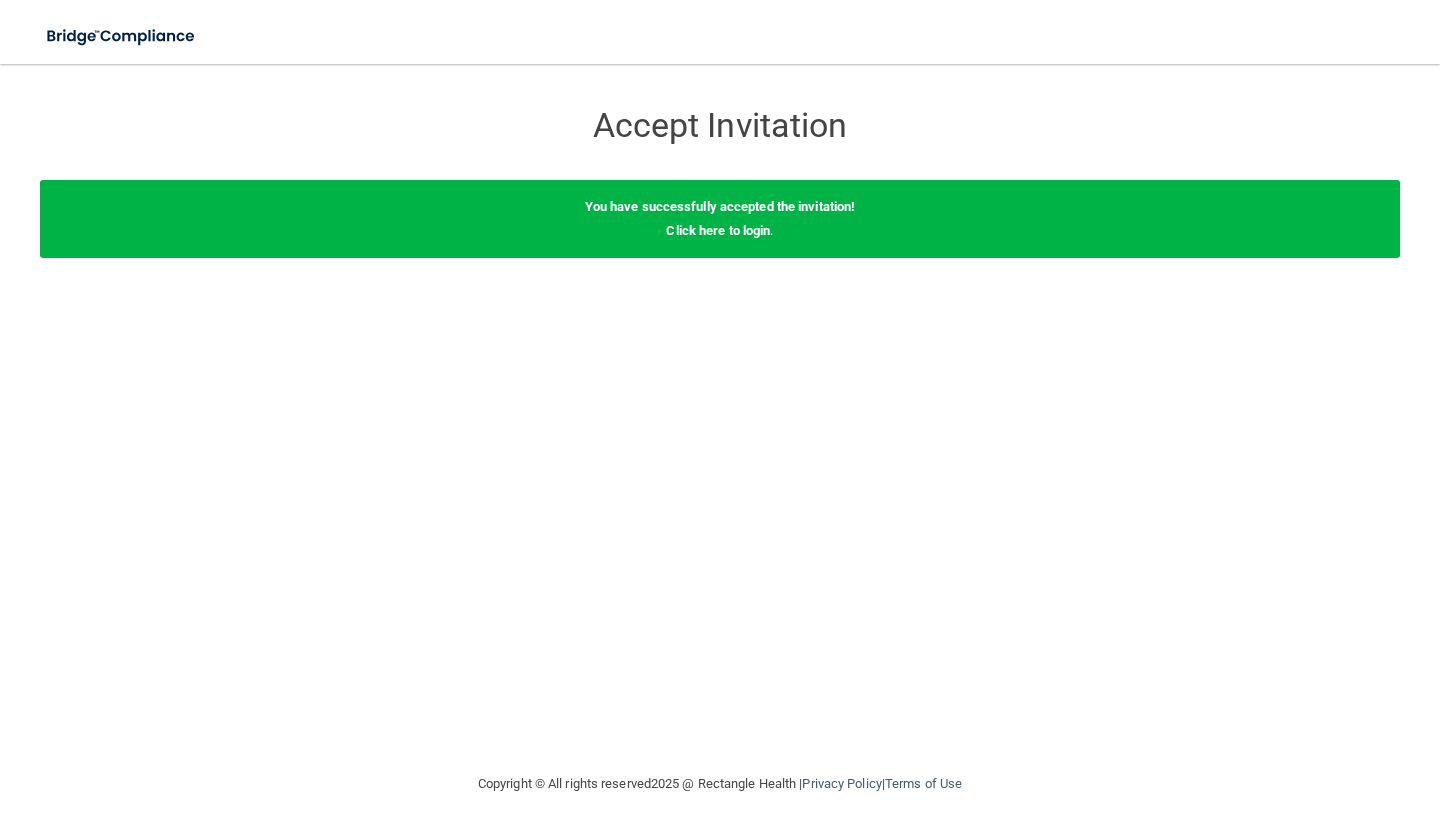 click on "You have successfully accepted the invitation!   Click here to login ." at bounding box center (720, 219) 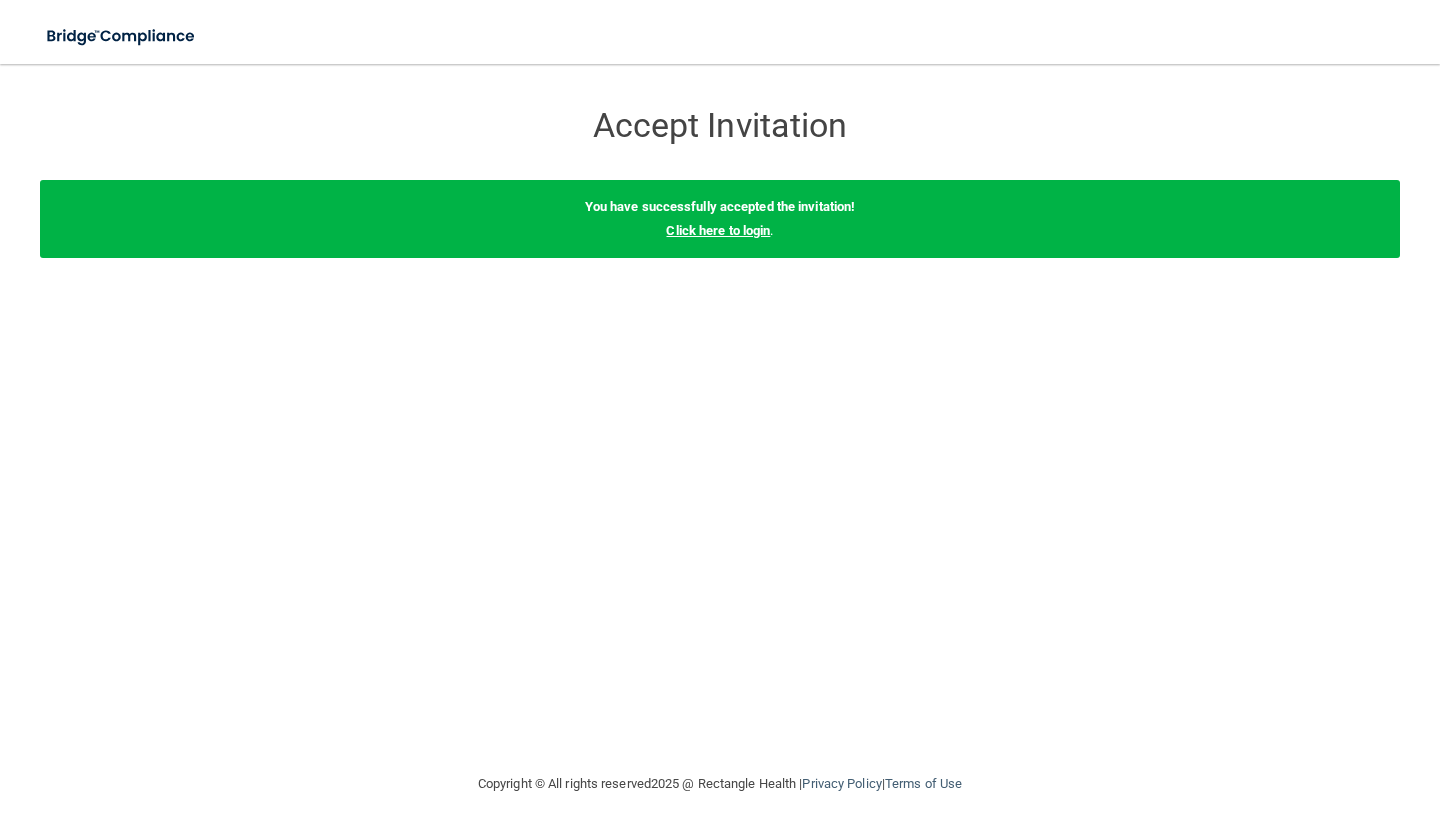 click on "Click here to login" at bounding box center (718, 230) 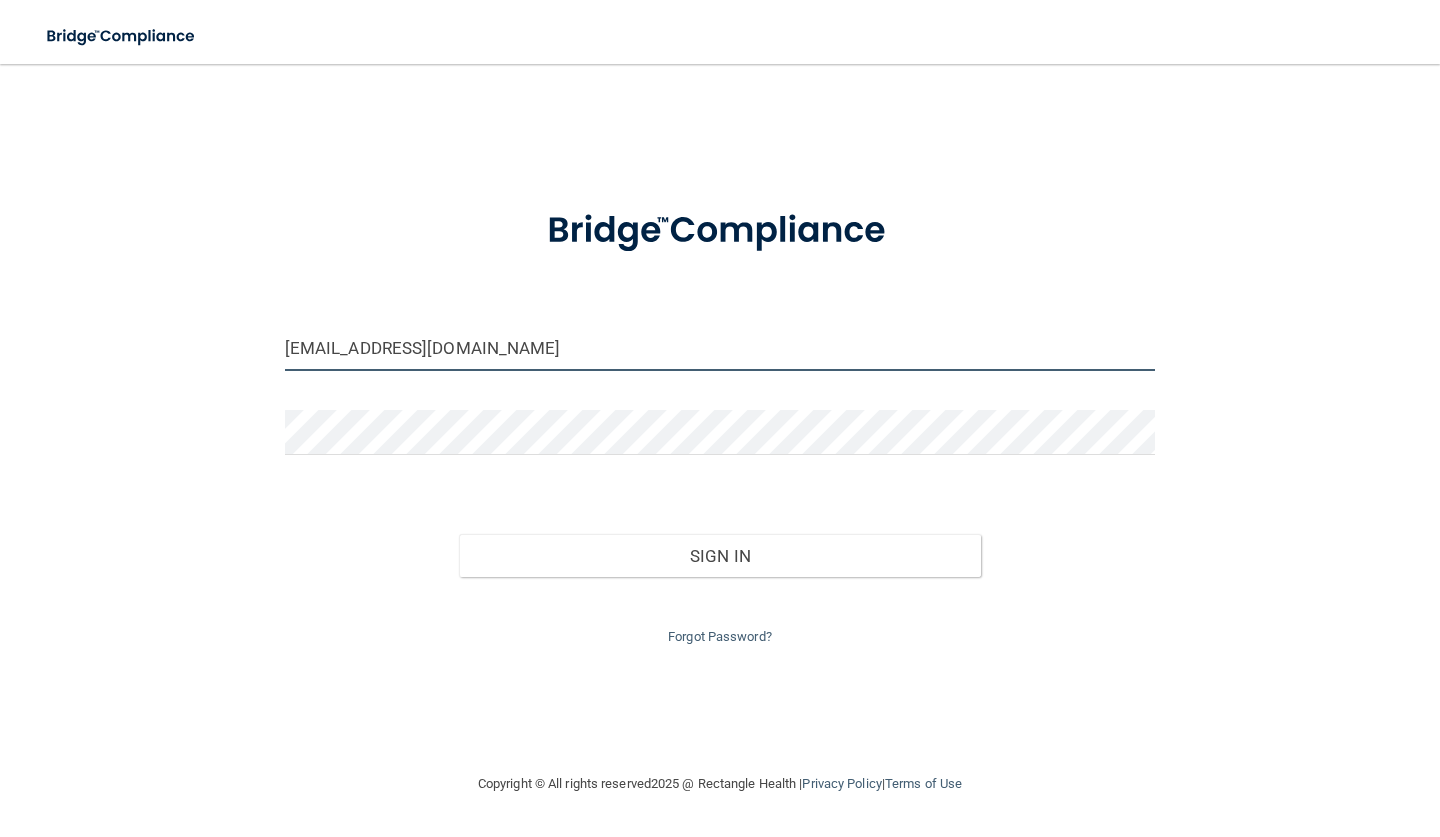 type on "[EMAIL_ADDRESS][DOMAIN_NAME]" 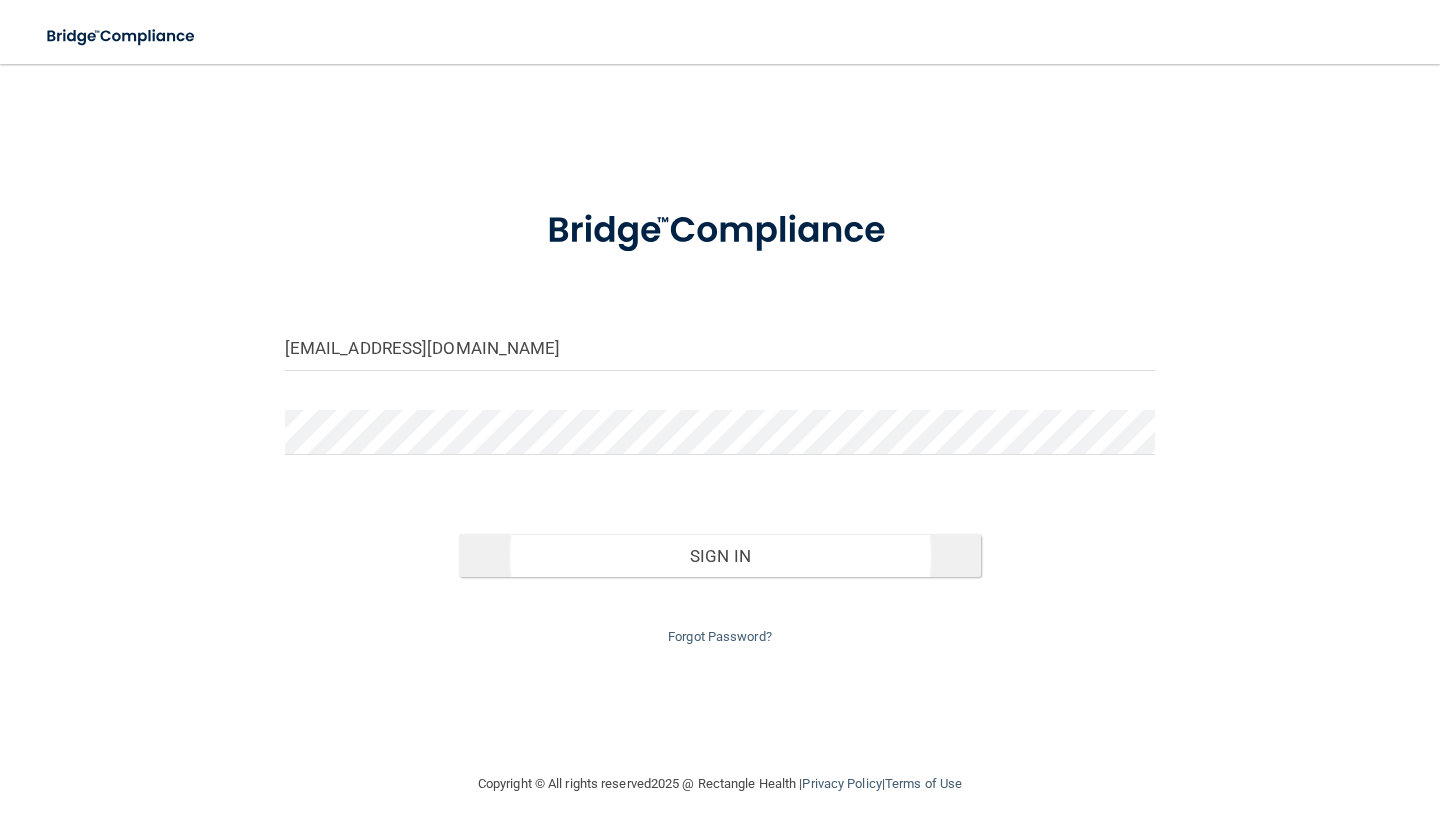 click on "Sign In" at bounding box center (720, 556) 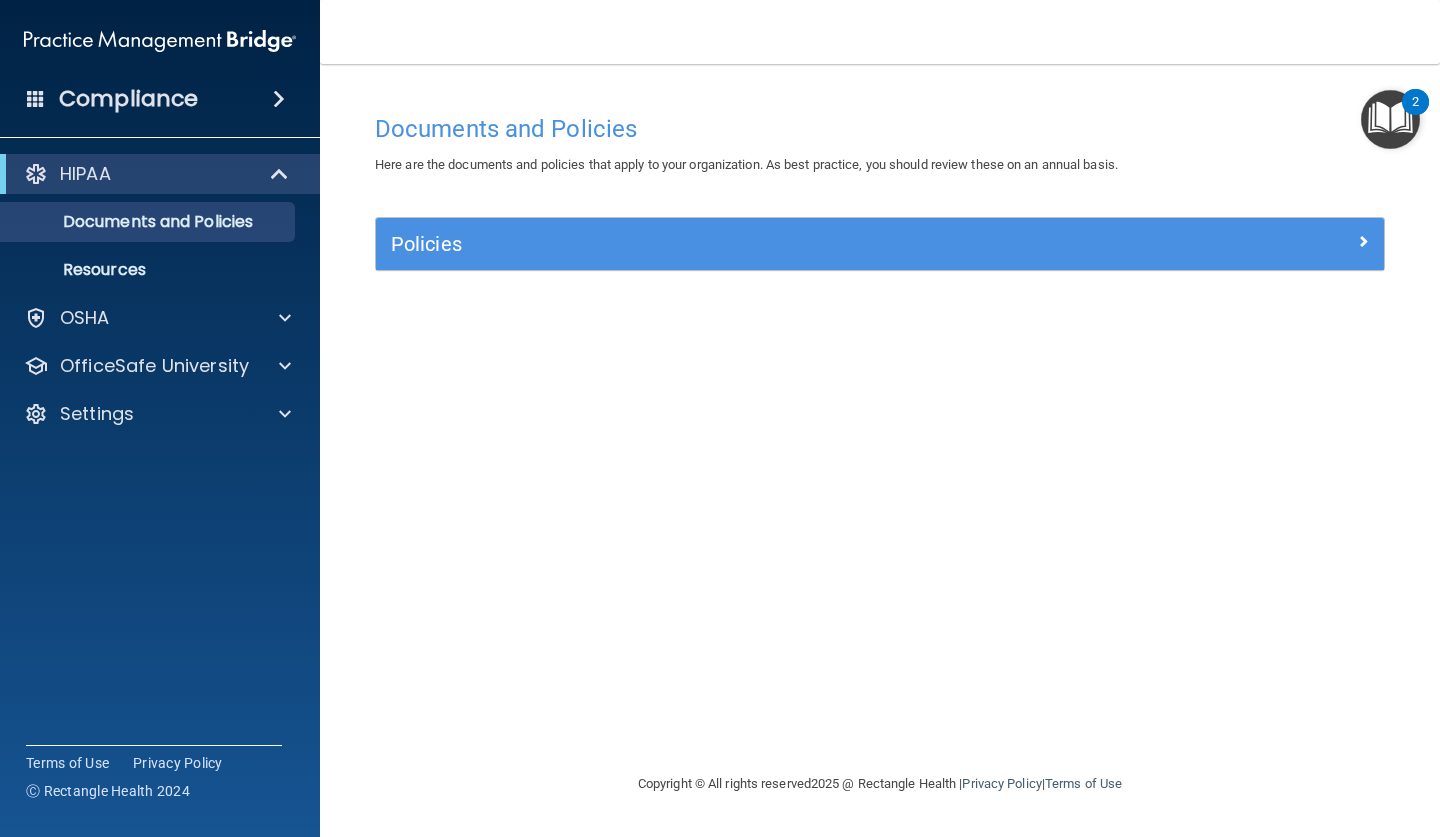 click on "Policies" at bounding box center [880, 244] 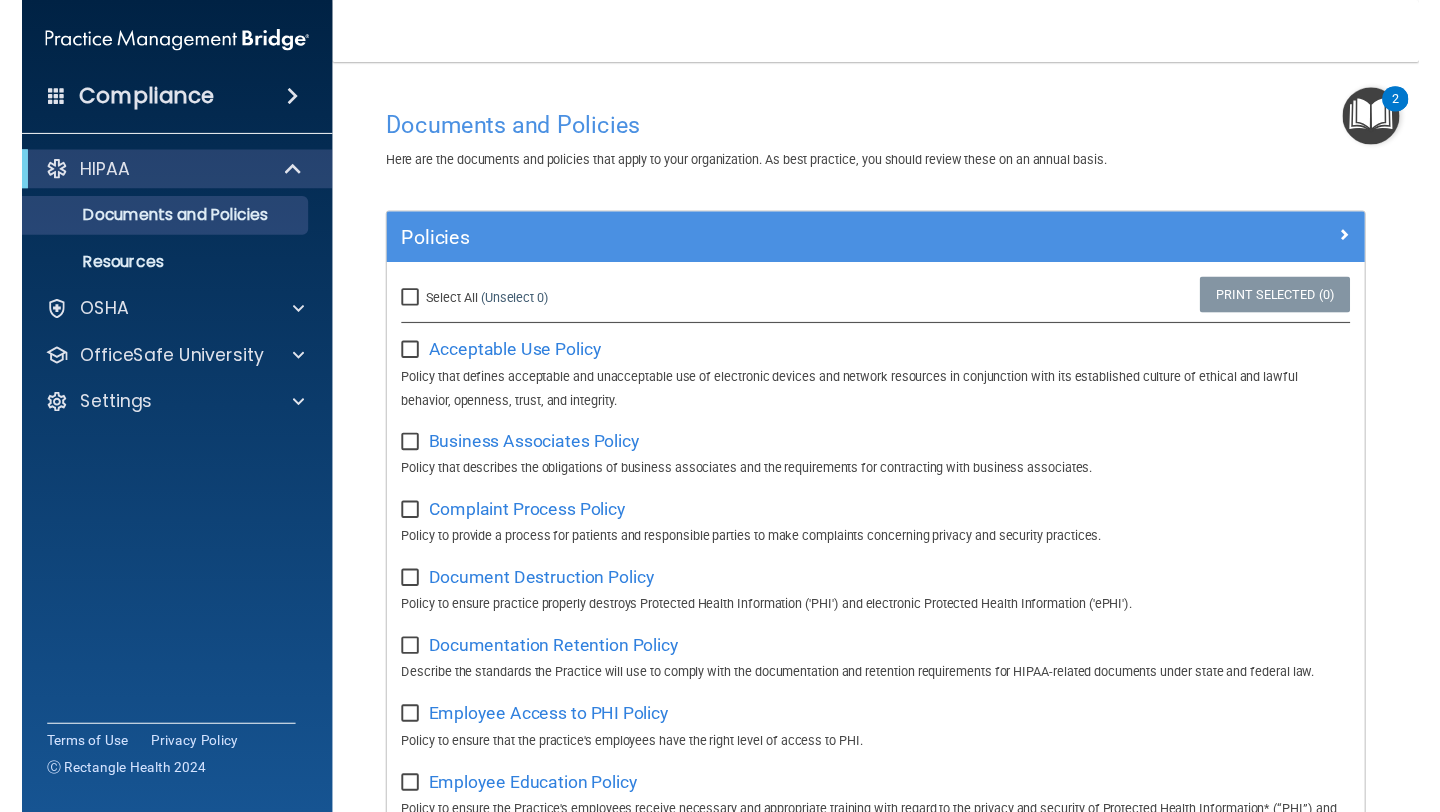 scroll, scrollTop: 0, scrollLeft: 0, axis: both 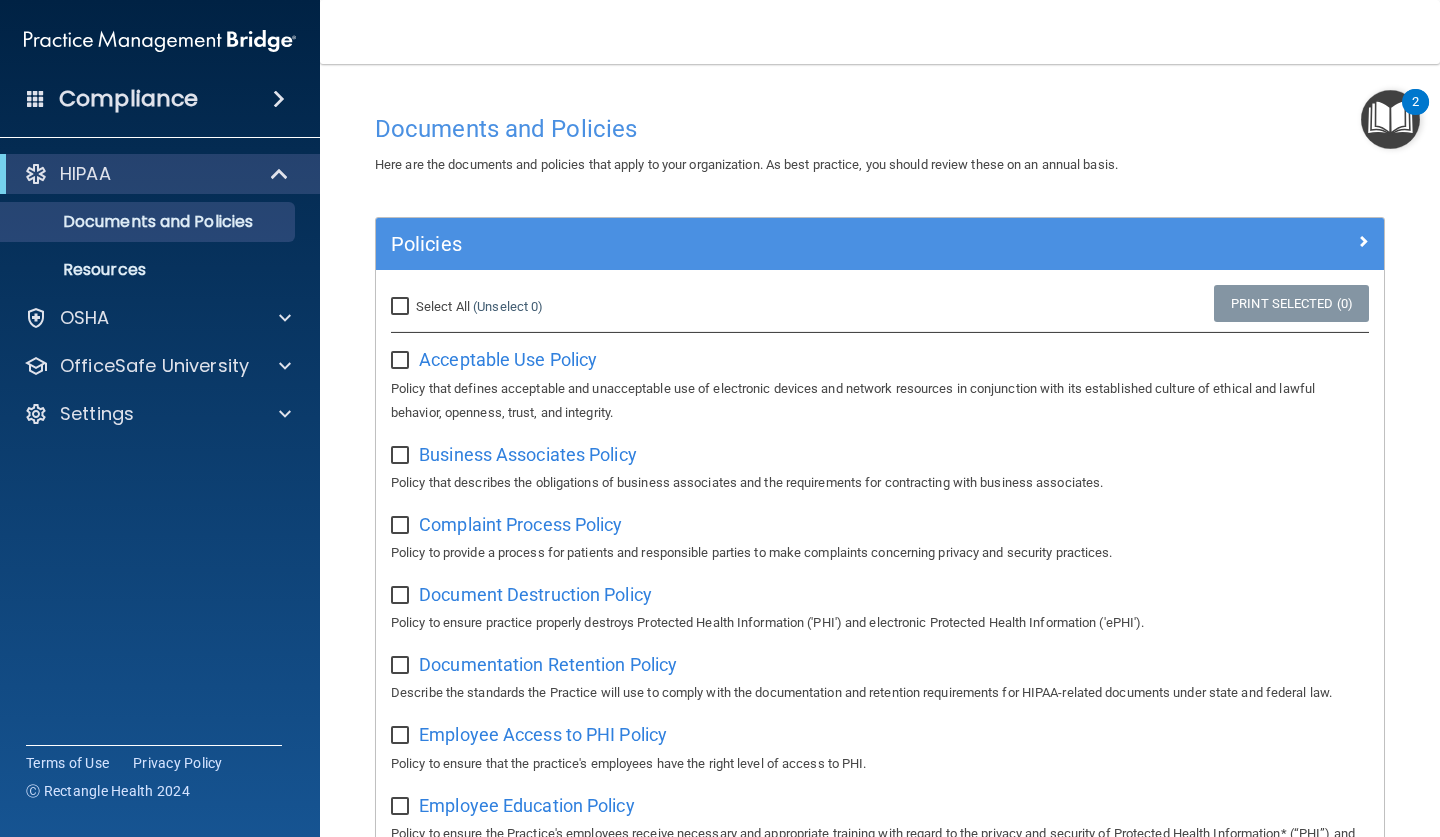 click at bounding box center (402, 361) 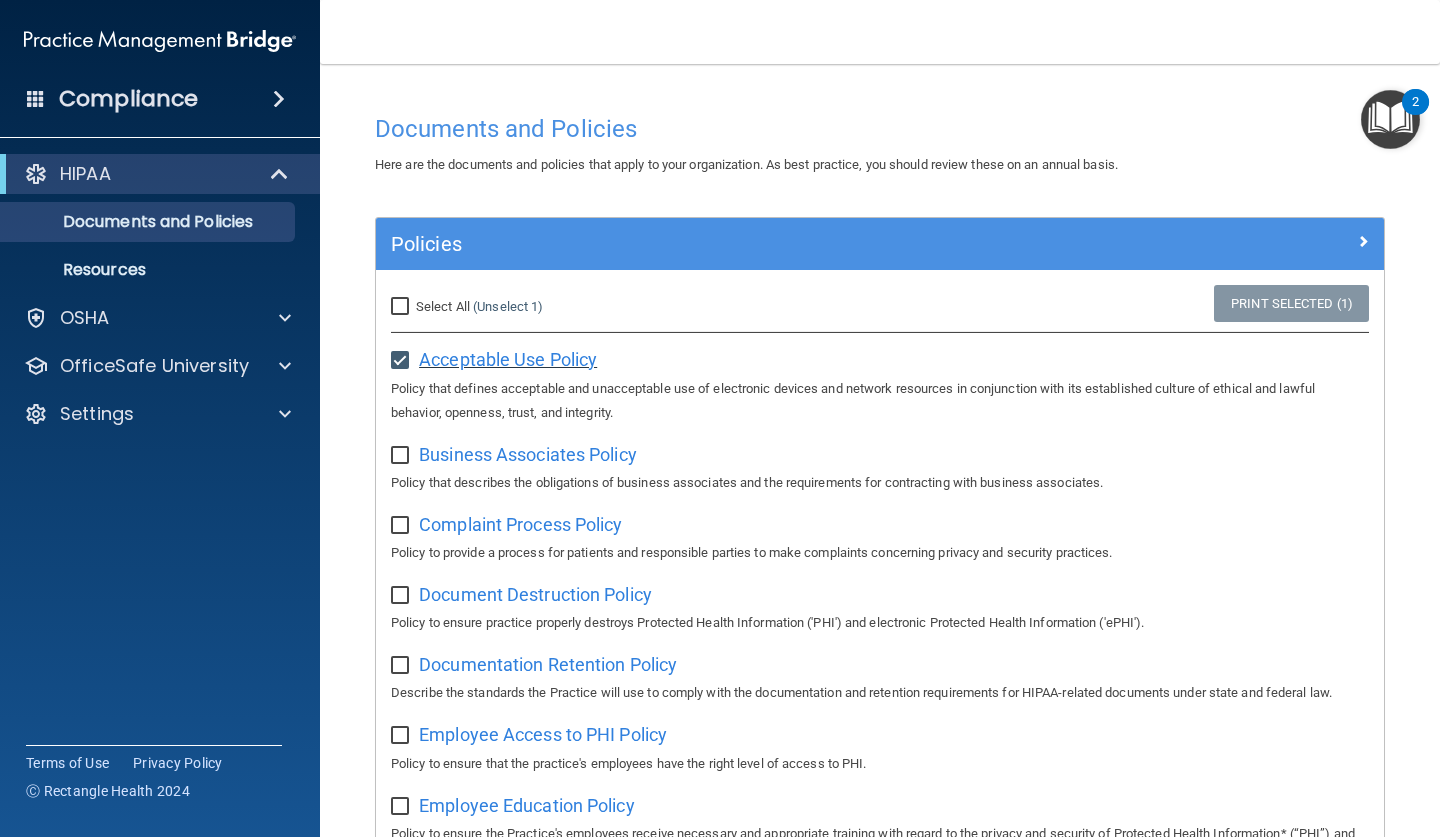 click on "Acceptable Use Policy" at bounding box center [508, 359] 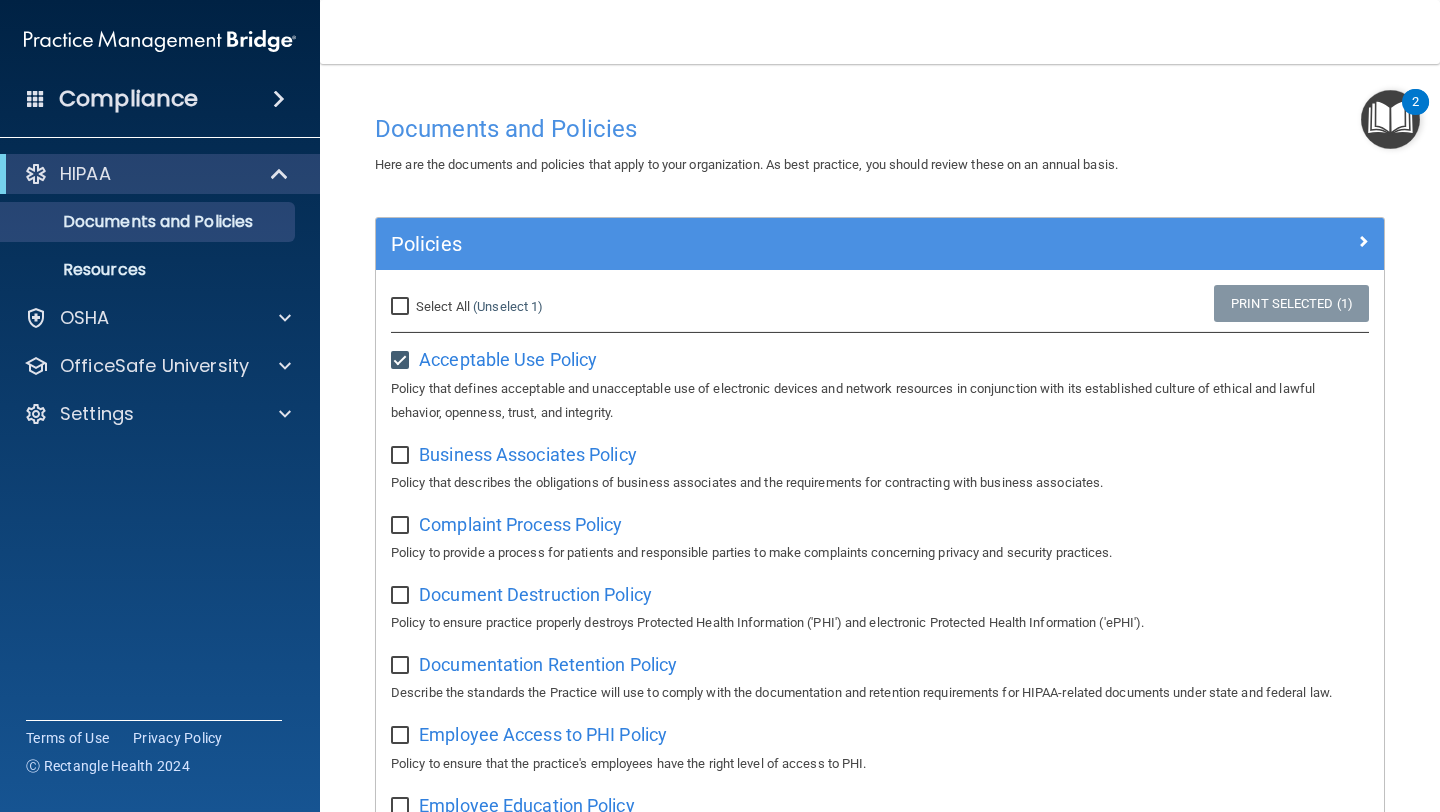 click on "Select All   (Unselect 1)    Unselect All" at bounding box center [402, 307] 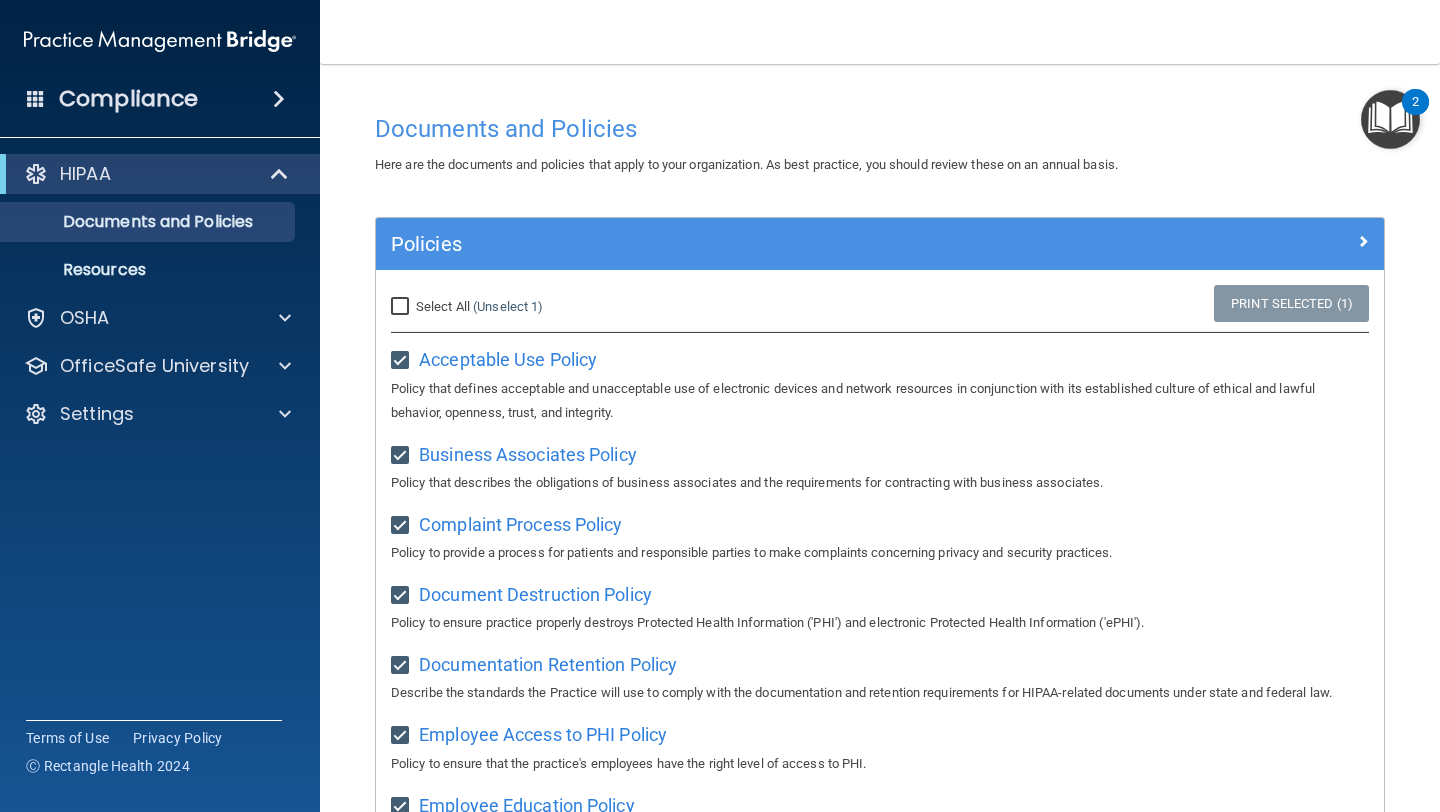 checkbox on "true" 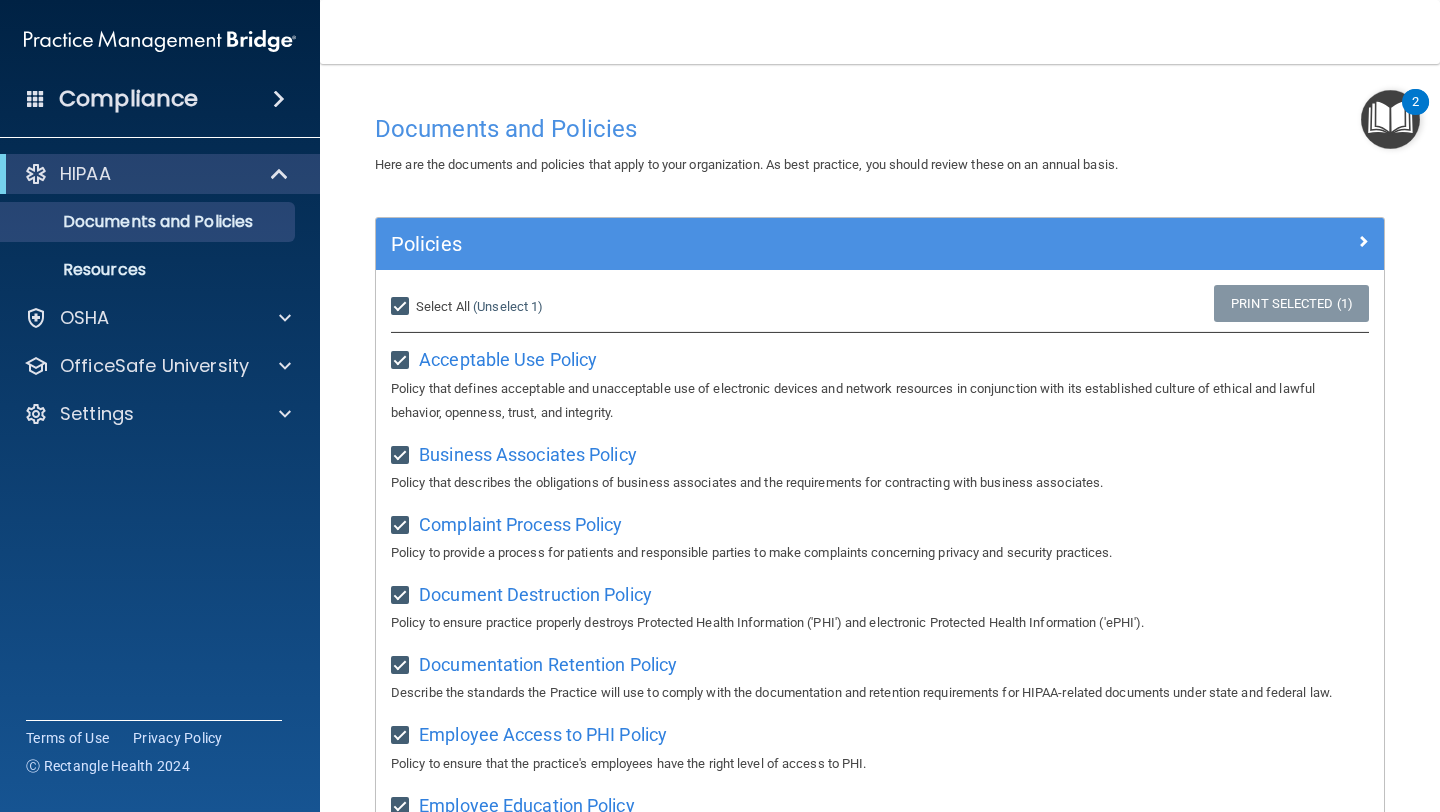 checkbox on "true" 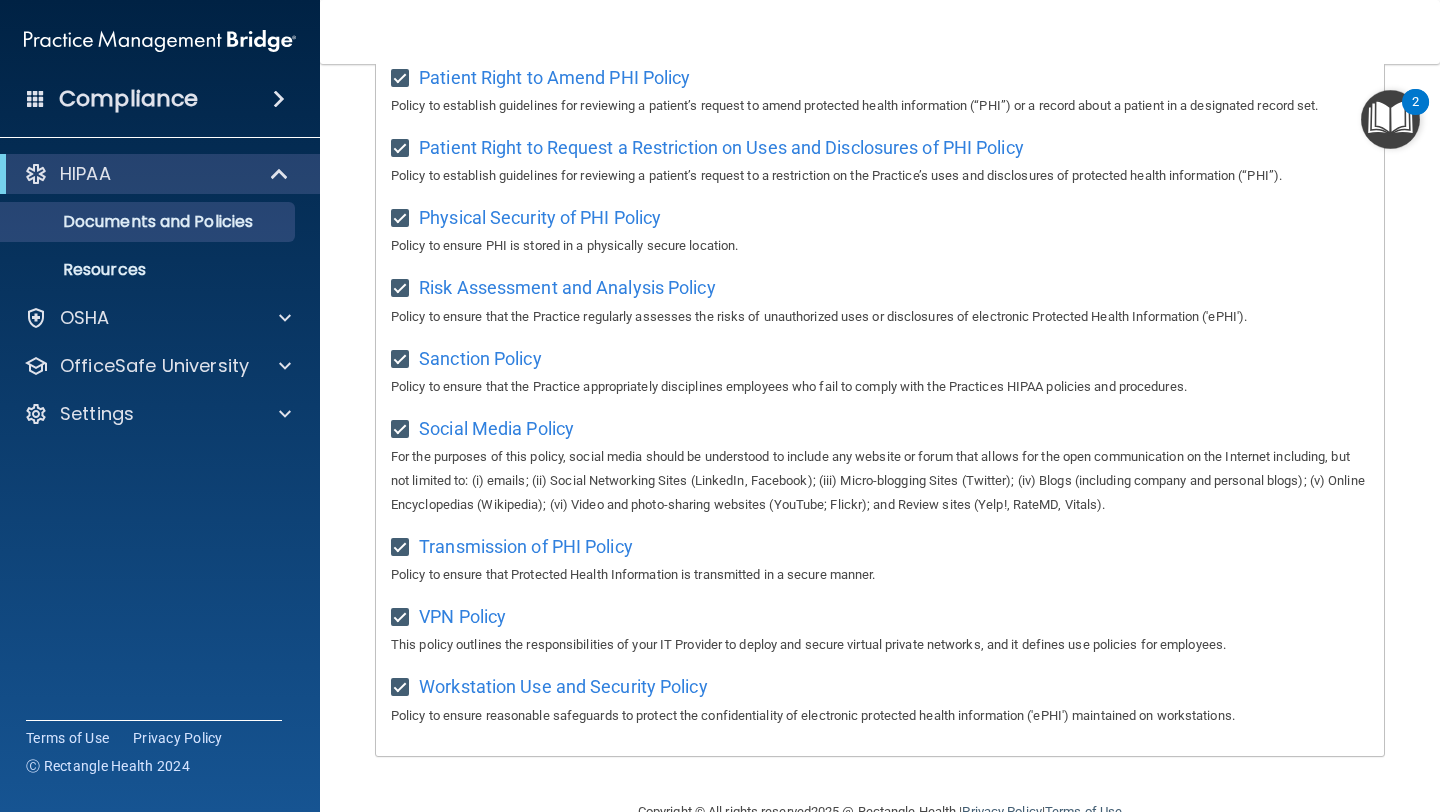 scroll, scrollTop: 1172, scrollLeft: 0, axis: vertical 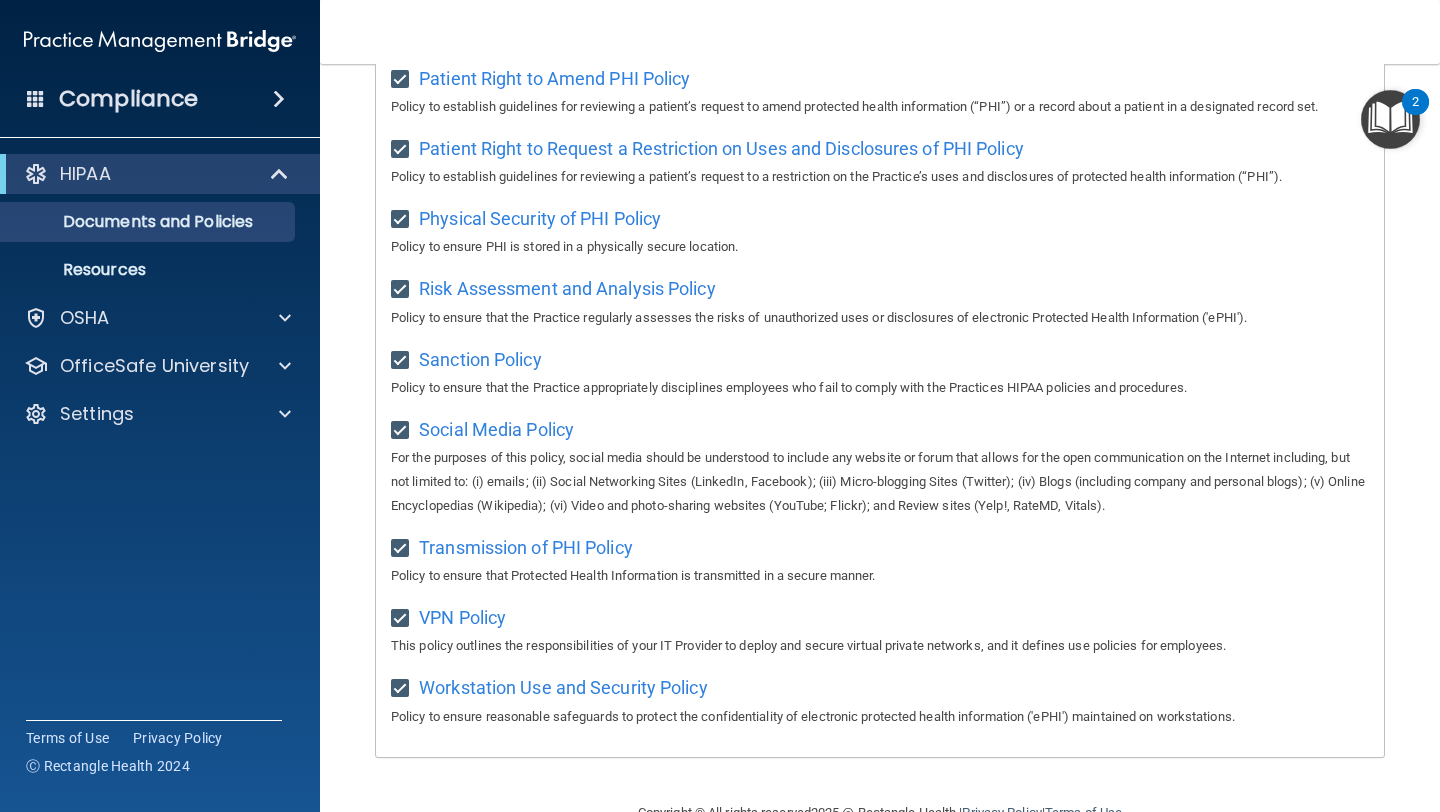 click at bounding box center (281, 174) 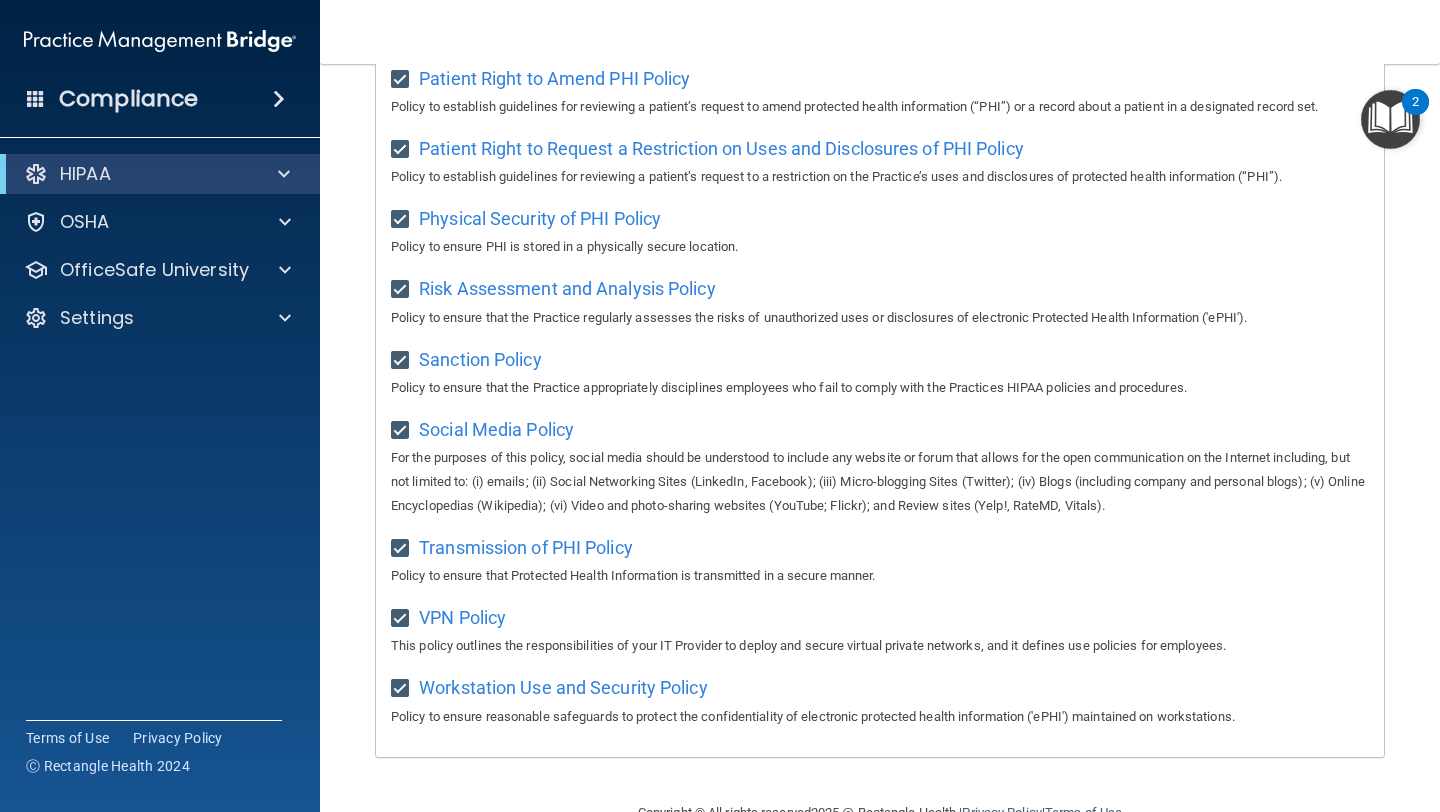 click at bounding box center [280, 174] 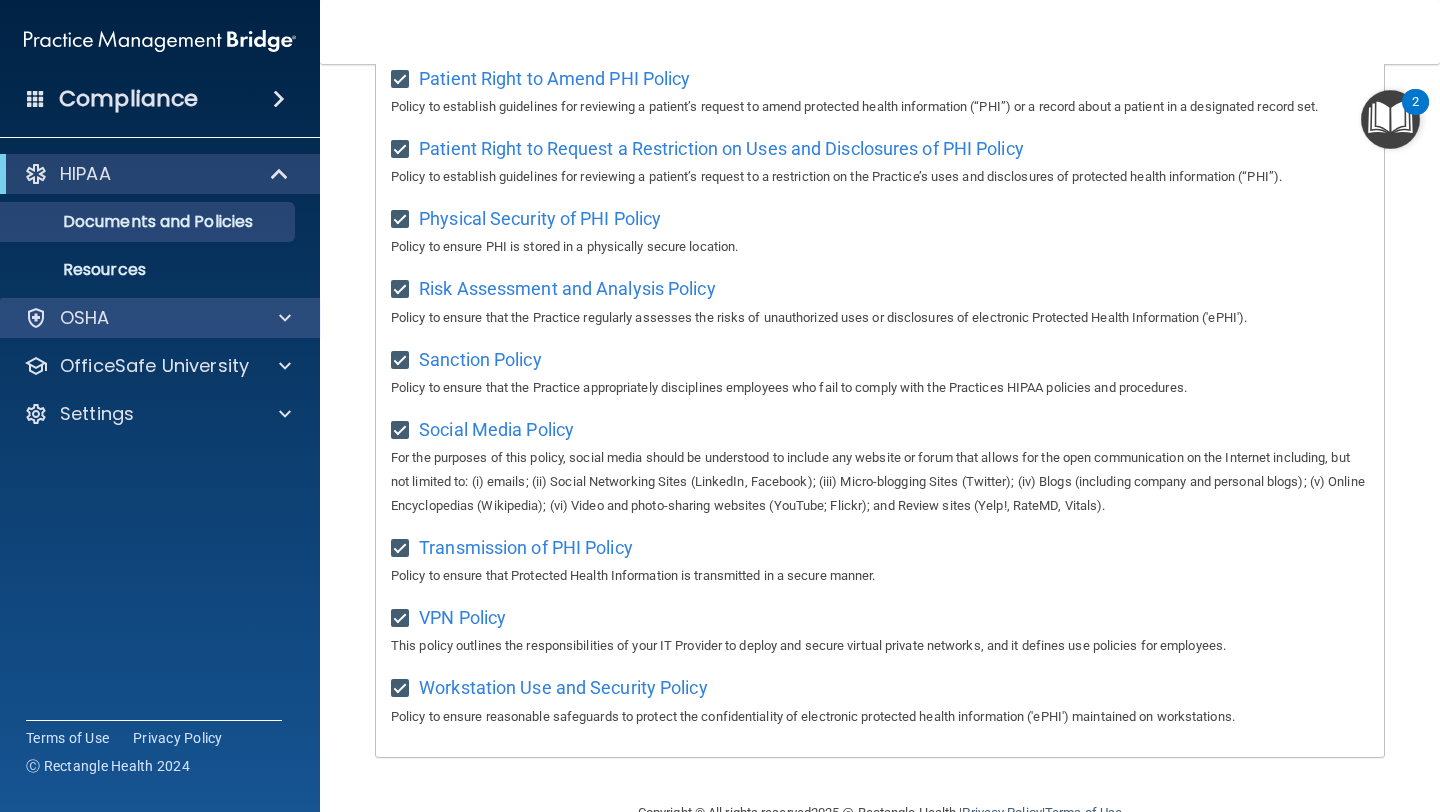 click at bounding box center [282, 318] 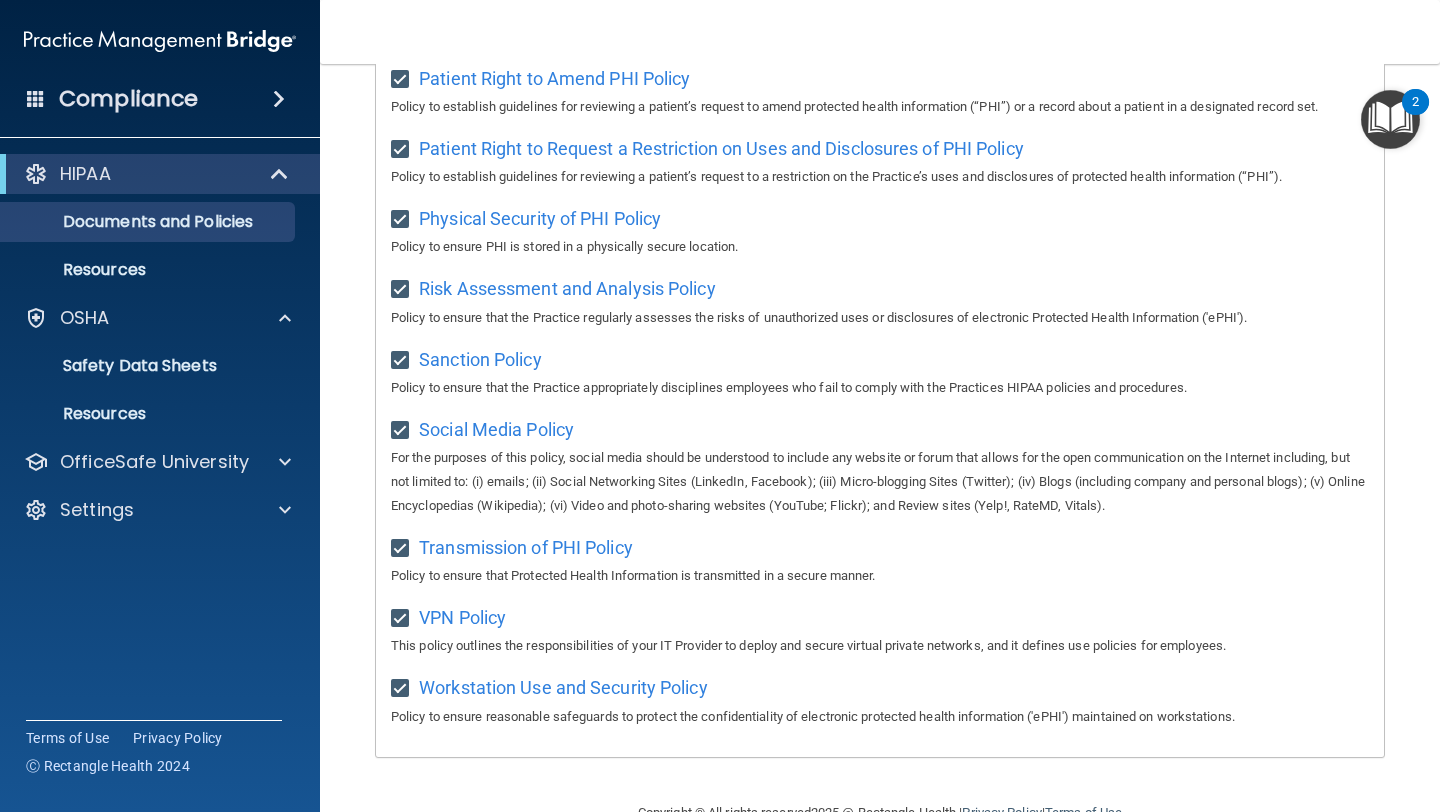 click on "Compliance" at bounding box center (160, 99) 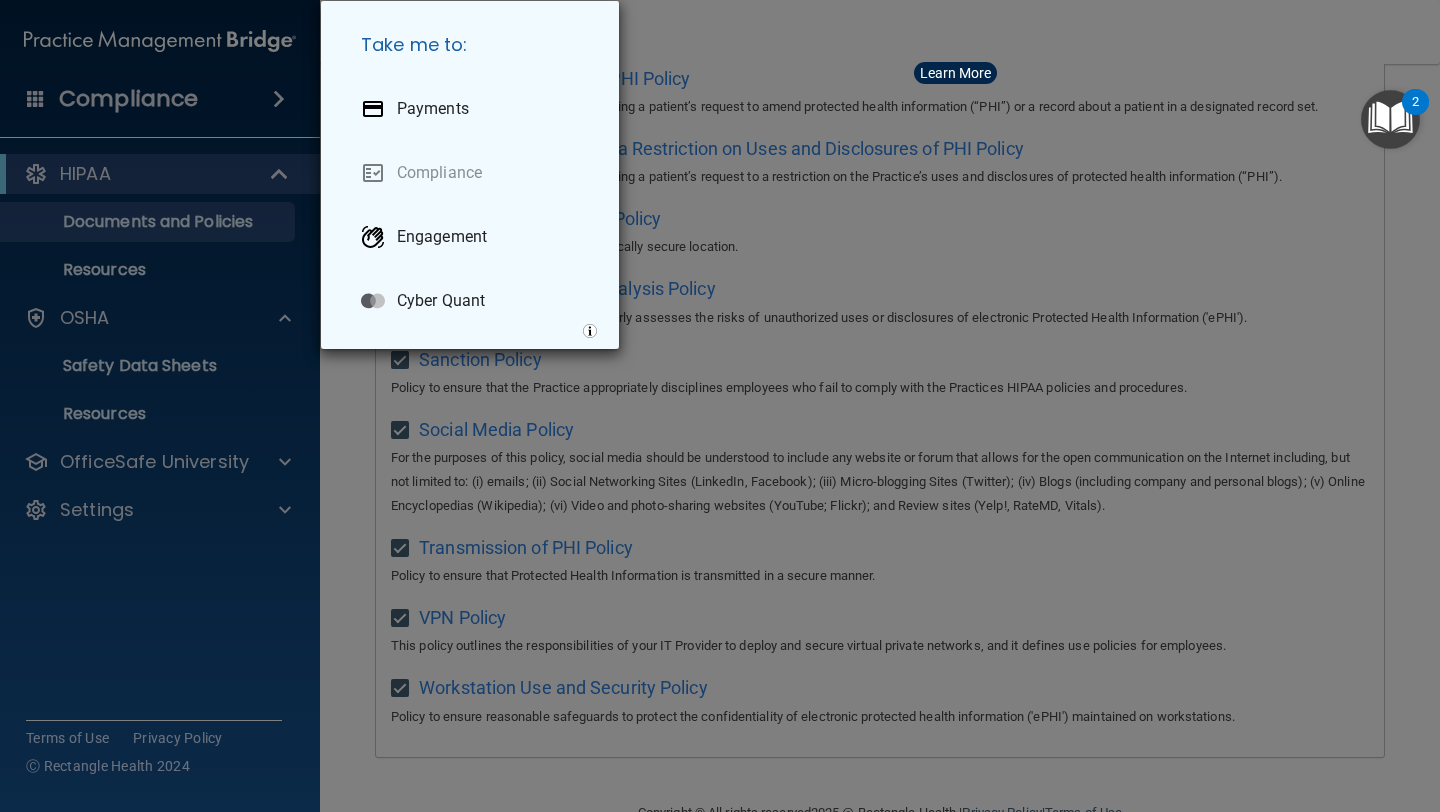 click on "Take me to:             Payments                   Compliance                     Engagement                     Cyber Quant" at bounding box center [720, 406] 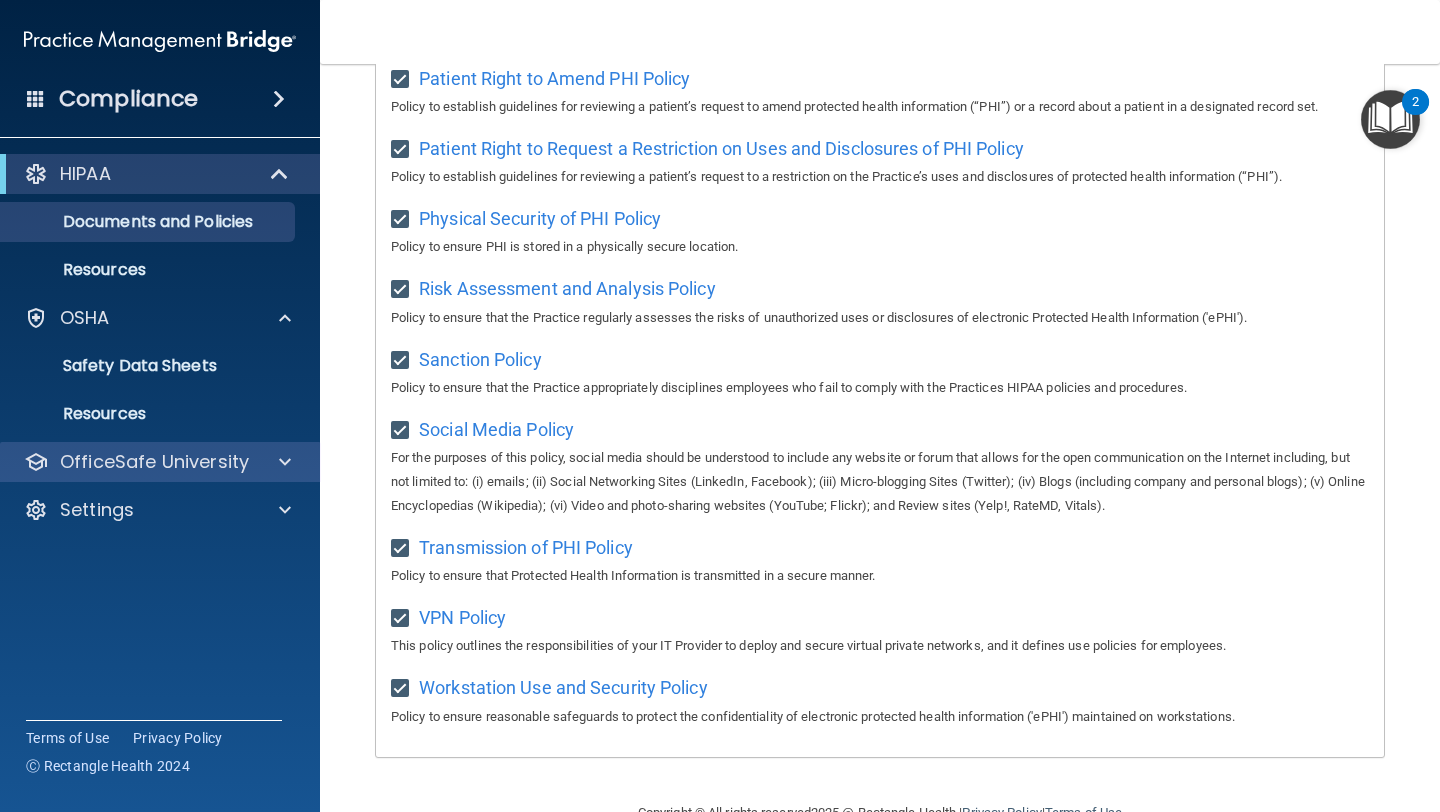click at bounding box center (282, 462) 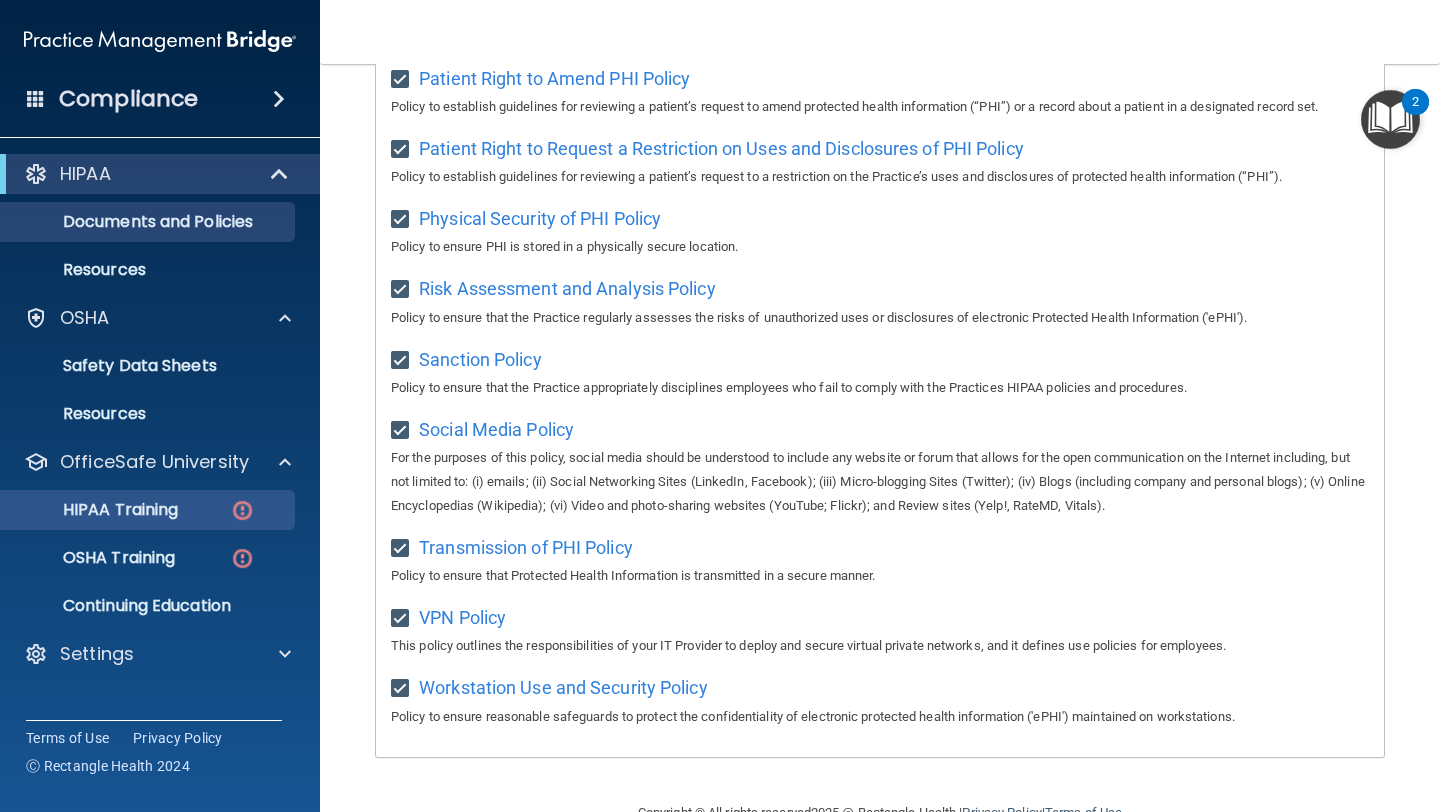 click on "HIPAA Training" at bounding box center (149, 510) 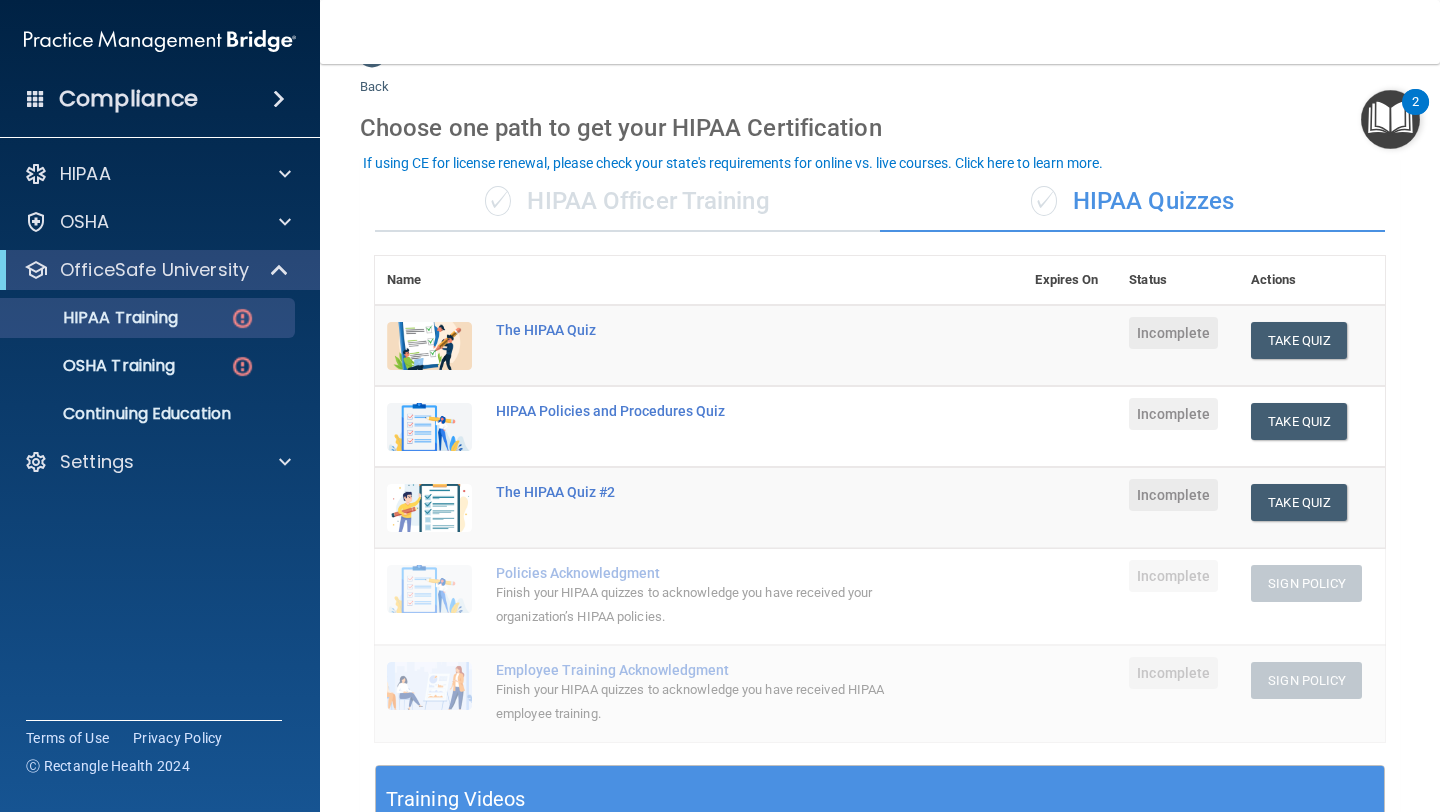 scroll, scrollTop: 57, scrollLeft: 0, axis: vertical 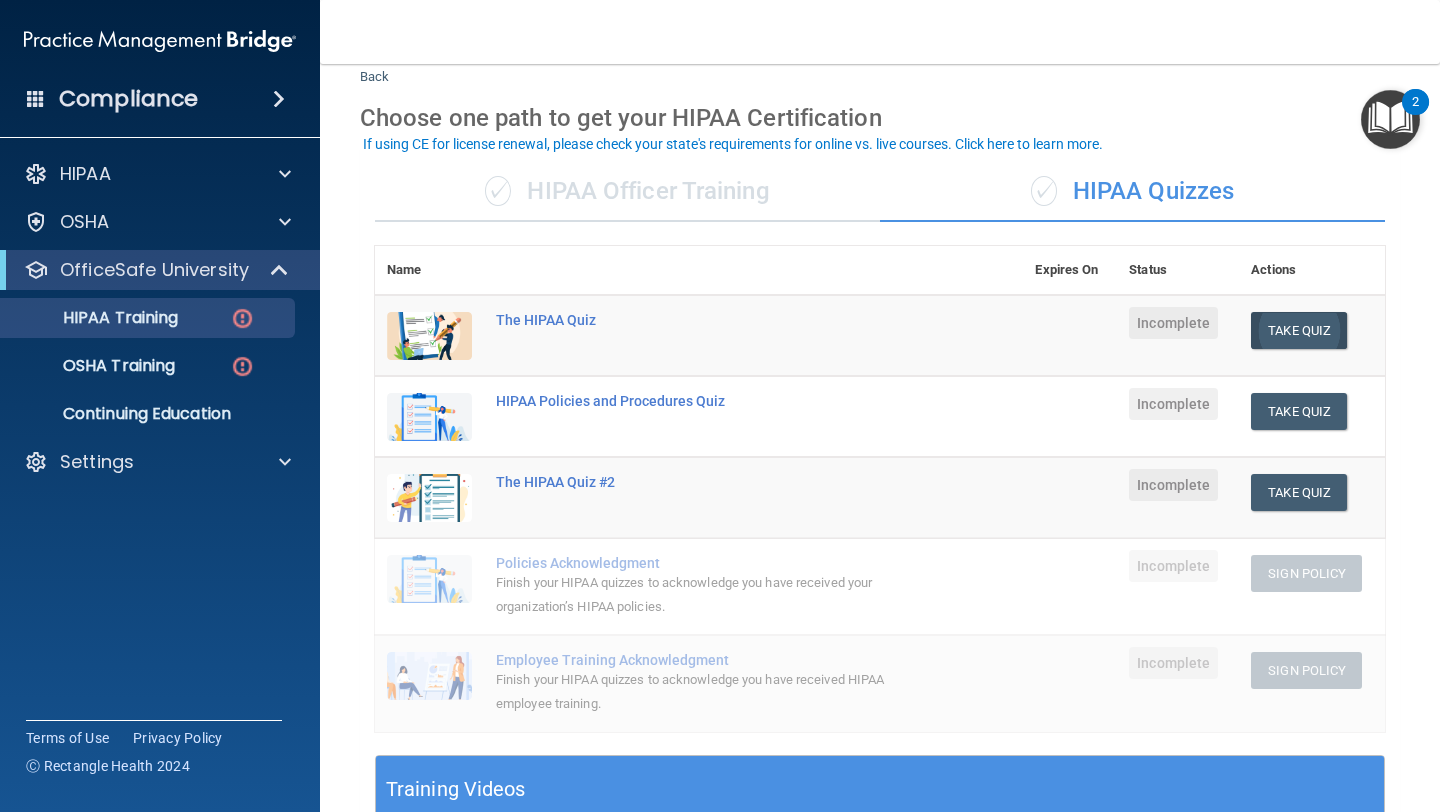 click on "Take Quiz" at bounding box center [1299, 330] 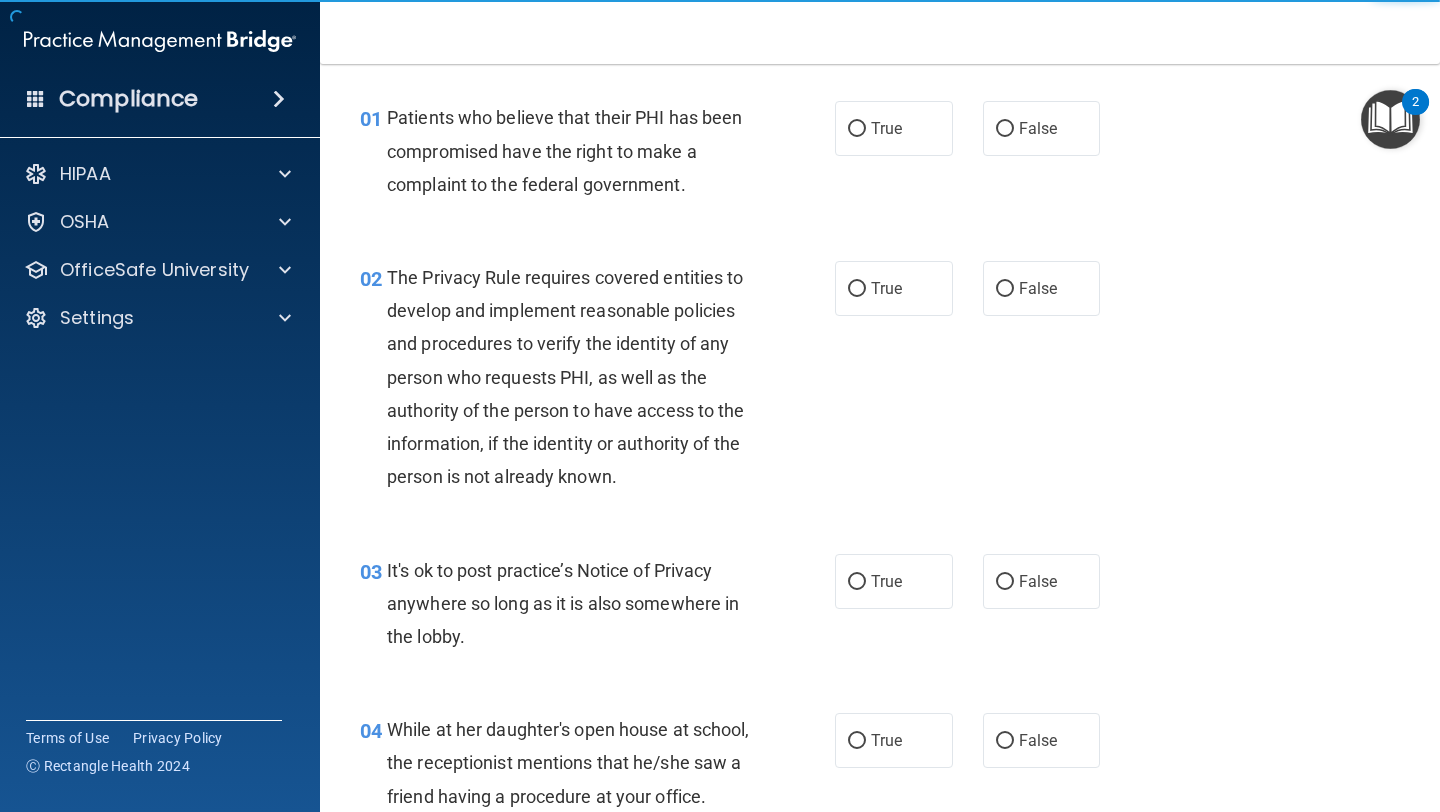 scroll, scrollTop: 0, scrollLeft: 0, axis: both 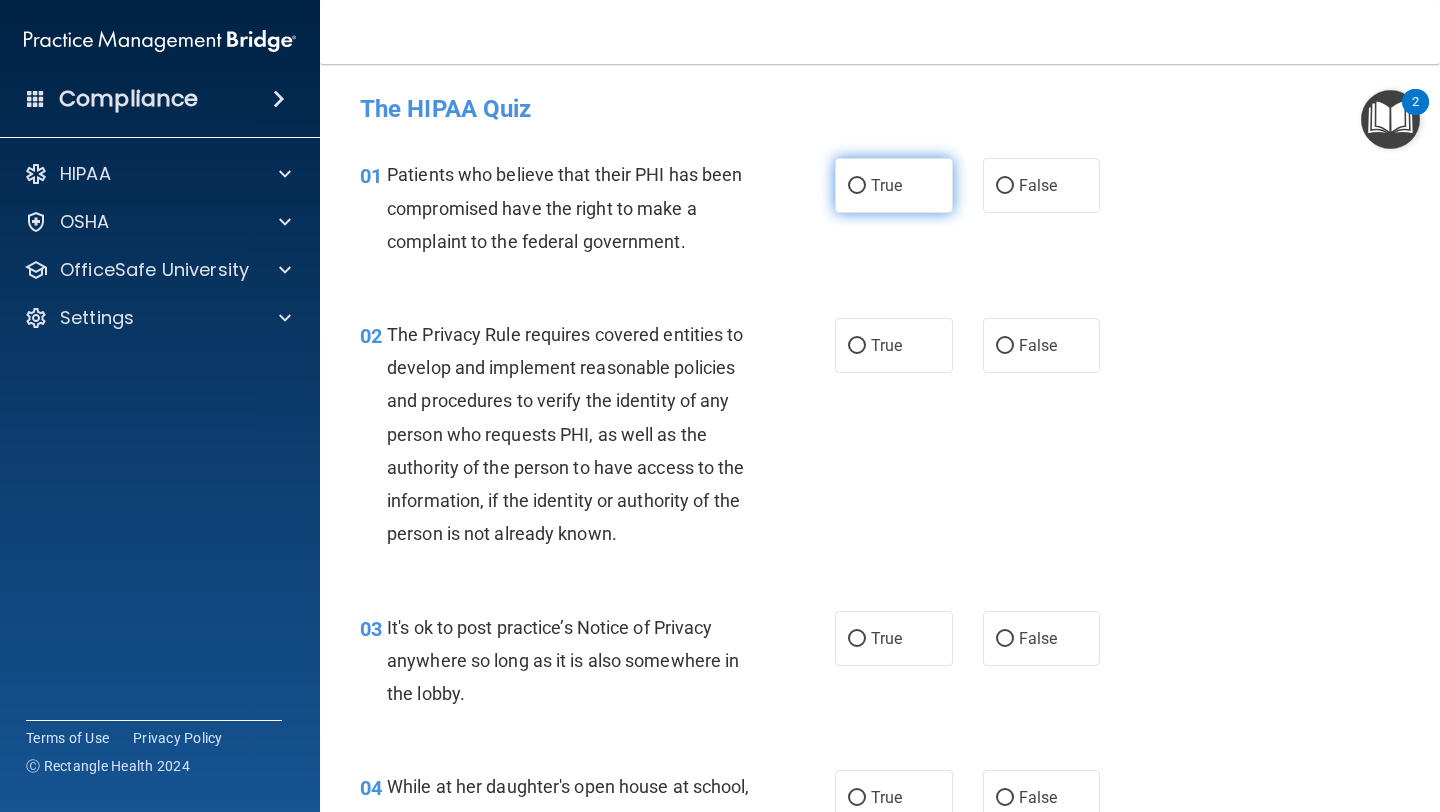 click on "True" at bounding box center [886, 185] 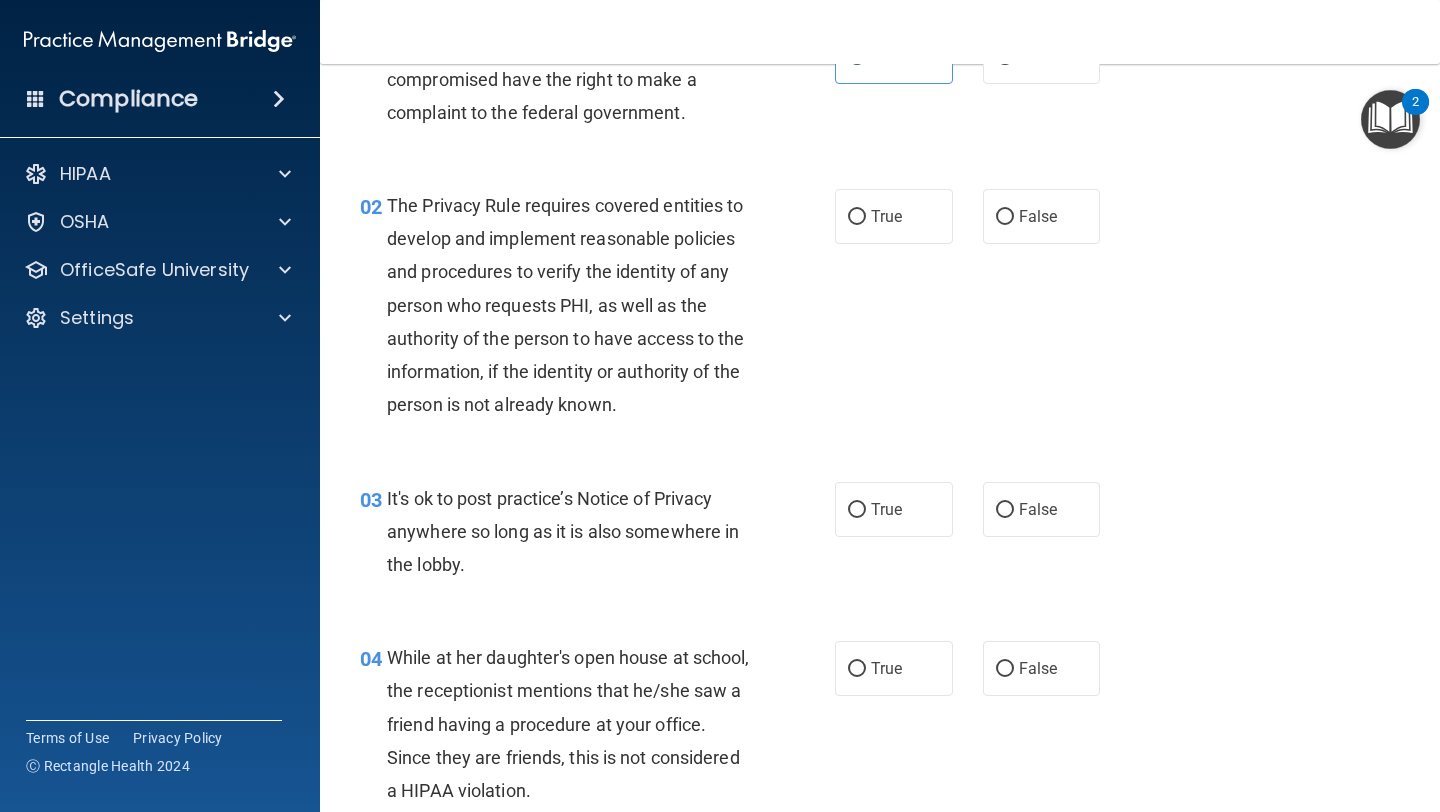 scroll, scrollTop: 131, scrollLeft: 0, axis: vertical 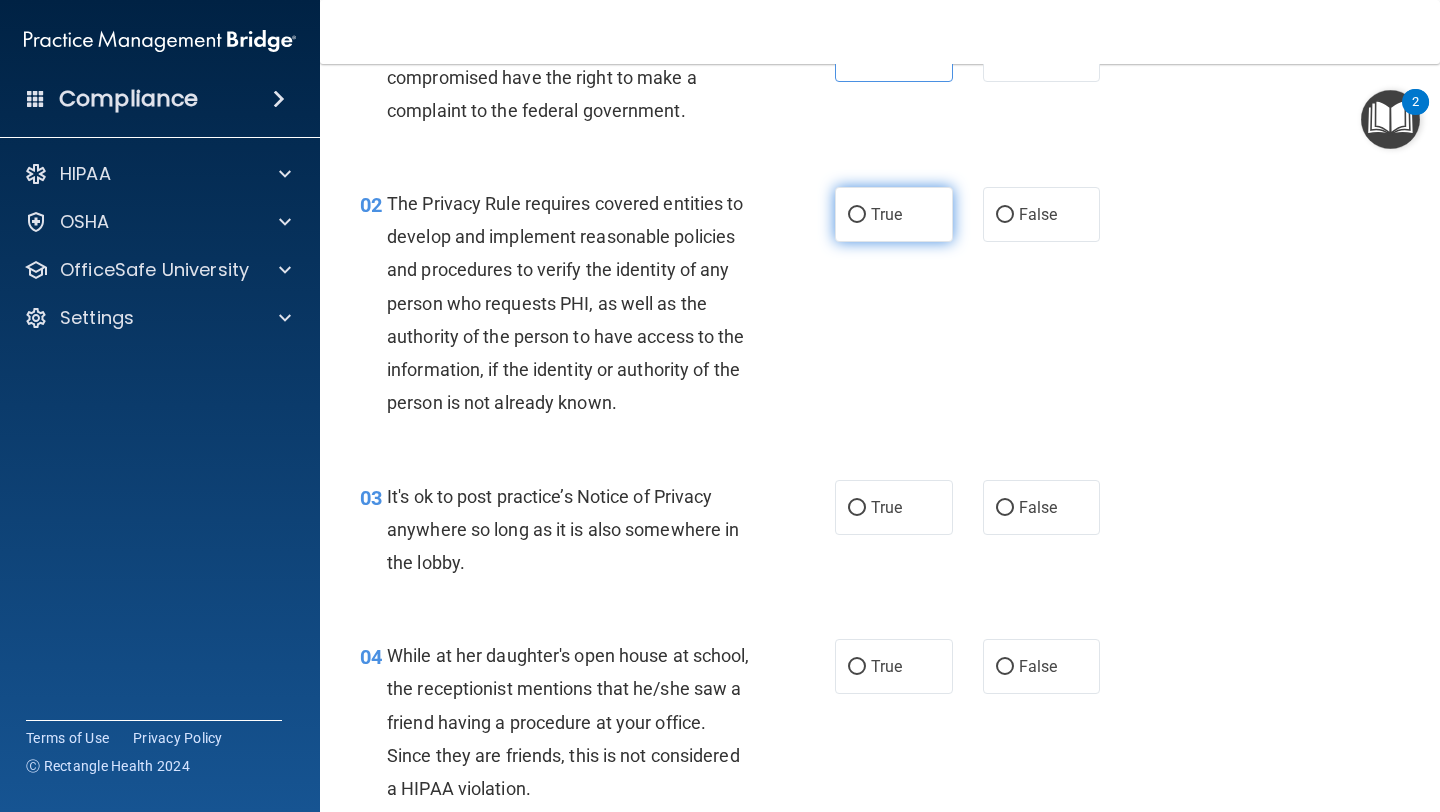 click on "True" at bounding box center [894, 214] 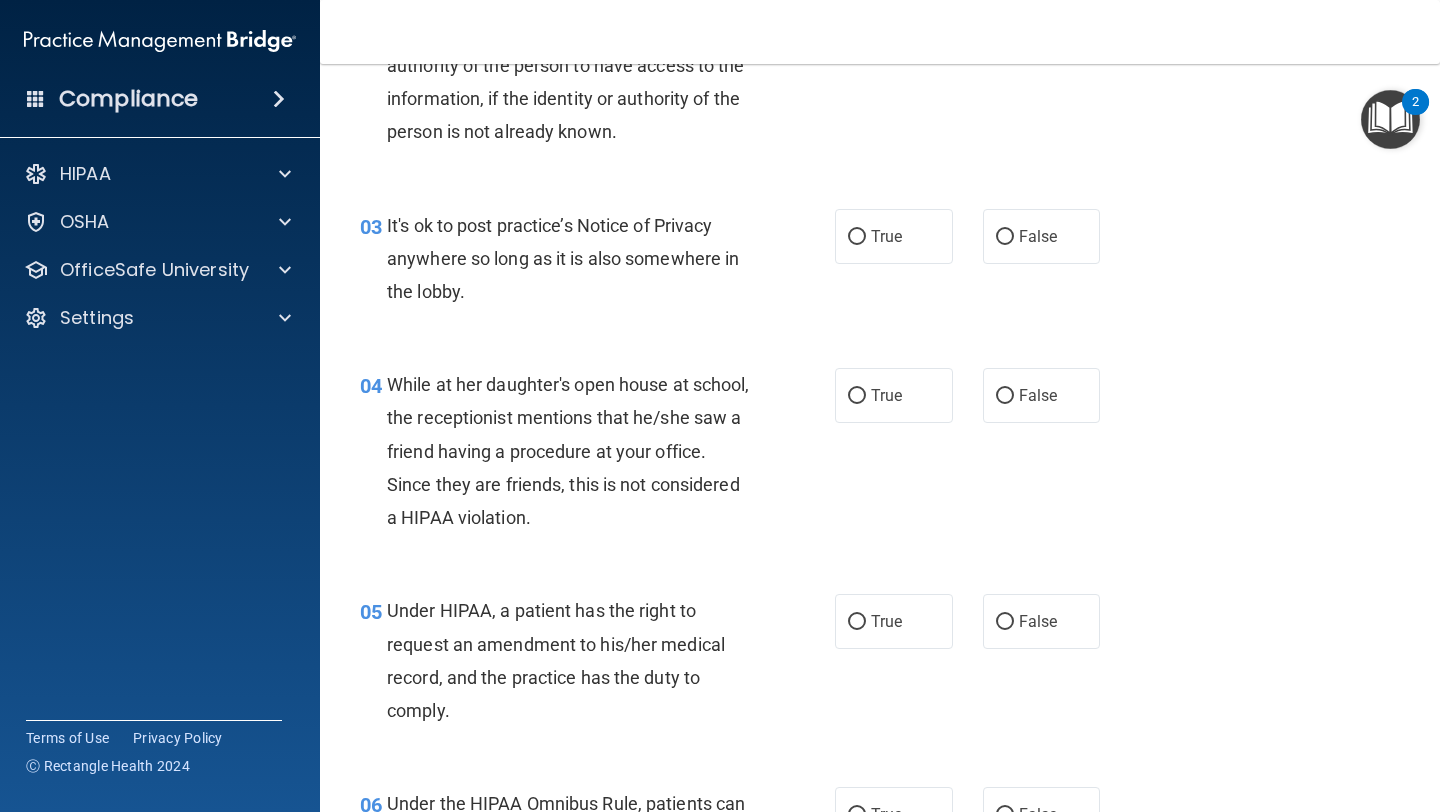 scroll, scrollTop: 404, scrollLeft: 0, axis: vertical 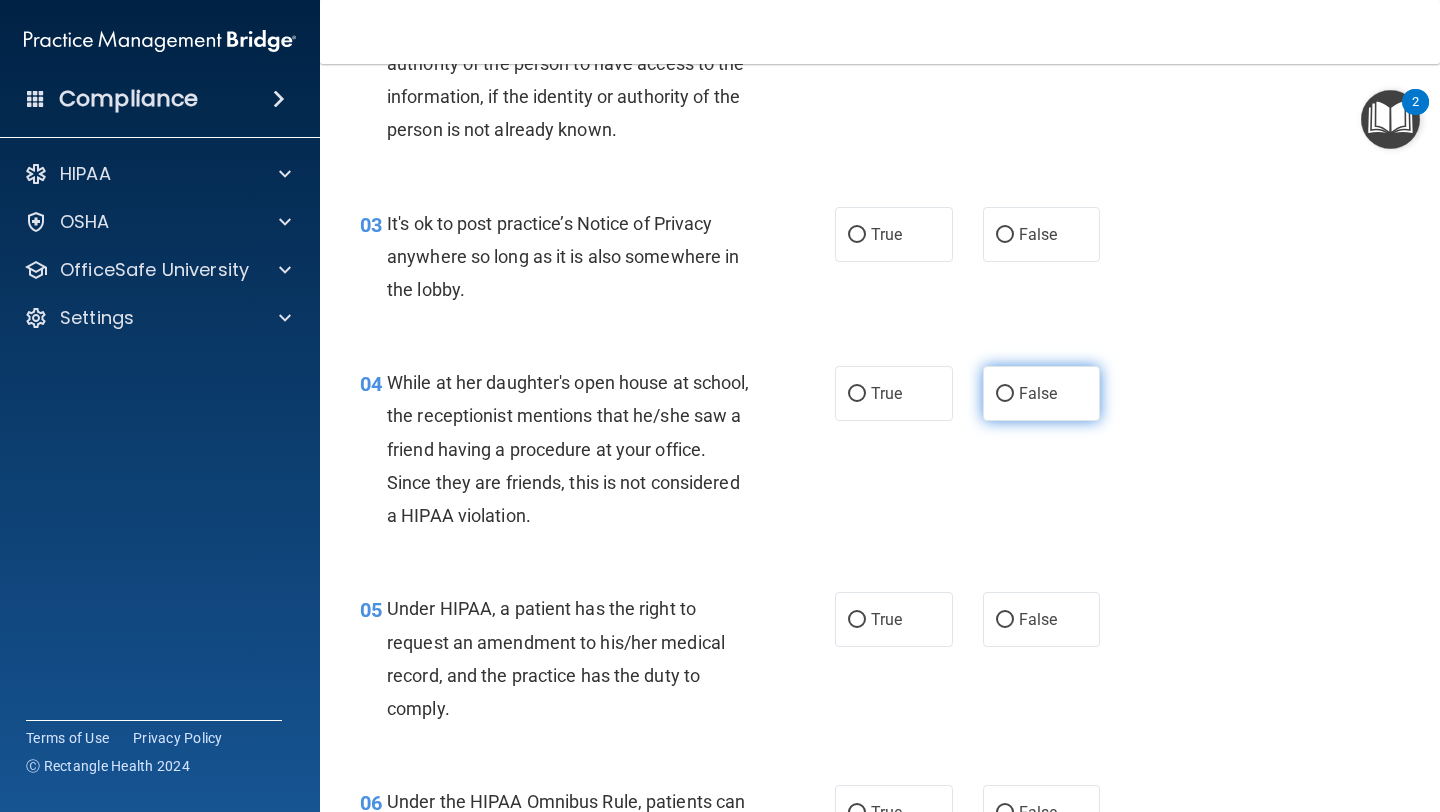 click on "False" at bounding box center (1038, 393) 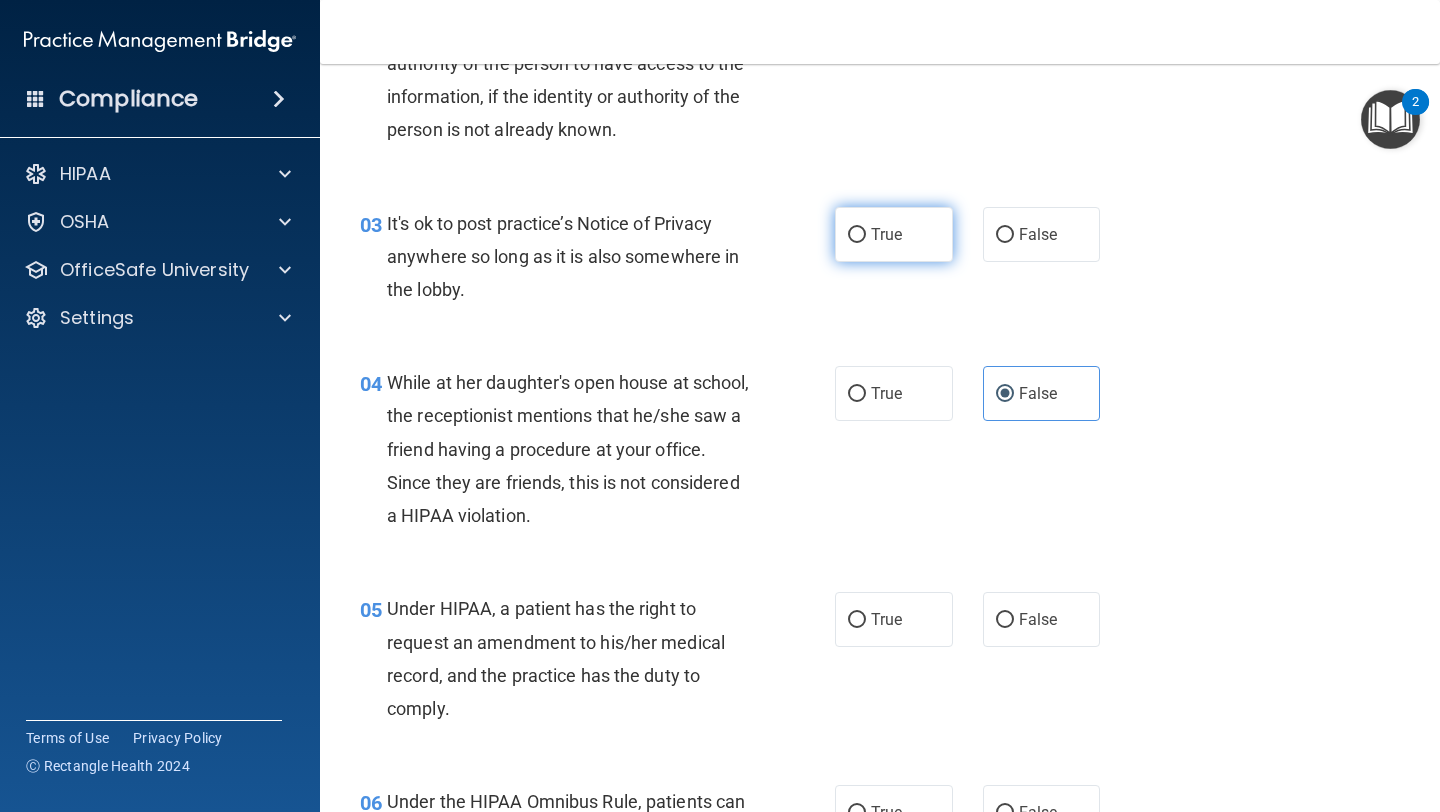 click on "True" at bounding box center [857, 235] 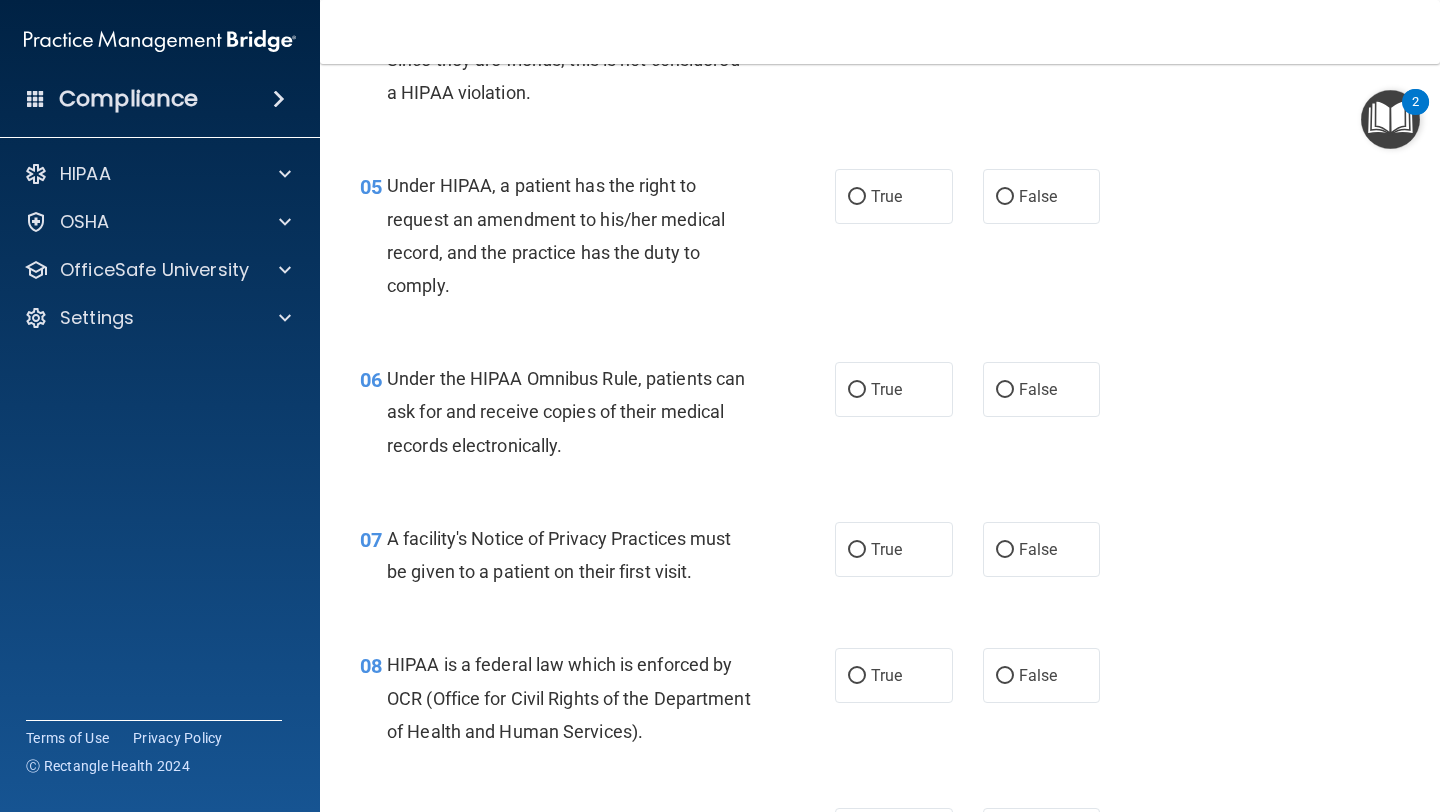 scroll, scrollTop: 840, scrollLeft: 0, axis: vertical 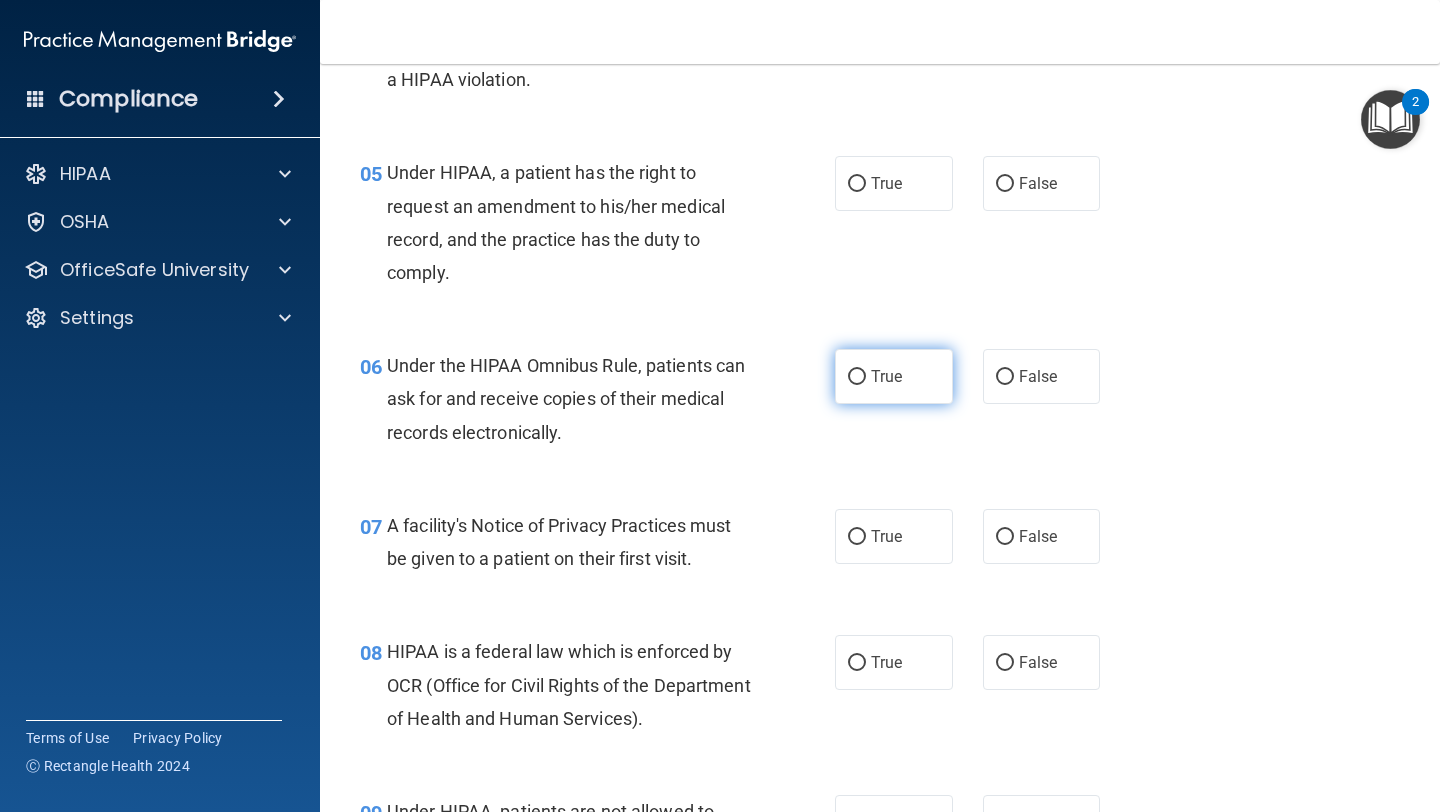 click on "True" at bounding box center [886, 376] 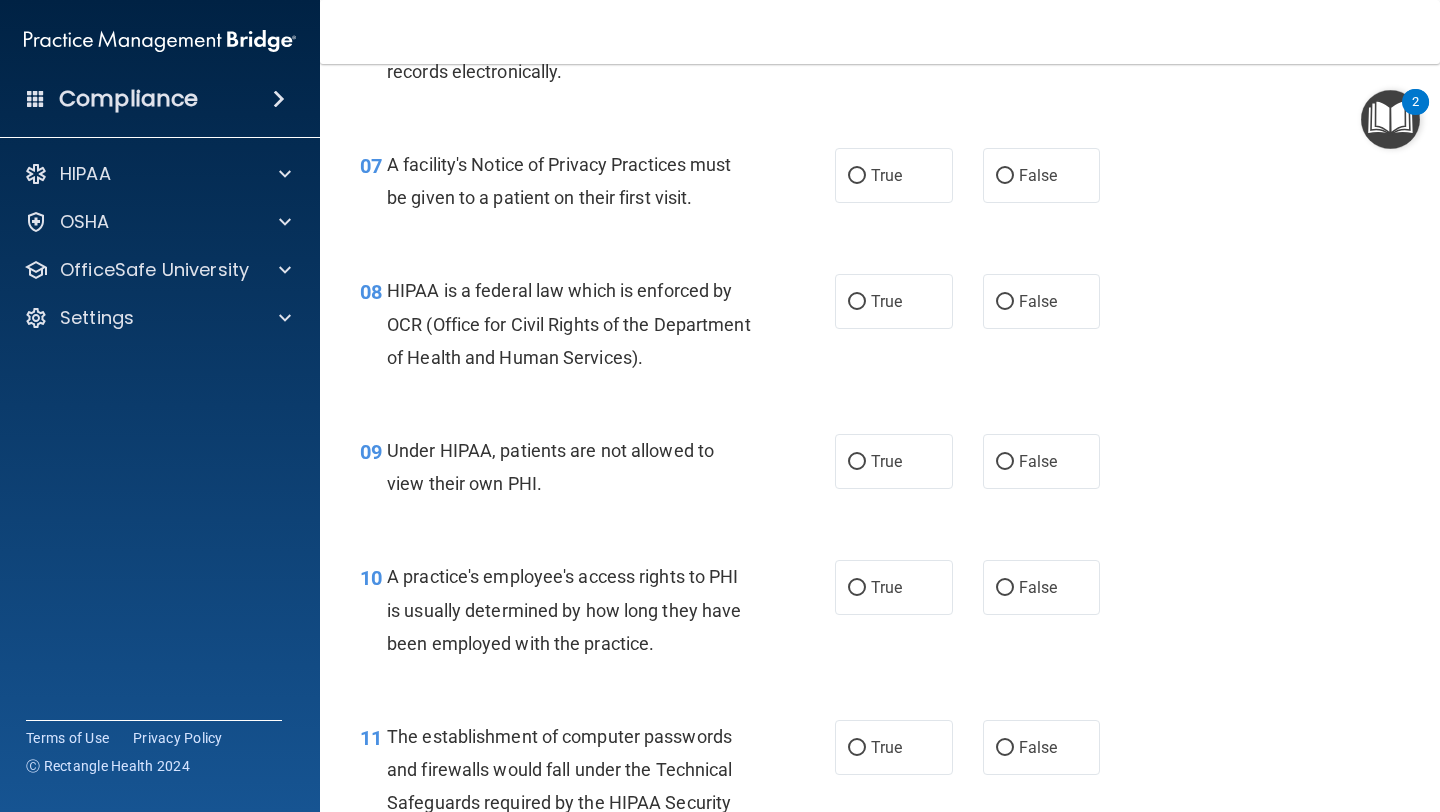 scroll, scrollTop: 1200, scrollLeft: 0, axis: vertical 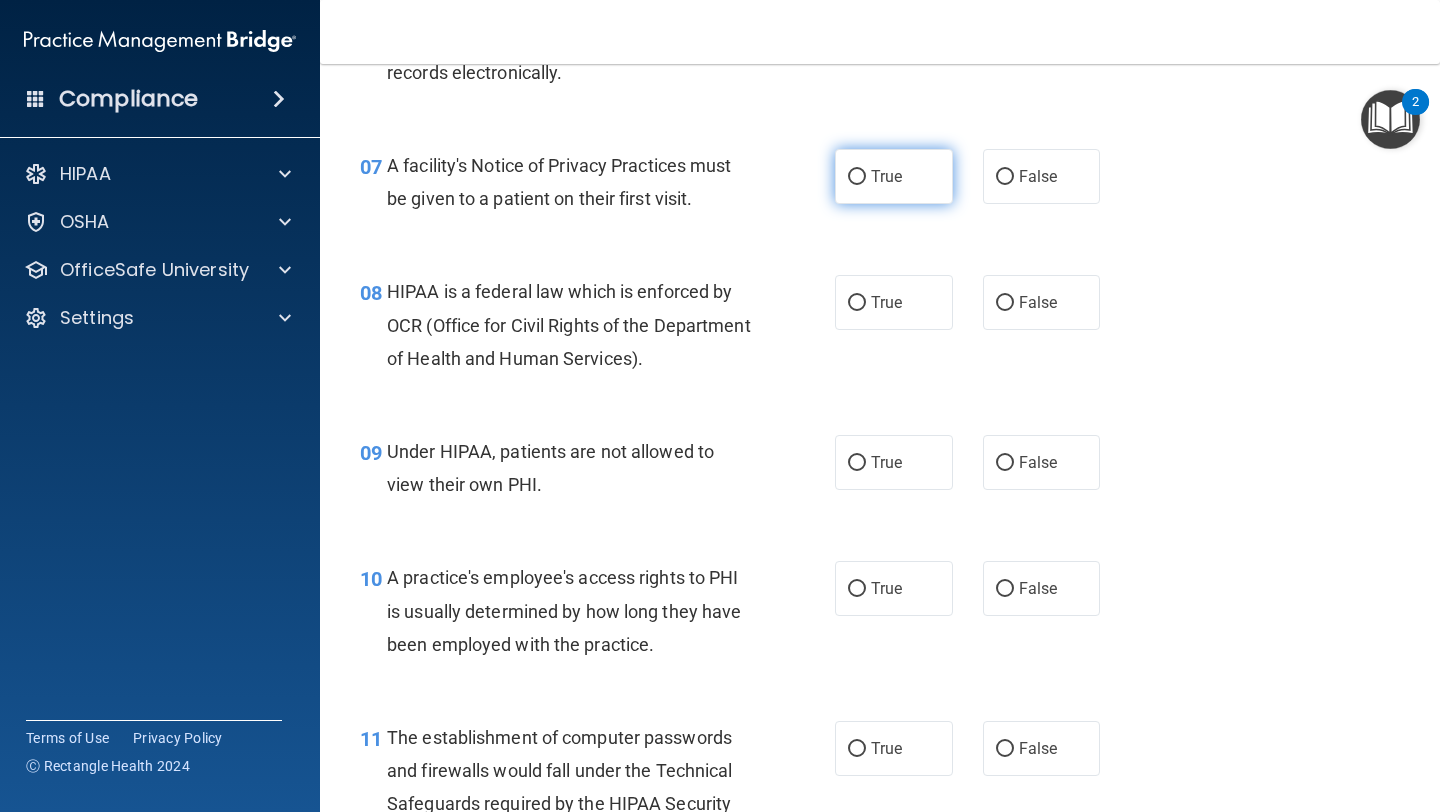 click on "True" at bounding box center (894, 176) 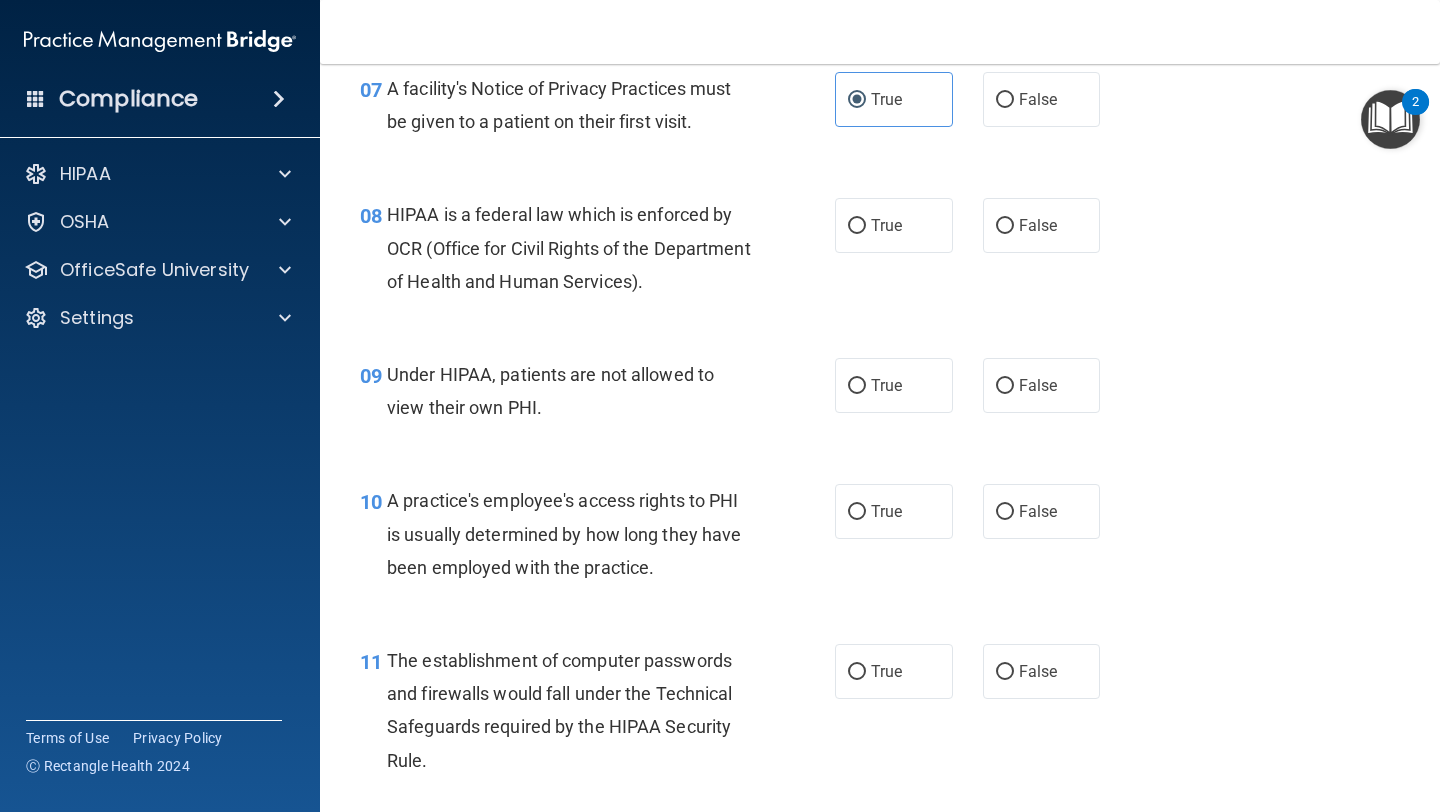 scroll, scrollTop: 1280, scrollLeft: 0, axis: vertical 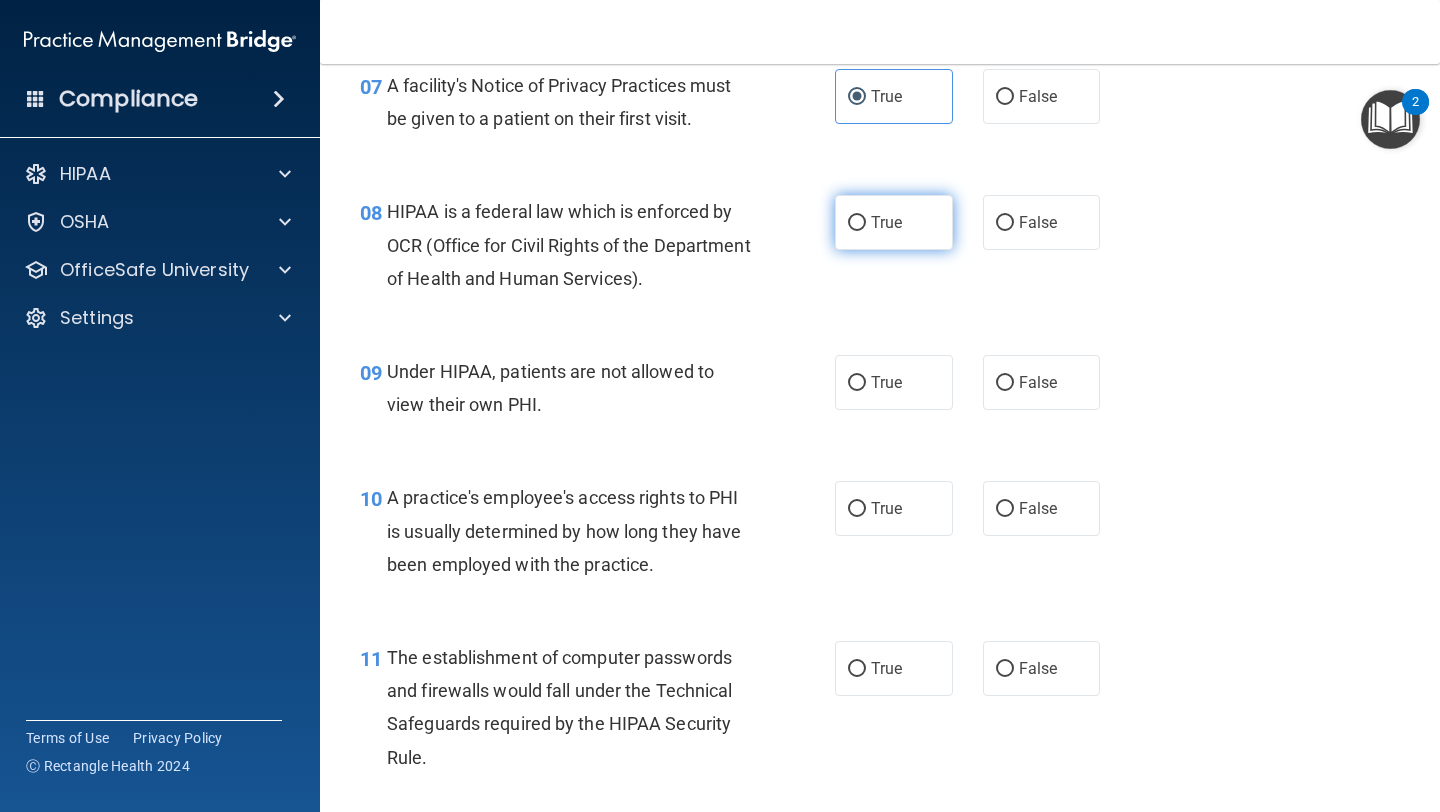 click on "True" at bounding box center [857, 223] 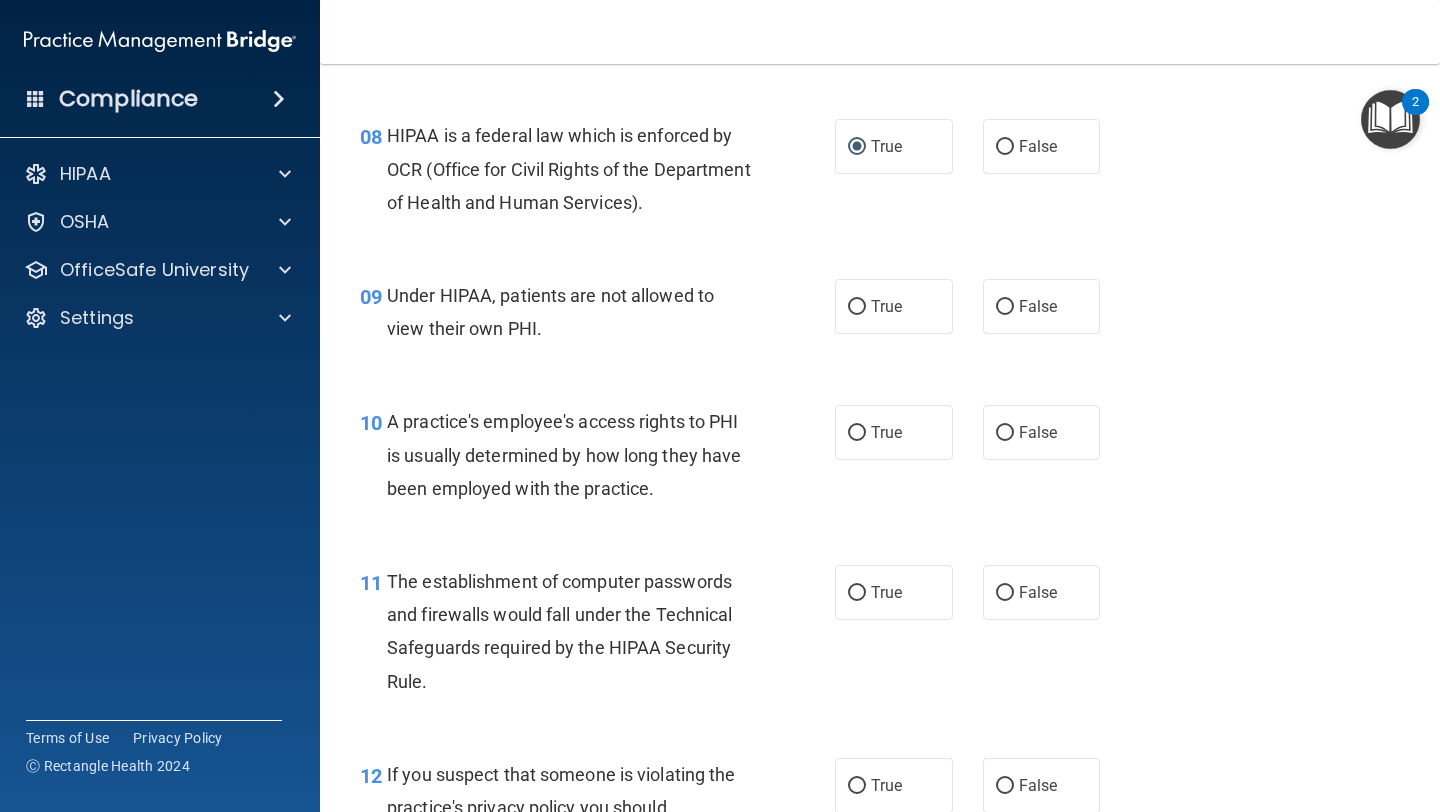 scroll, scrollTop: 1357, scrollLeft: 0, axis: vertical 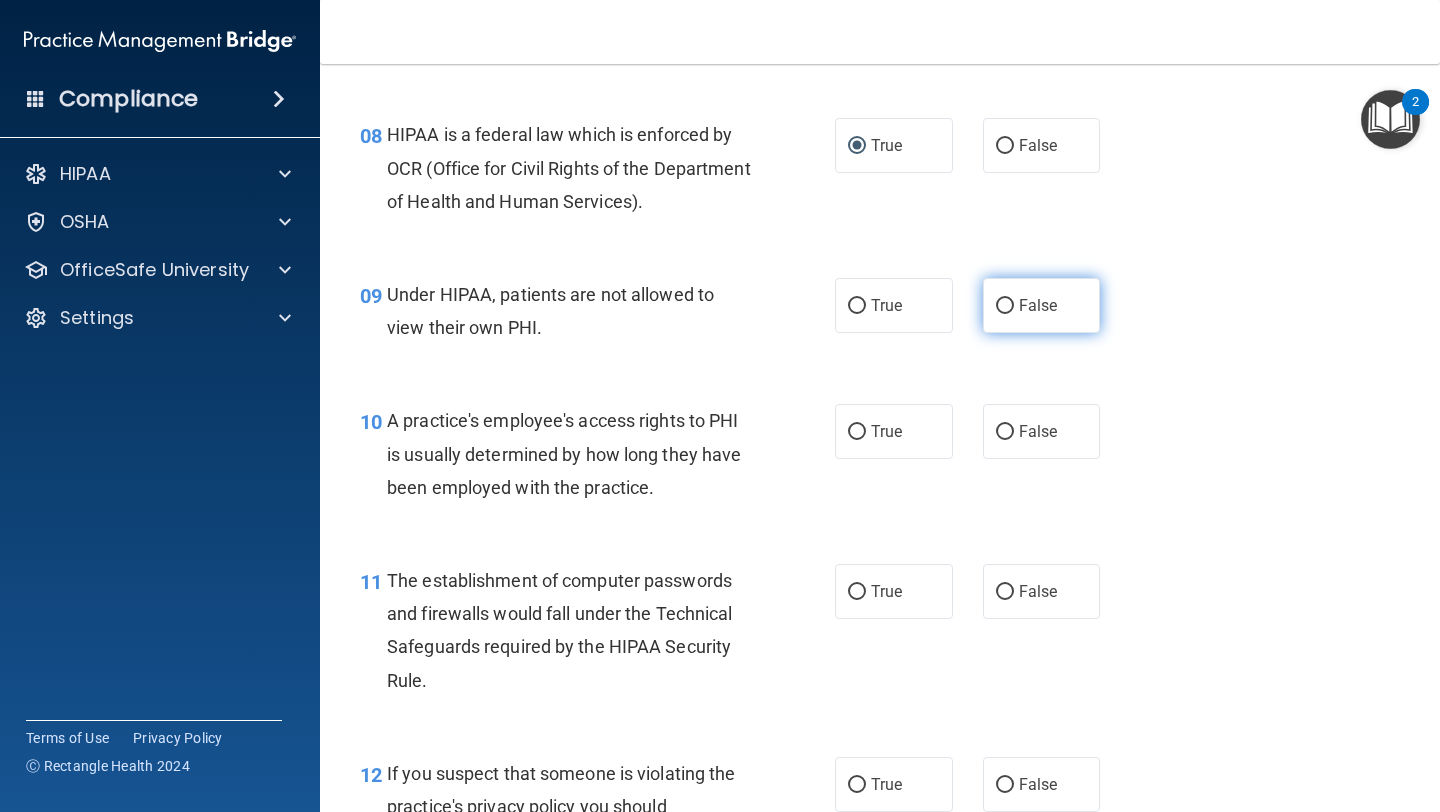 click on "False" at bounding box center [1038, 305] 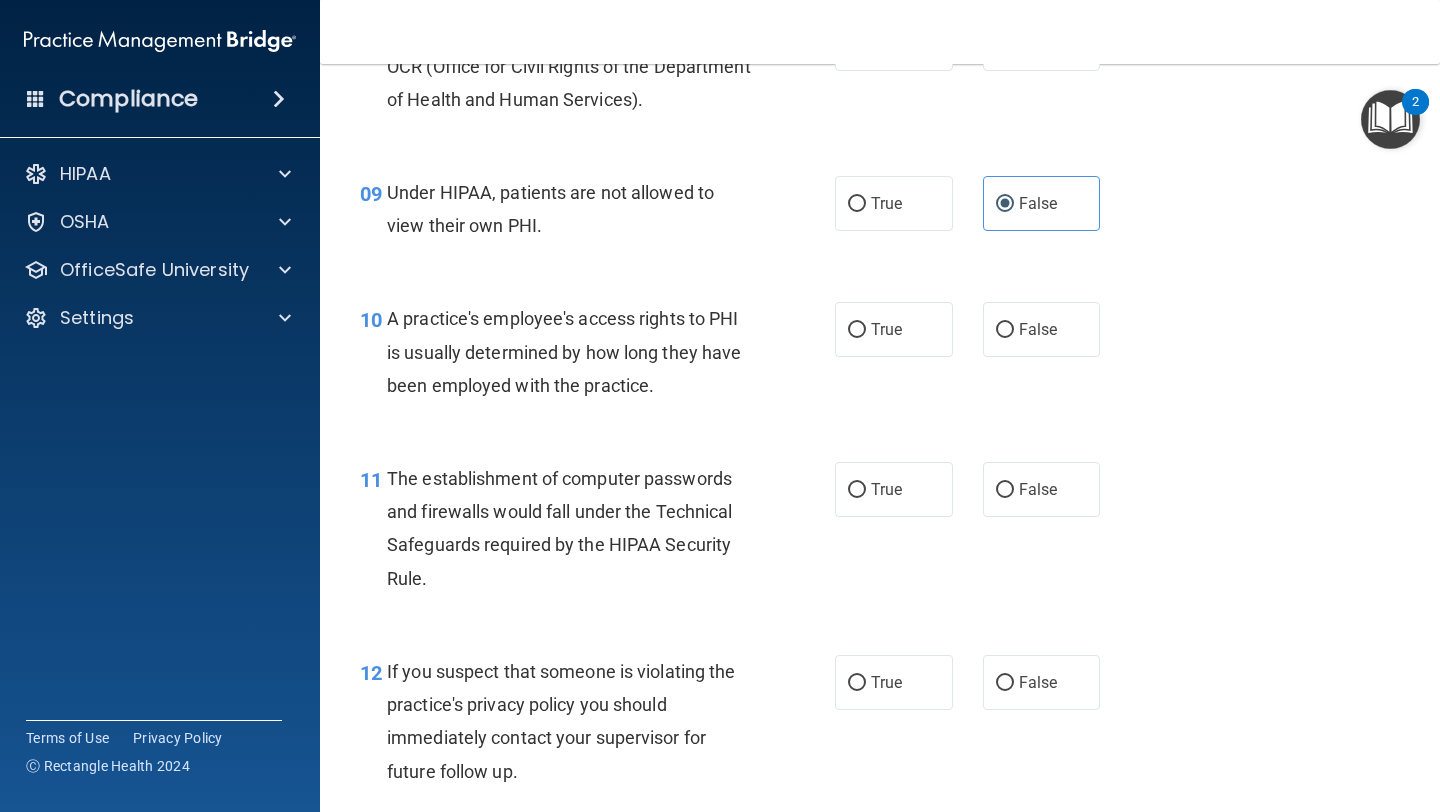scroll, scrollTop: 1492, scrollLeft: 0, axis: vertical 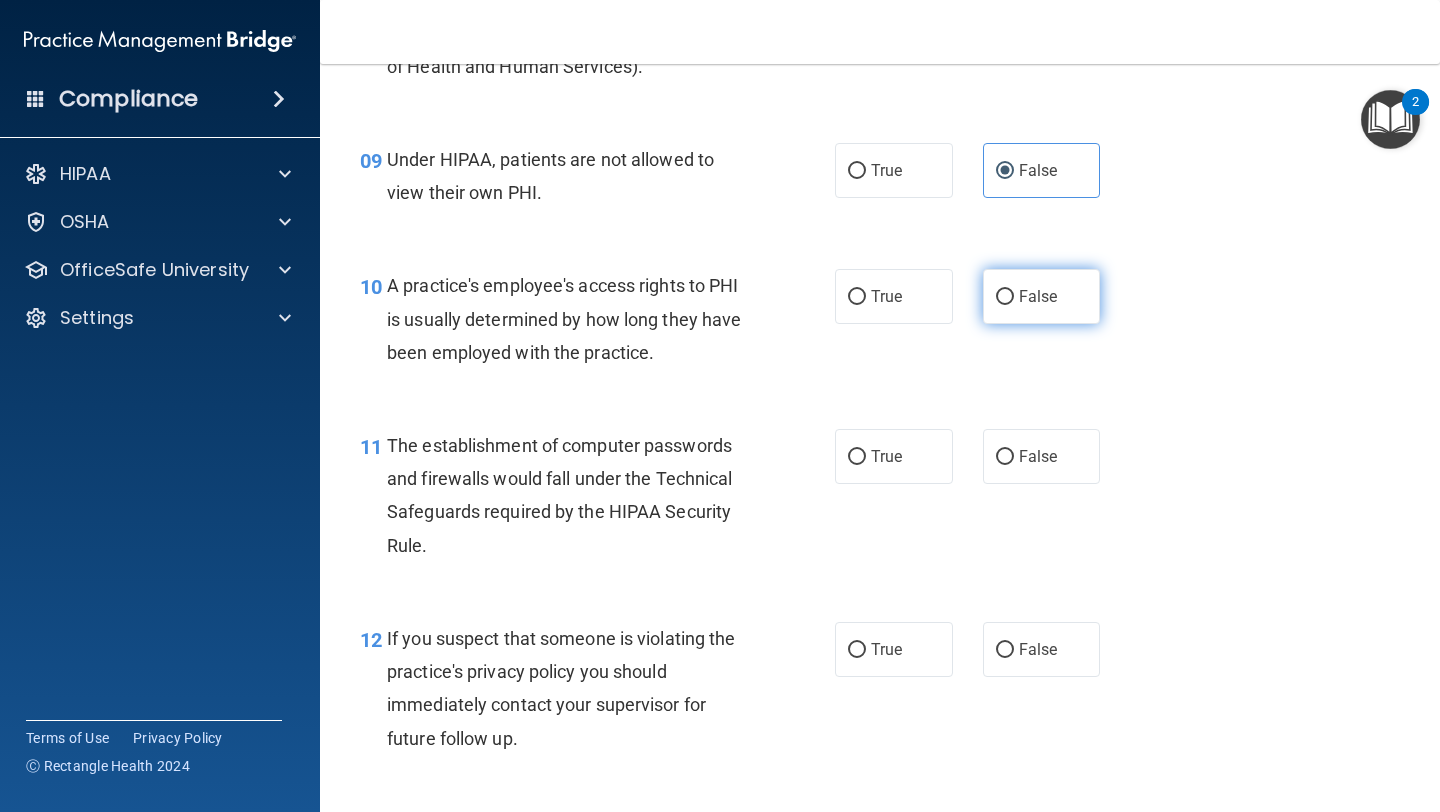 click on "False" at bounding box center [1005, 297] 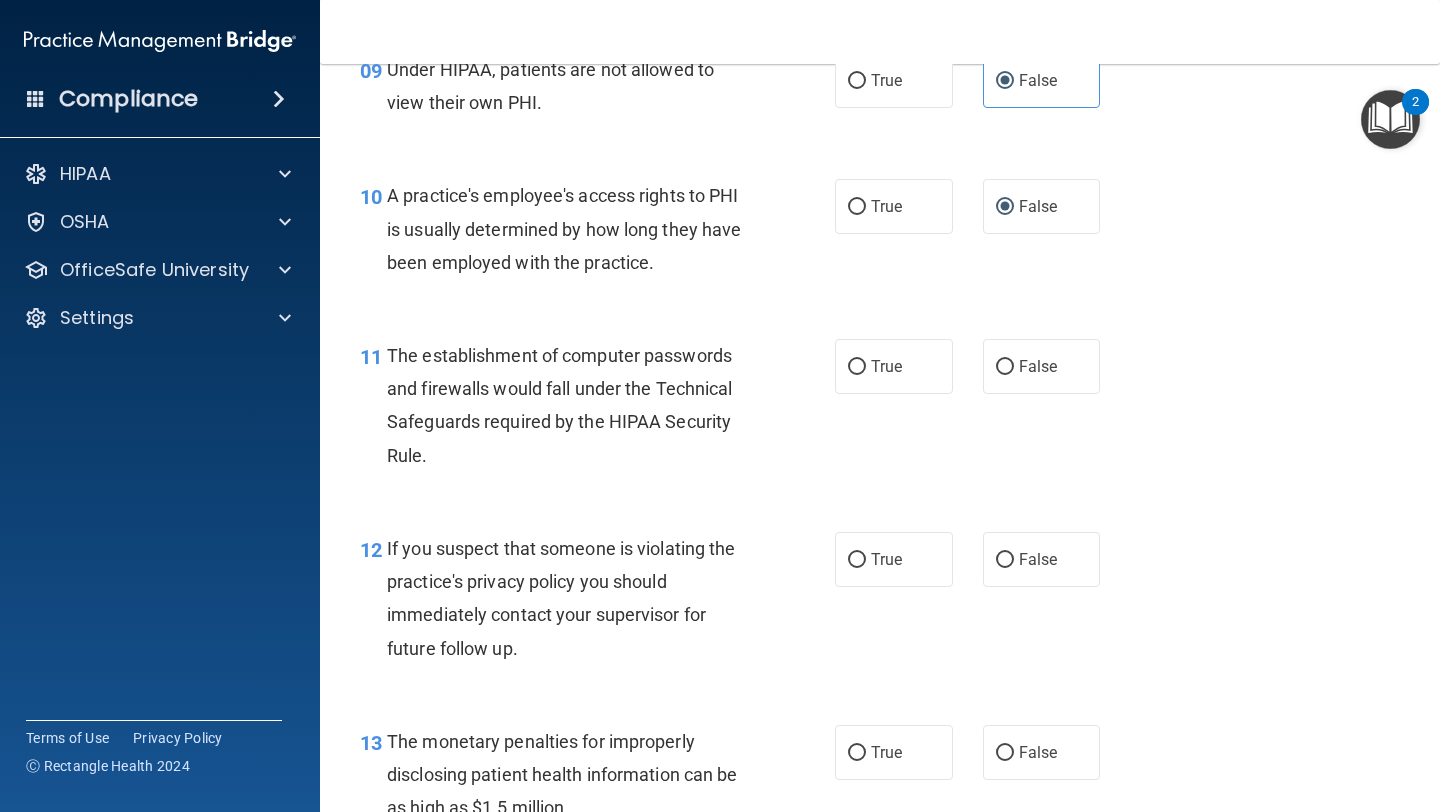 scroll, scrollTop: 1593, scrollLeft: 0, axis: vertical 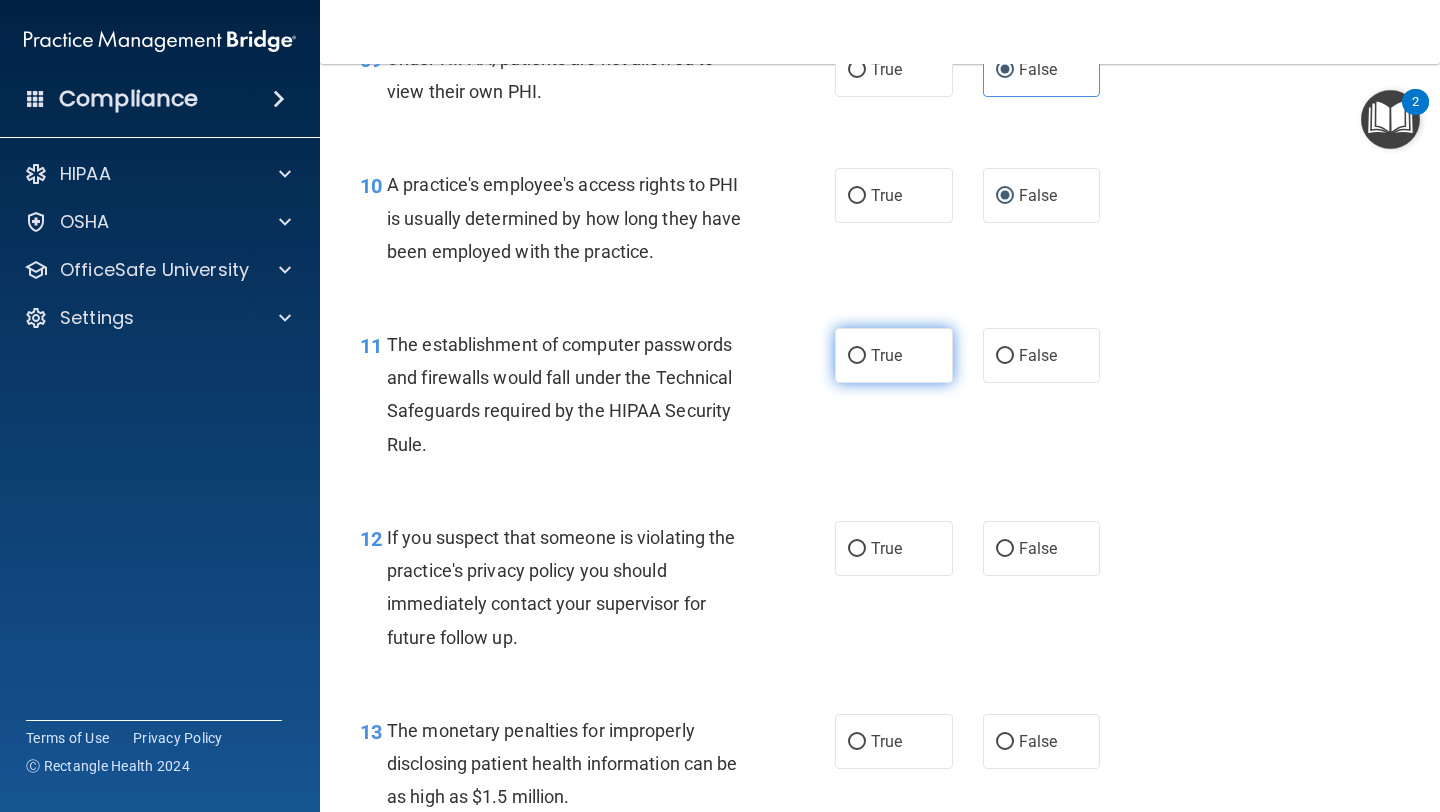 click on "True" at bounding box center [857, 356] 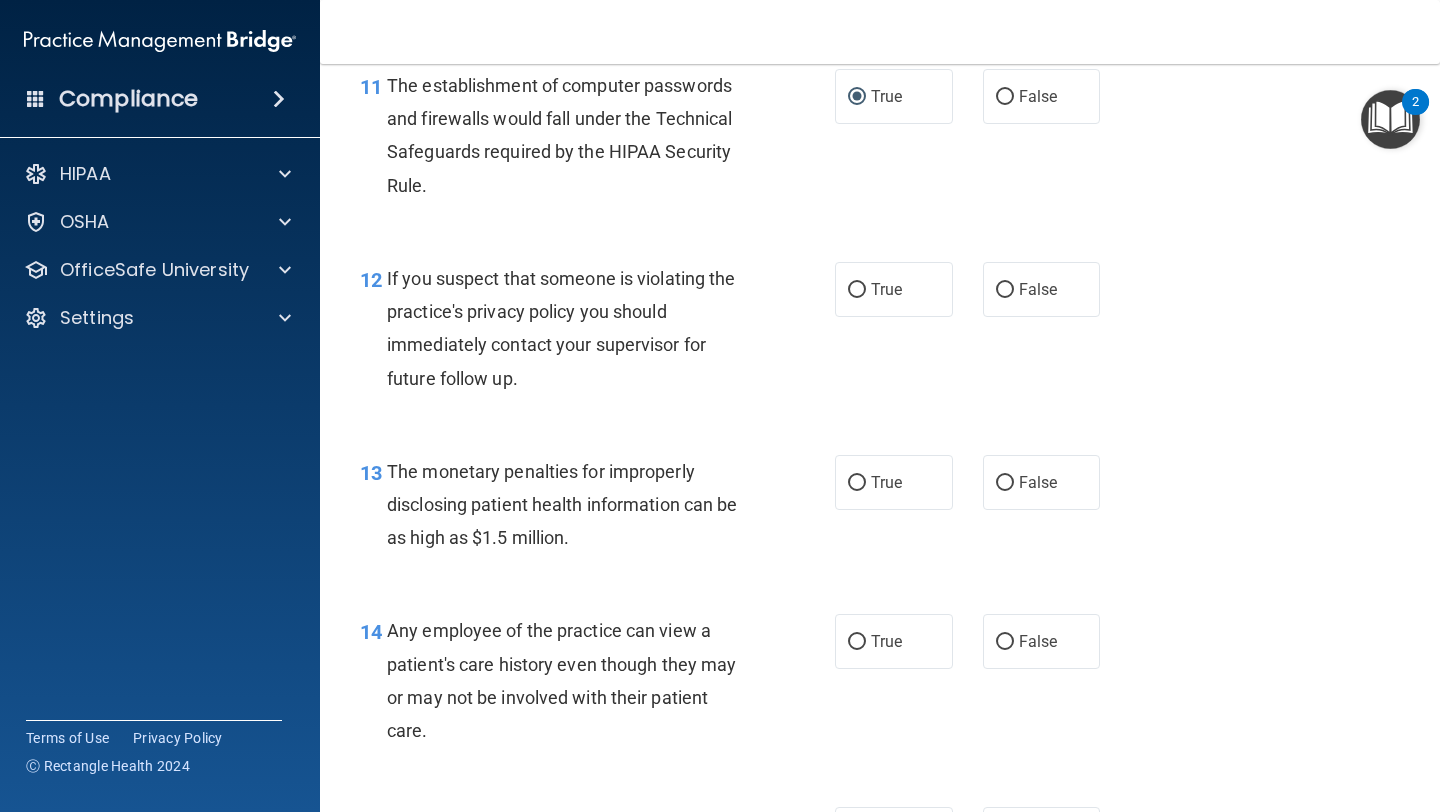 scroll, scrollTop: 1857, scrollLeft: 0, axis: vertical 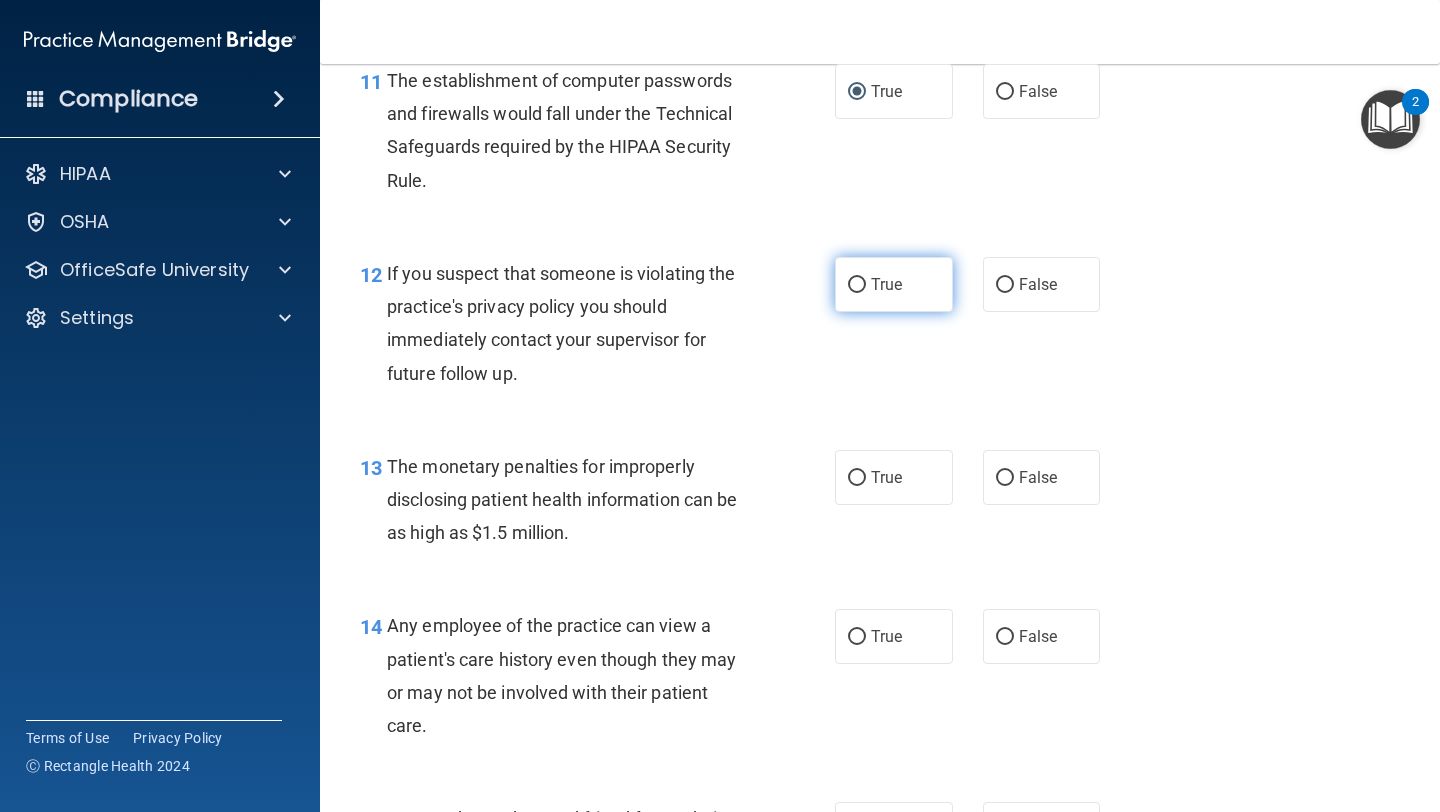 click on "True" at bounding box center [886, 284] 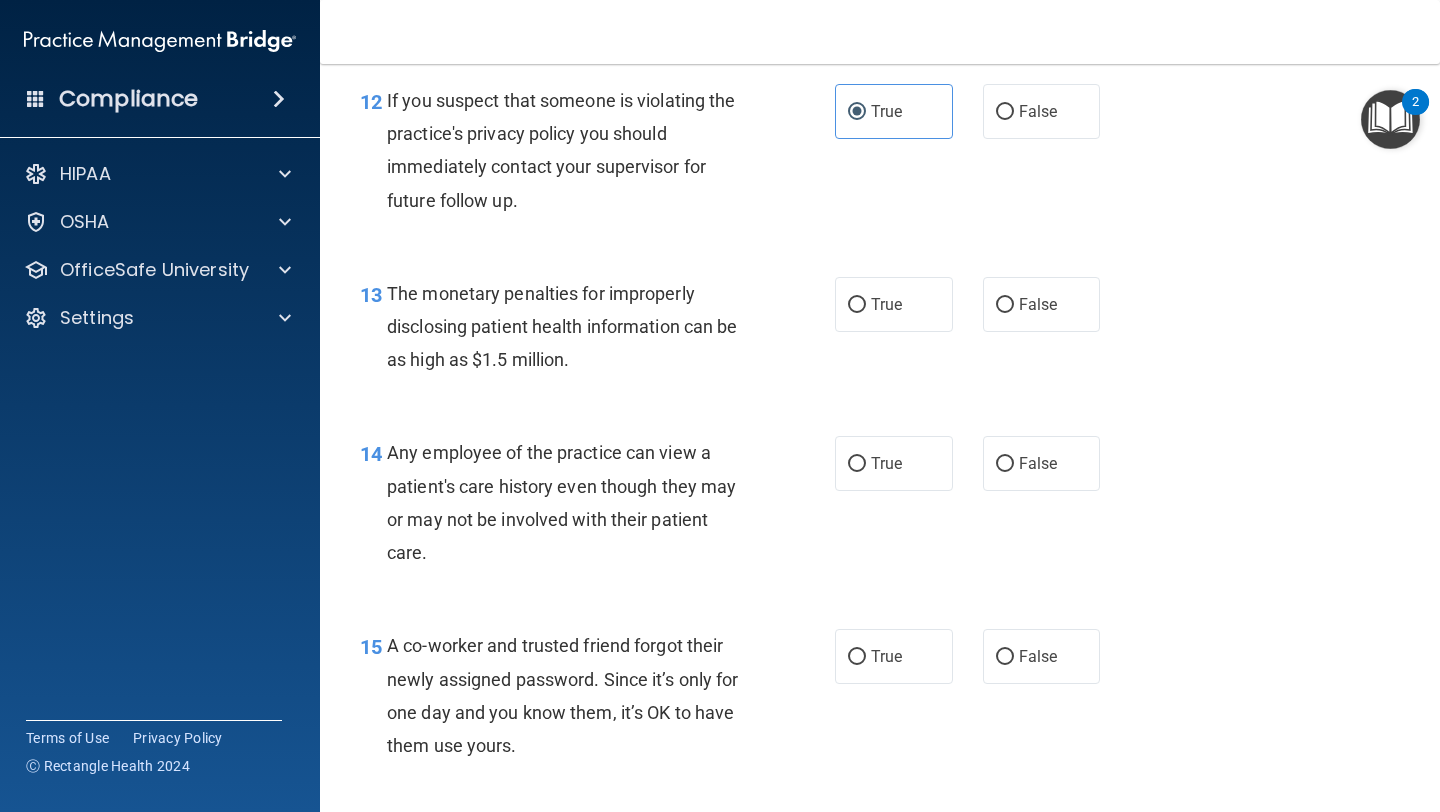scroll, scrollTop: 2034, scrollLeft: 0, axis: vertical 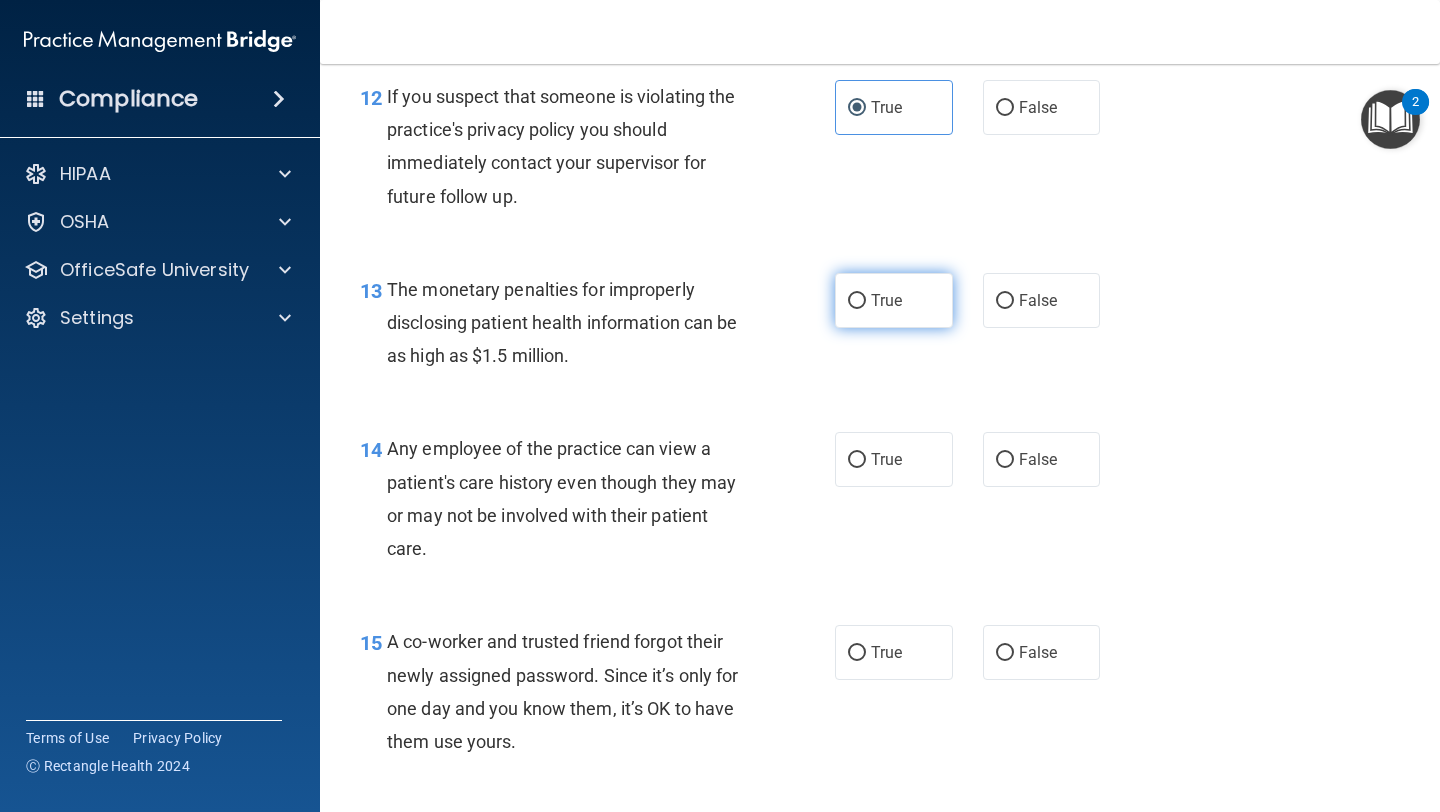 click on "True" at bounding box center (857, 301) 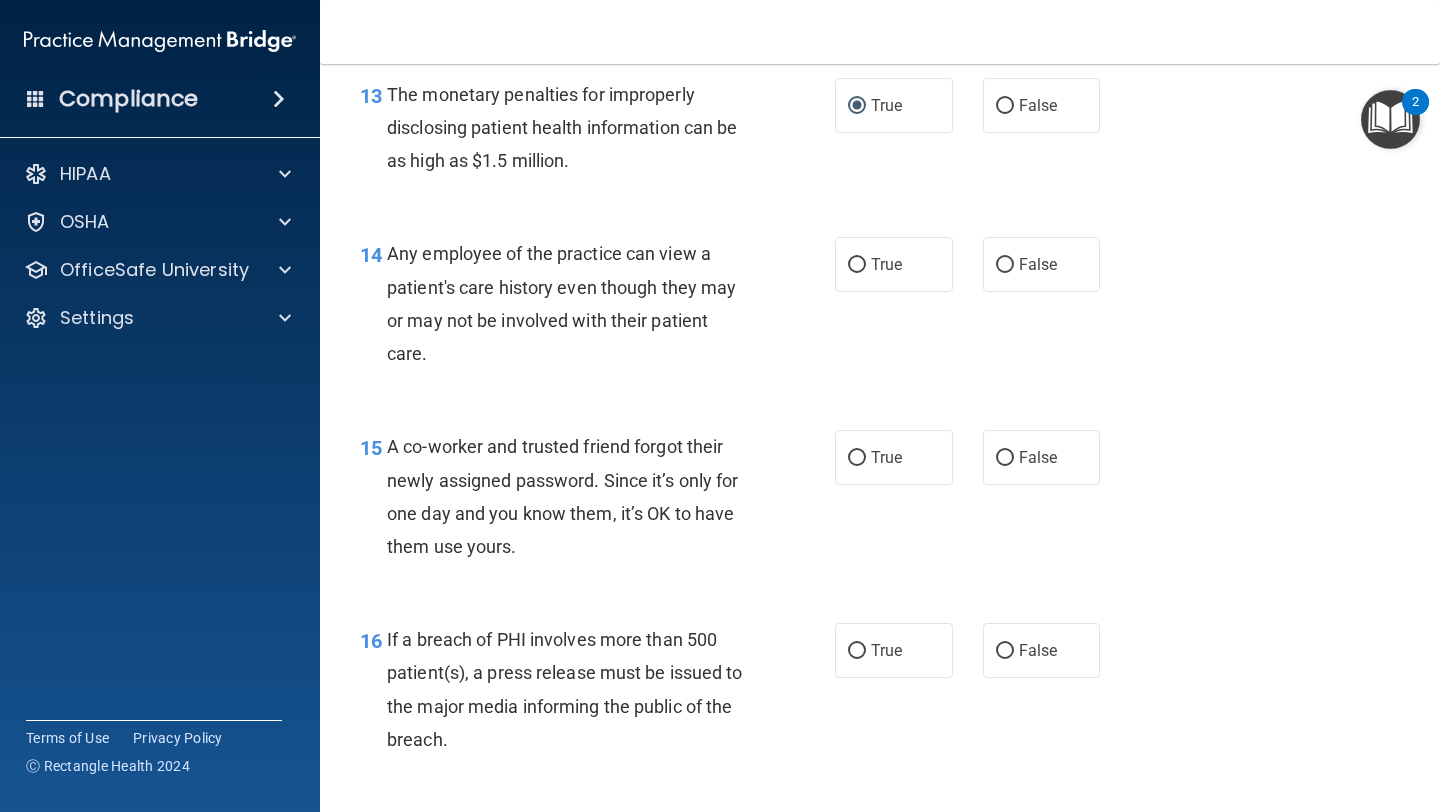 scroll, scrollTop: 2234, scrollLeft: 0, axis: vertical 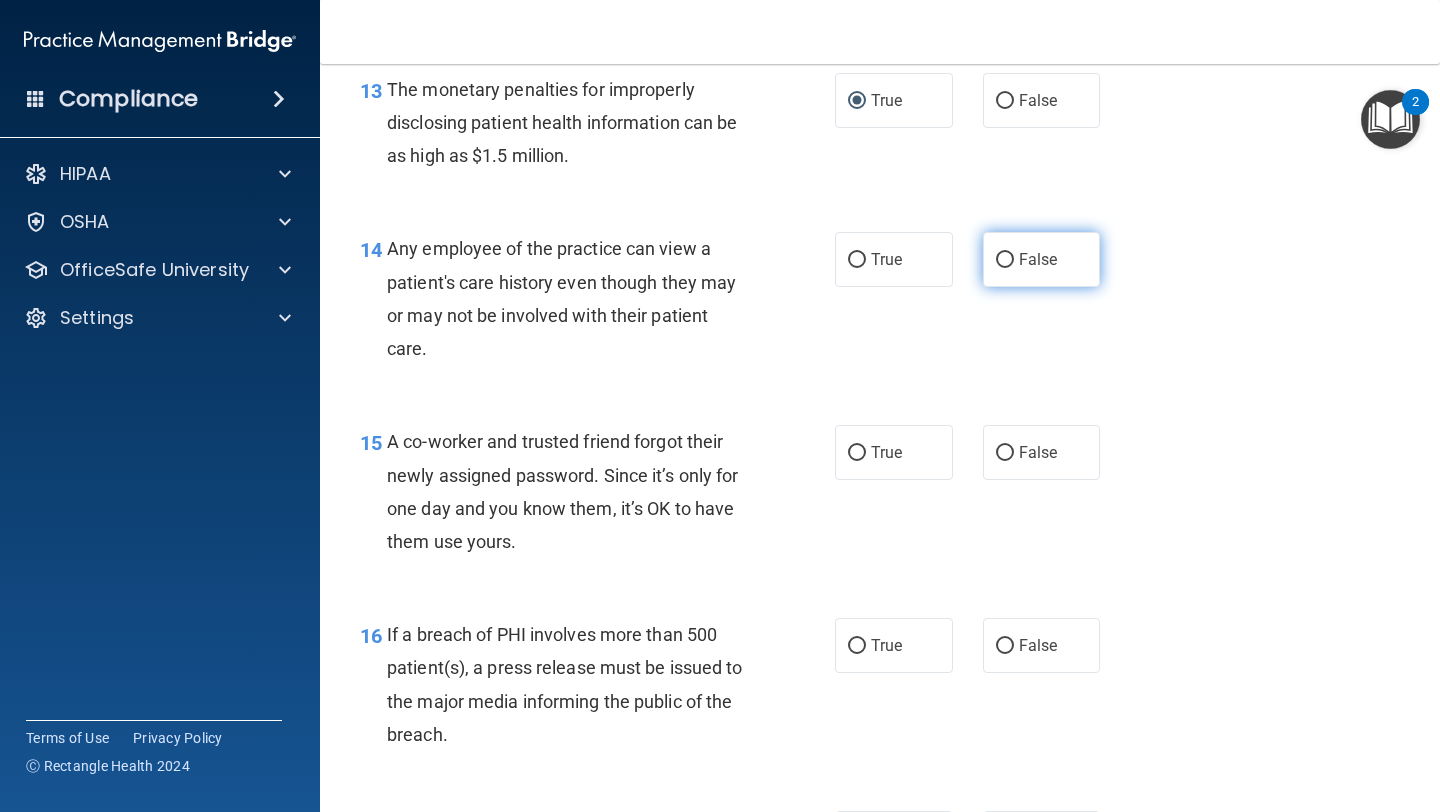 click on "False" at bounding box center [1038, 259] 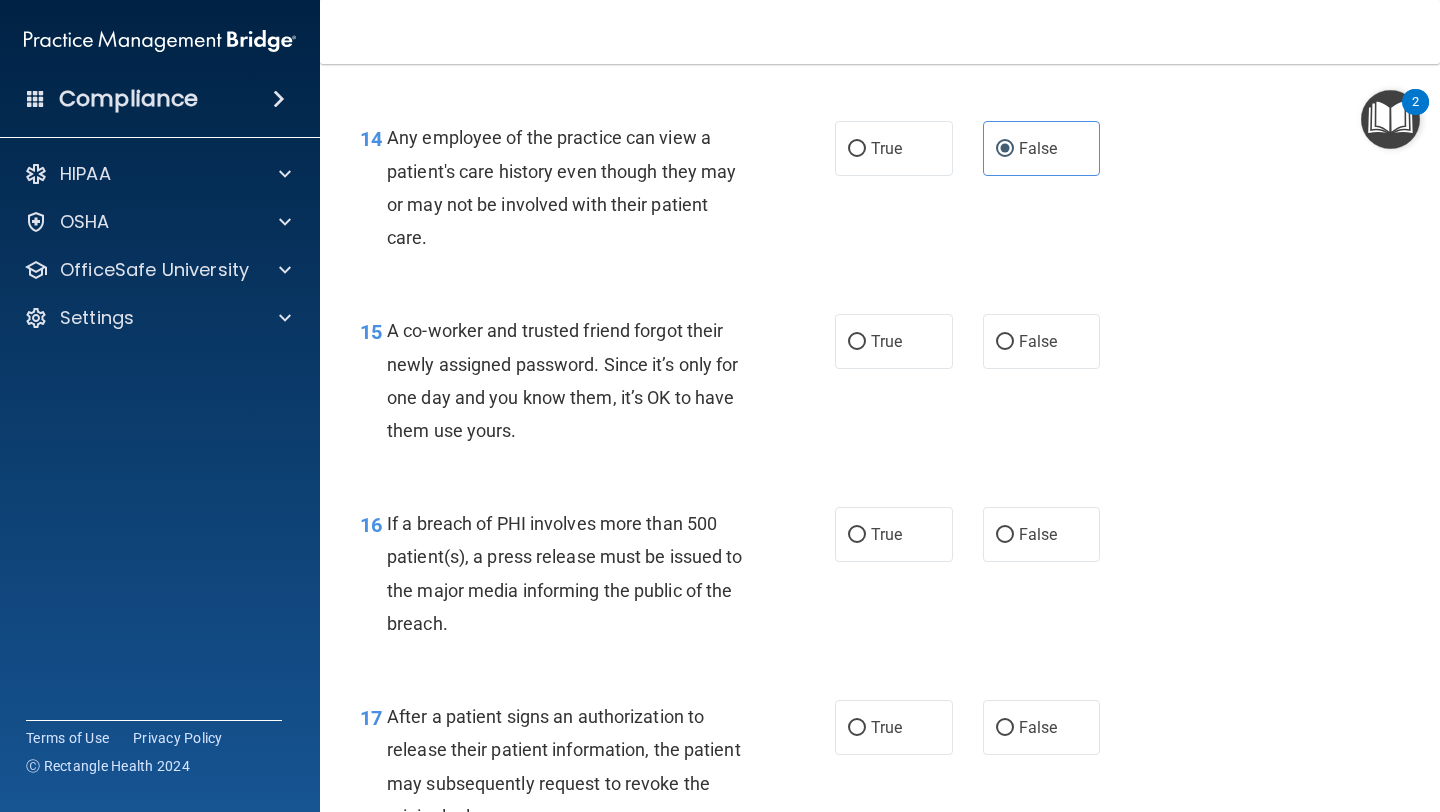 scroll, scrollTop: 2365, scrollLeft: 0, axis: vertical 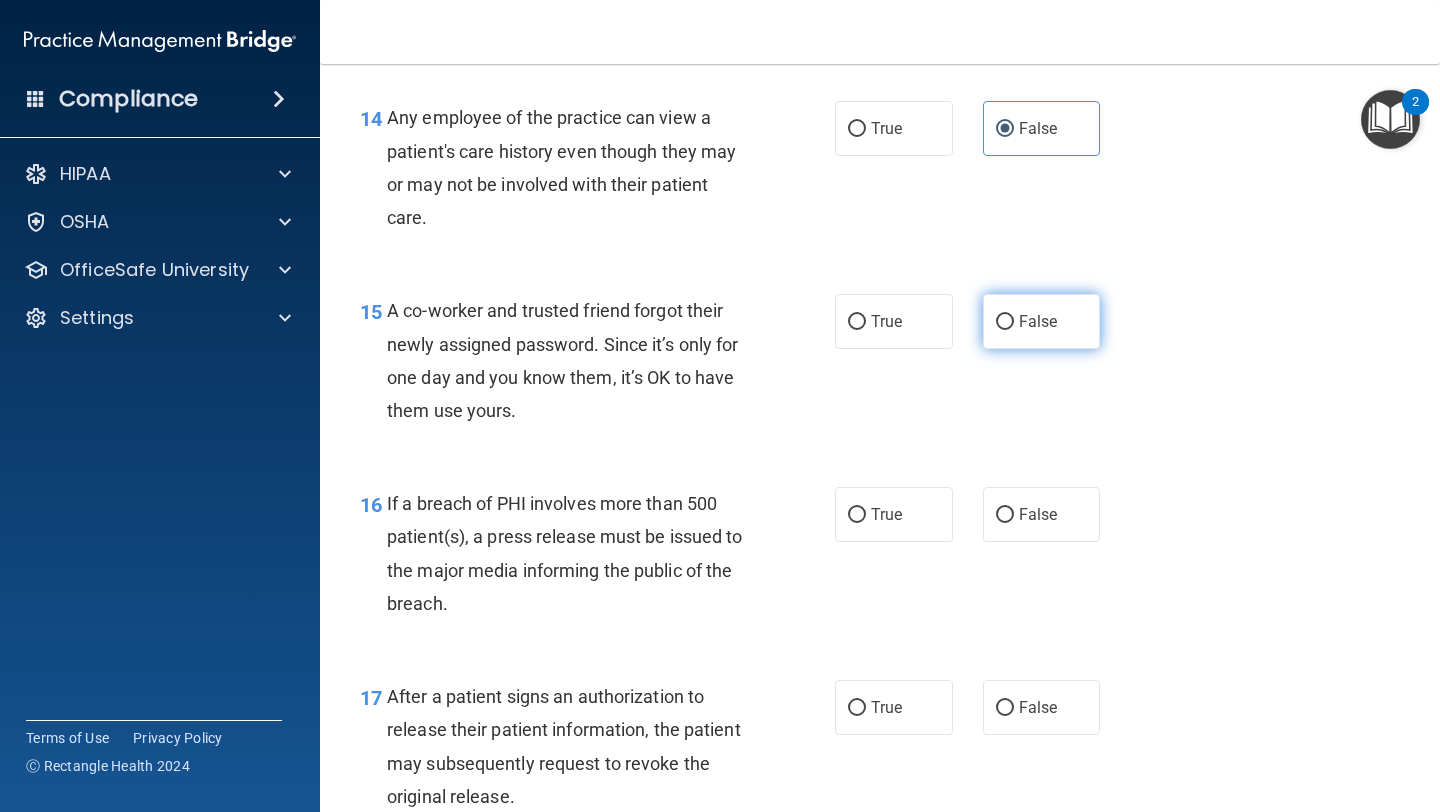 click on "False" at bounding box center (1042, 321) 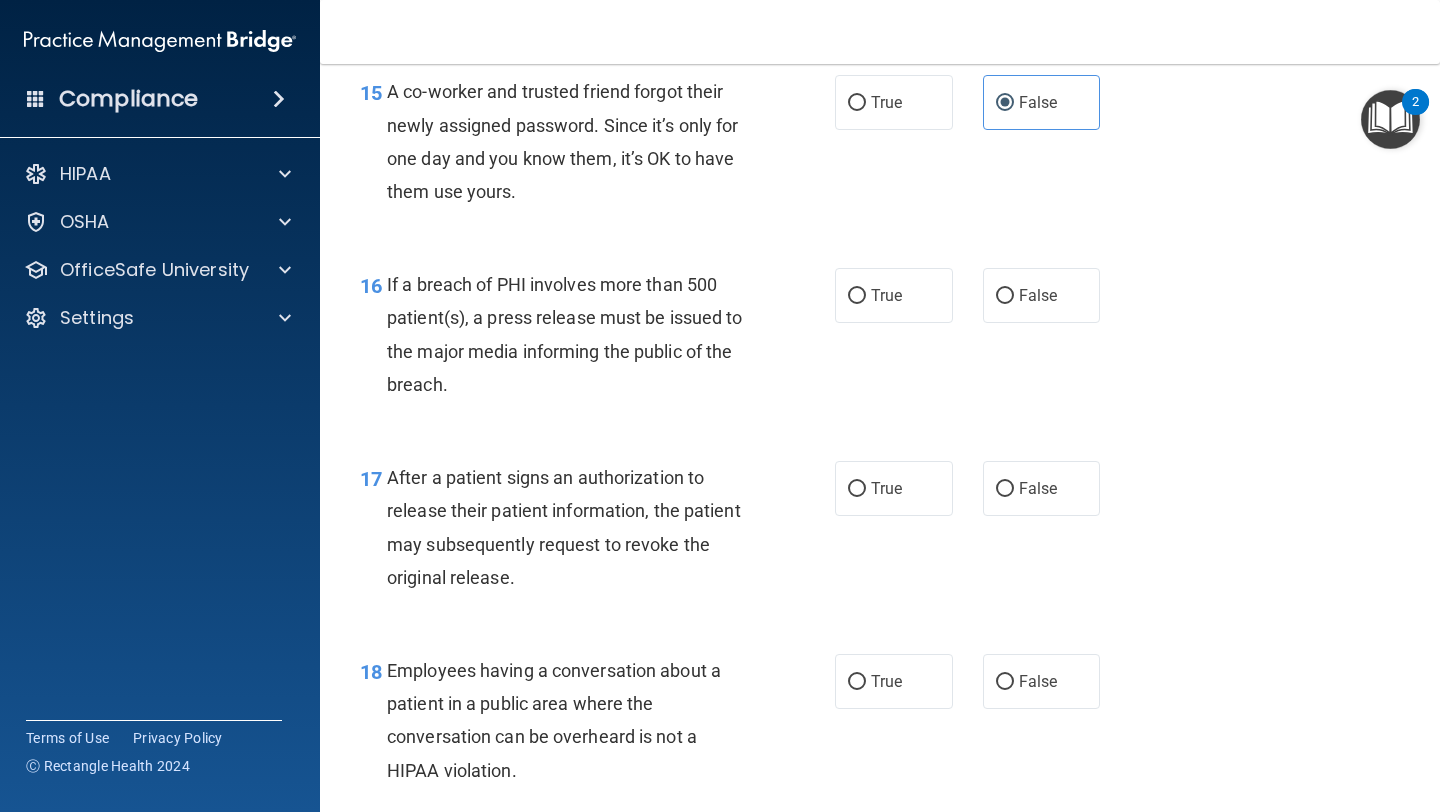 scroll, scrollTop: 2586, scrollLeft: 0, axis: vertical 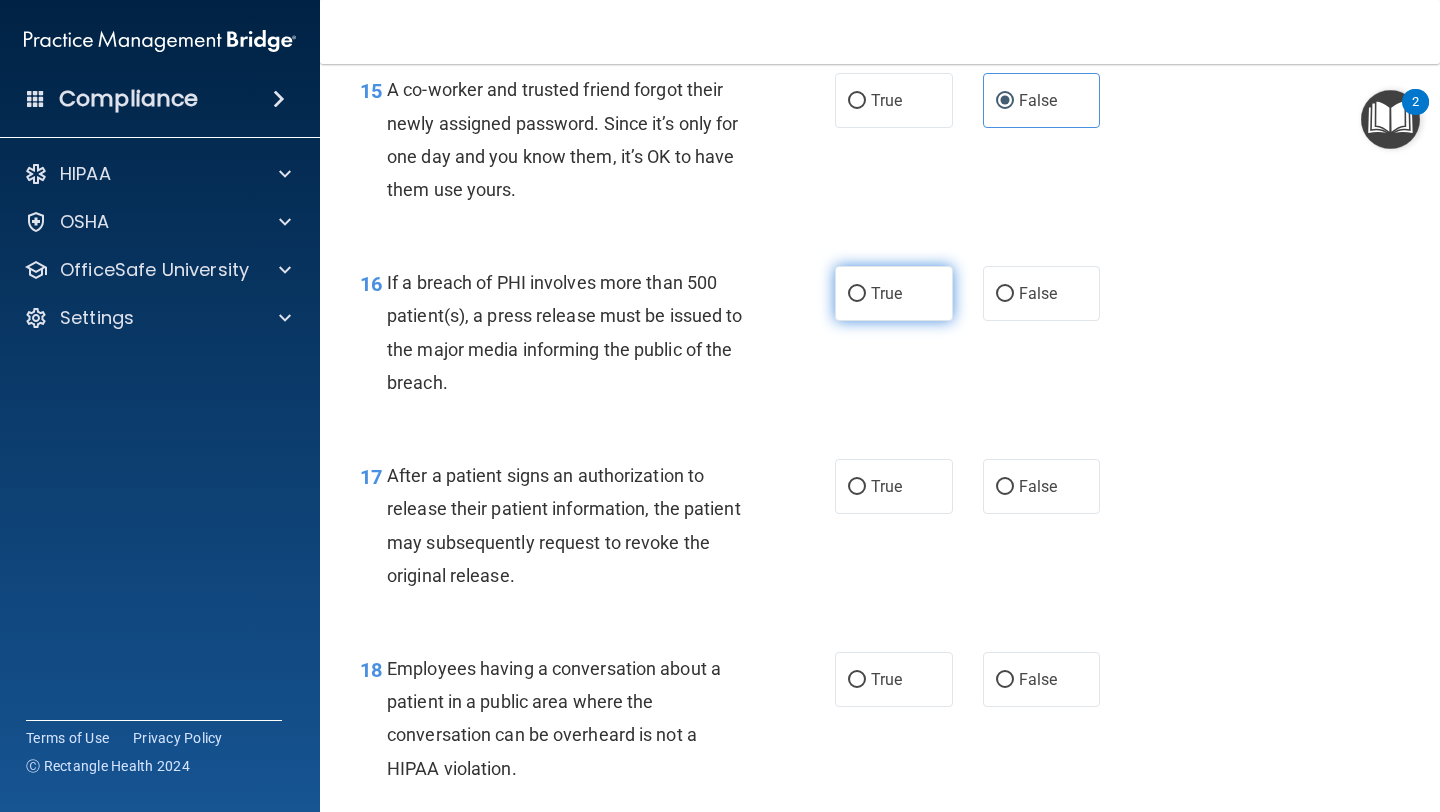 click on "True" at bounding box center (894, 293) 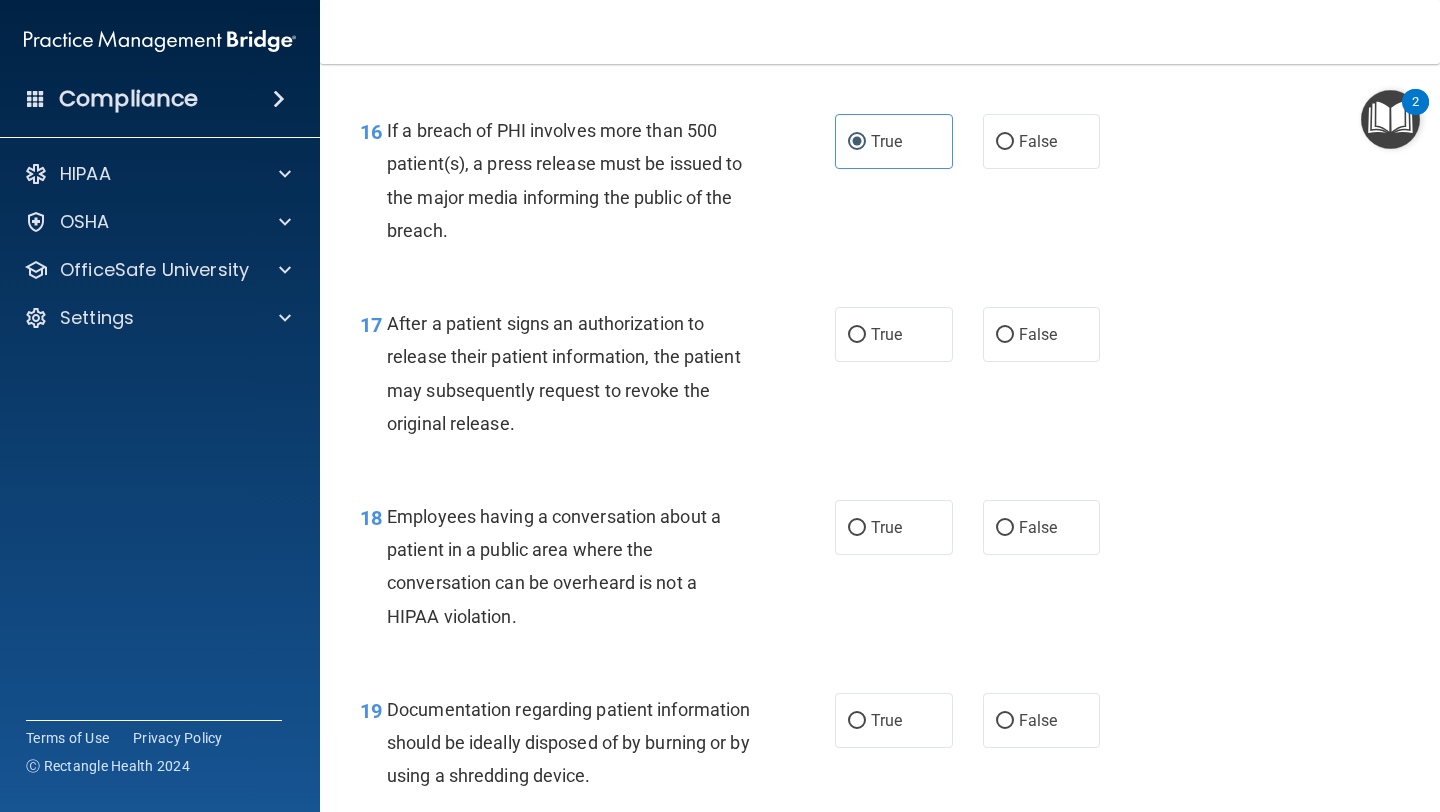 scroll, scrollTop: 2801, scrollLeft: 0, axis: vertical 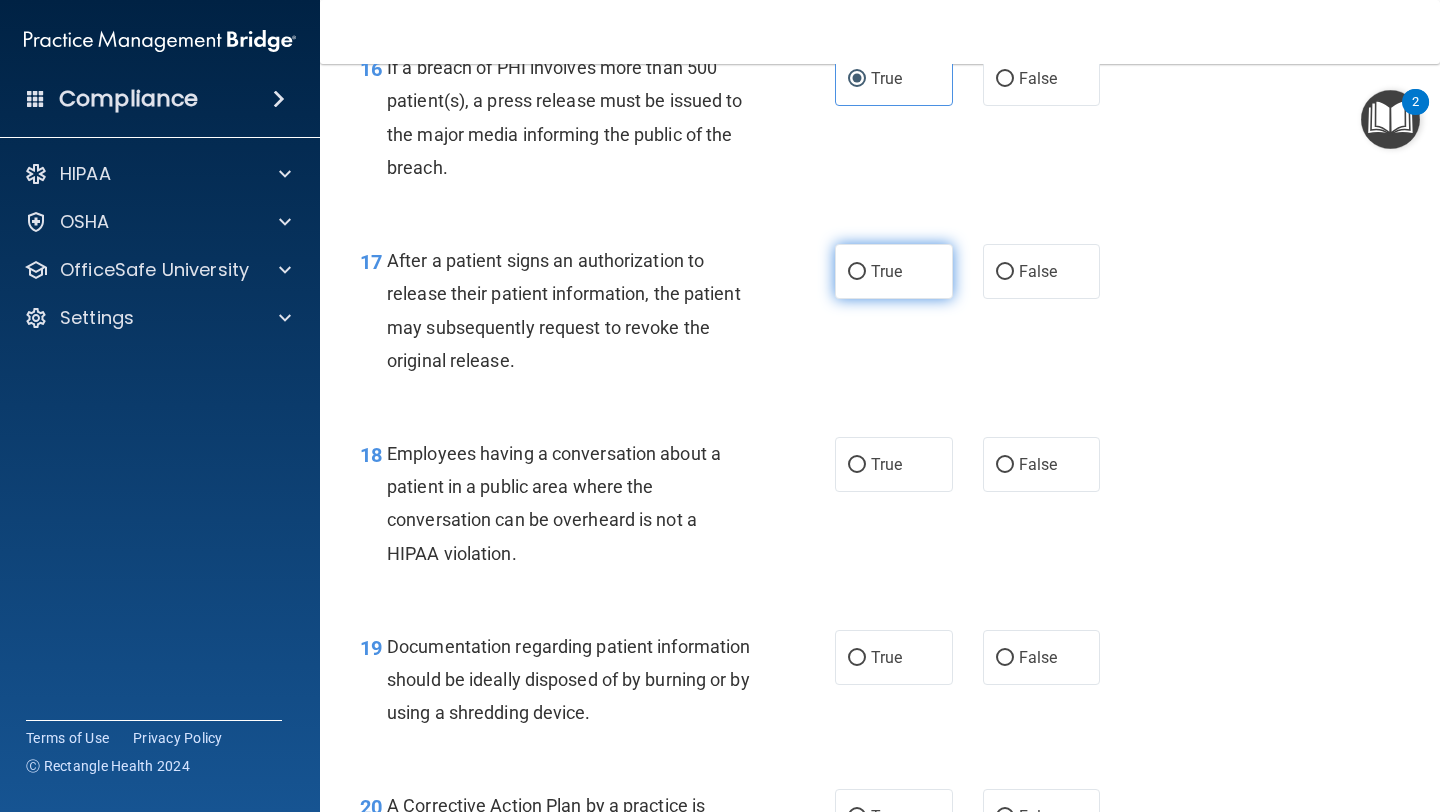 click on "True" at bounding box center (894, 271) 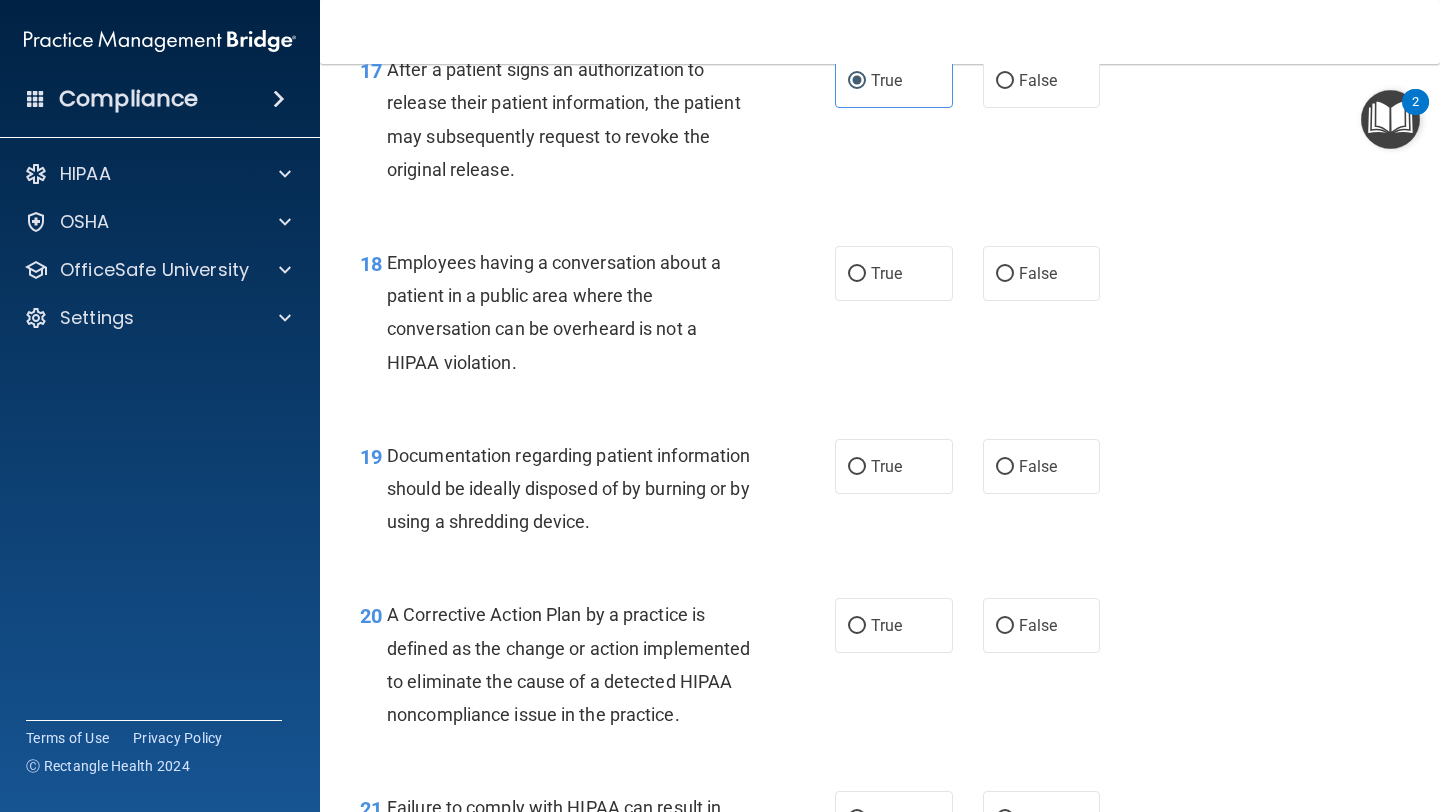 scroll, scrollTop: 2995, scrollLeft: 0, axis: vertical 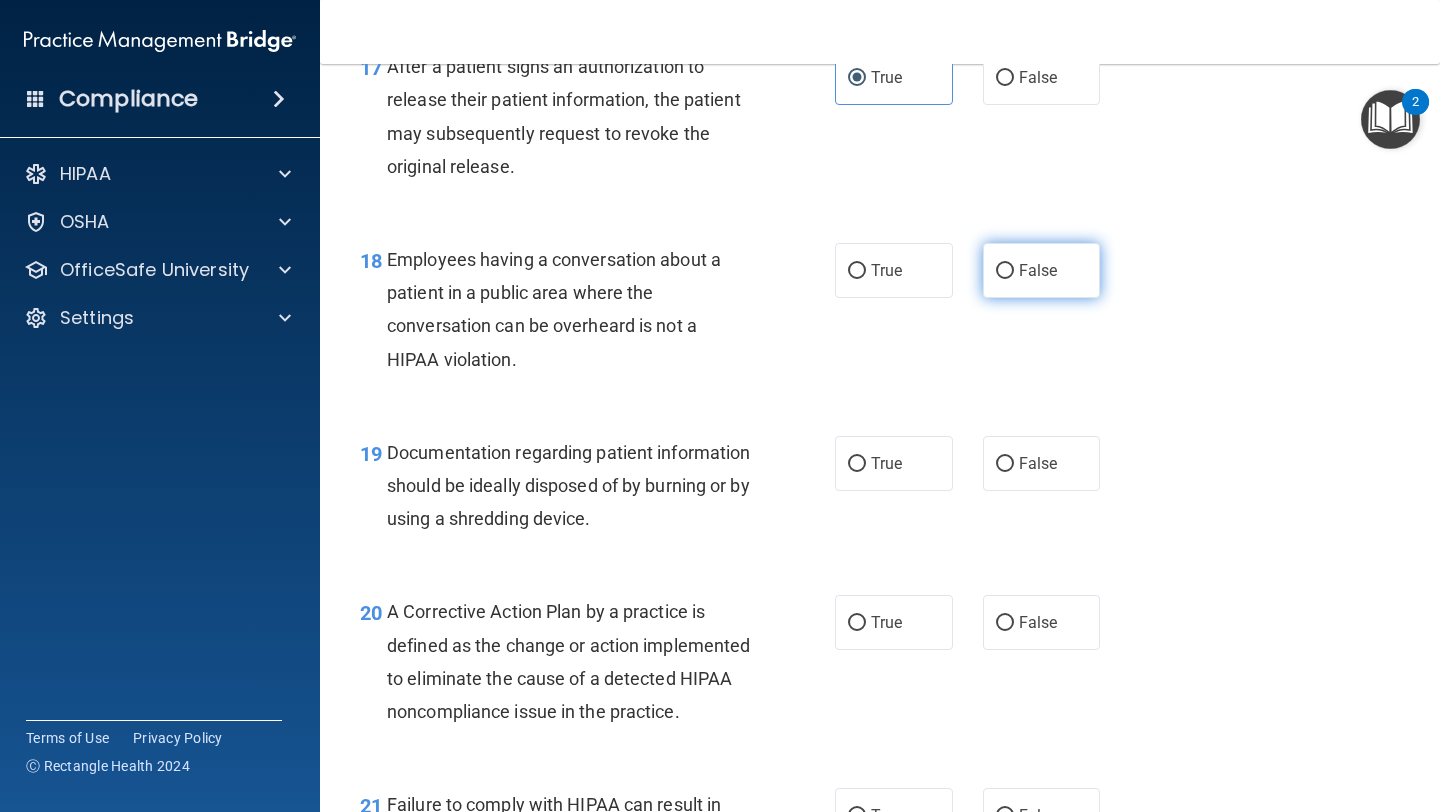 click on "False" at bounding box center [1005, 271] 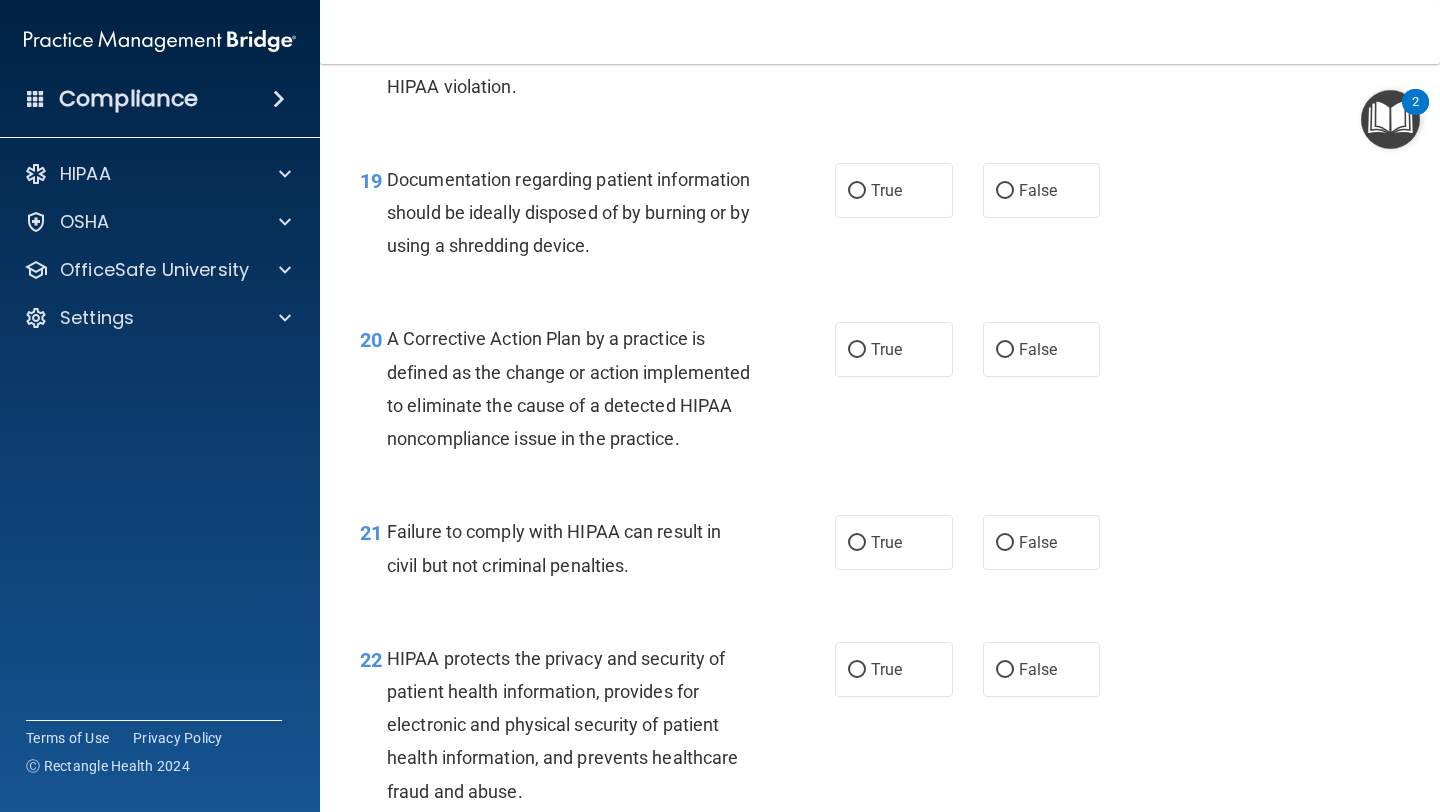 scroll, scrollTop: 3271, scrollLeft: 0, axis: vertical 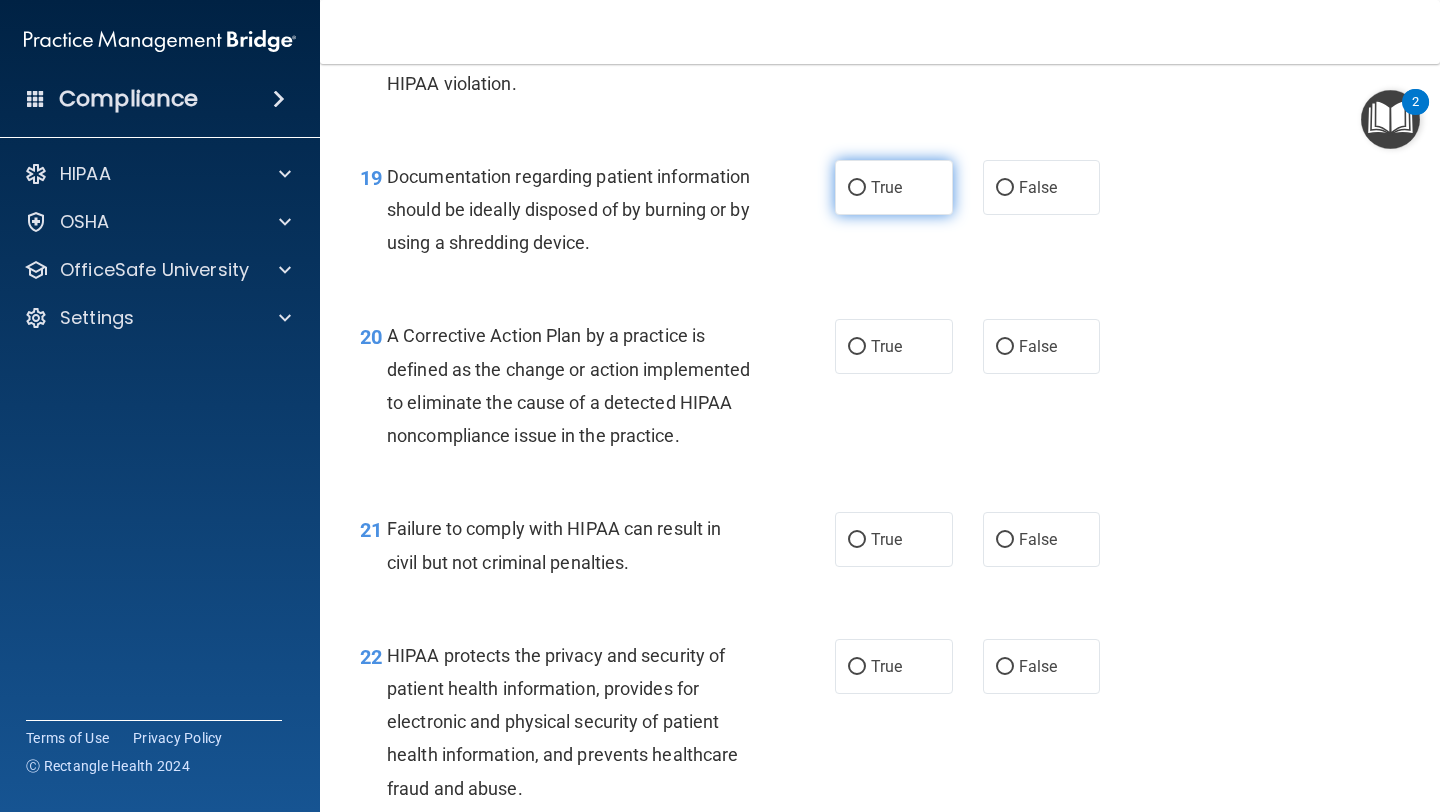 click on "True" at bounding box center (894, 187) 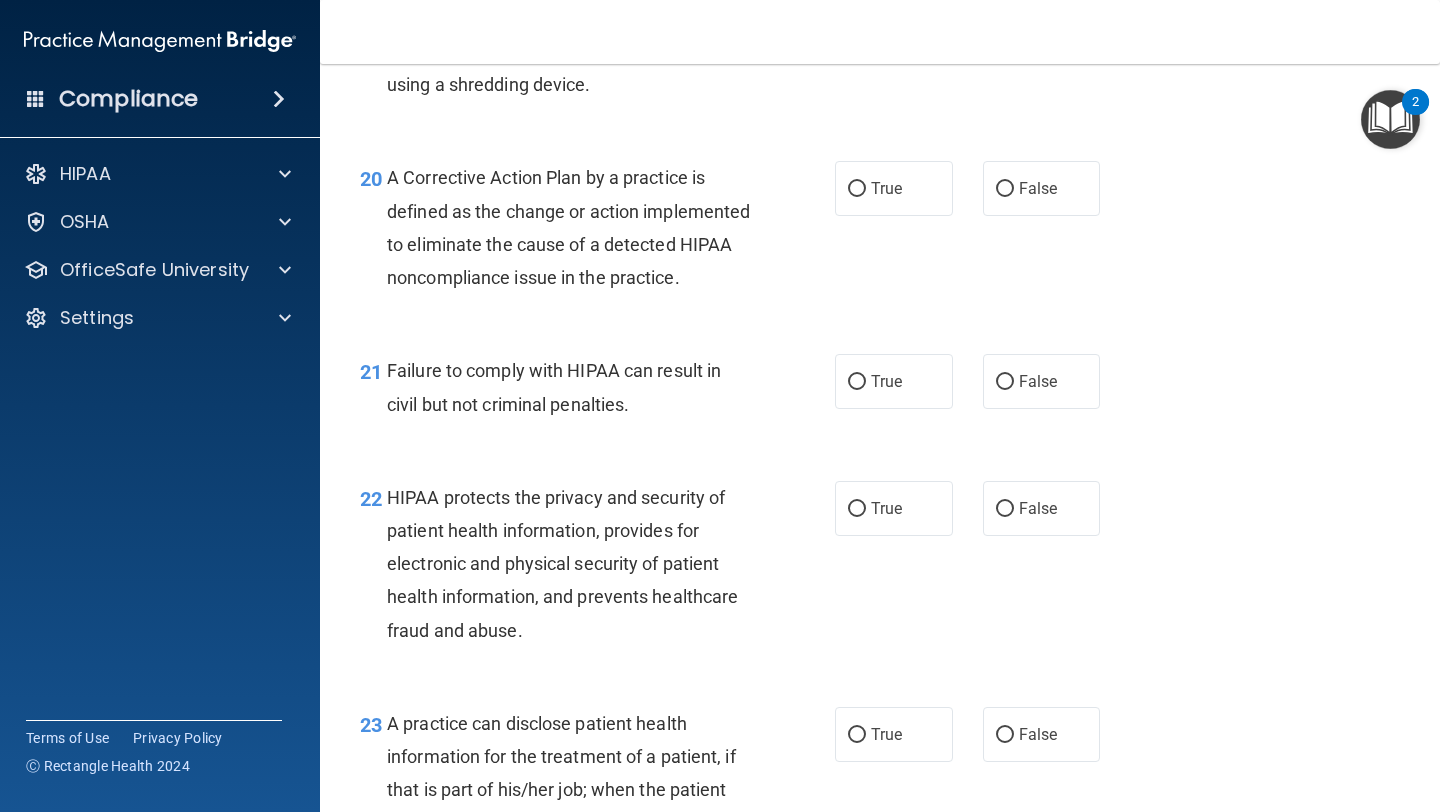 scroll, scrollTop: 3465, scrollLeft: 0, axis: vertical 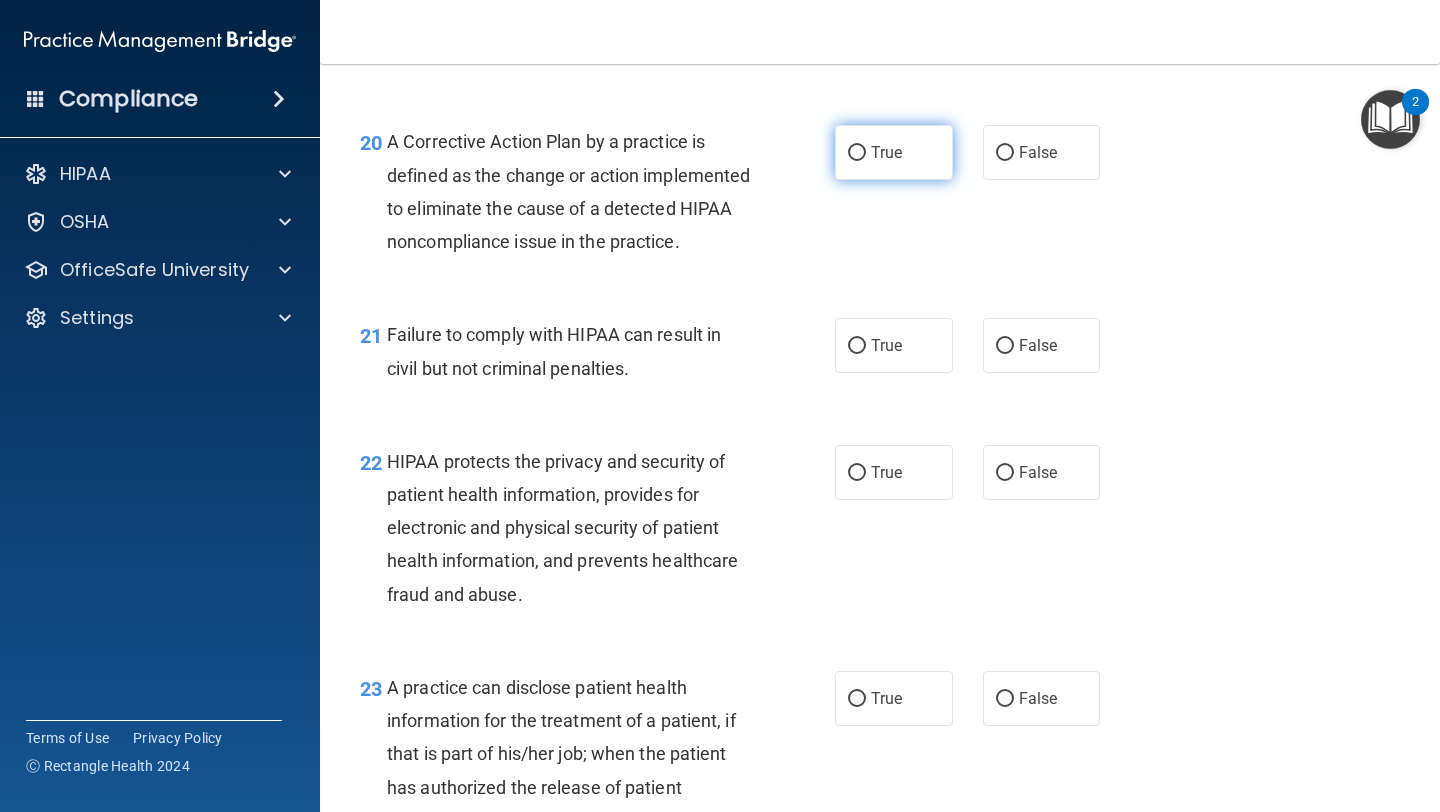 click on "True" at bounding box center (857, 153) 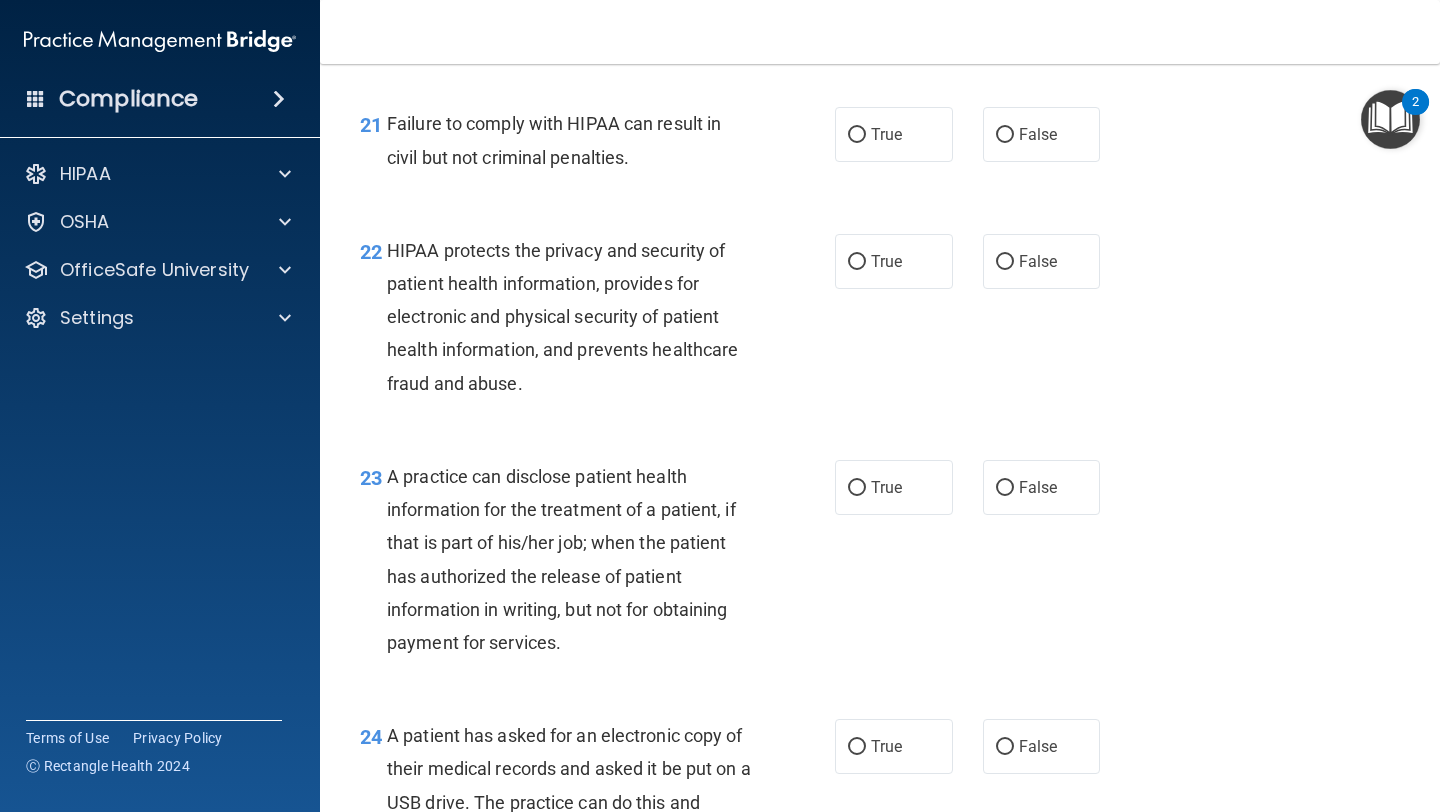scroll, scrollTop: 3683, scrollLeft: 0, axis: vertical 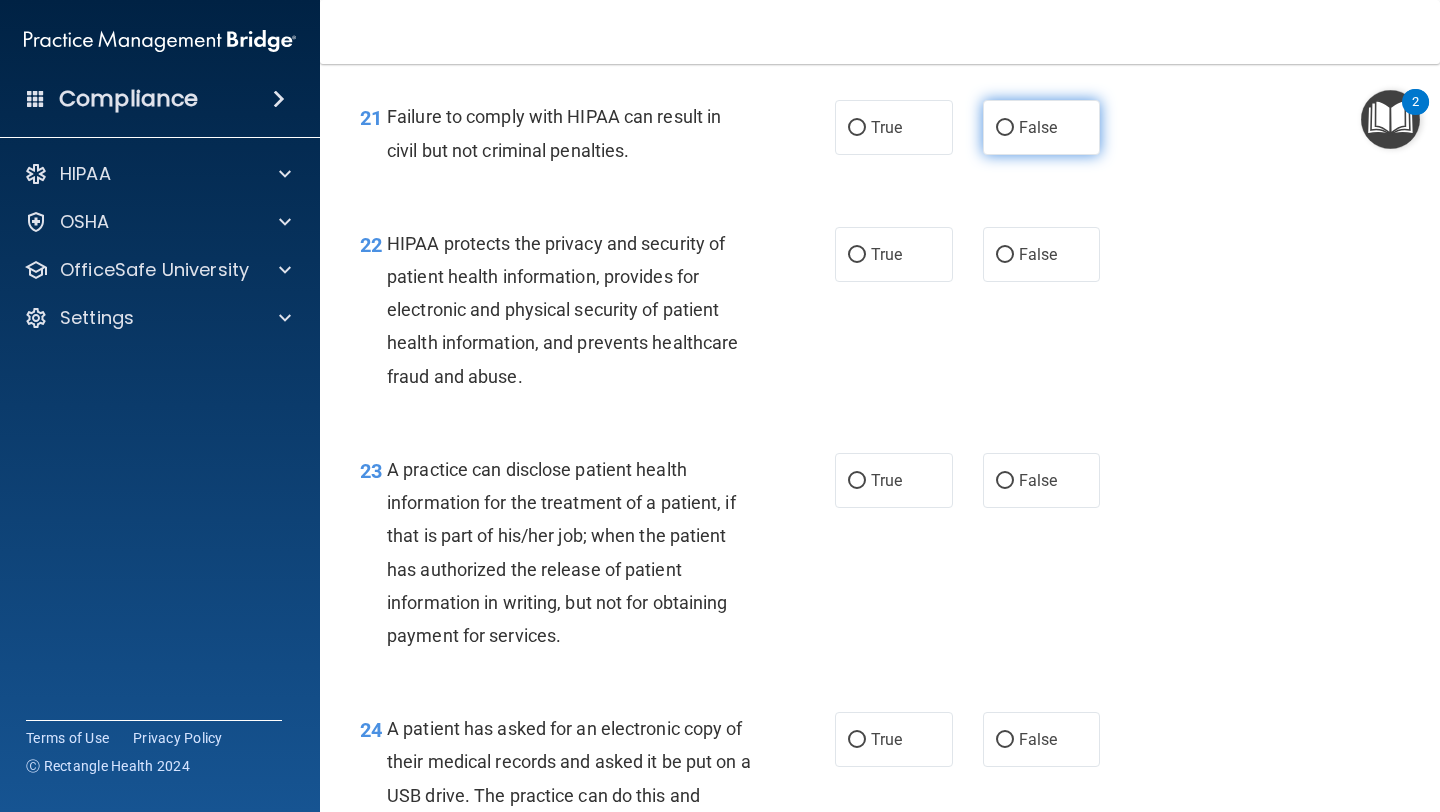 click on "False" at bounding box center [1038, 127] 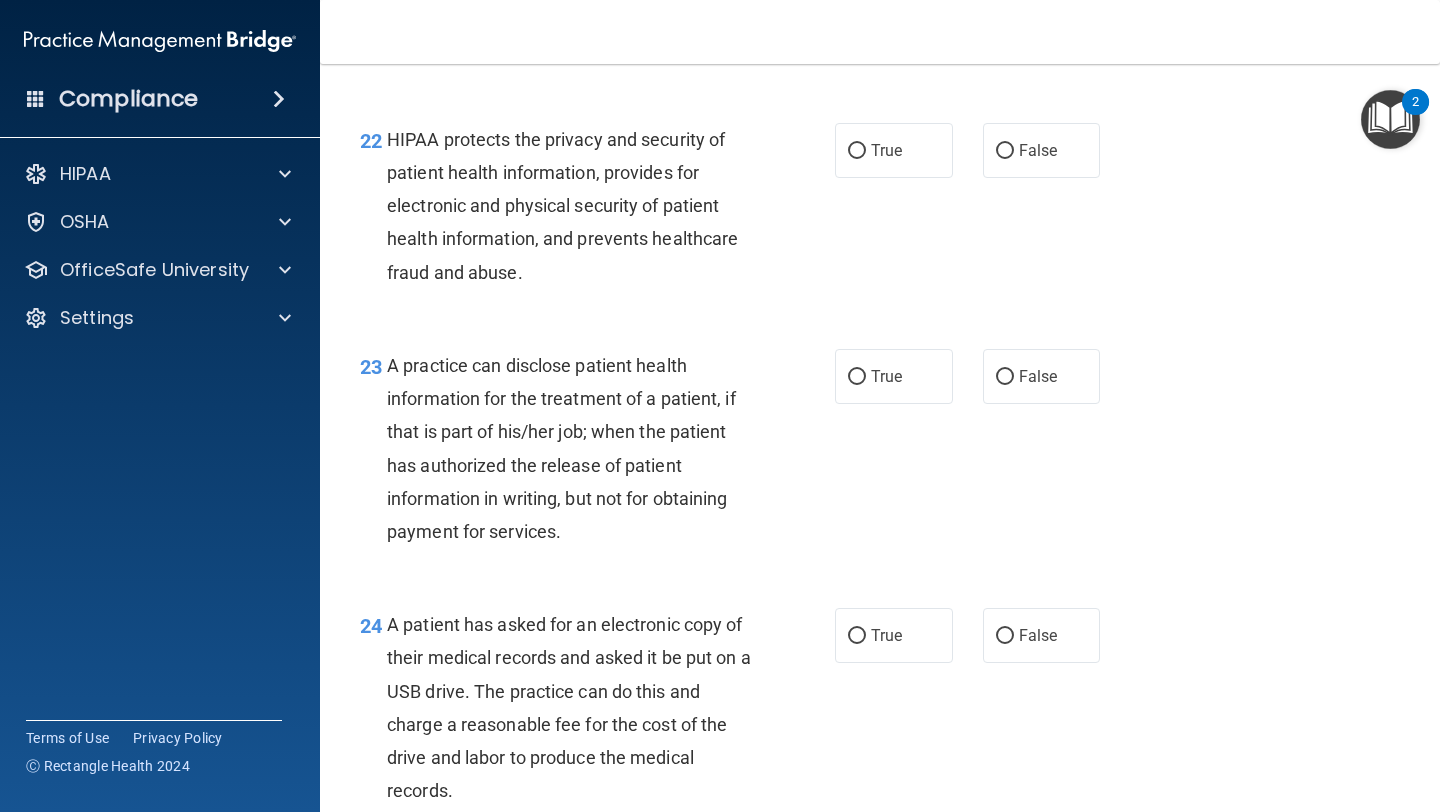 scroll, scrollTop: 3785, scrollLeft: 0, axis: vertical 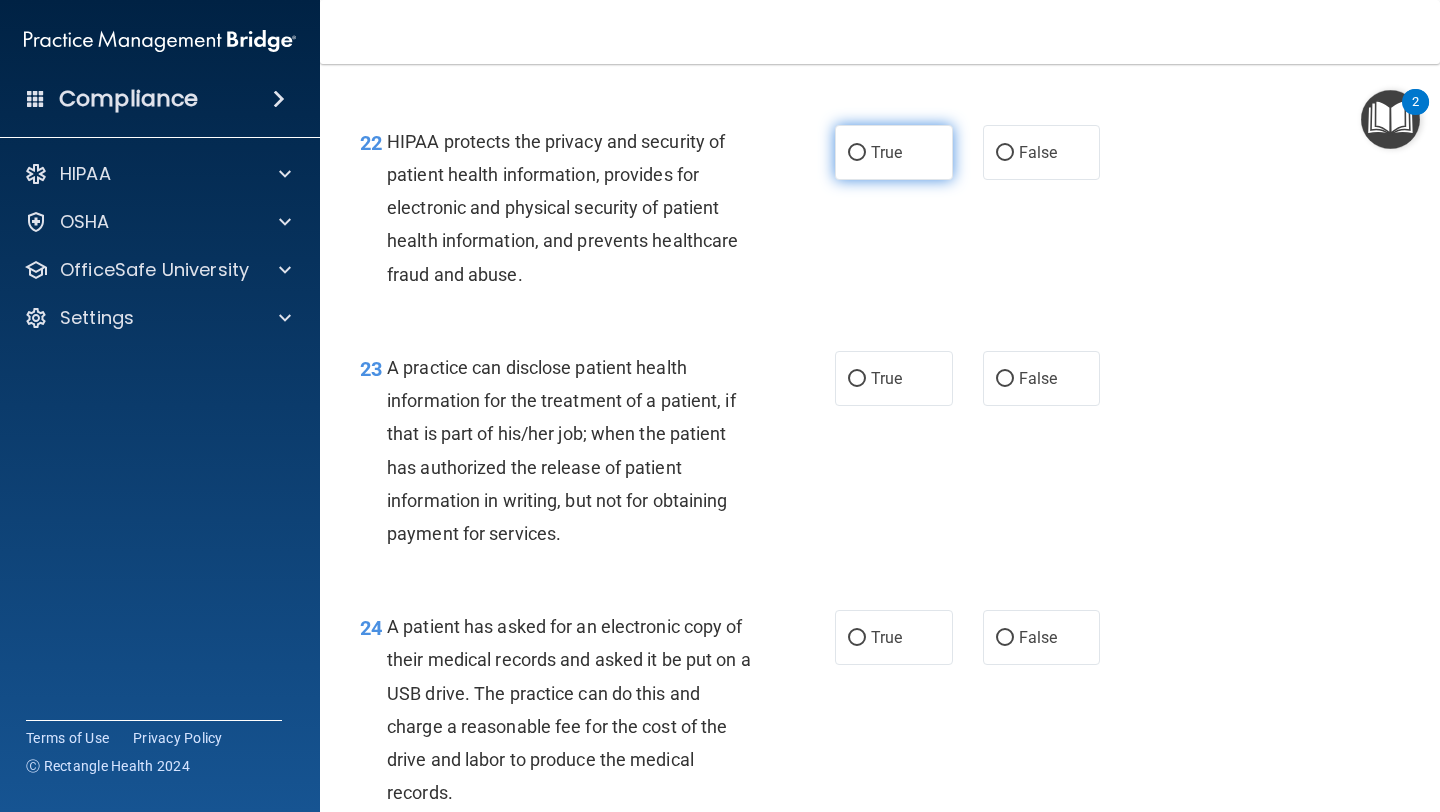 click on "True" at bounding box center (894, 152) 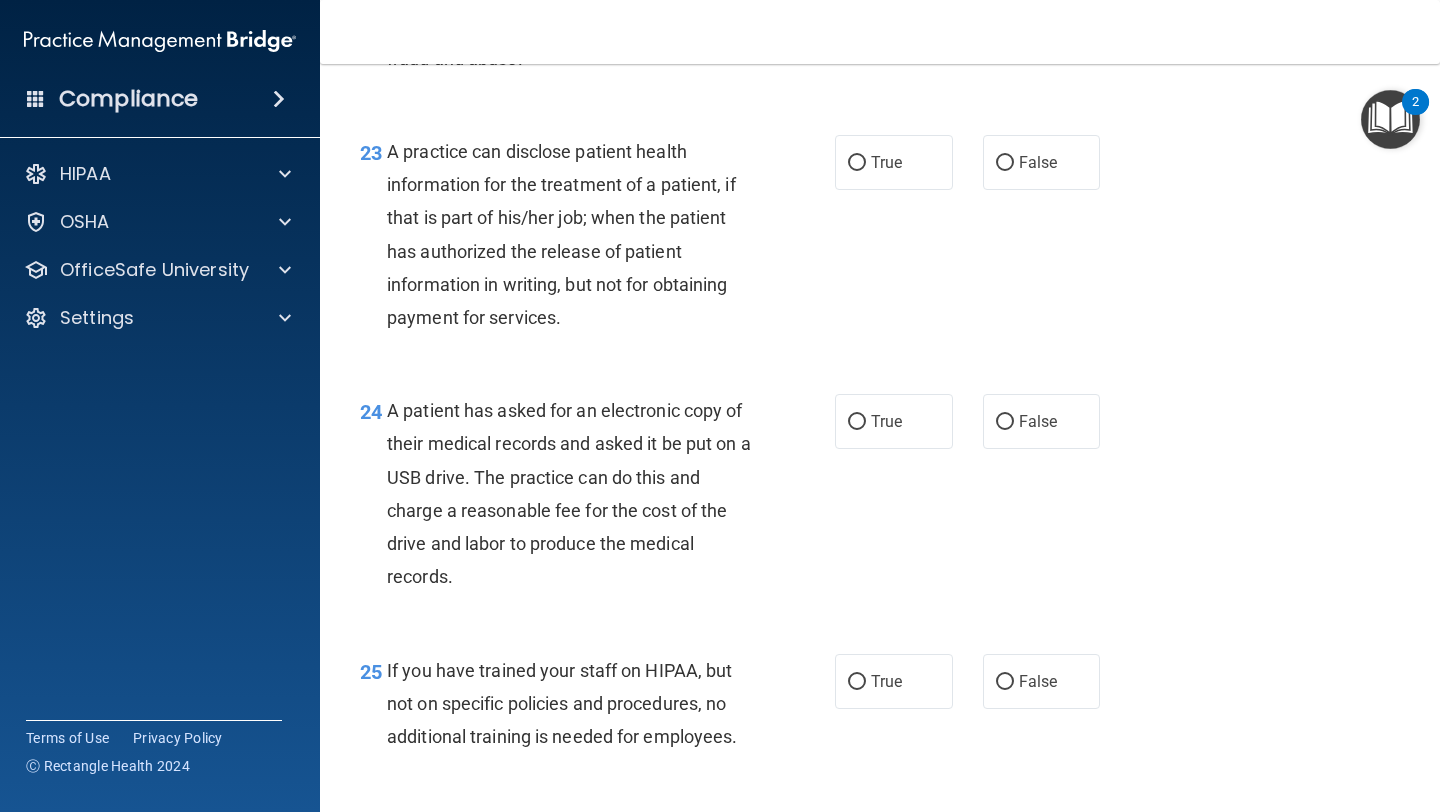 scroll, scrollTop: 4009, scrollLeft: 0, axis: vertical 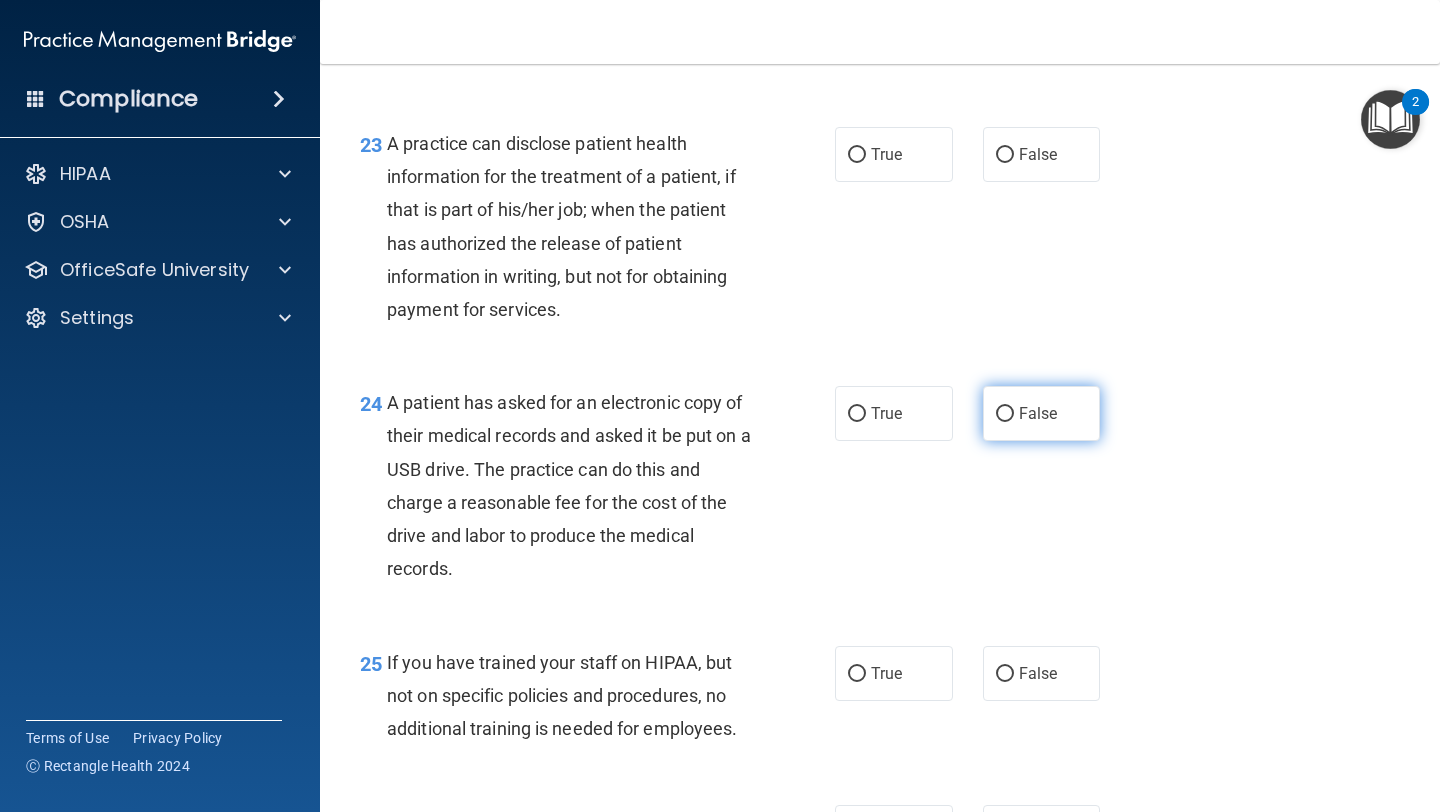 click on "False" at bounding box center (1005, 414) 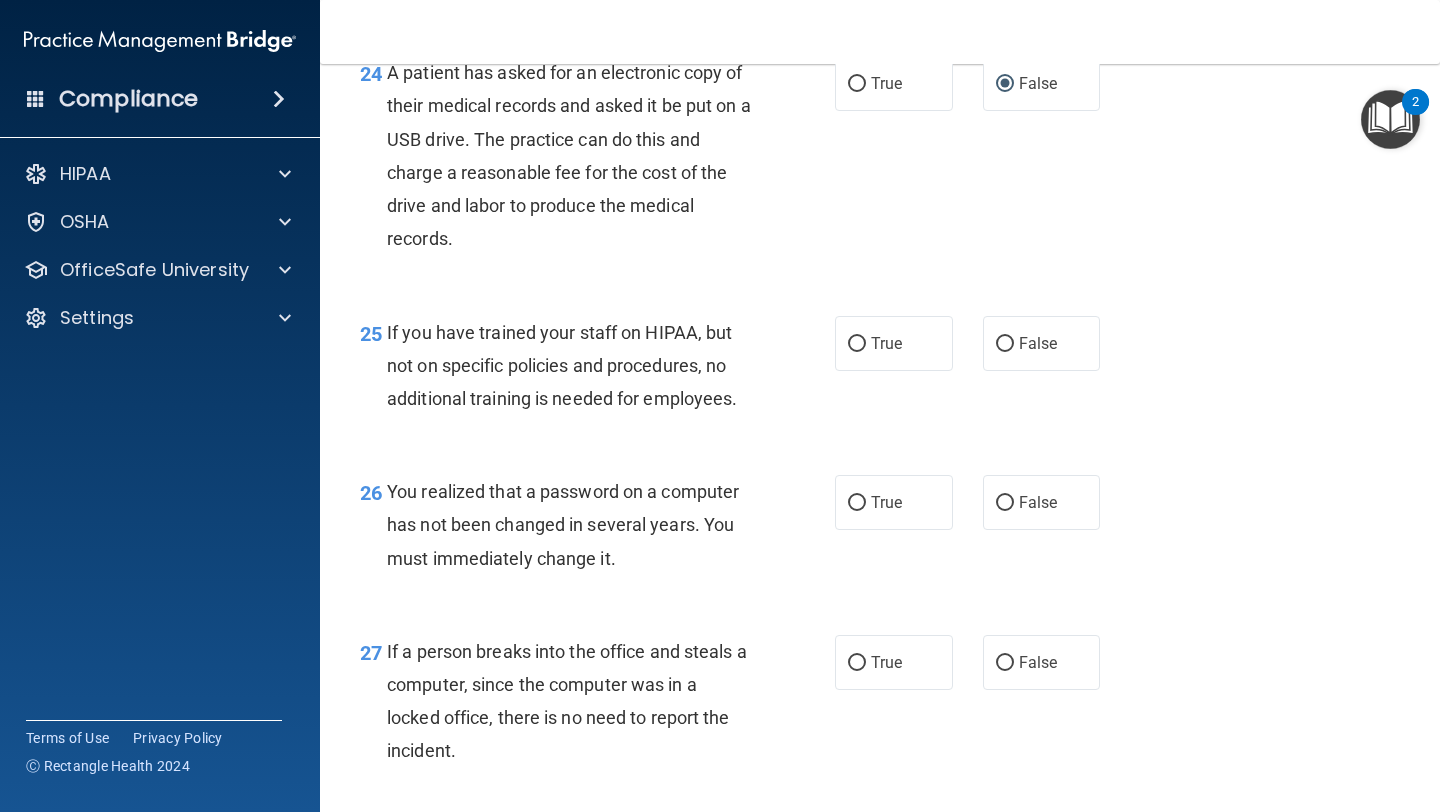scroll, scrollTop: 4344, scrollLeft: 0, axis: vertical 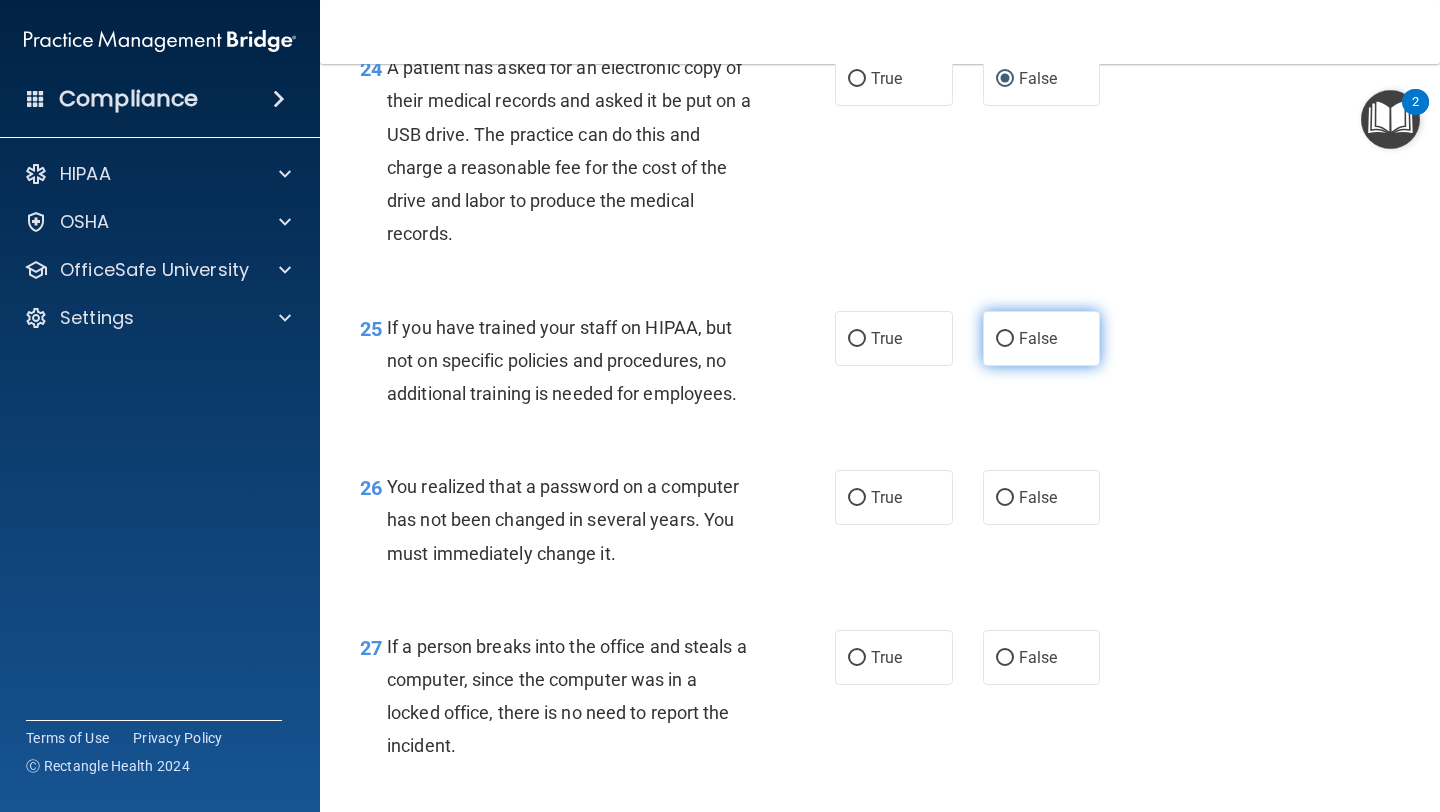 click on "False" at bounding box center [1042, 338] 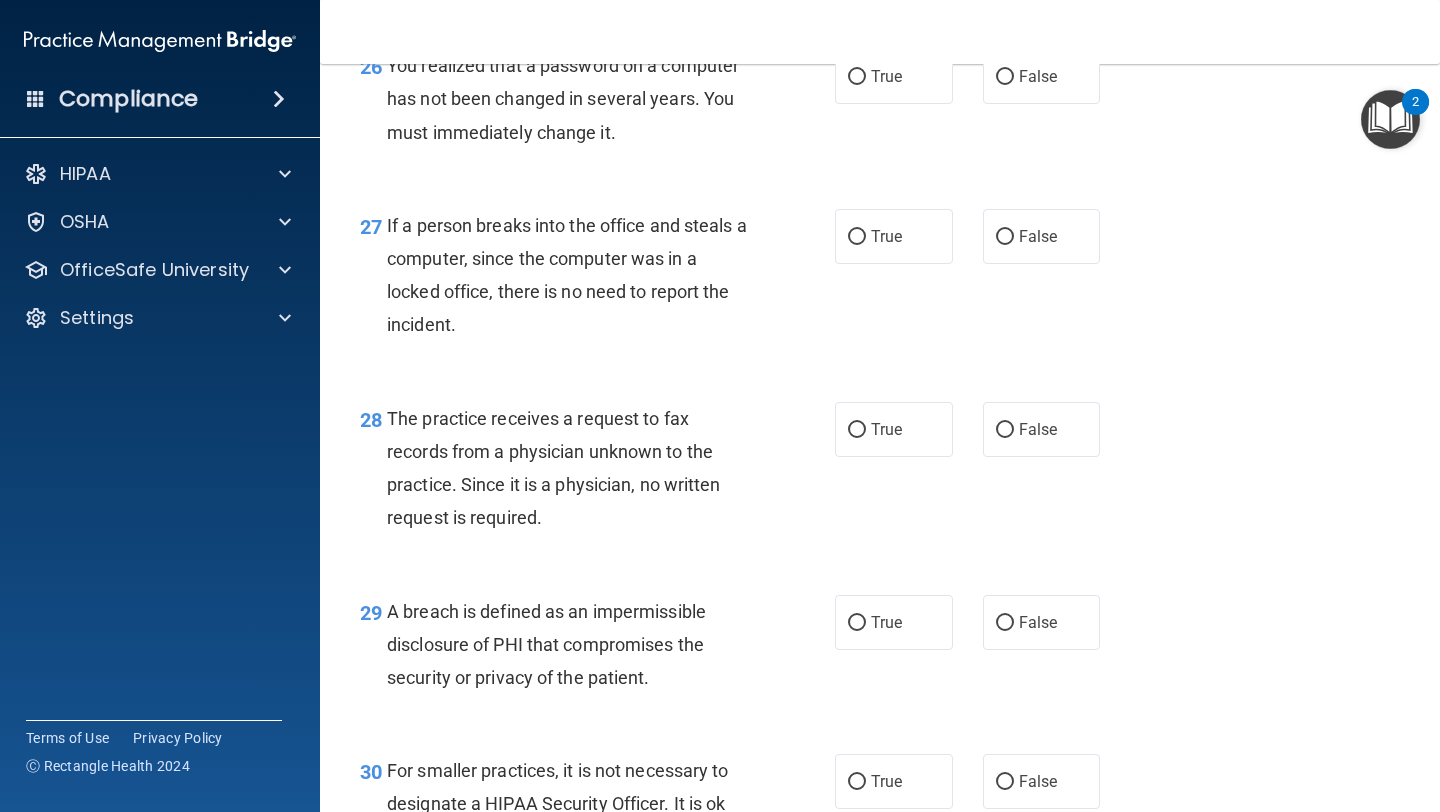 scroll, scrollTop: 4763, scrollLeft: 0, axis: vertical 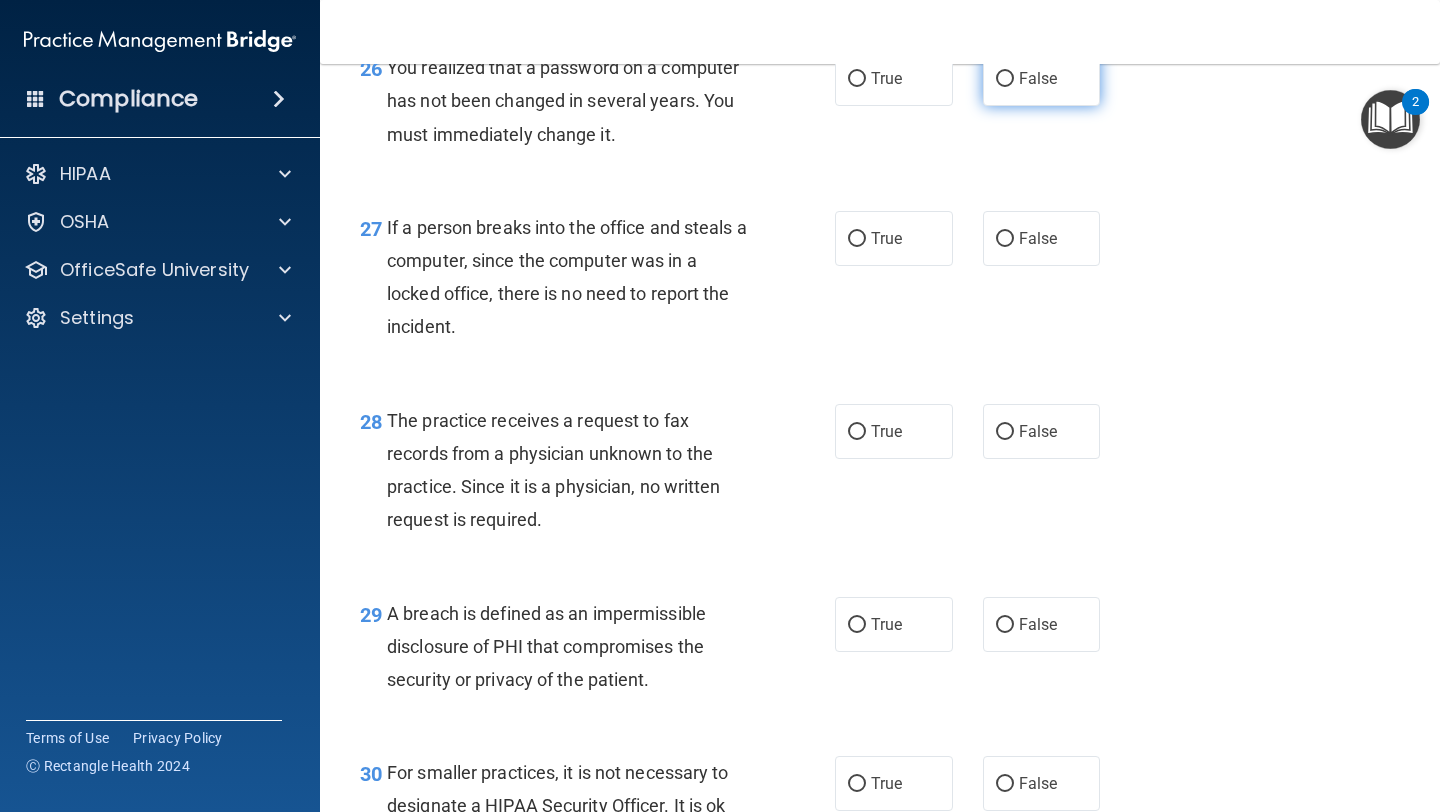 click on "False" at bounding box center (1042, 78) 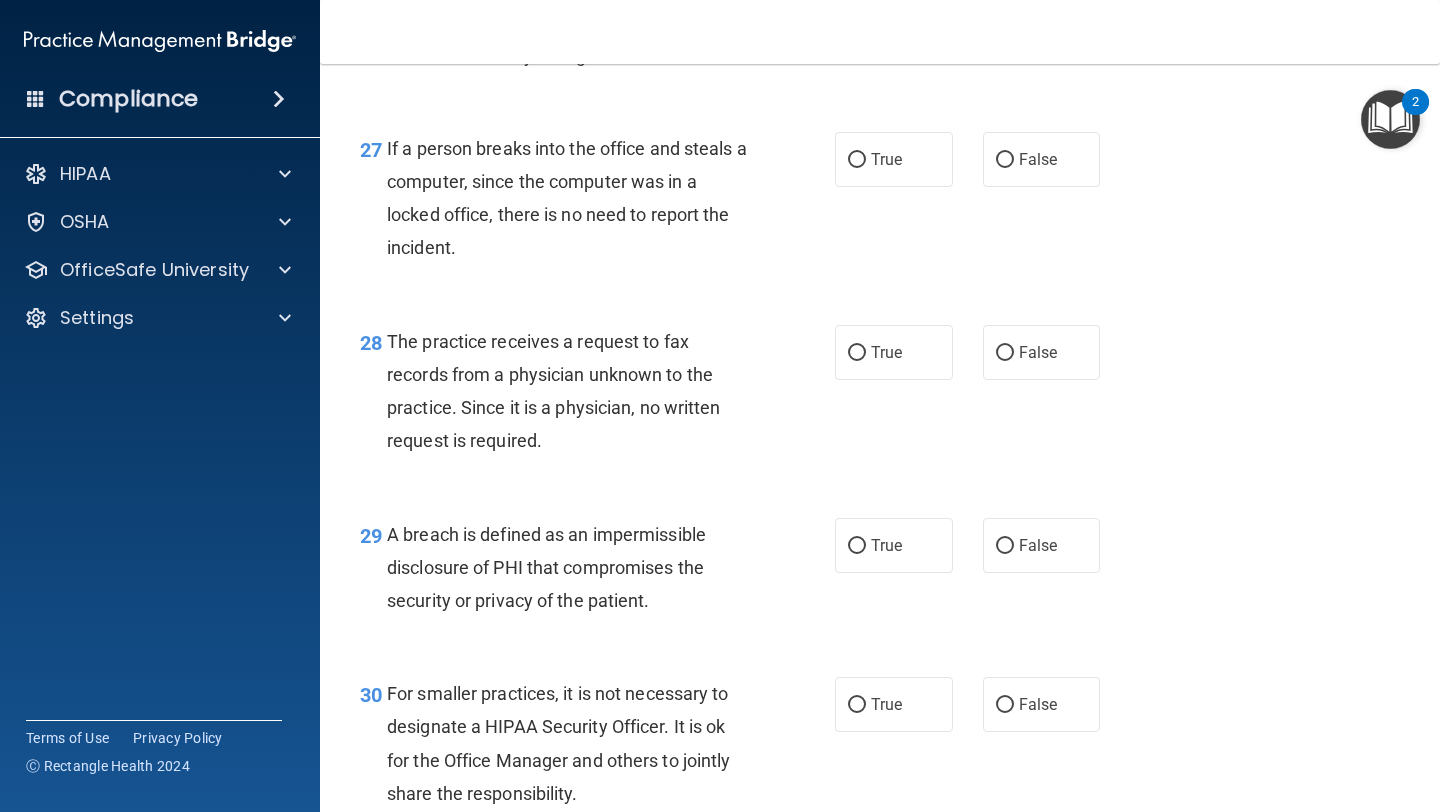 scroll, scrollTop: 4841, scrollLeft: 0, axis: vertical 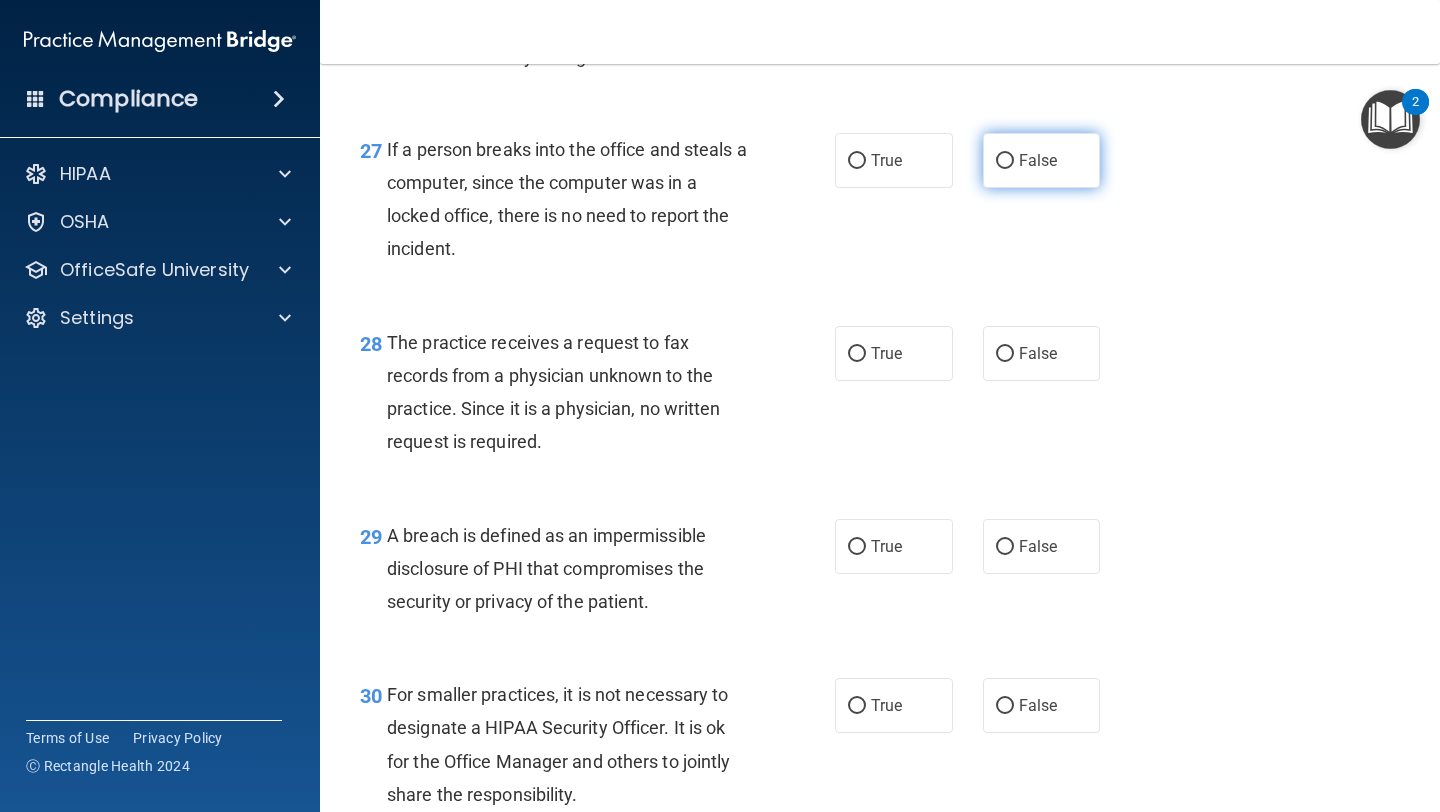 click on "False" at bounding box center (1005, 161) 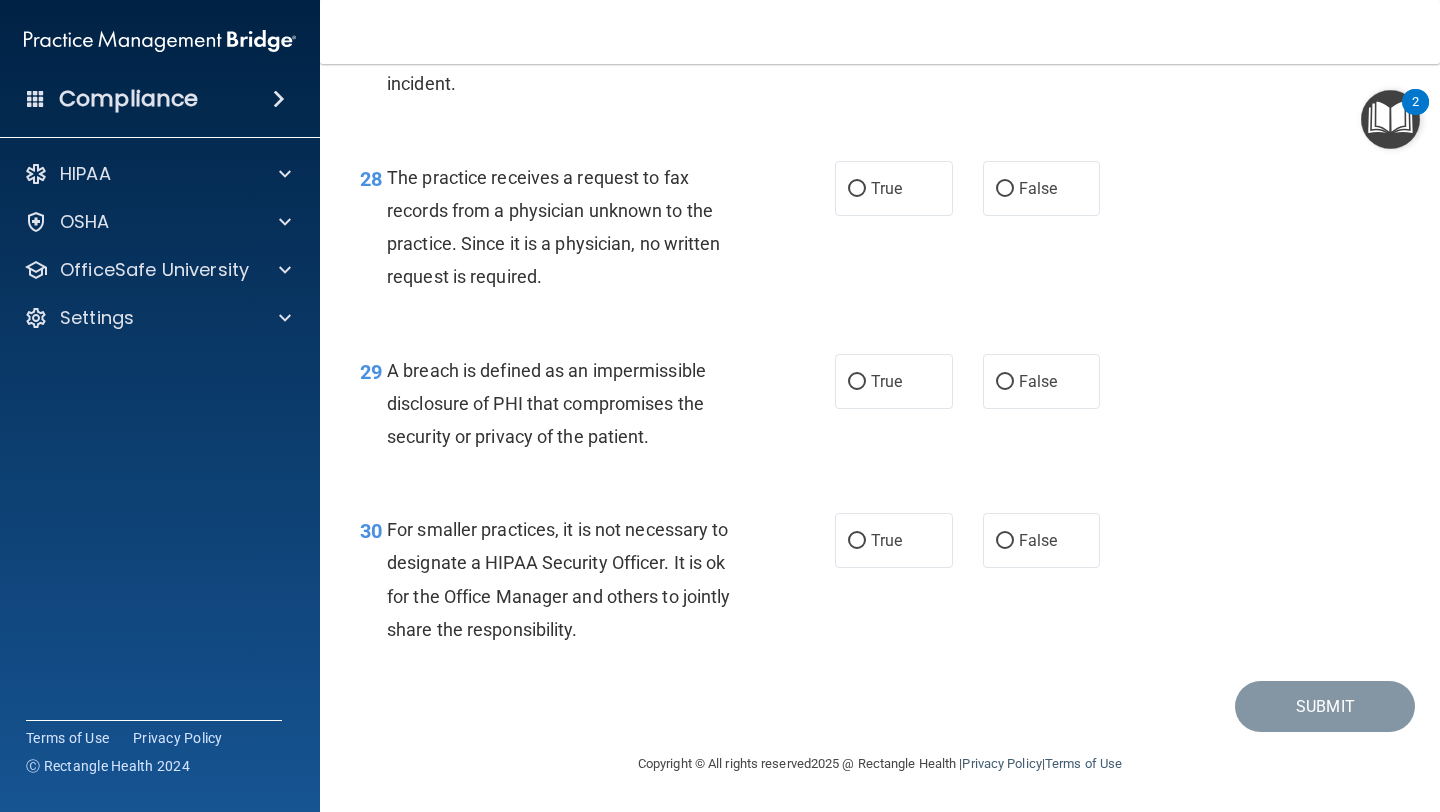 scroll, scrollTop: 5013, scrollLeft: 0, axis: vertical 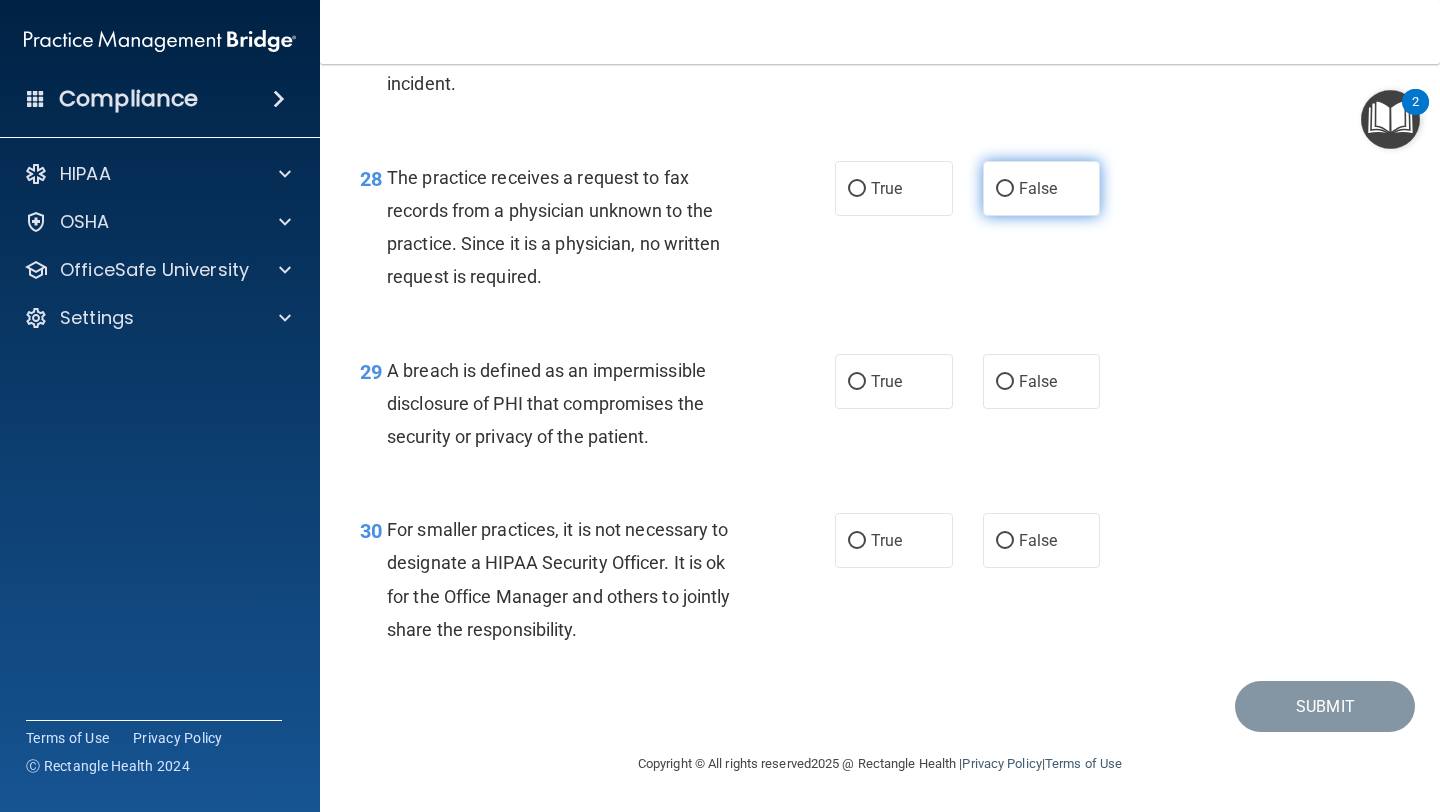 click on "False" at bounding box center (1042, 188) 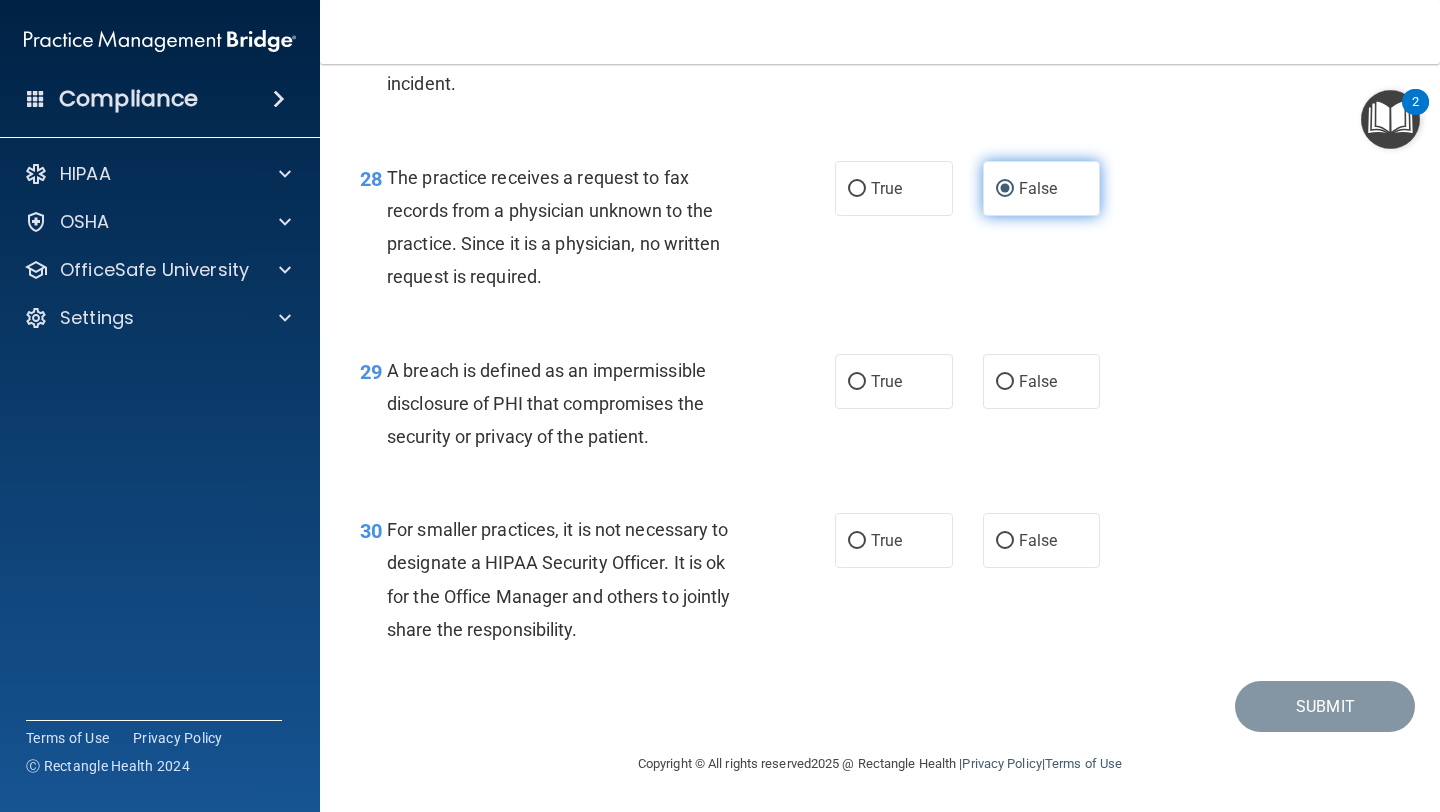 scroll, scrollTop: 4996, scrollLeft: 0, axis: vertical 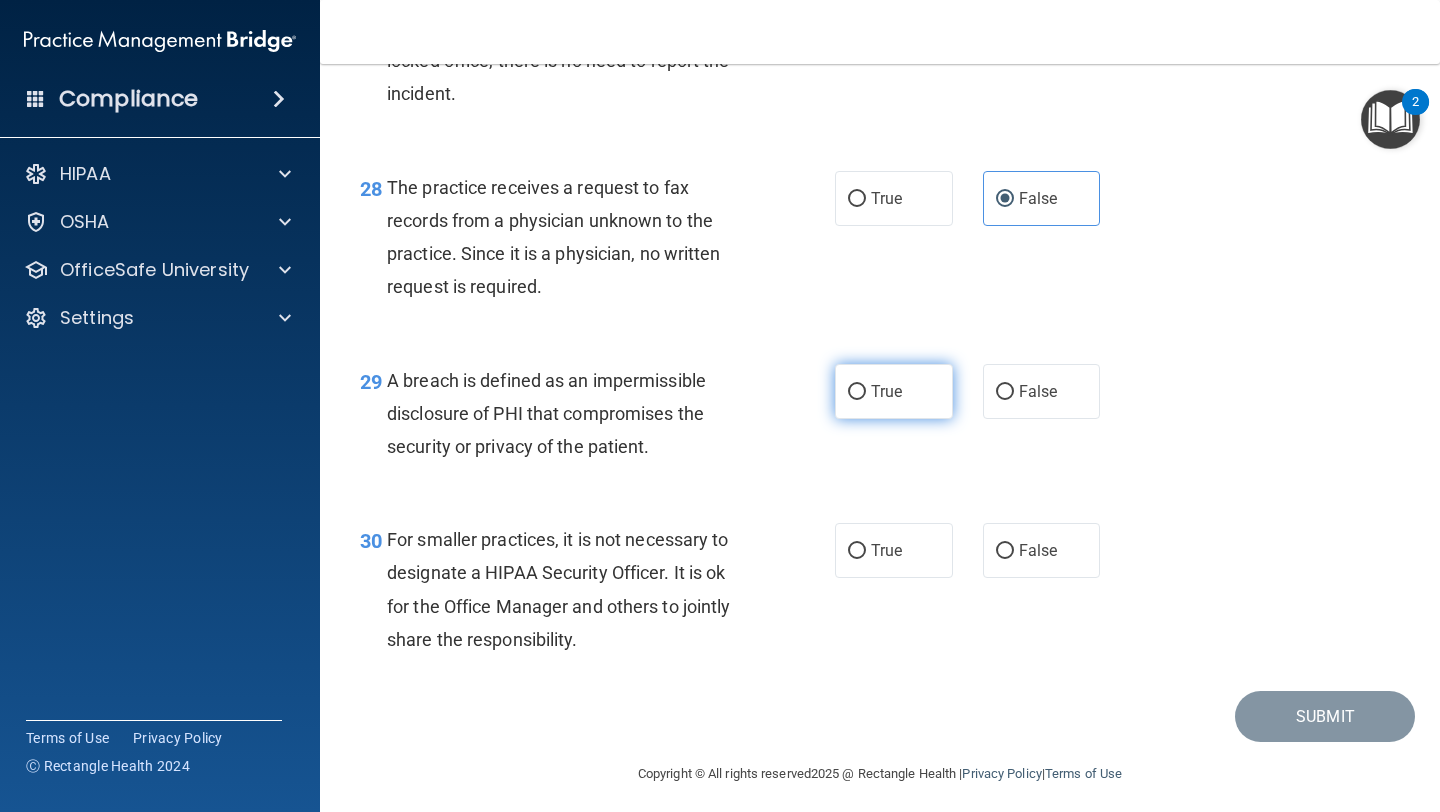 click on "True" at bounding box center [894, 391] 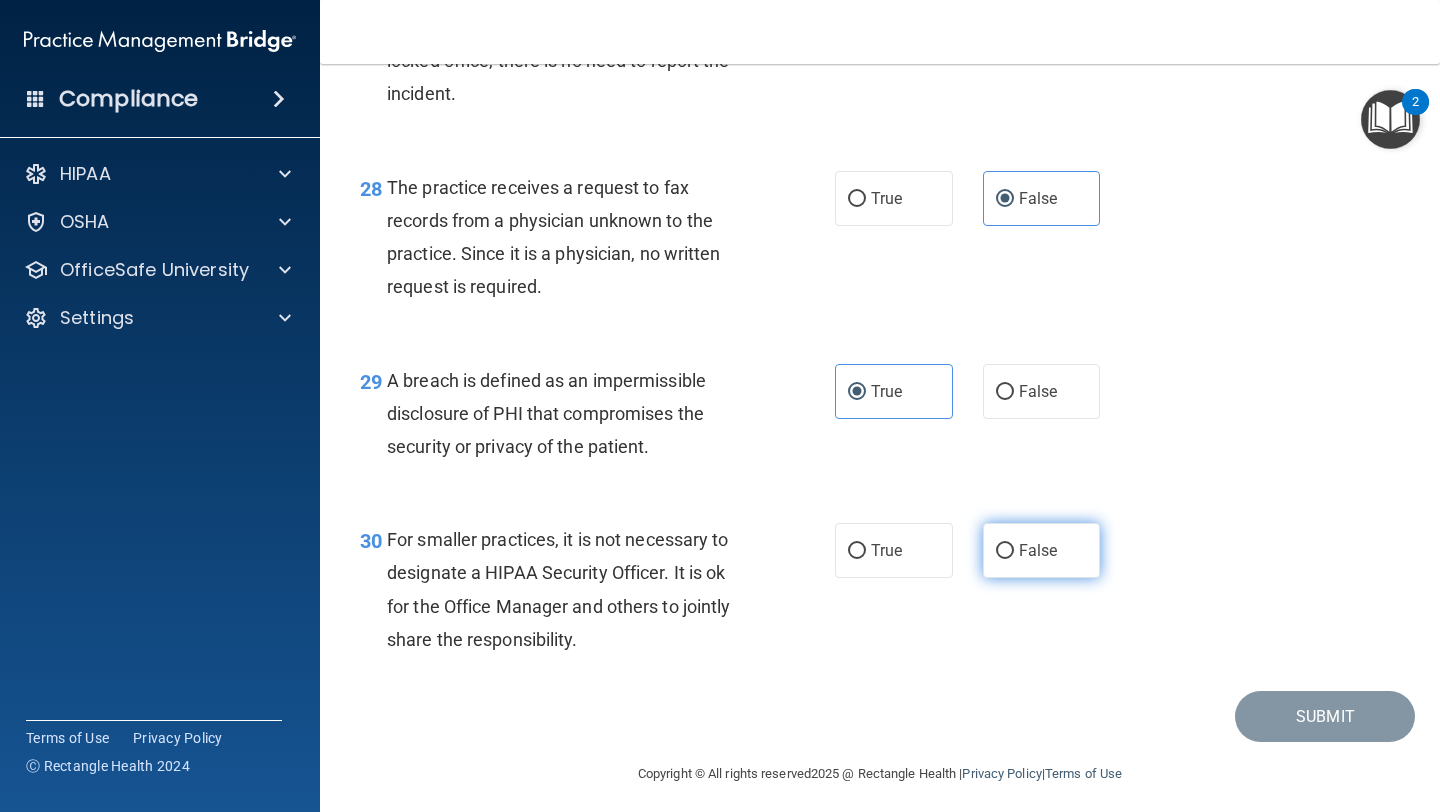 click on "False" at bounding box center [1005, 551] 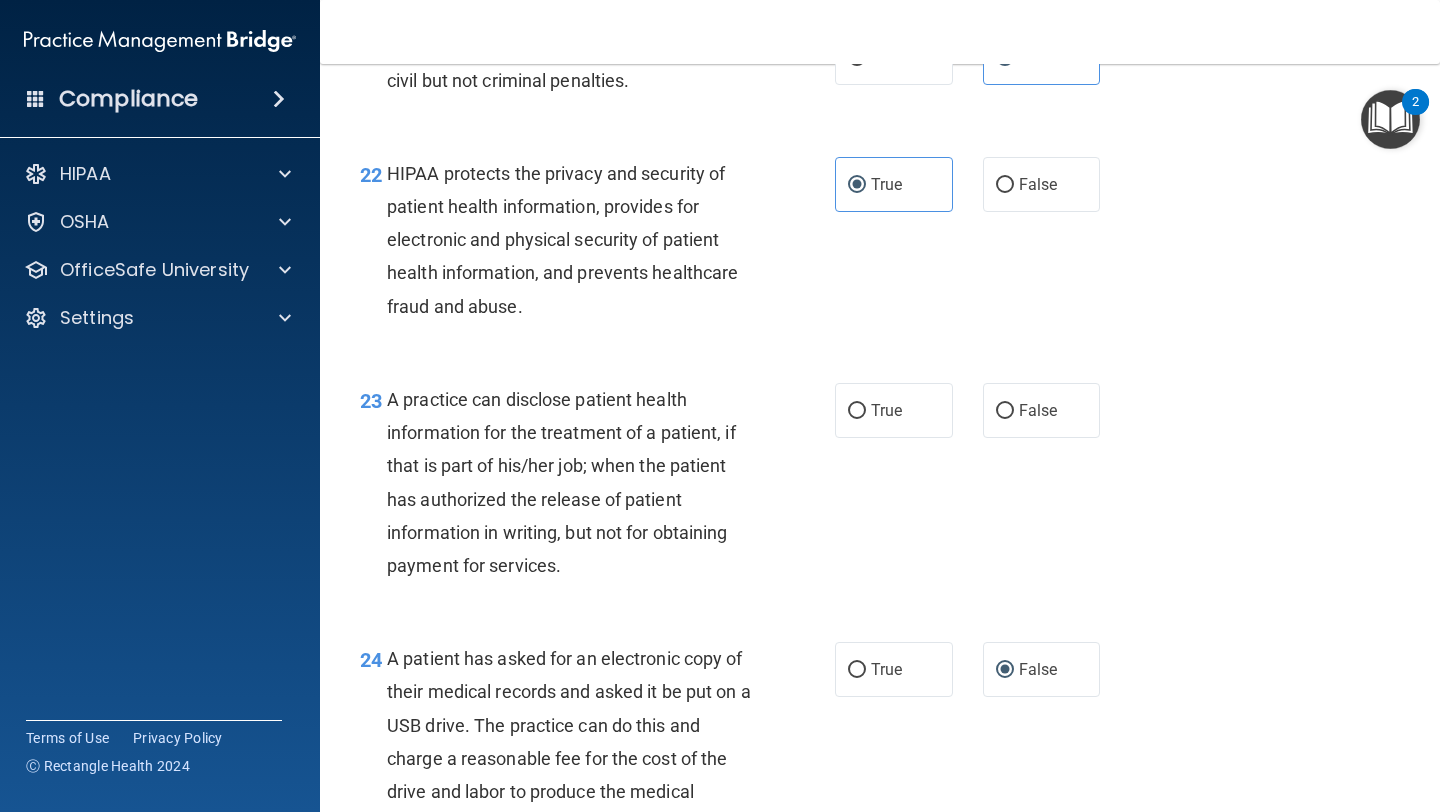 scroll, scrollTop: 3734, scrollLeft: 0, axis: vertical 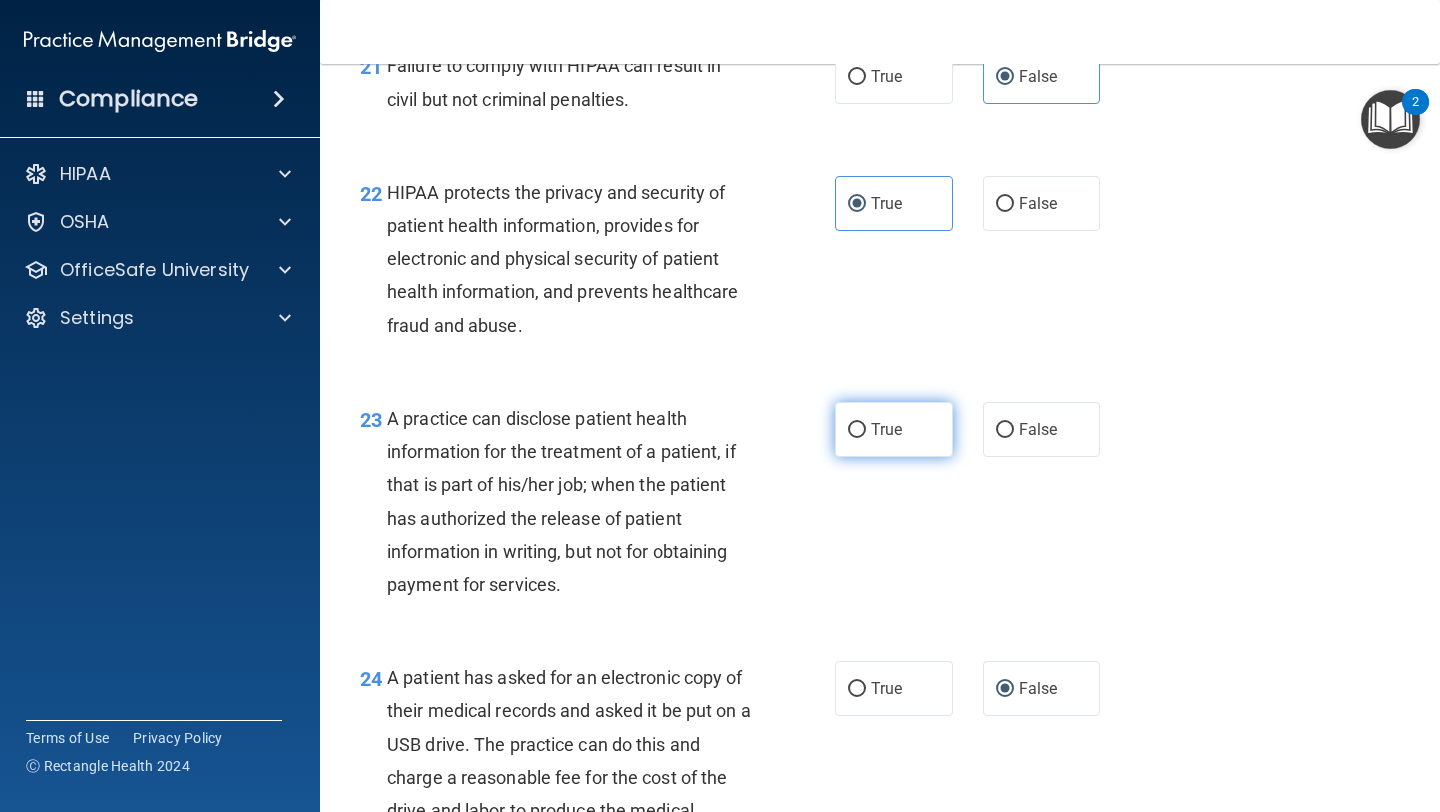 click on "True" at bounding box center (894, 429) 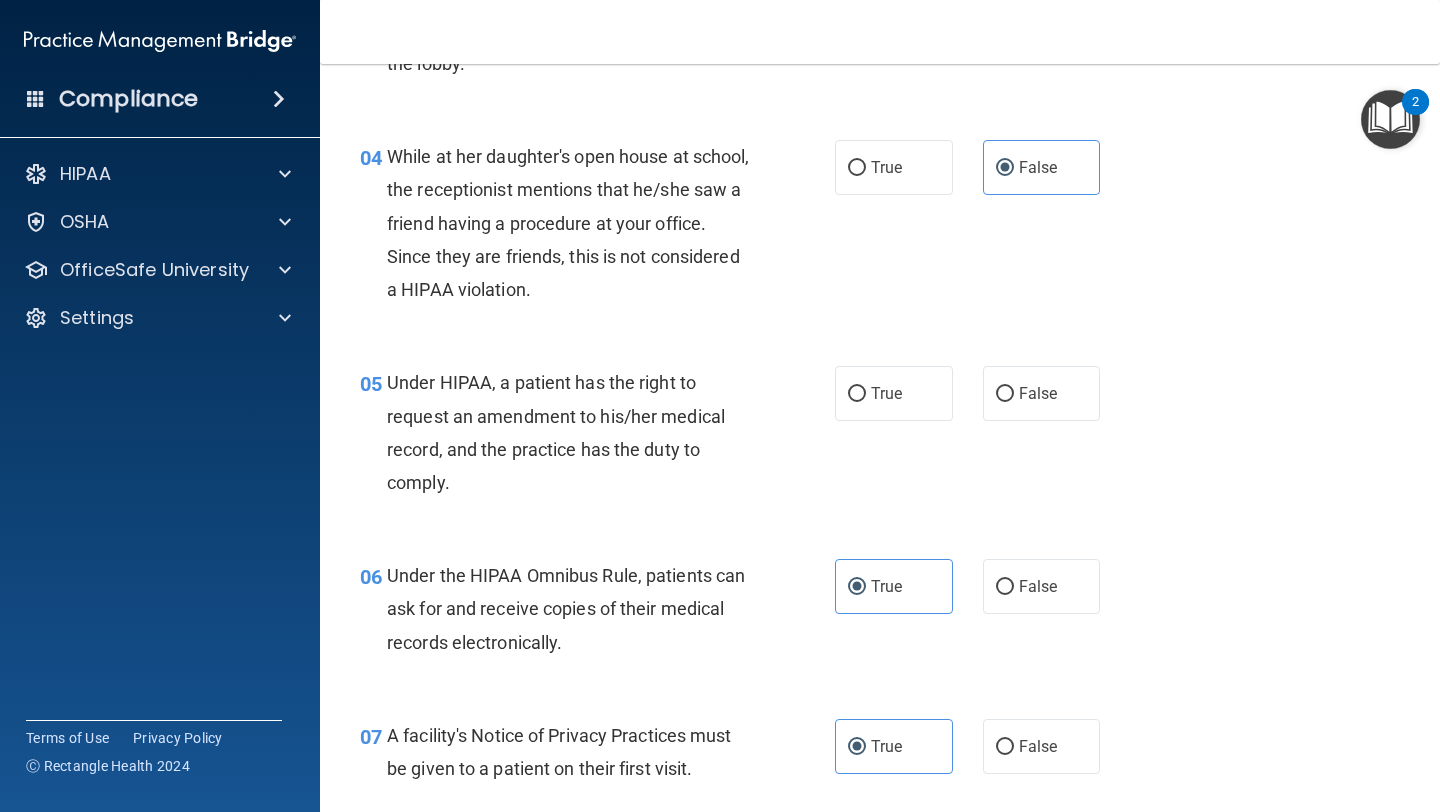 scroll, scrollTop: 629, scrollLeft: 0, axis: vertical 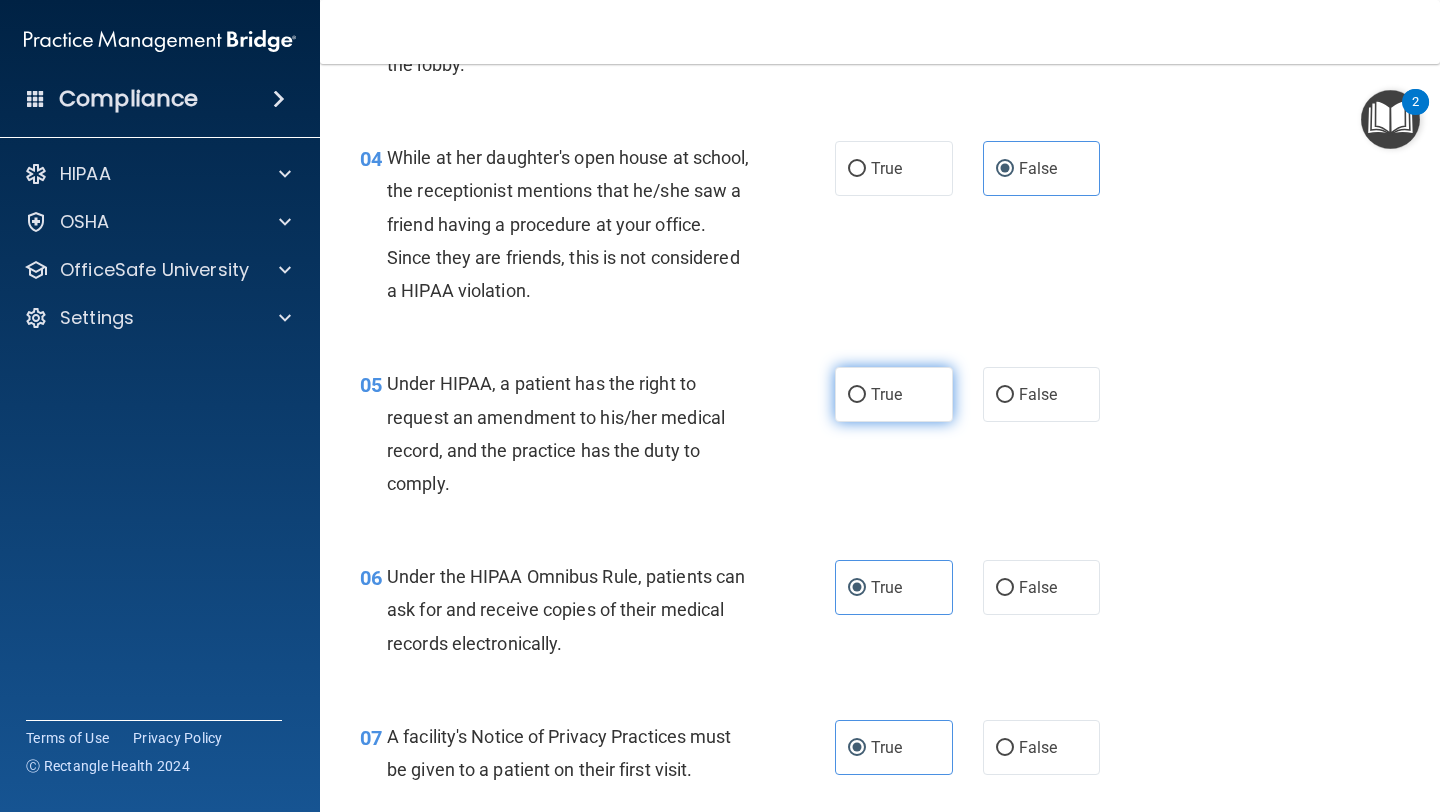 click on "True" at bounding box center (886, 394) 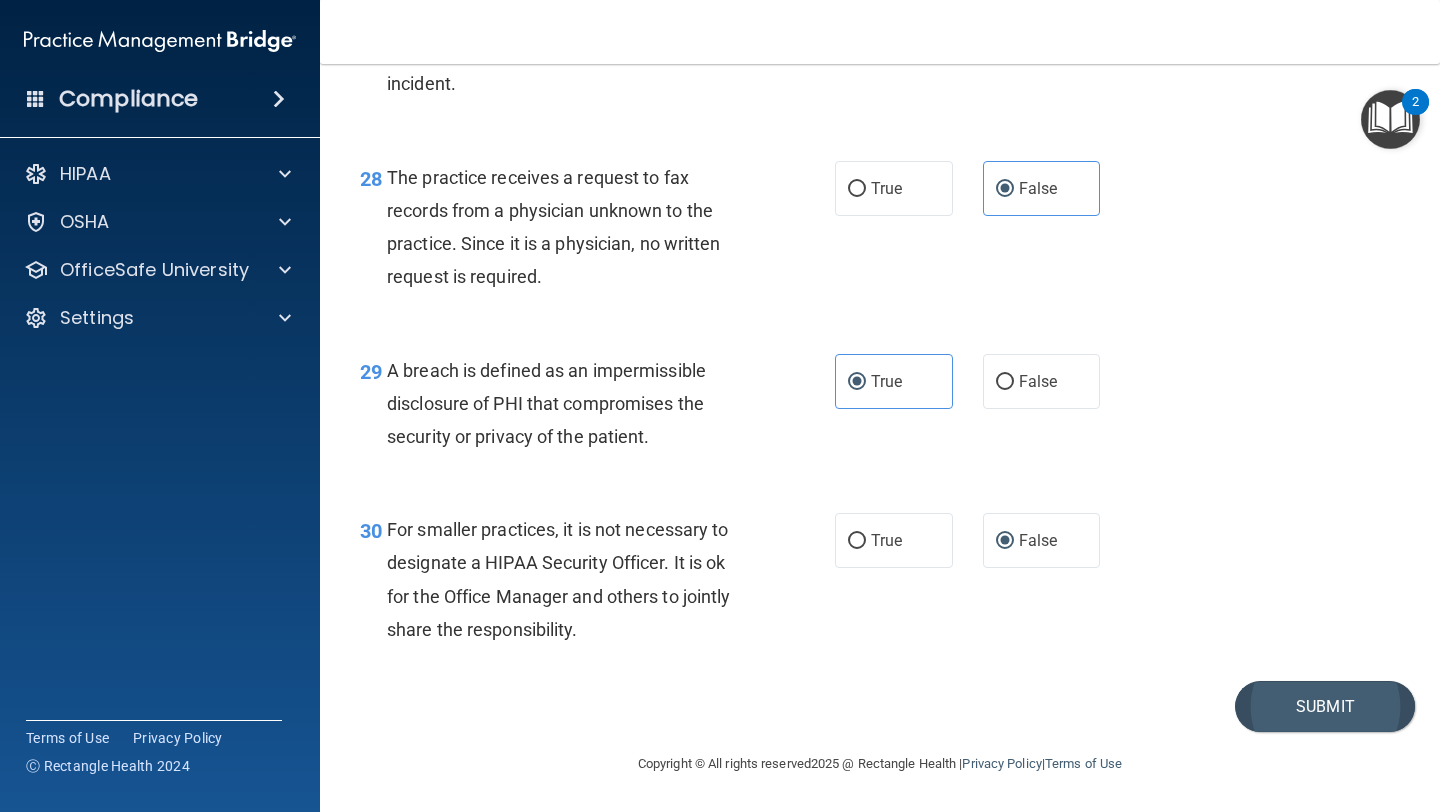 scroll, scrollTop: 5013, scrollLeft: 0, axis: vertical 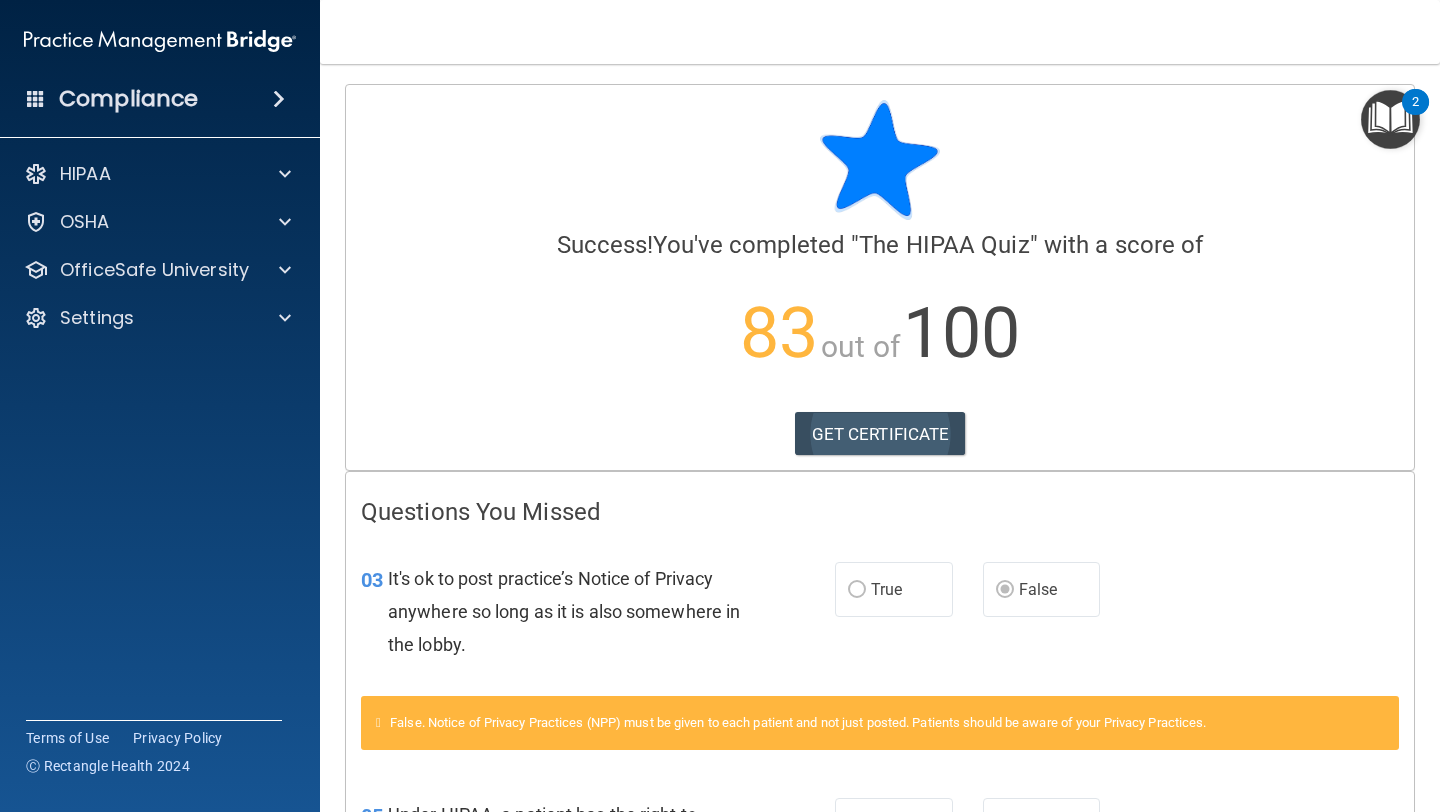 click on "GET CERTIFICATE" at bounding box center [880, 434] 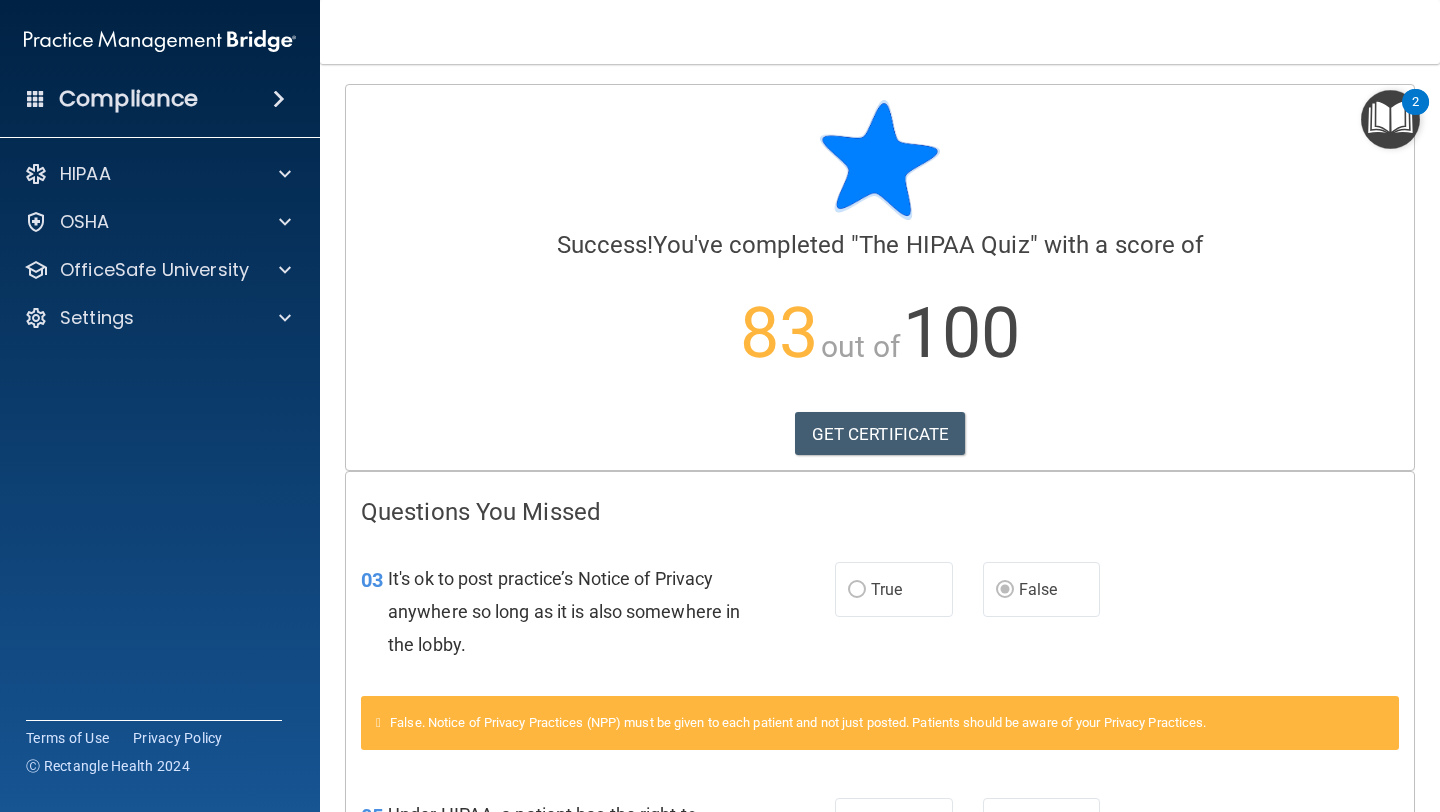 click on "HIPAA
Documents and Policies                 Report an Incident               Business Associates               Emergency Planning               Resources                 HIPAA Risk Assessment
OSHA
Documents               Safety Data Sheets               Self-Assessment                Injury and Illness Report                Resources
PCI
PCI Compliance                Merchant Savings Calculator
OfficeSafe University
HIPAA Training                   OSHA Training                   Continuing Education
Settings
My Account               My Users               Services                 Sign Out" at bounding box center [160, 250] 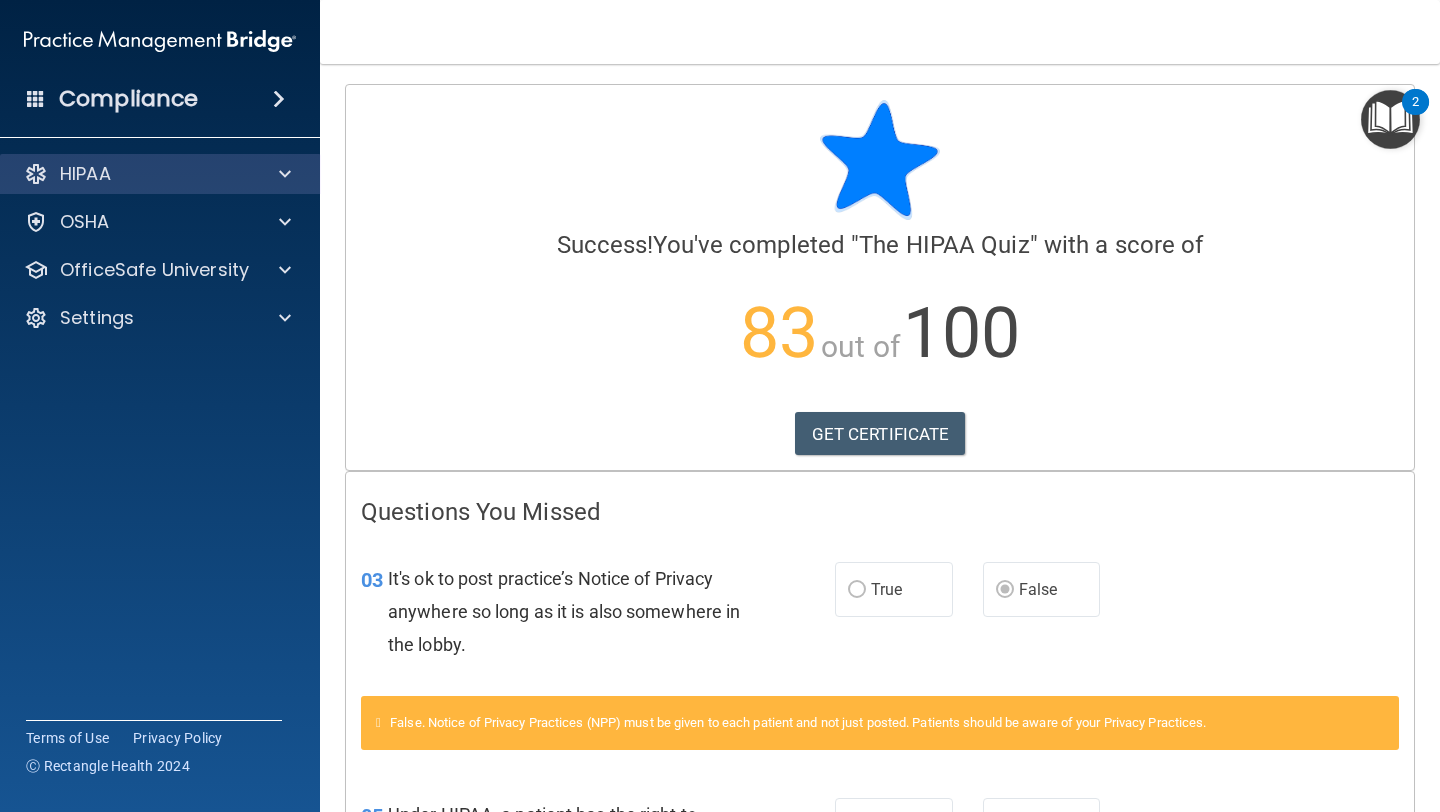 click at bounding box center [282, 174] 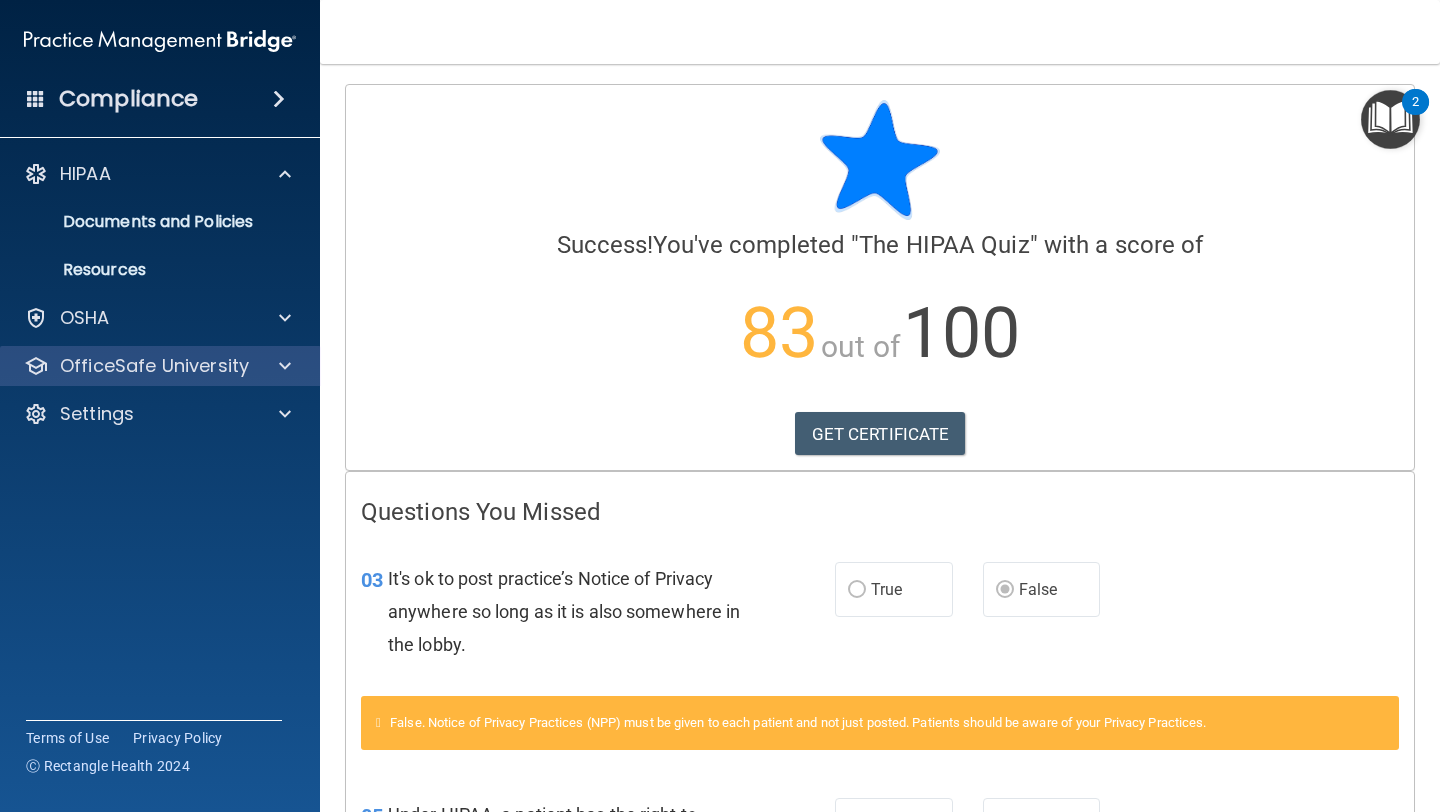 click at bounding box center (282, 366) 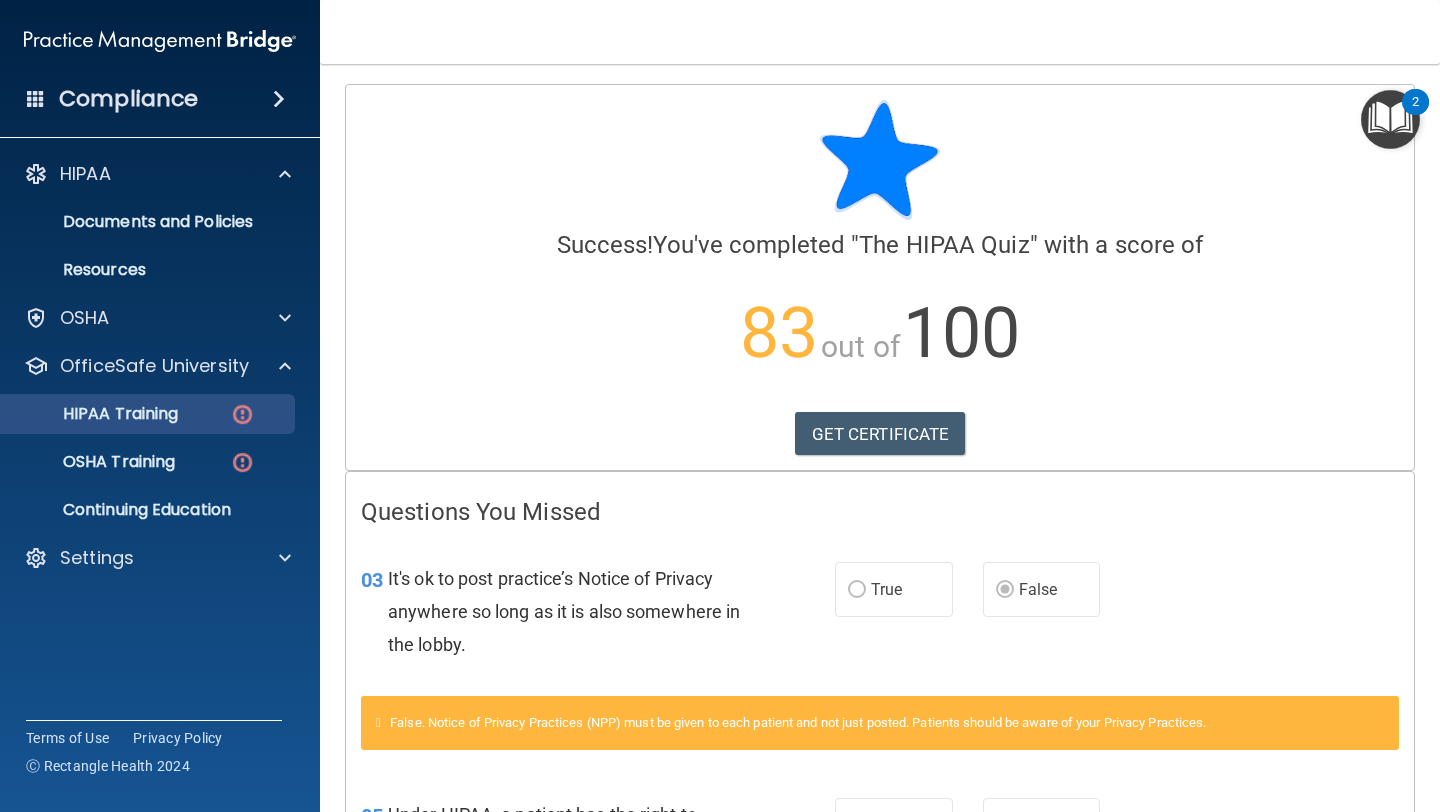 click on "HIPAA Training" at bounding box center (149, 414) 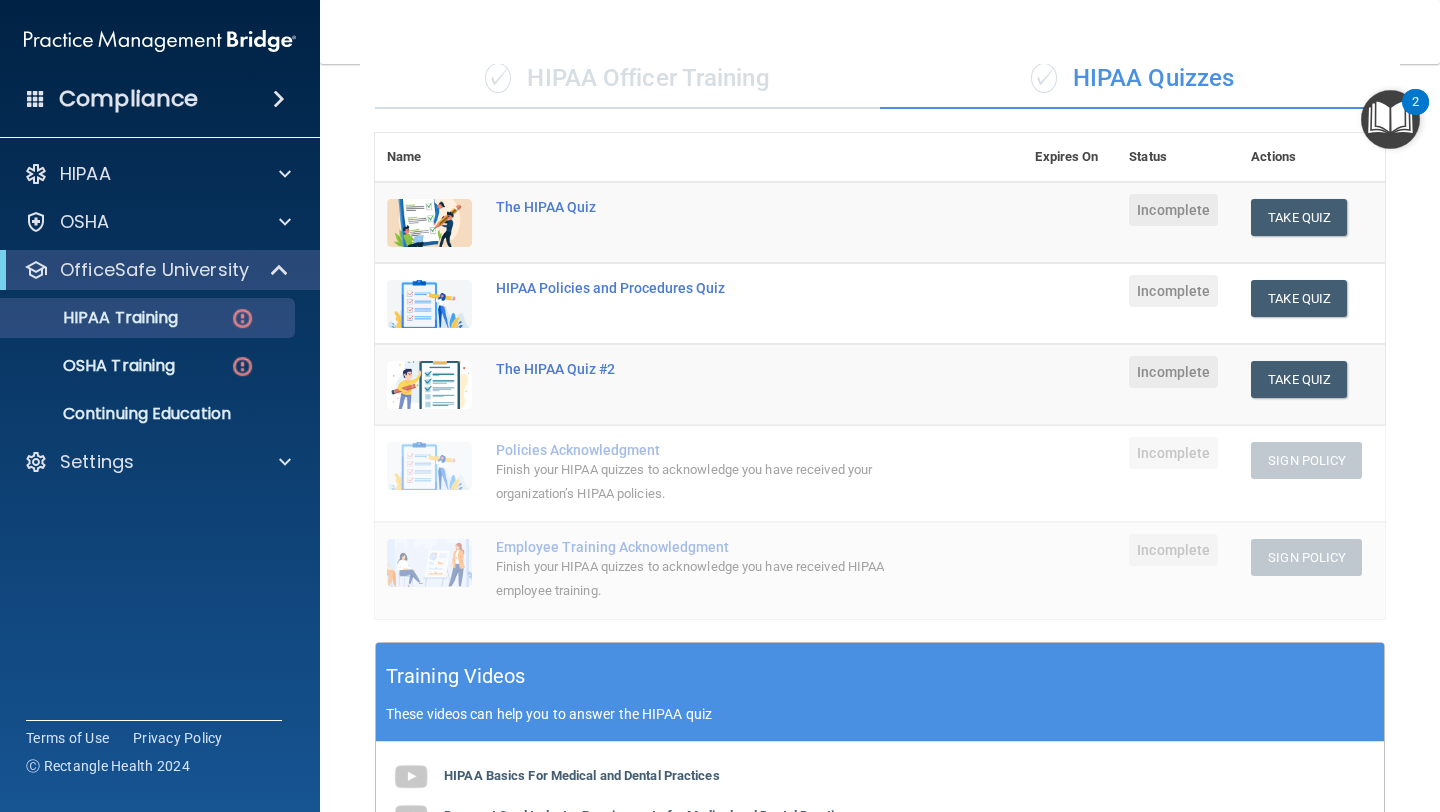 scroll, scrollTop: 154, scrollLeft: 0, axis: vertical 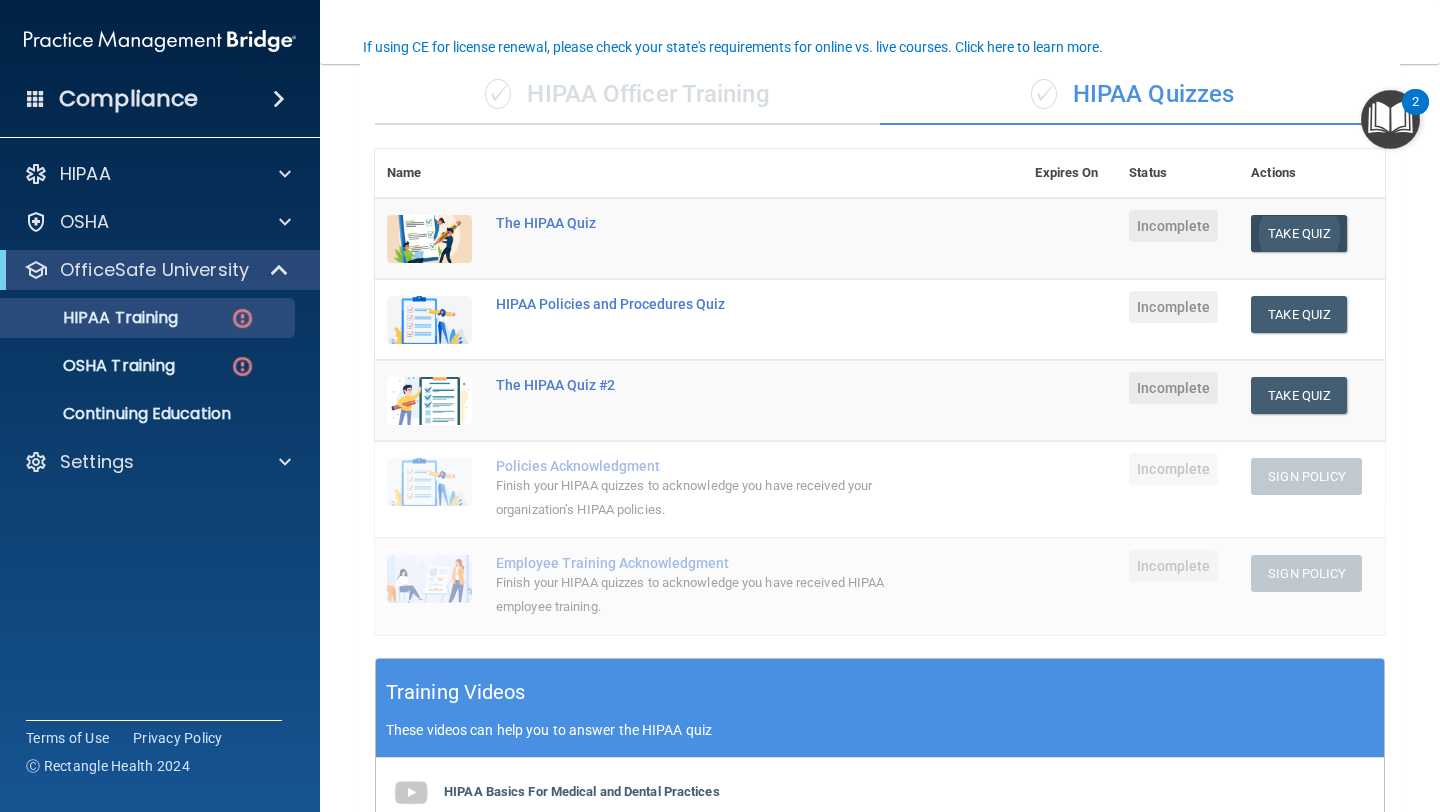 click on "Take Quiz" at bounding box center [1299, 233] 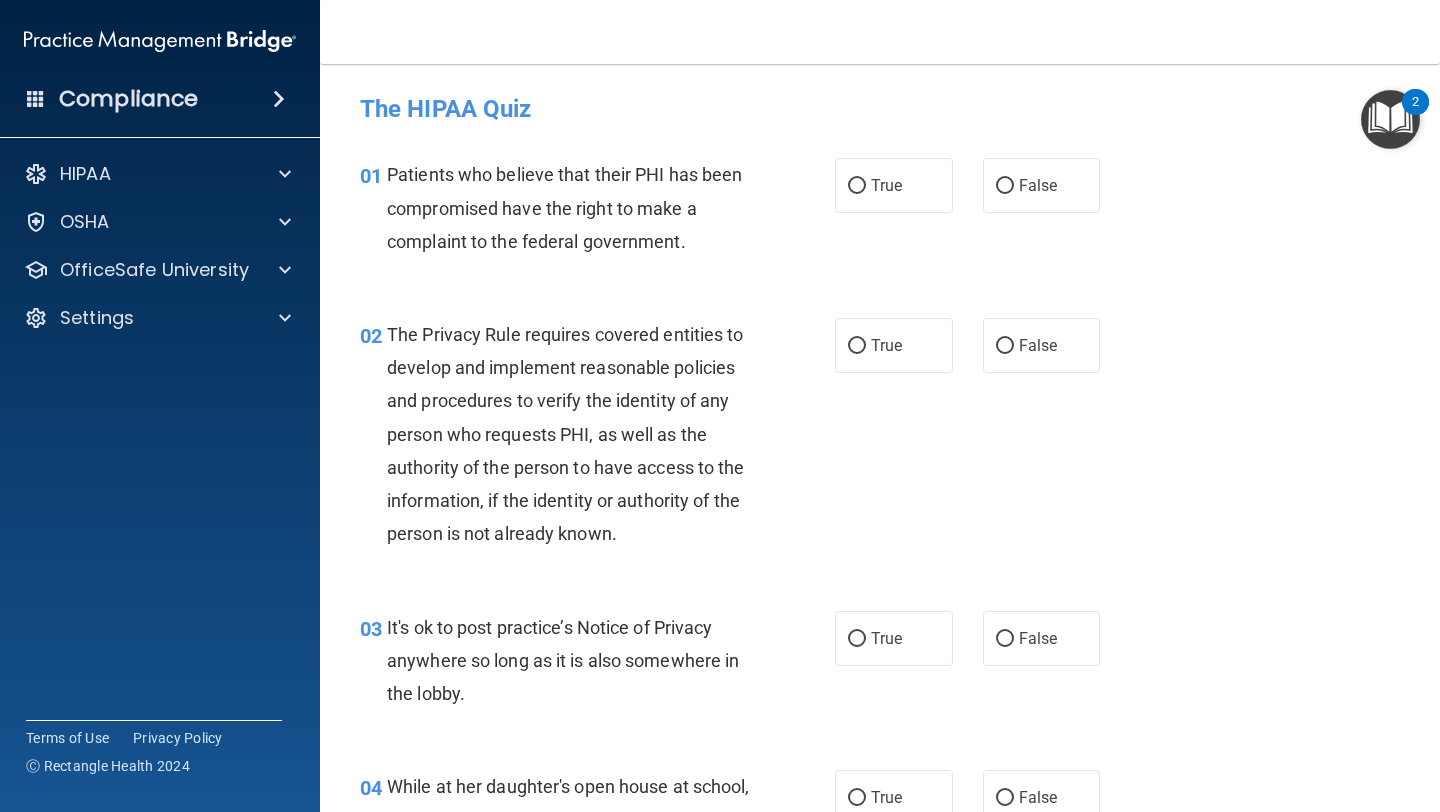 scroll, scrollTop: 0, scrollLeft: 0, axis: both 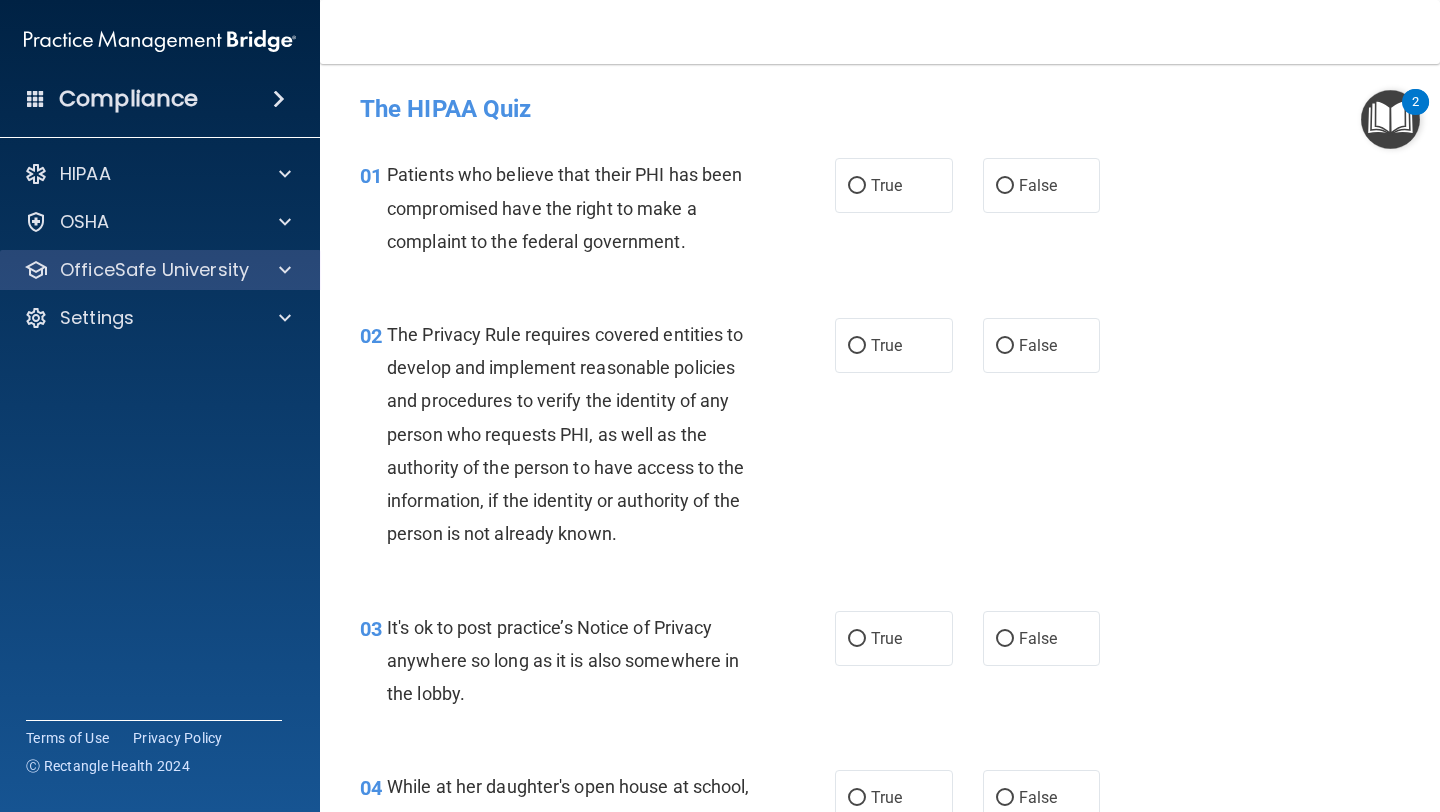 click at bounding box center (285, 270) 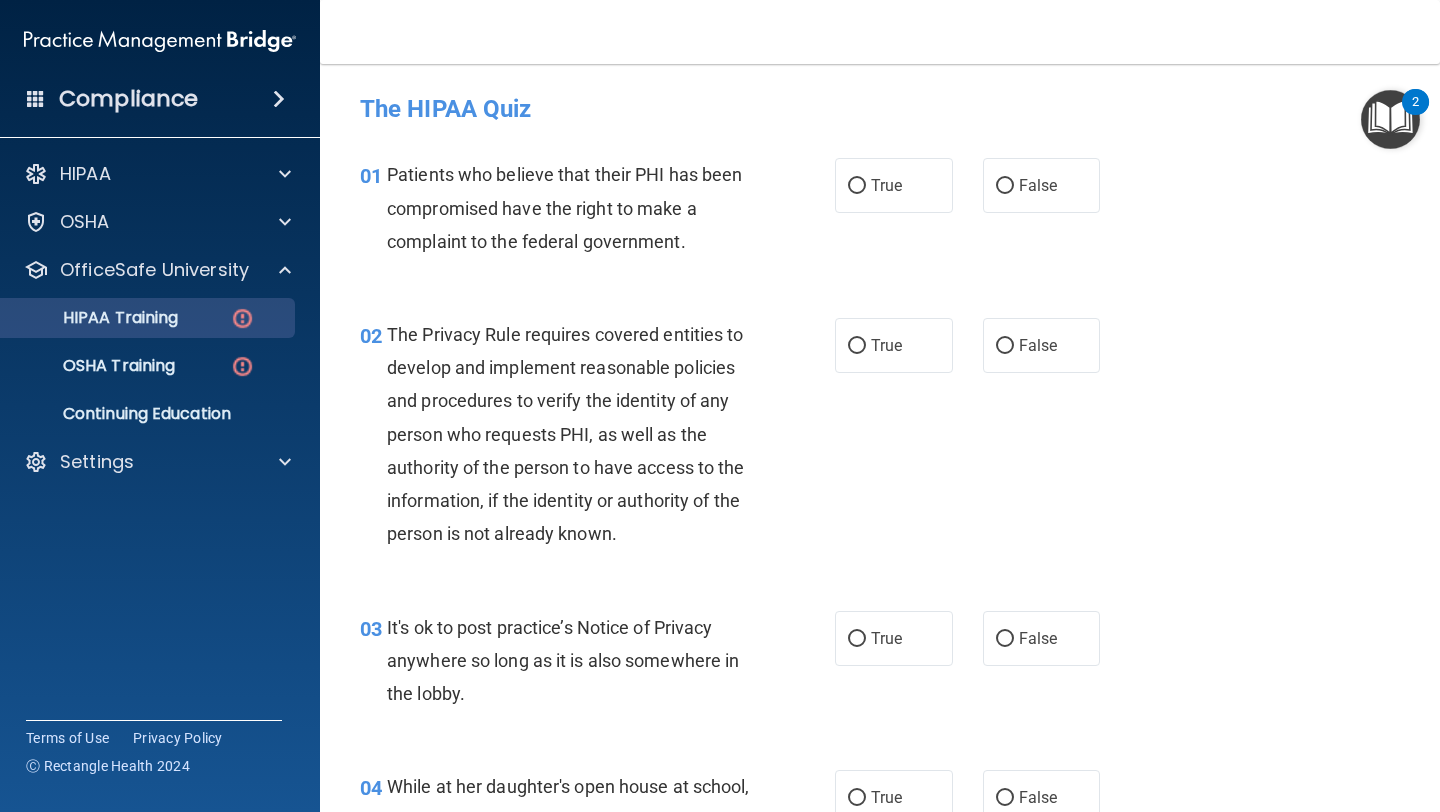 click on "HIPAA Training" at bounding box center [149, 318] 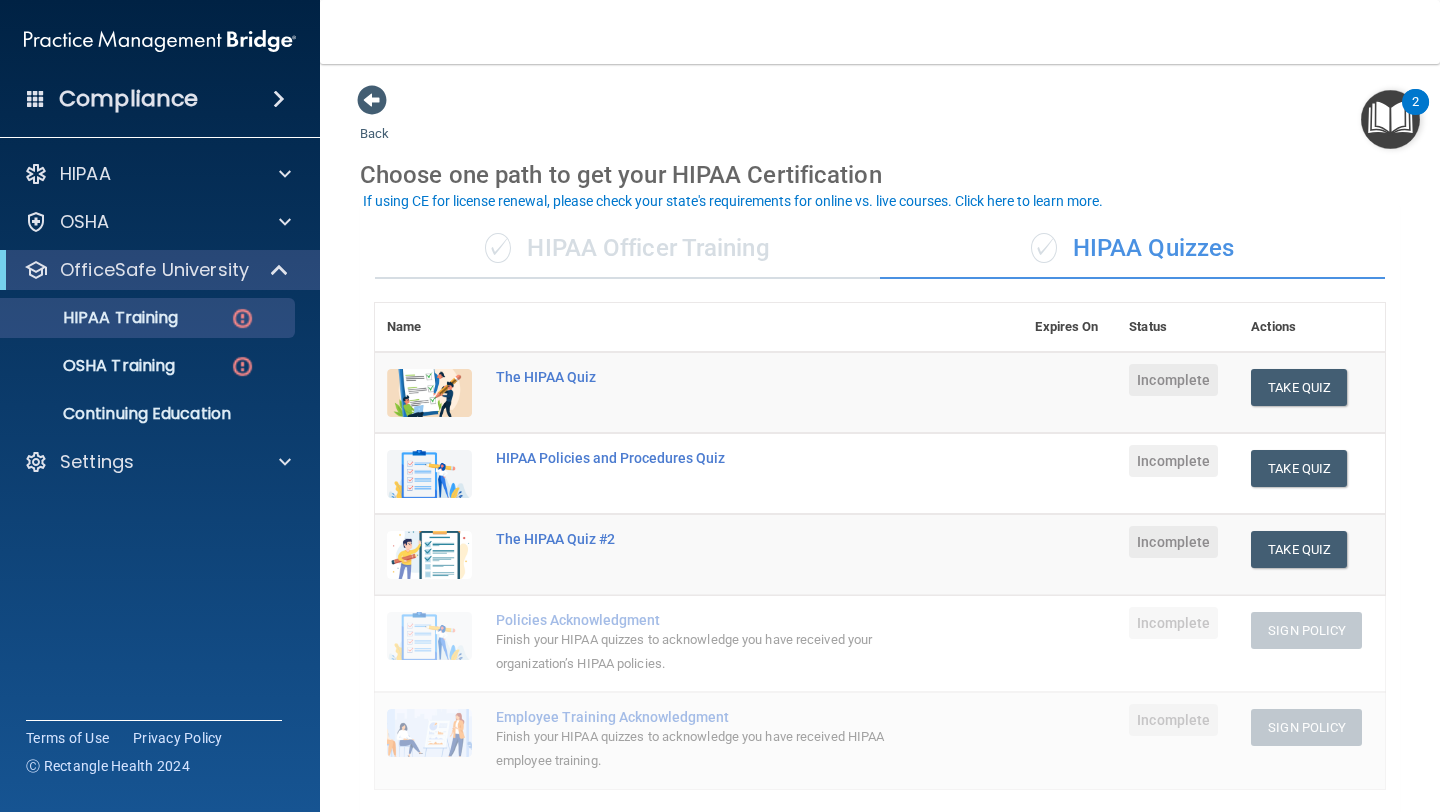 scroll, scrollTop: 0, scrollLeft: 0, axis: both 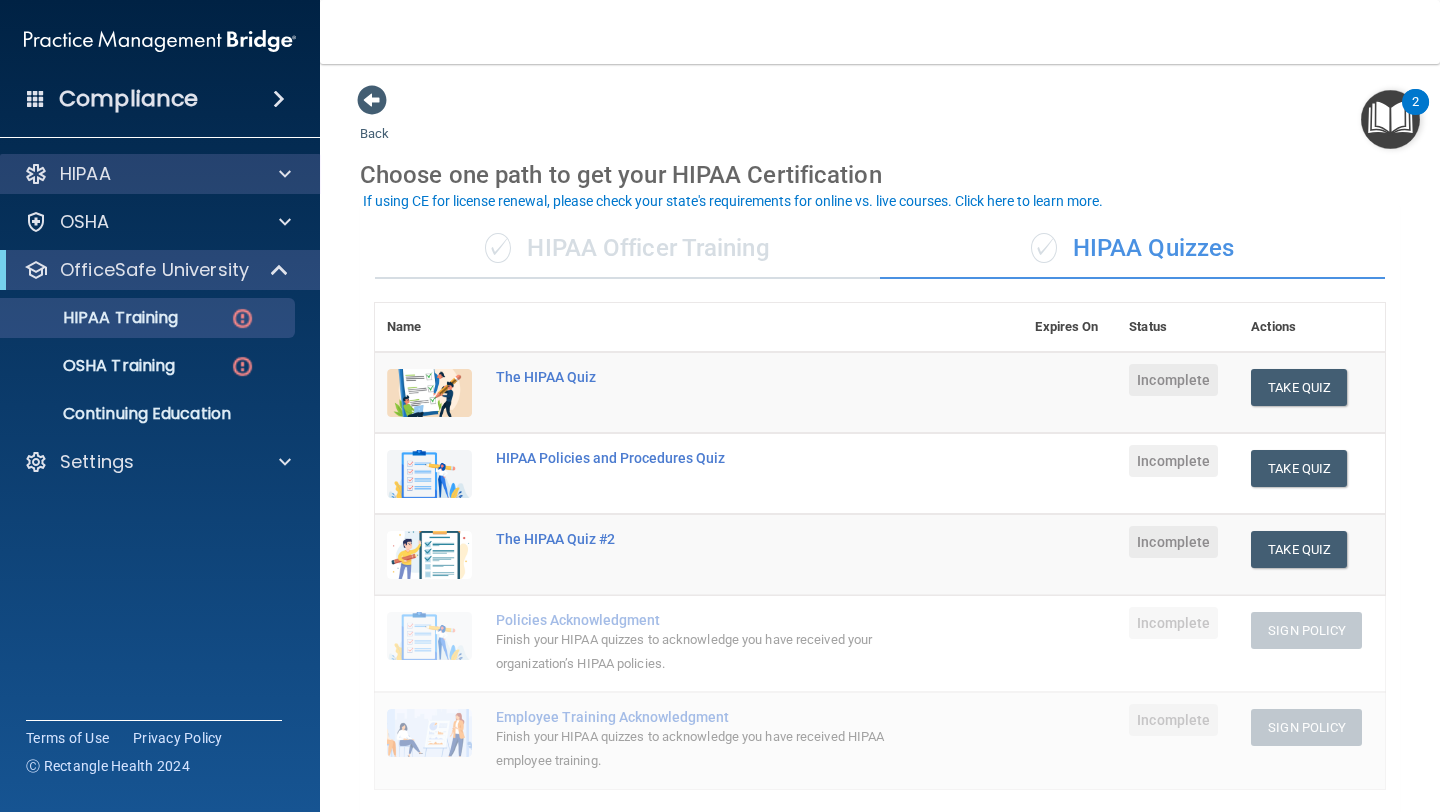 click on "HIPAA" at bounding box center (160, 174) 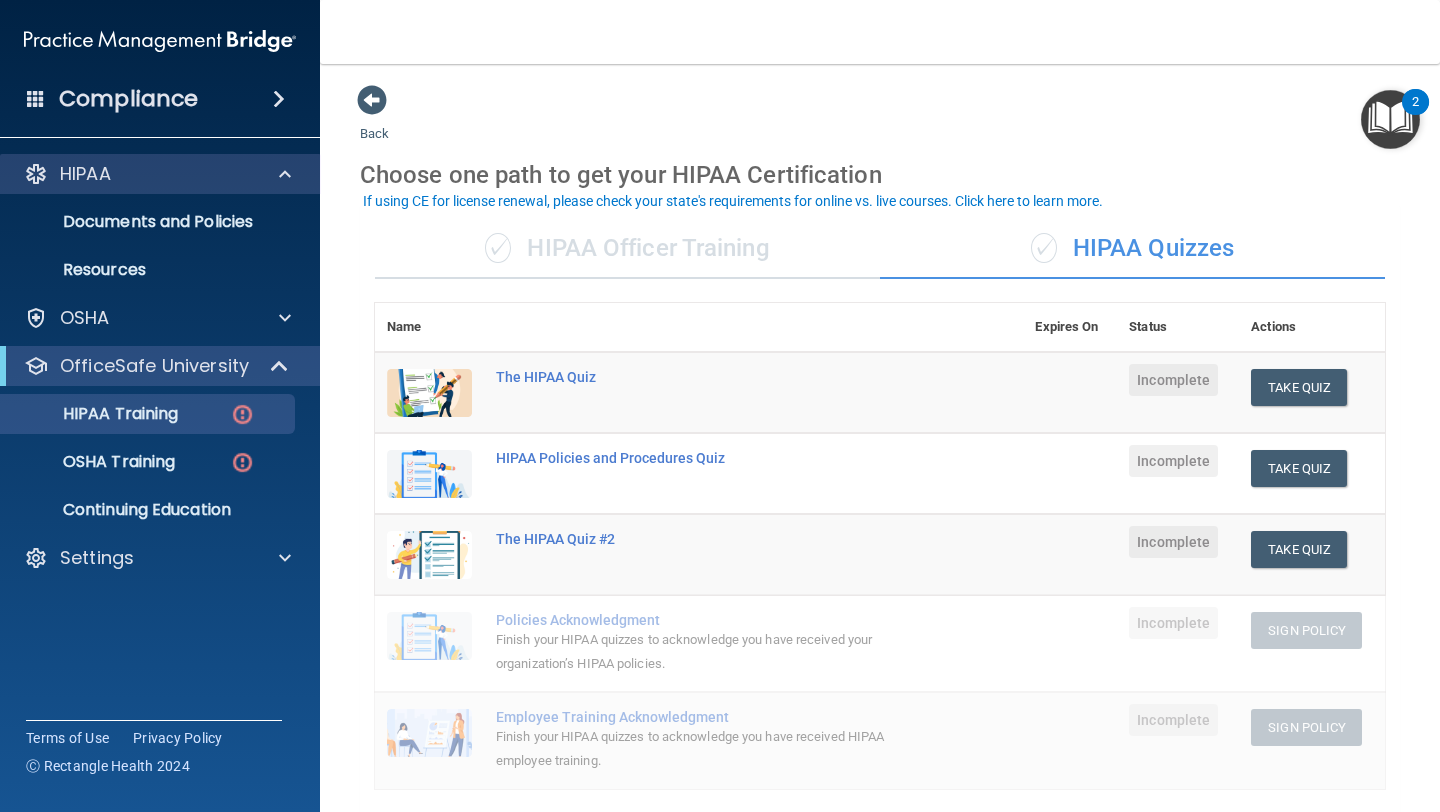 click at bounding box center (285, 174) 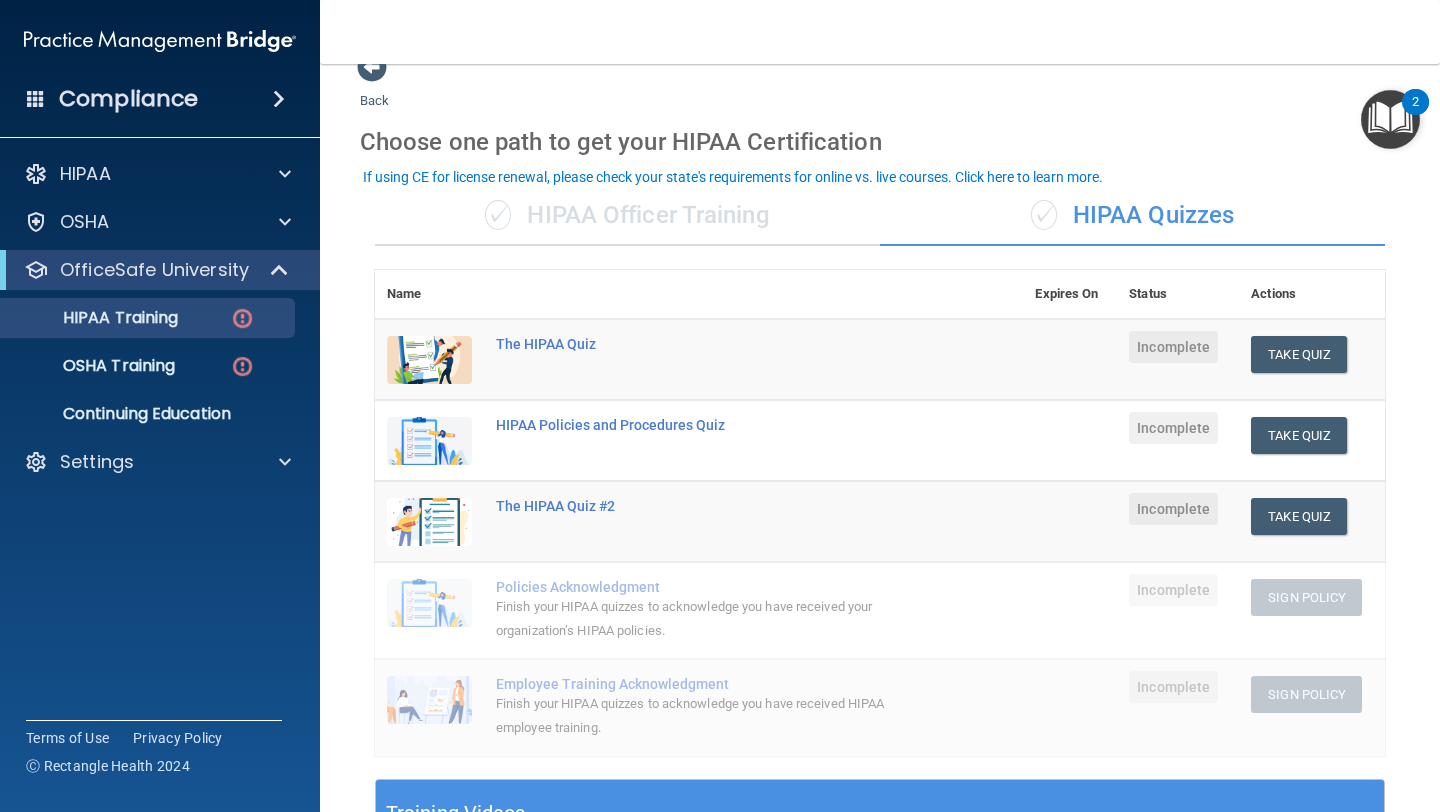 scroll, scrollTop: 38, scrollLeft: 0, axis: vertical 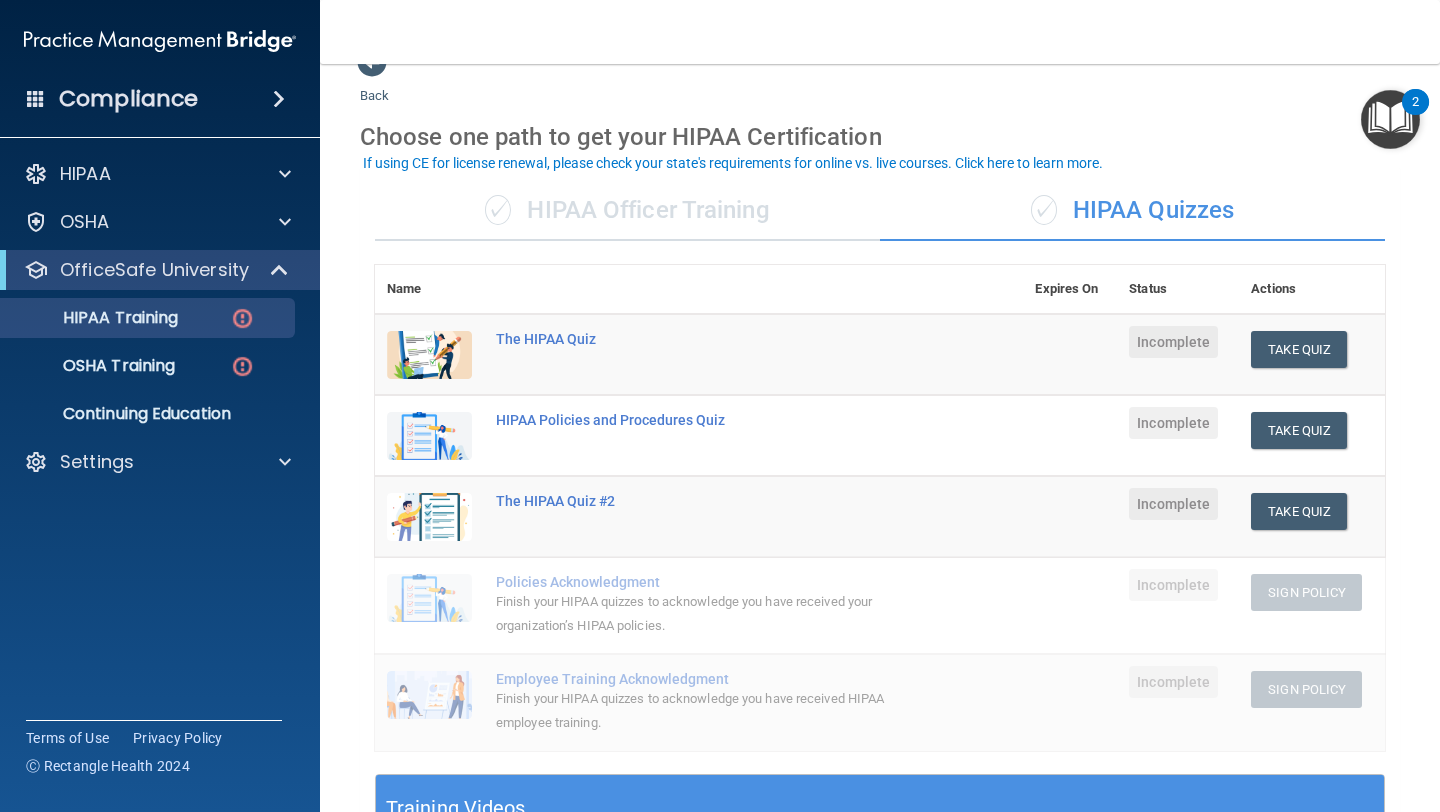 click on "HIPAA Training                   OSHA Training                   Continuing Education" at bounding box center (161, 362) 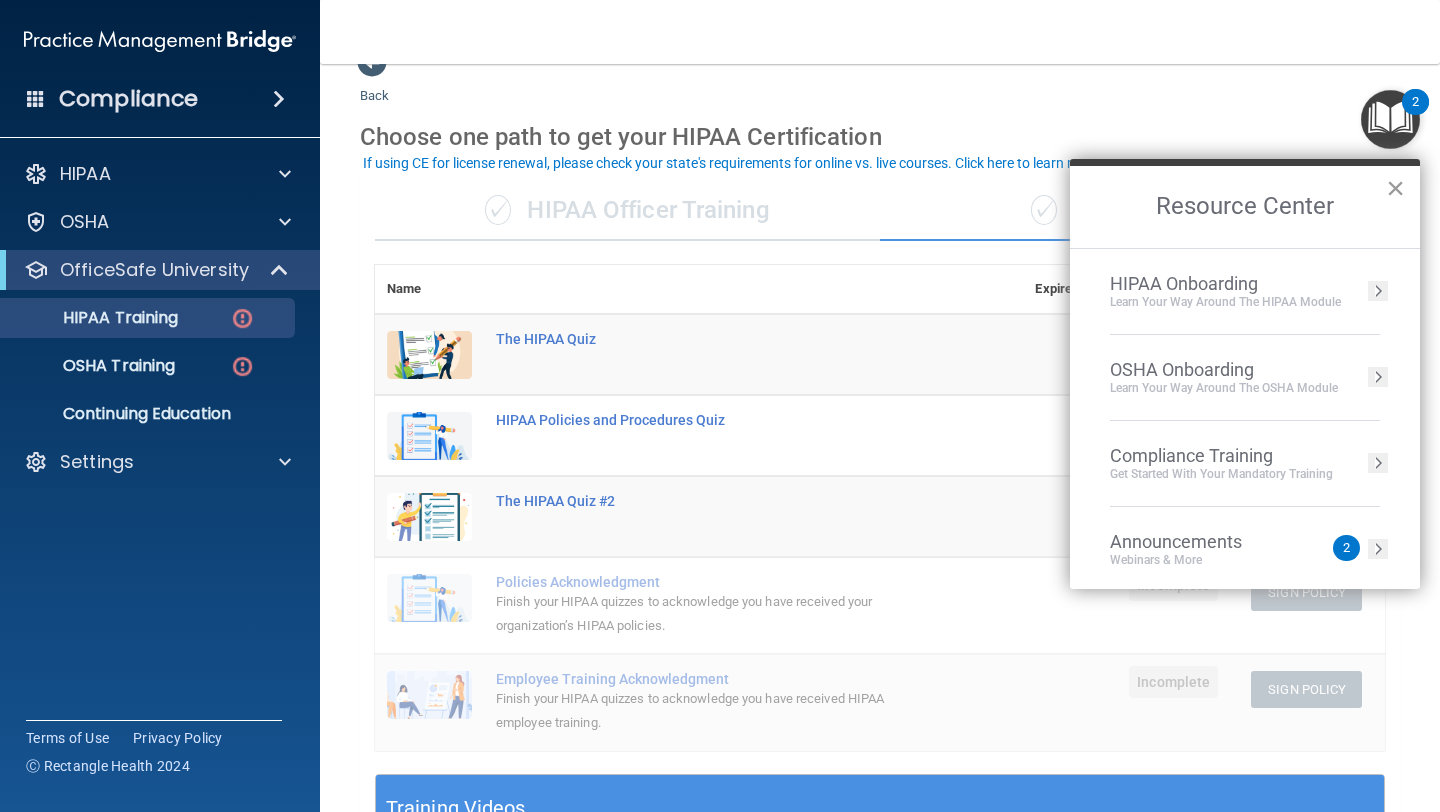 click on "×" at bounding box center (1395, 188) 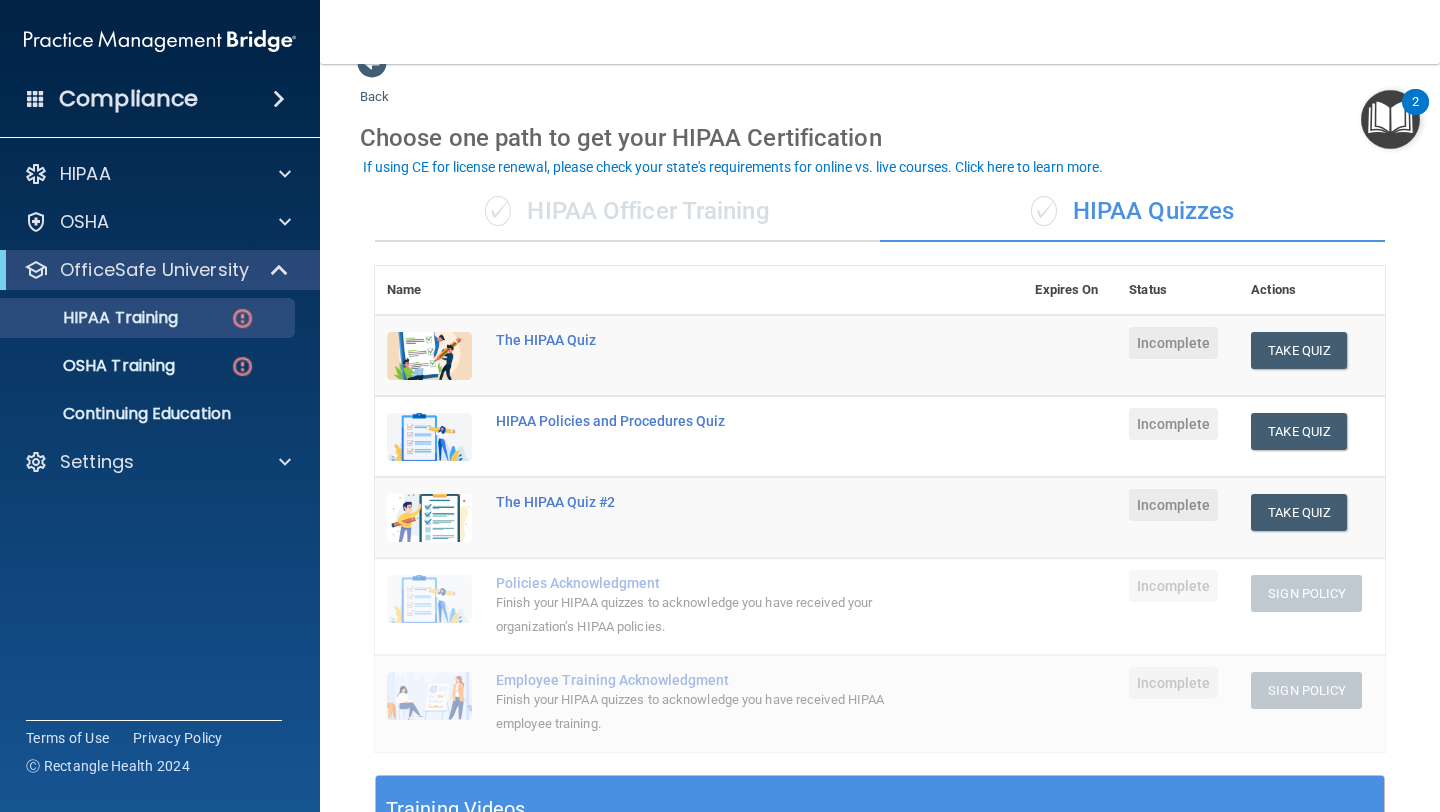 scroll, scrollTop: 38, scrollLeft: 0, axis: vertical 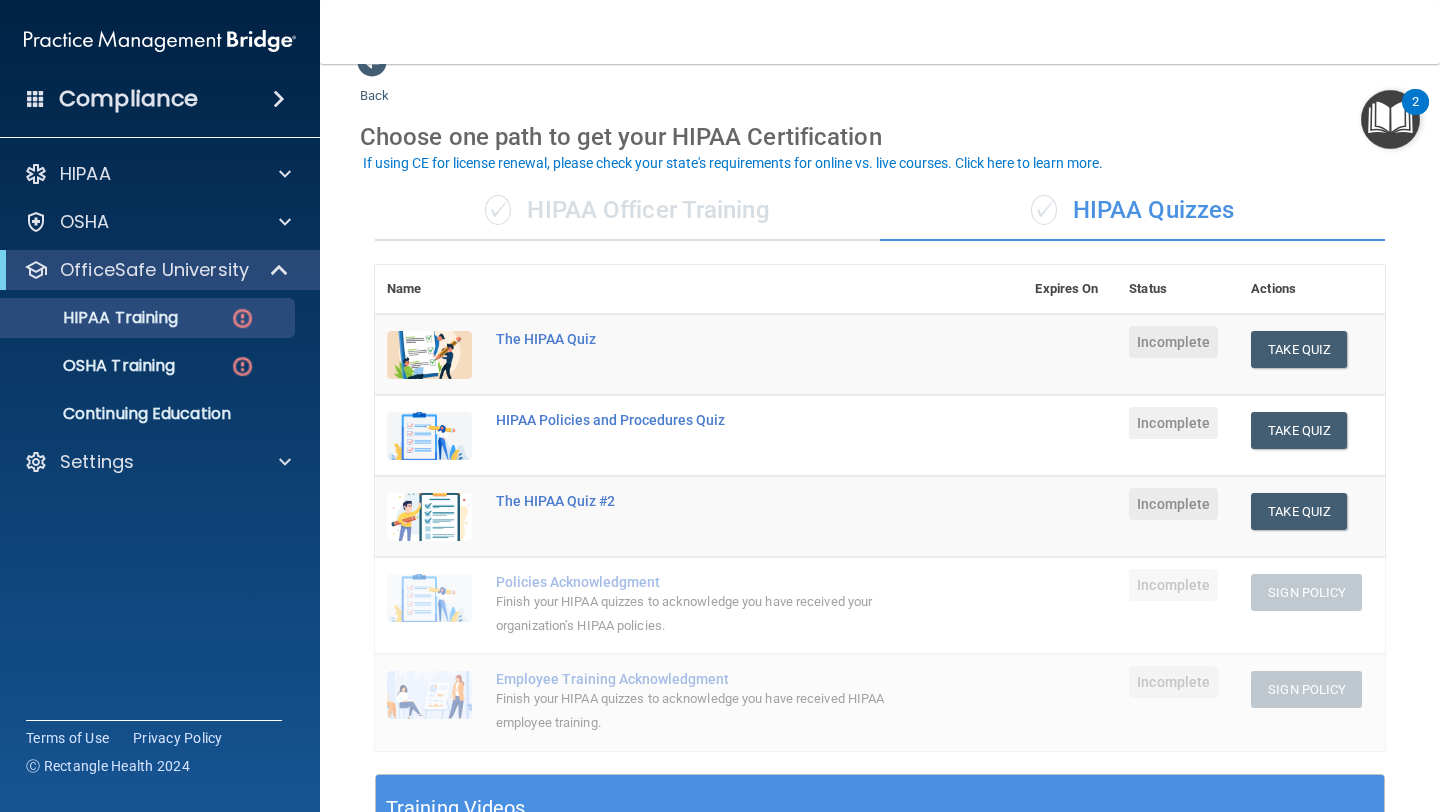 click on "Toggle navigation                                                                                                     Sam Rudichar   conlinrudichar@gmail.com                            Manage My Enterprise              Davis and Parker Family Dental     Manage My Location" at bounding box center [880, 32] 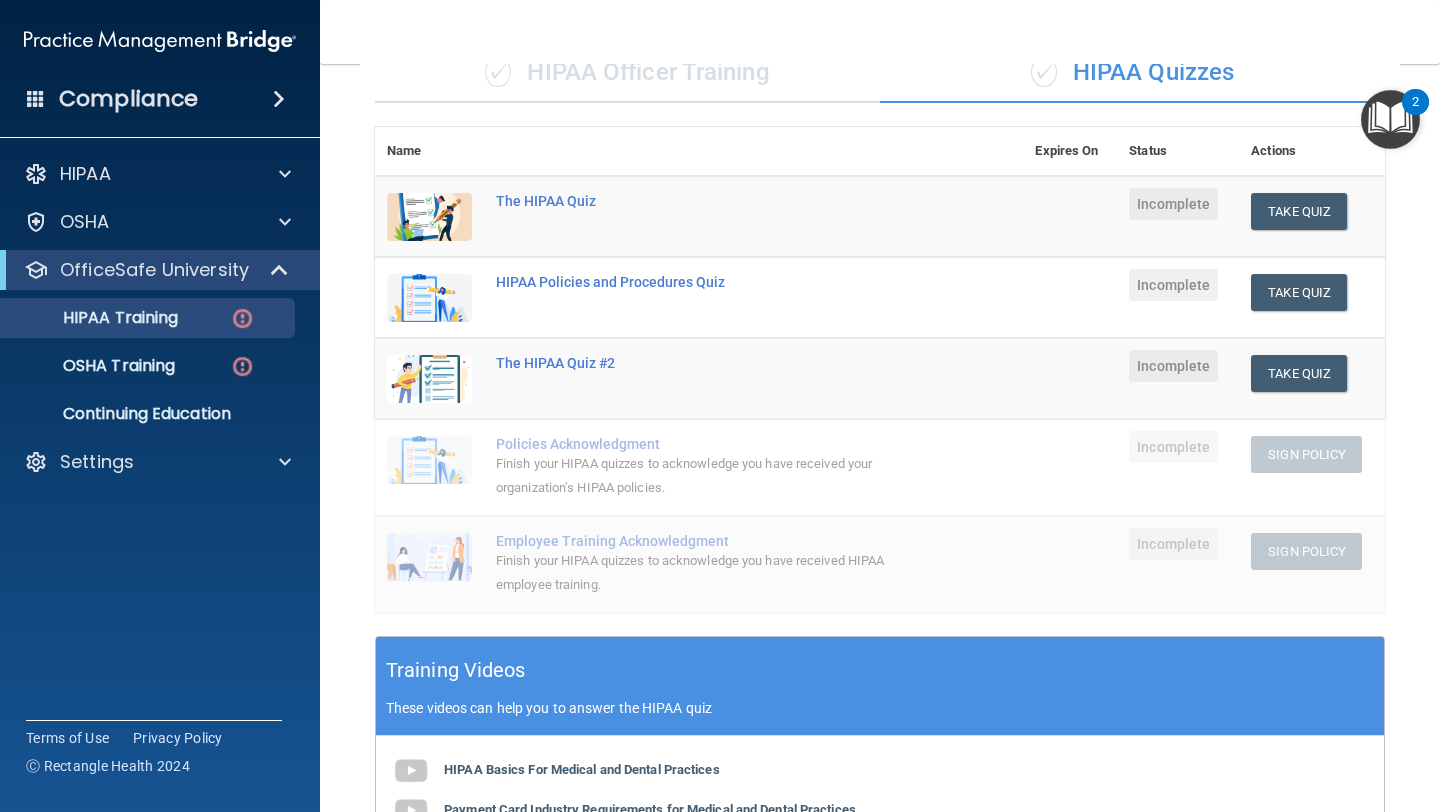 scroll, scrollTop: 173, scrollLeft: 0, axis: vertical 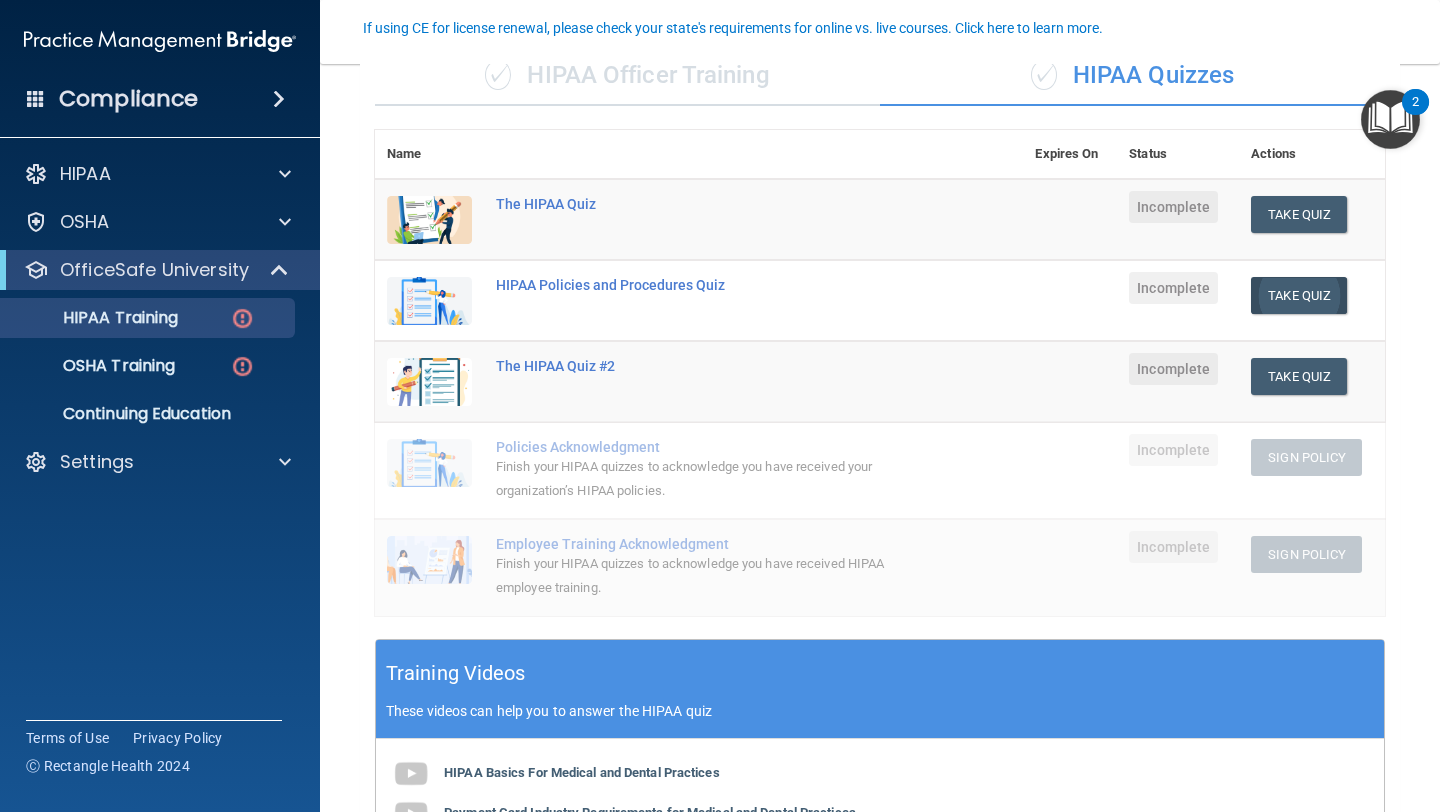 click on "Take Quiz" at bounding box center [1299, 295] 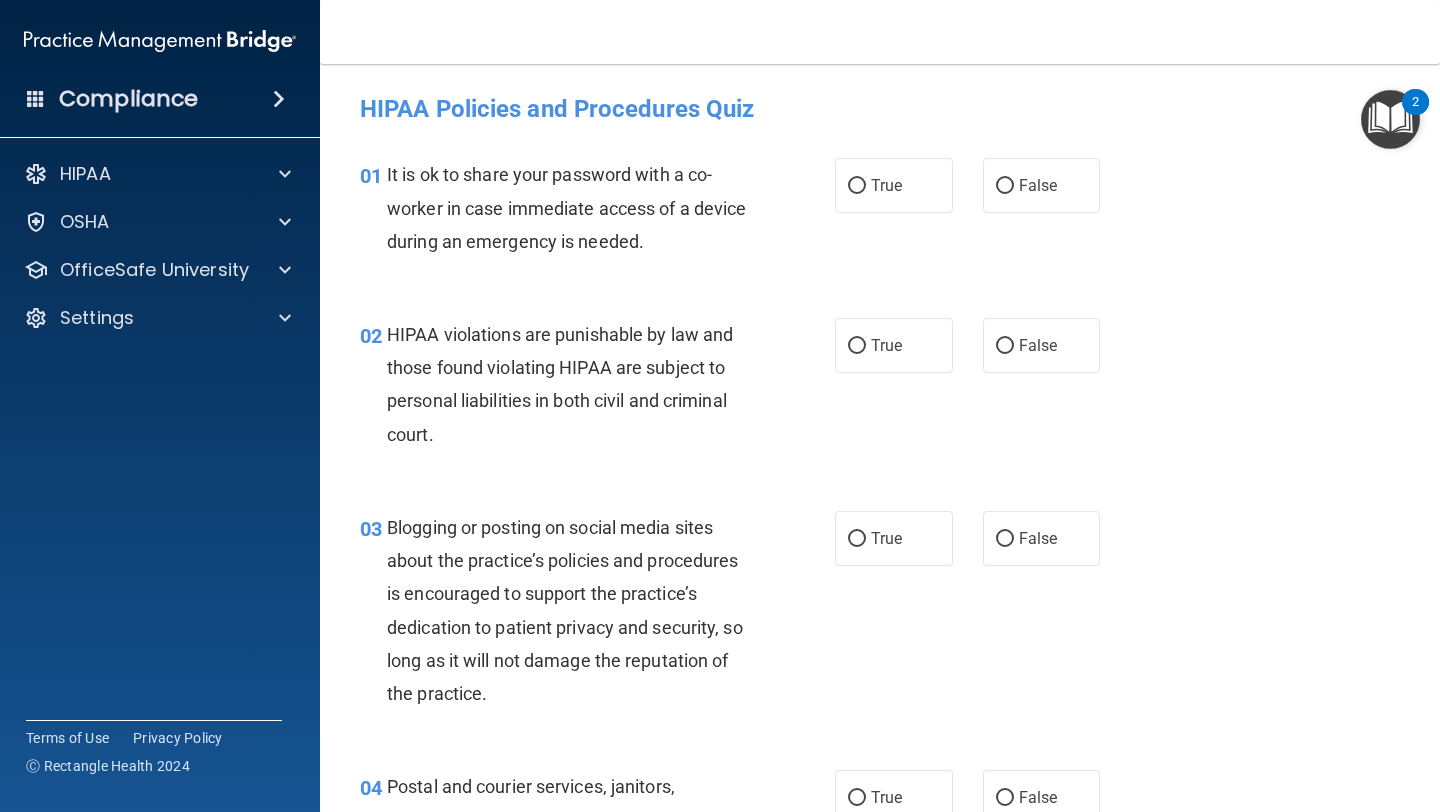 scroll, scrollTop: 0, scrollLeft: 0, axis: both 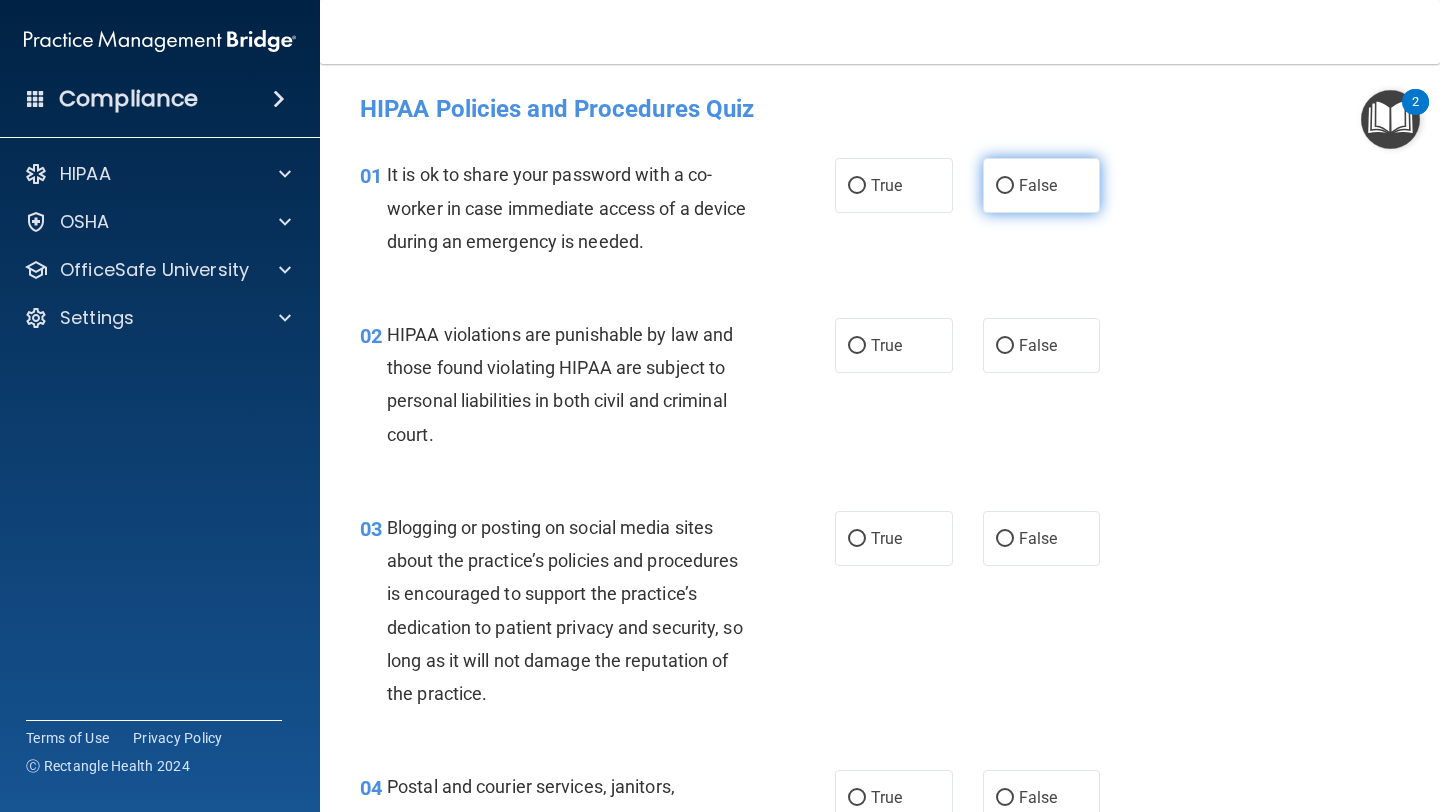 click on "False" at bounding box center (1005, 186) 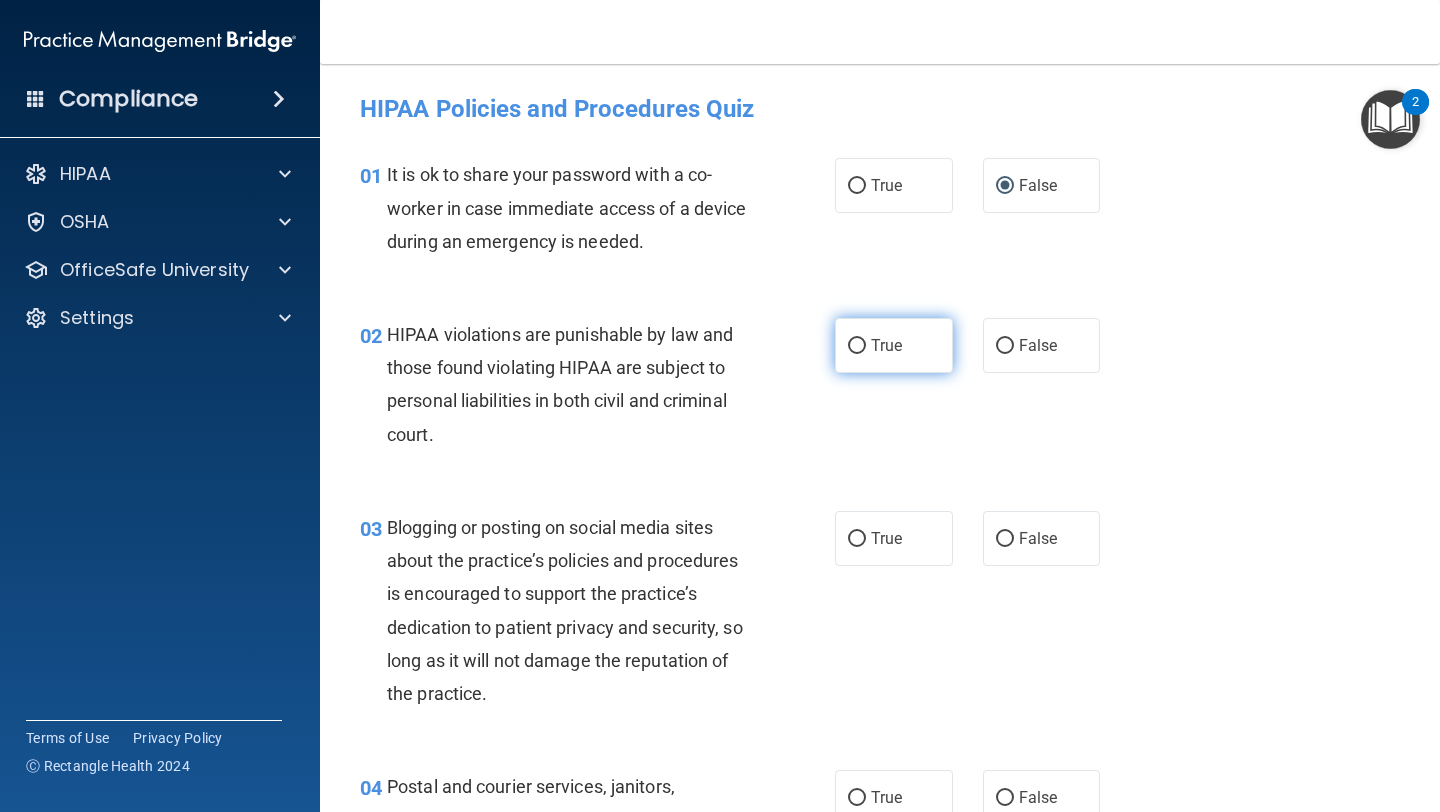 click on "True" at bounding box center (894, 345) 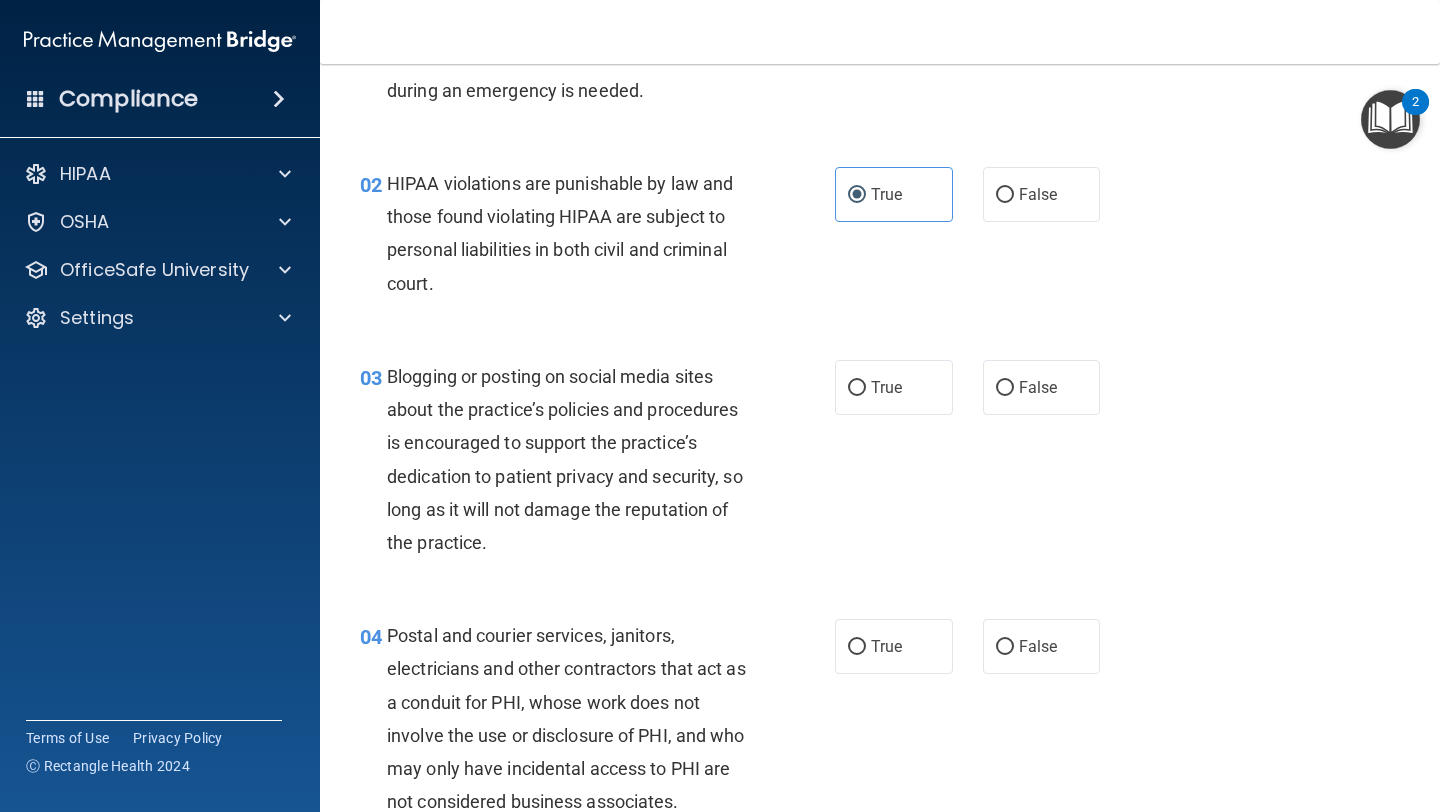 scroll, scrollTop: 150, scrollLeft: 0, axis: vertical 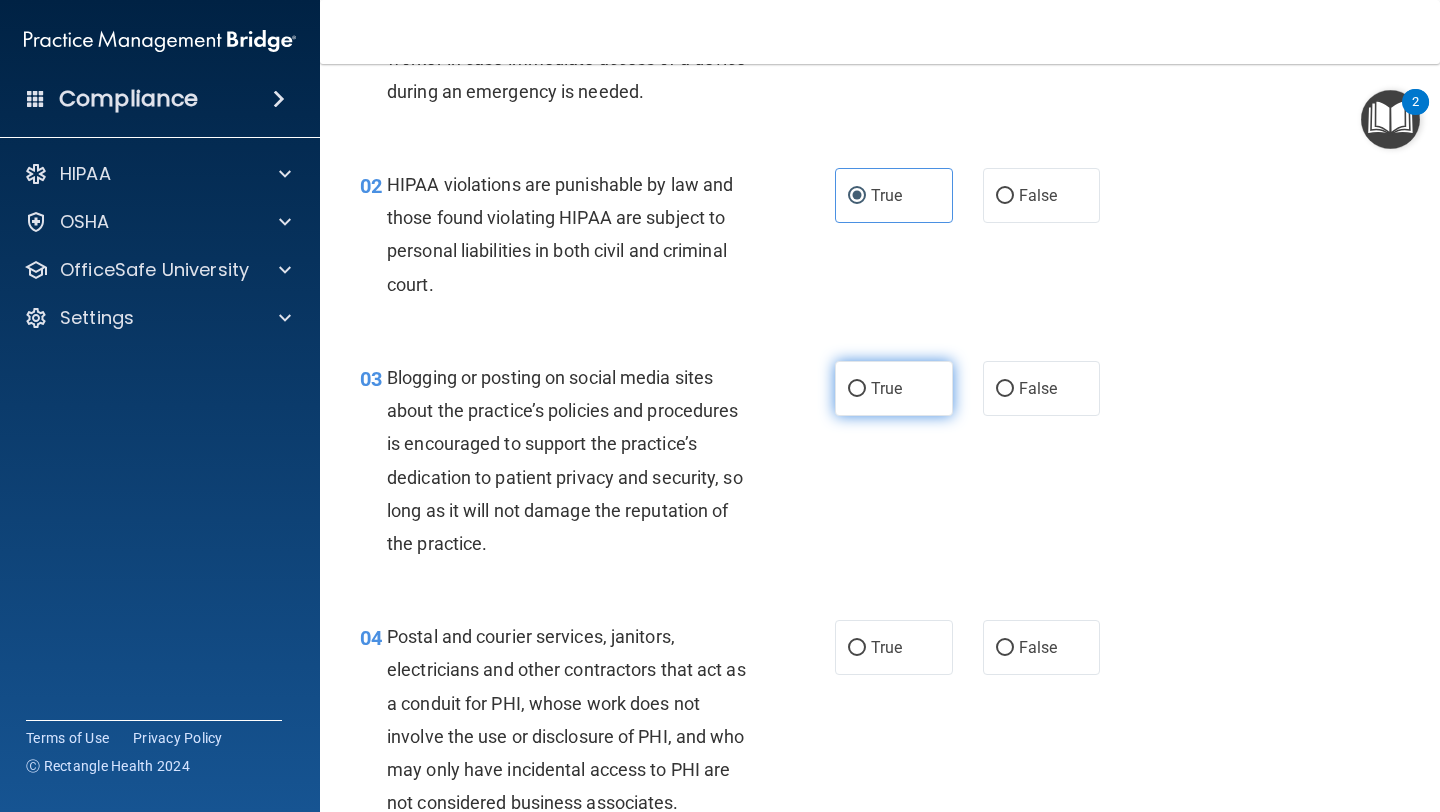 click on "True" at bounding box center [894, 388] 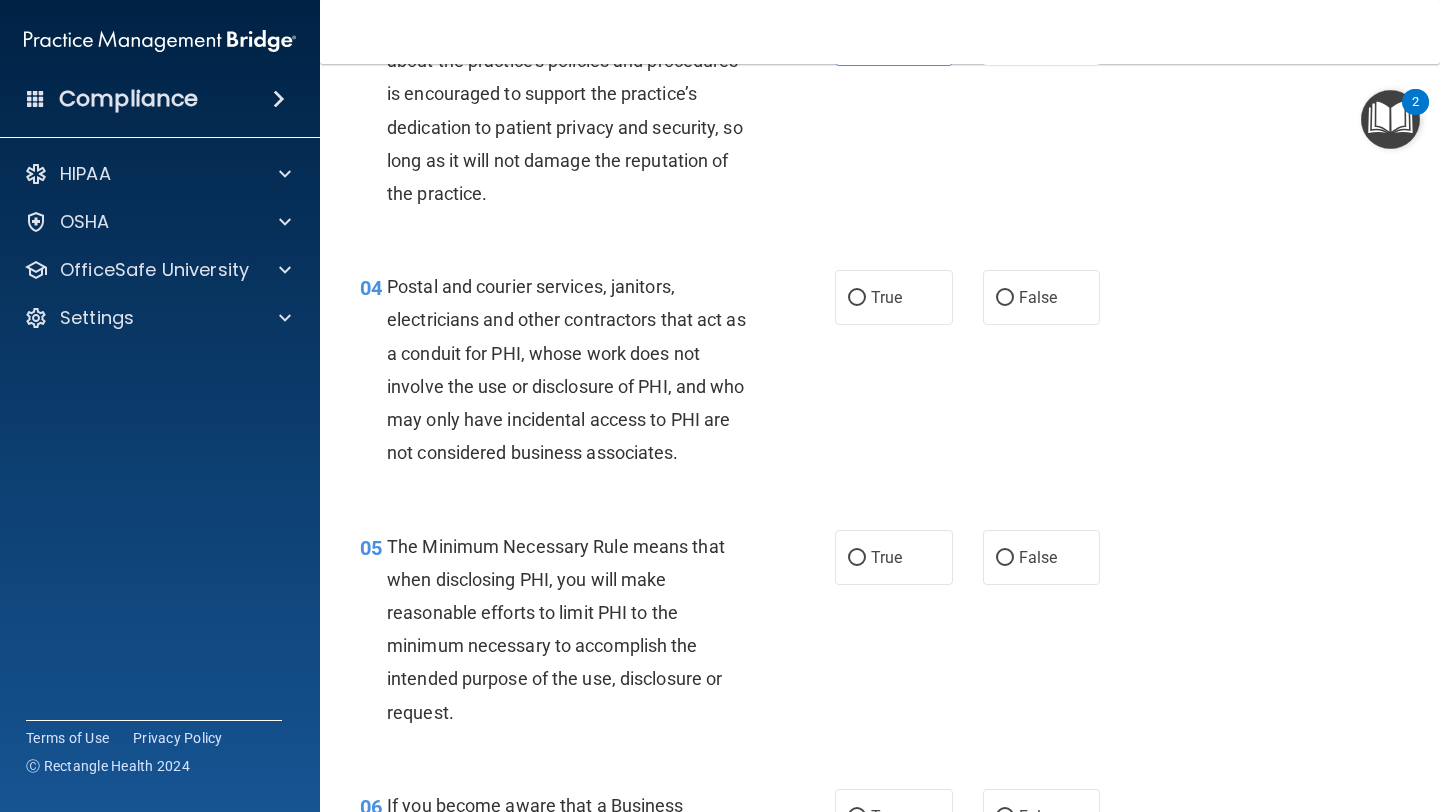 scroll, scrollTop: 501, scrollLeft: 0, axis: vertical 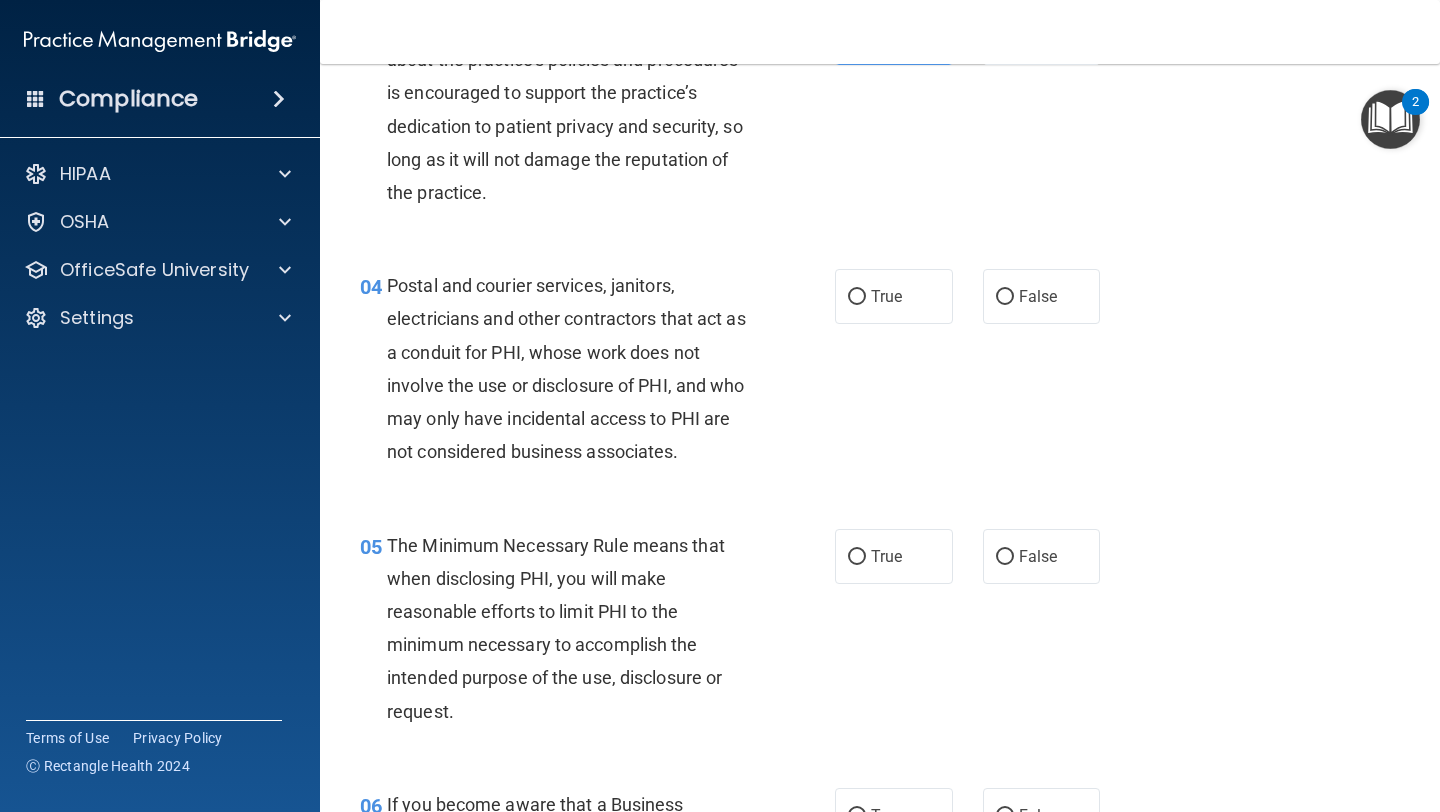 click on "04       Postal and courier services, janitors, electricians and other contractors that act as a conduit for PHI, whose work does not involve the use or disclosure of PHI, and who may only have incidental access to PHI are not considered business associates.                 True           False" at bounding box center (880, 373) 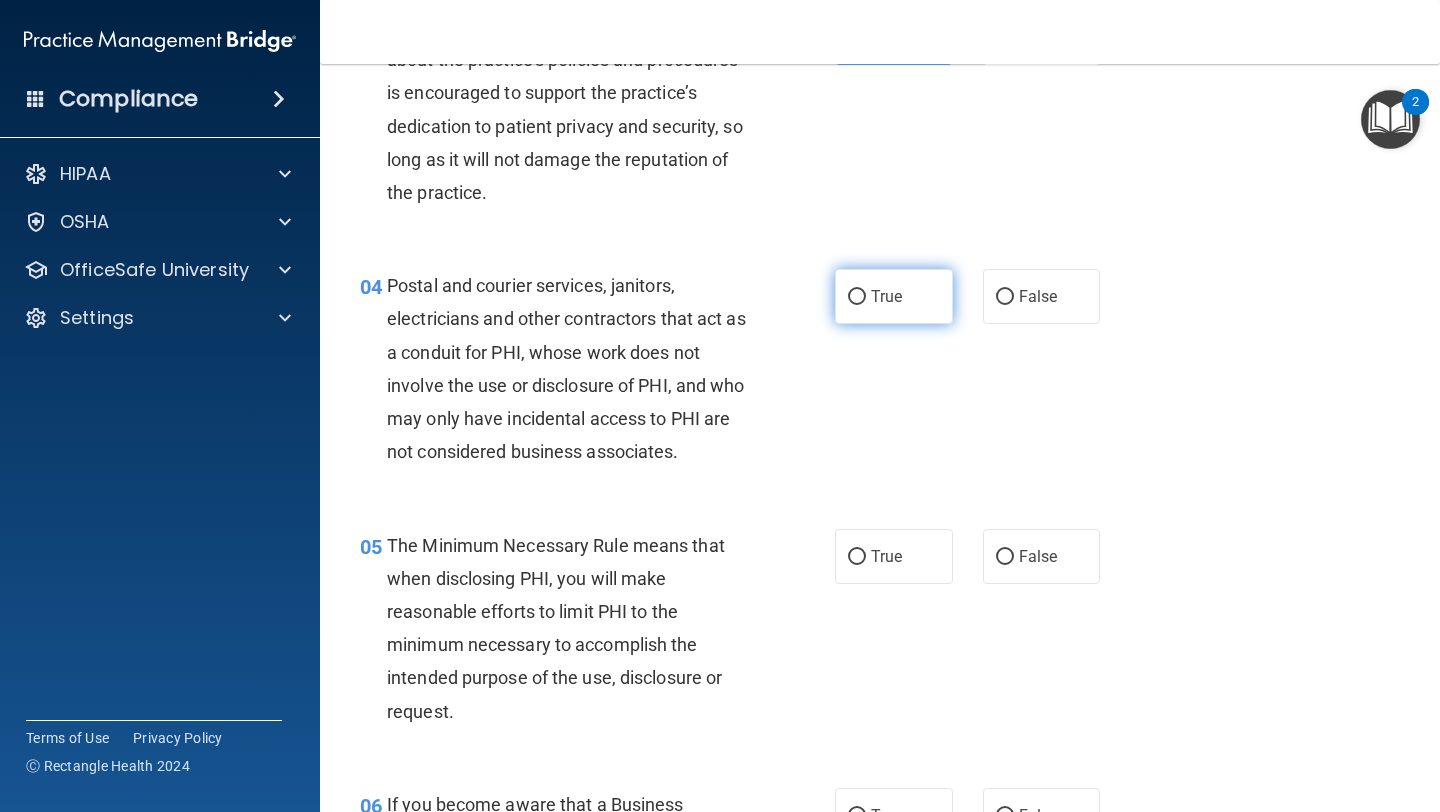 click on "True" at bounding box center (886, 296) 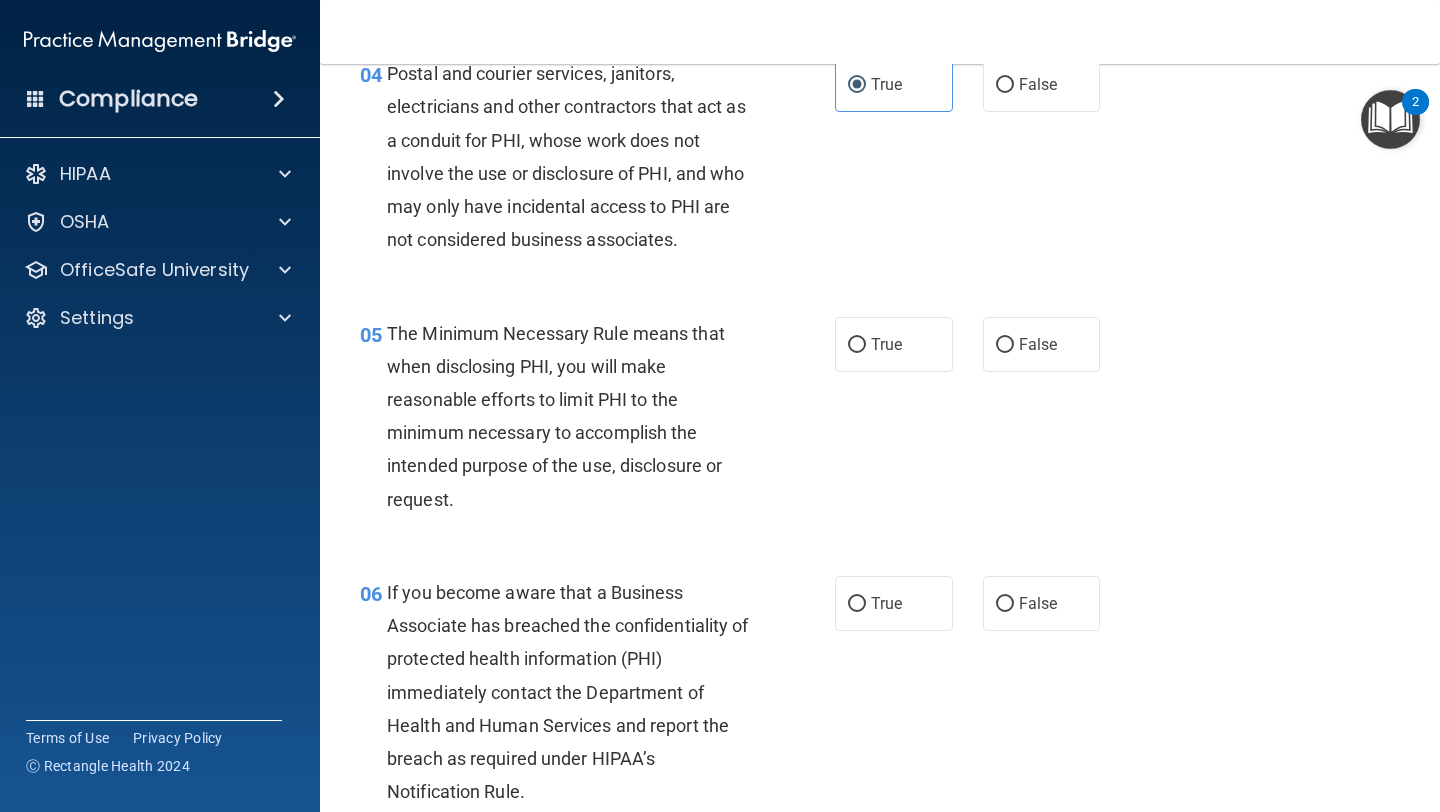 scroll, scrollTop: 719, scrollLeft: 0, axis: vertical 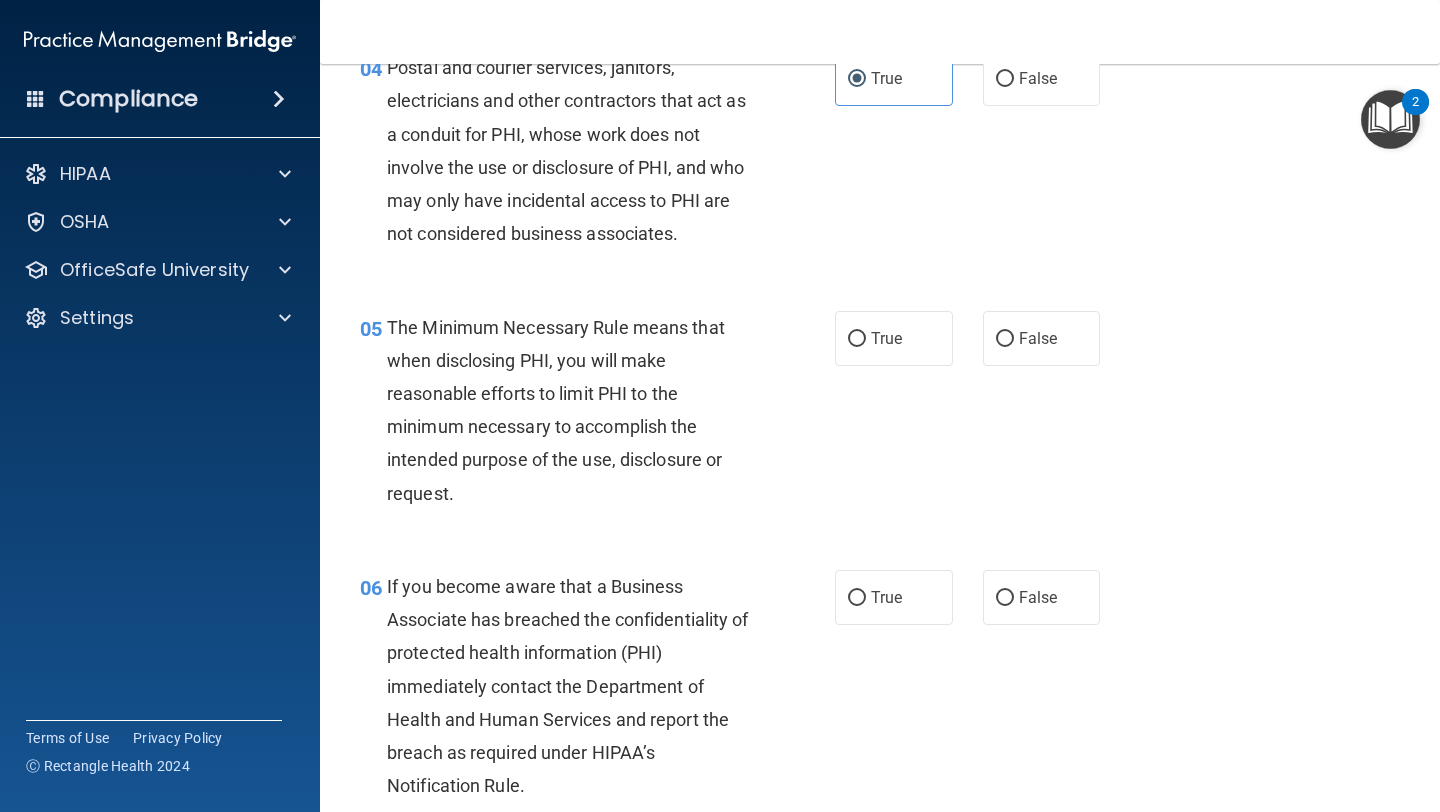 click on "05       The Minimum Necessary Rule means that when disclosing PHI, you will make reasonable efforts to limit PHI to the minimum necessary to accomplish the intended purpose of the use, disclosure or request.                  True           False" at bounding box center [880, 415] 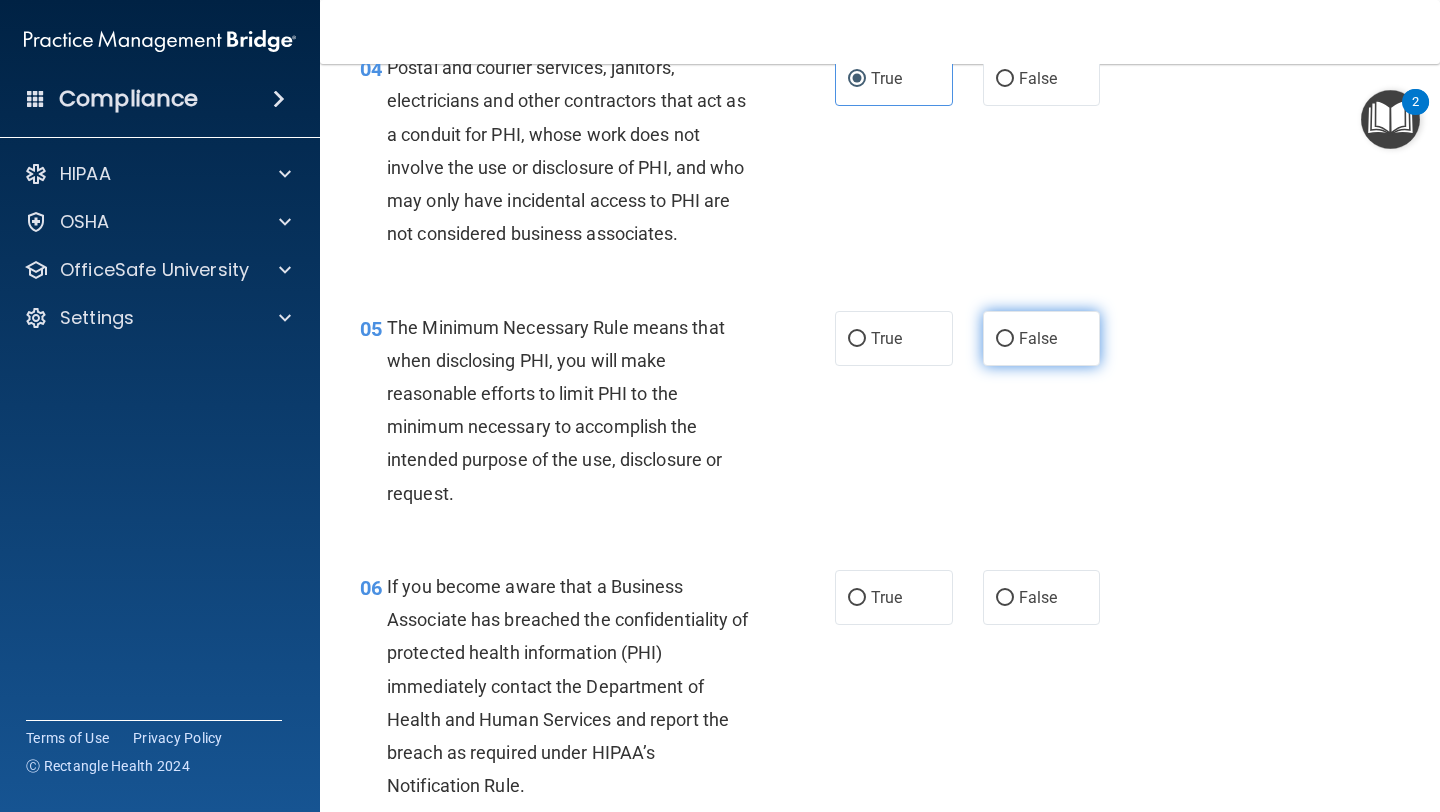 click on "False" at bounding box center (1042, 338) 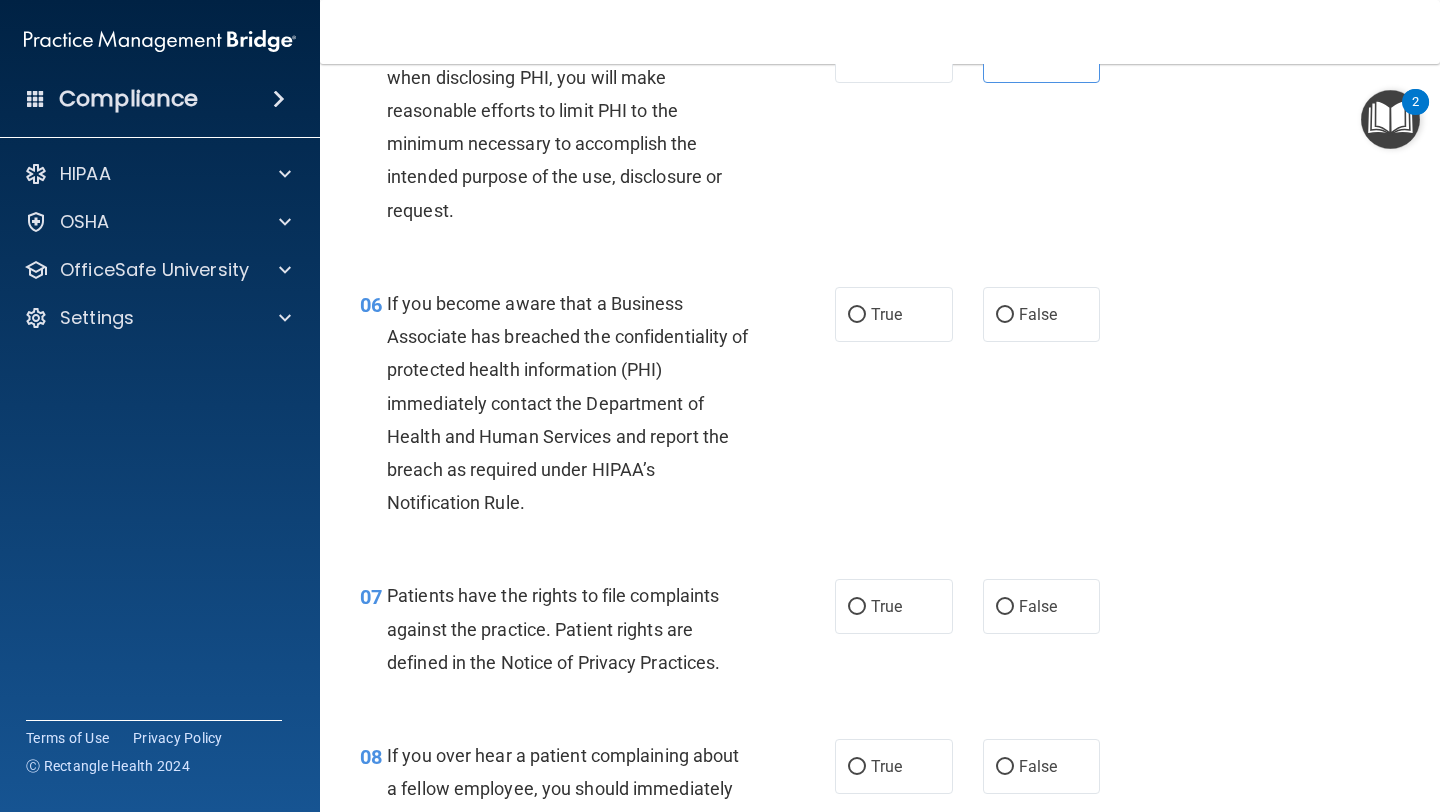 scroll, scrollTop: 1006, scrollLeft: 0, axis: vertical 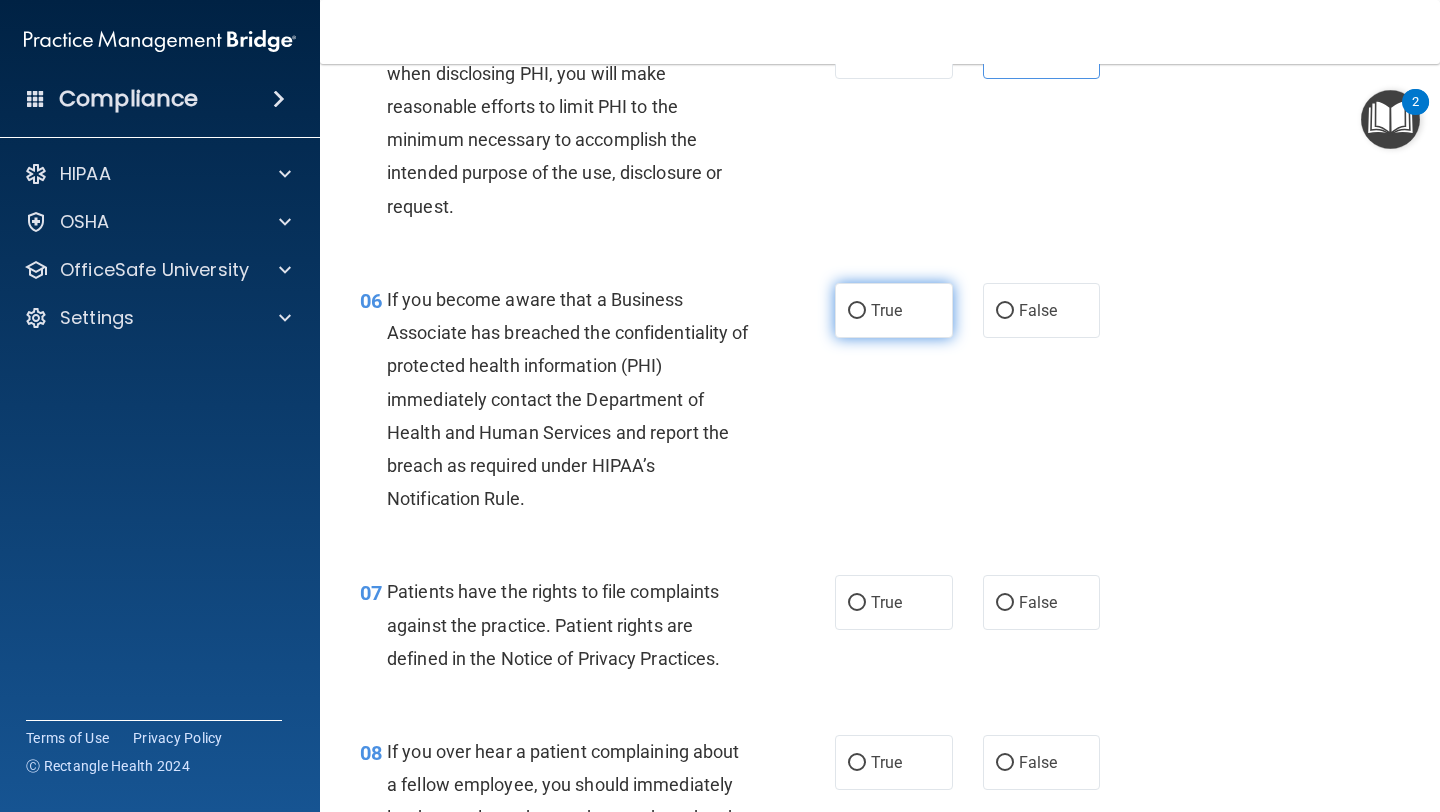 click on "True" at bounding box center [894, 310] 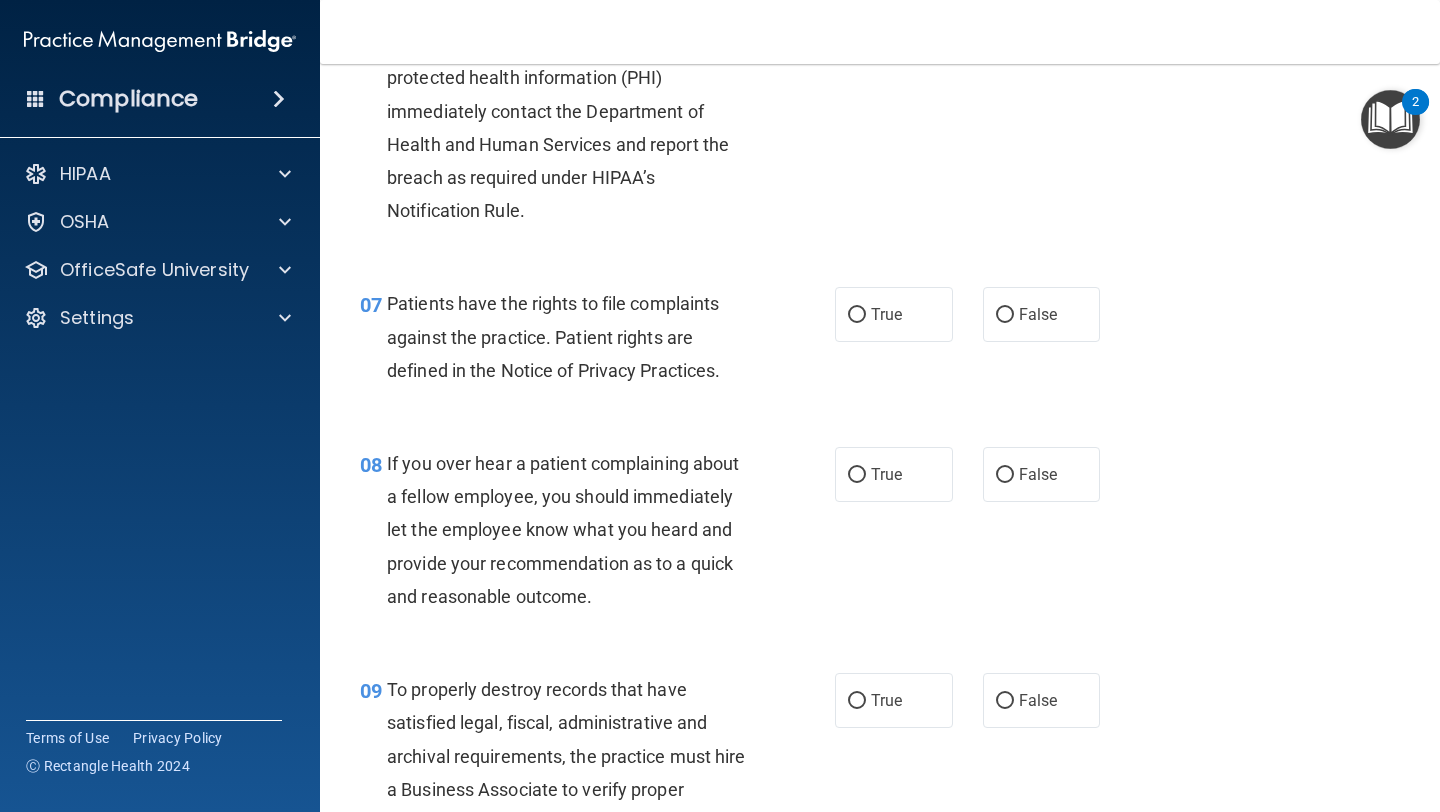 scroll, scrollTop: 1313, scrollLeft: 0, axis: vertical 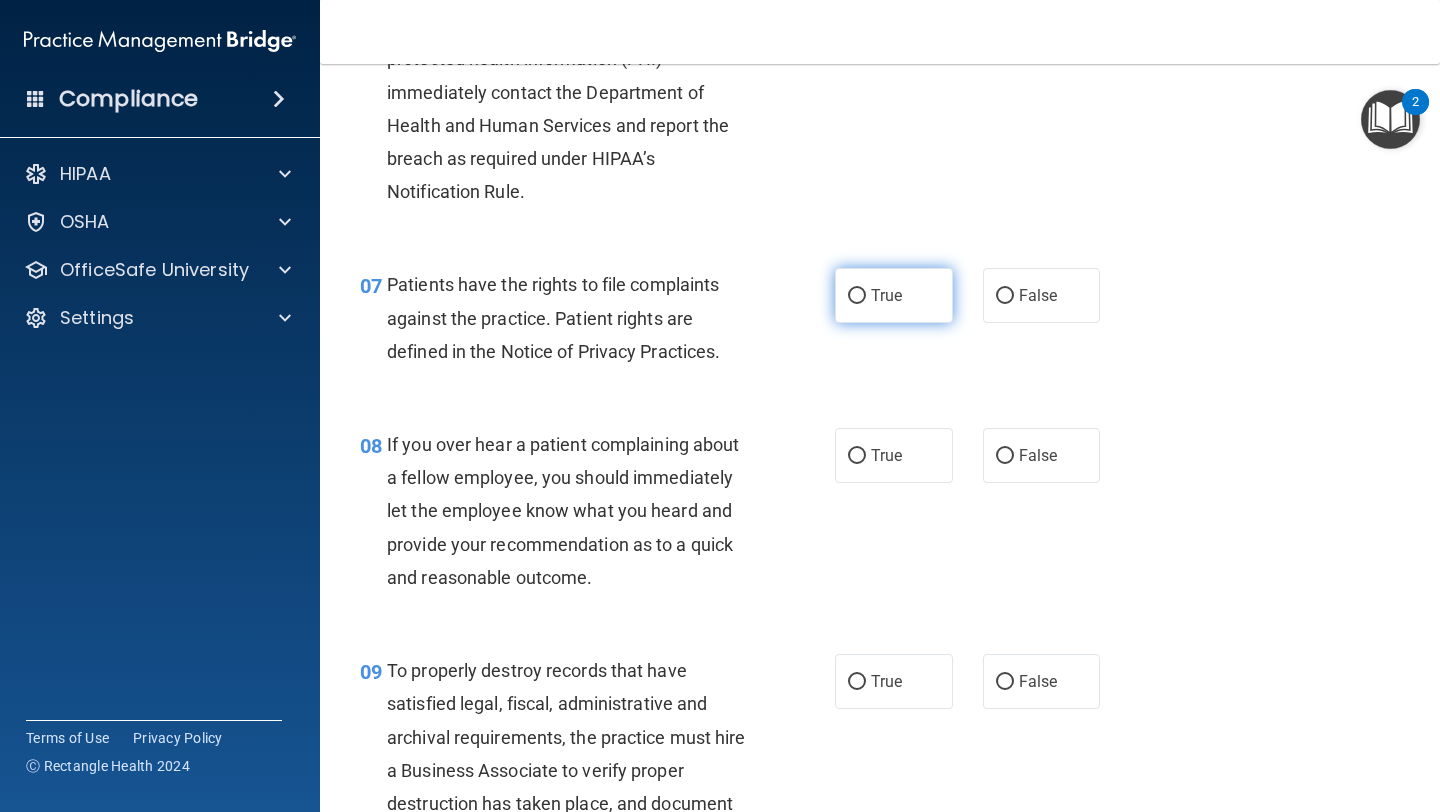 click on "True" at bounding box center (894, 295) 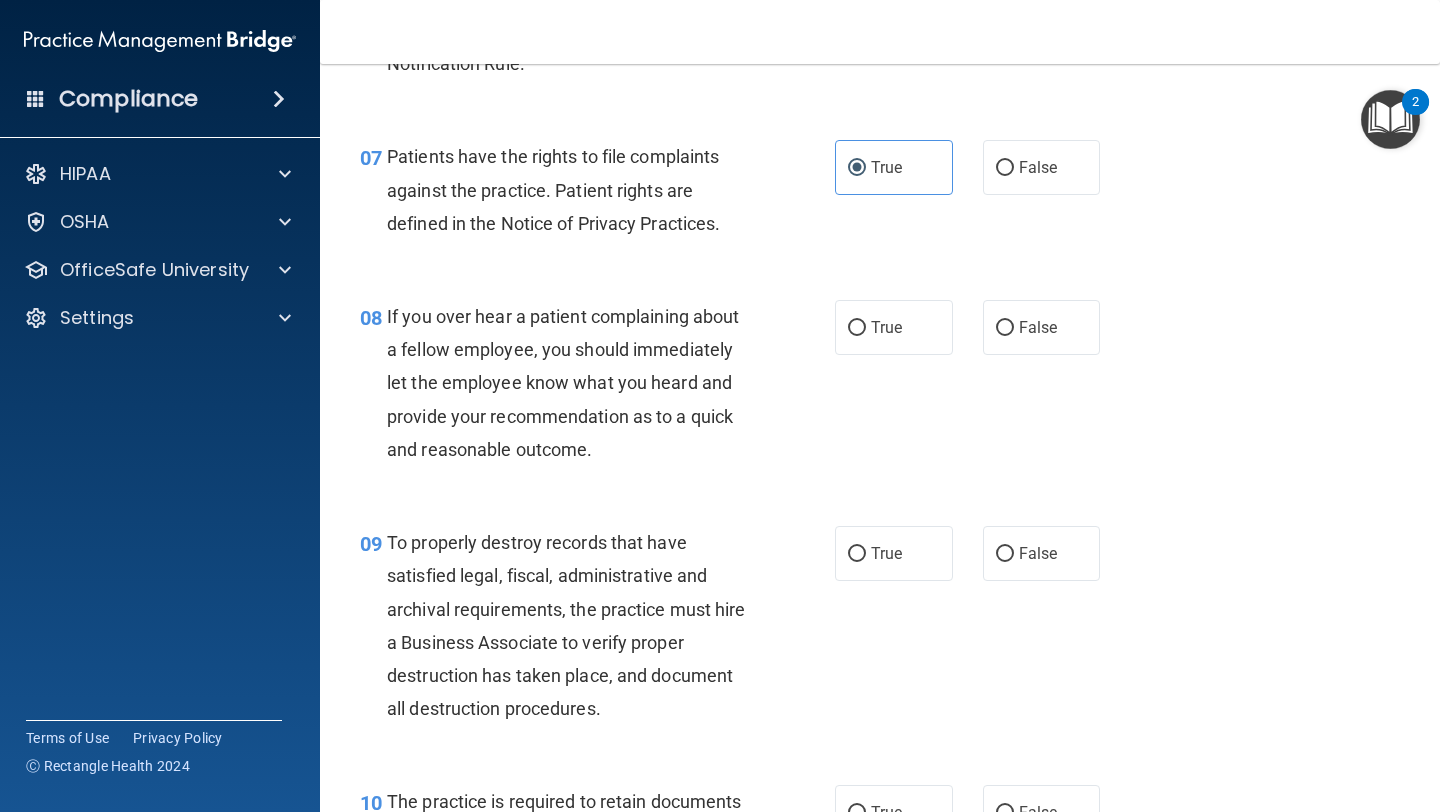 scroll, scrollTop: 1445, scrollLeft: 0, axis: vertical 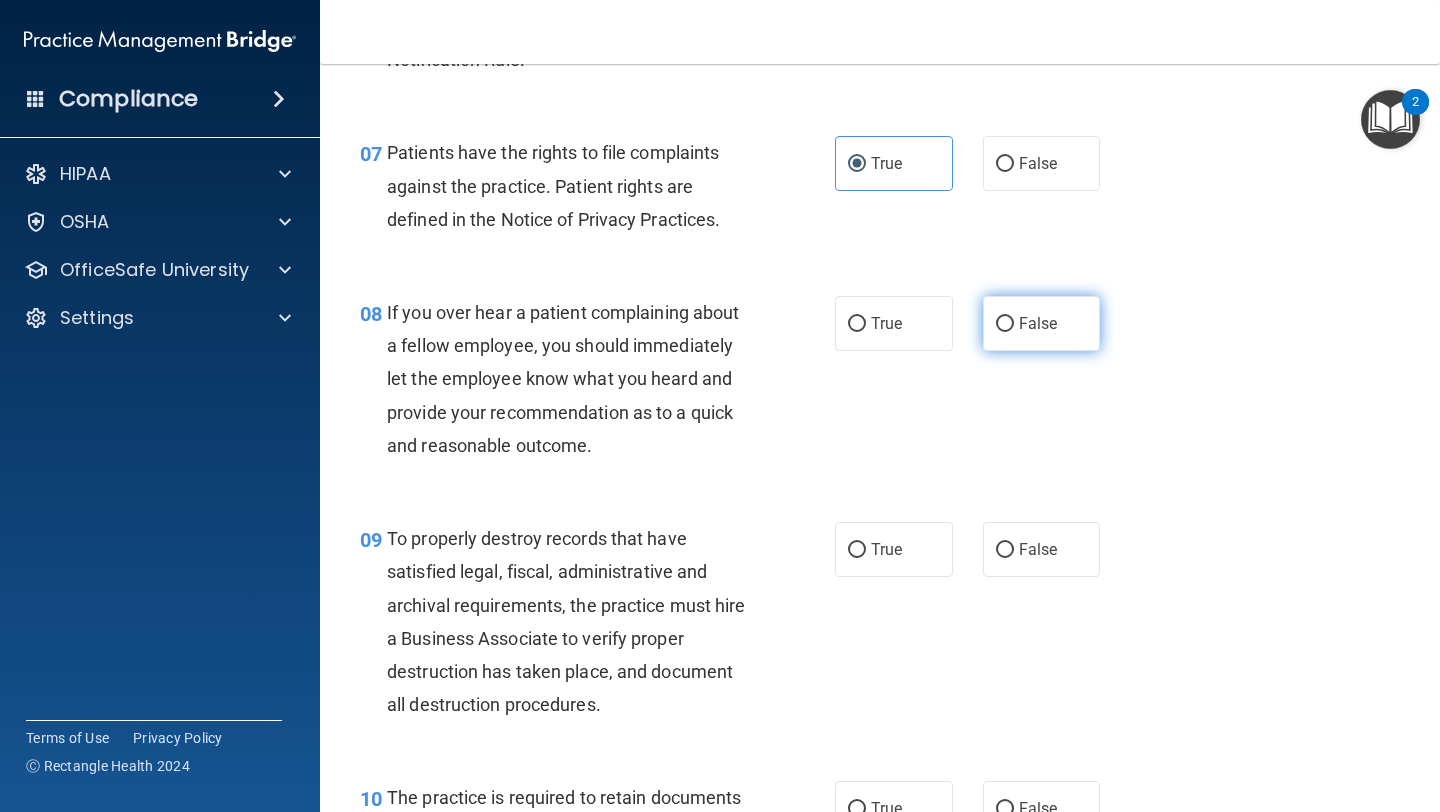 click on "False" at bounding box center [1042, 323] 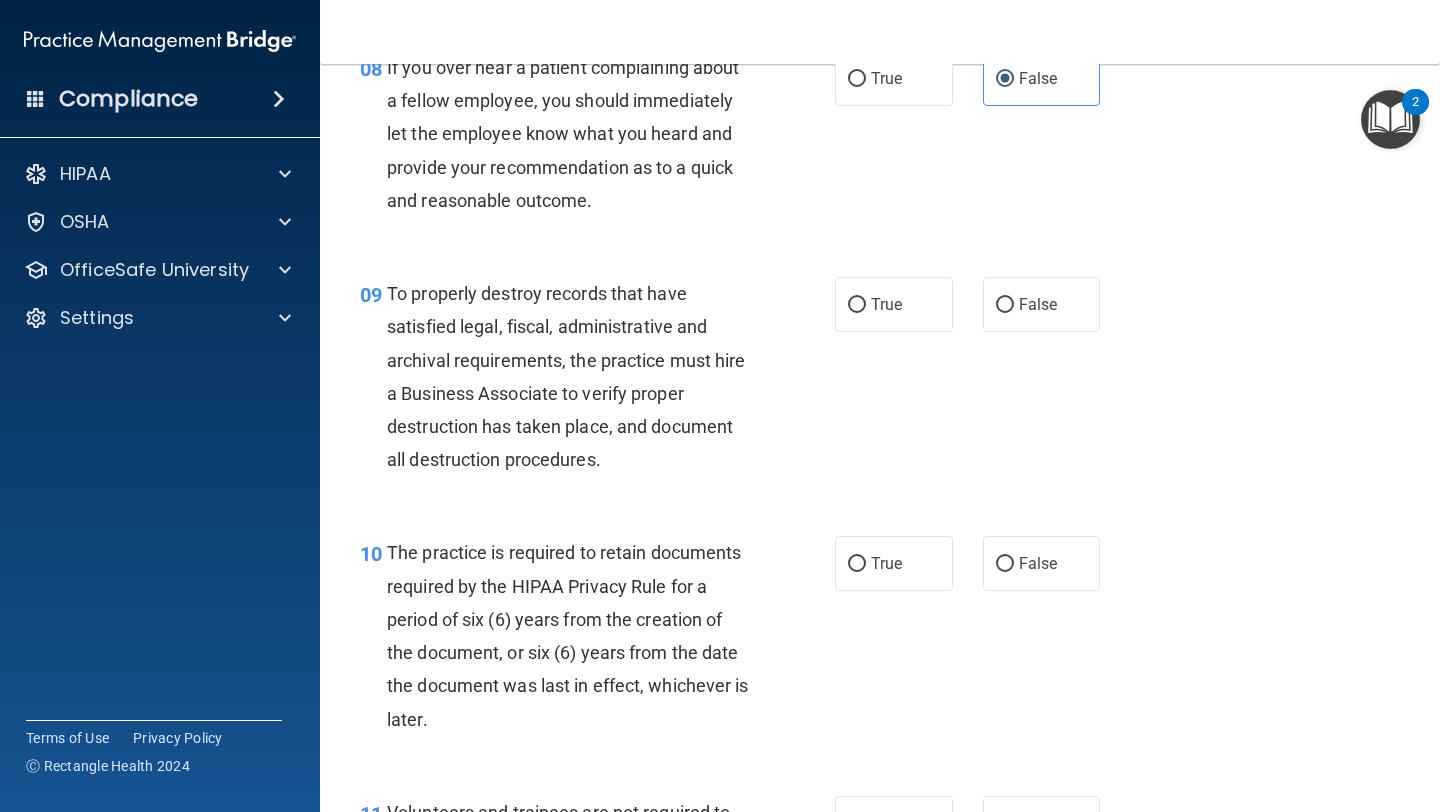 scroll, scrollTop: 1689, scrollLeft: 0, axis: vertical 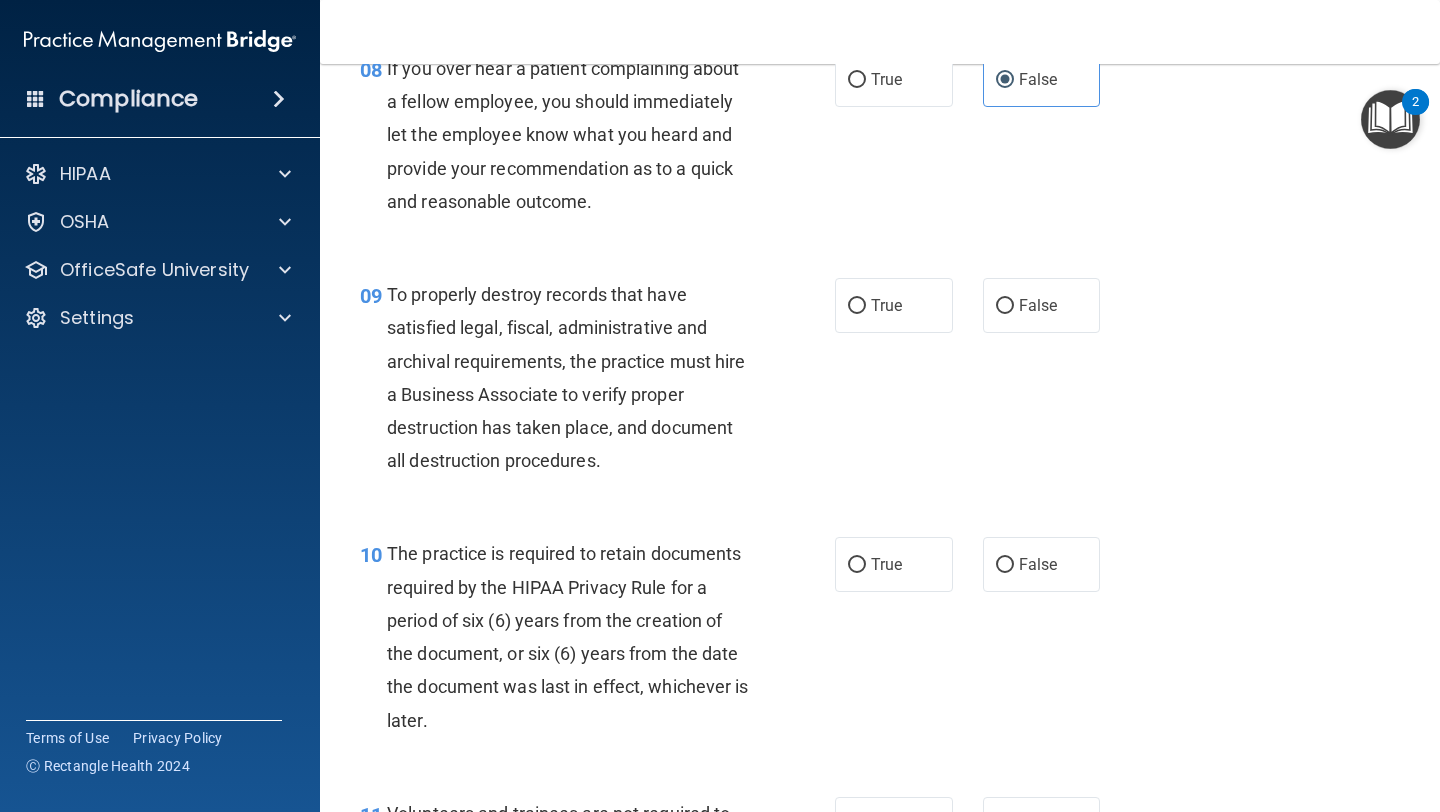 click on "09       To properly destroy records that have satisfied legal, fiscal, administrative and archival requirements, the practice must hire a Business Associate to verify proper destruction has taken place, and document all destruction procedures.                  True           False" at bounding box center (880, 382) 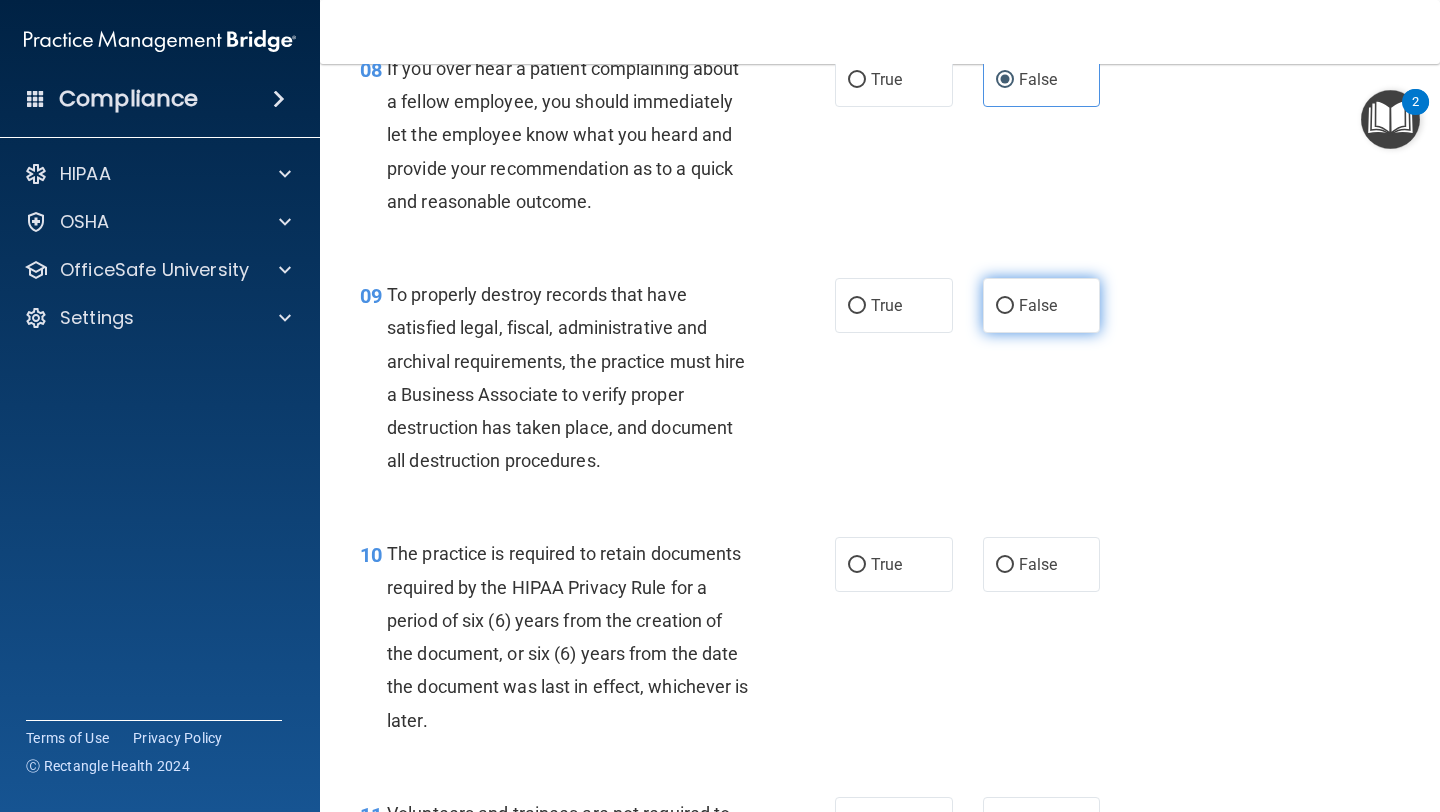 click on "False" at bounding box center [1042, 305] 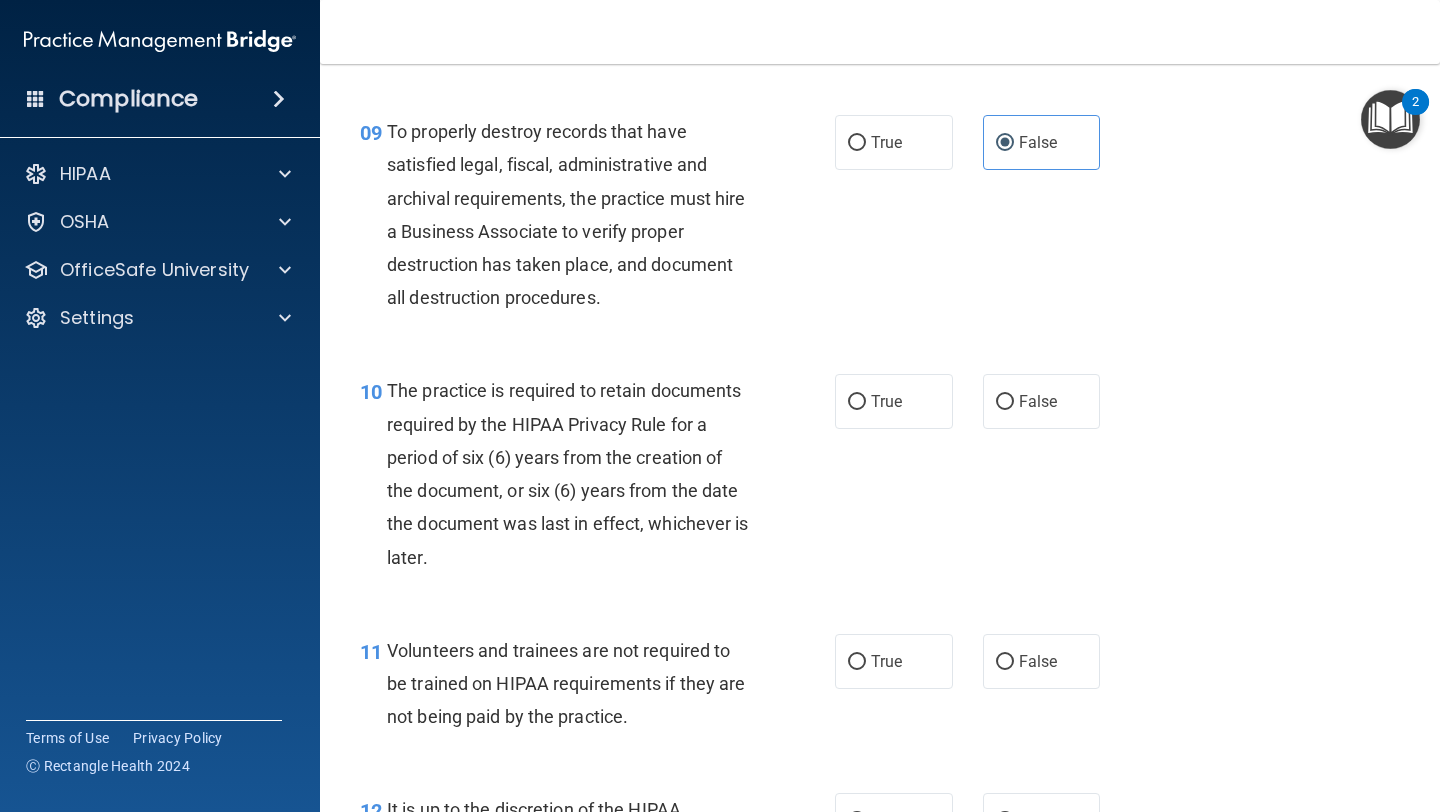 scroll, scrollTop: 1863, scrollLeft: 0, axis: vertical 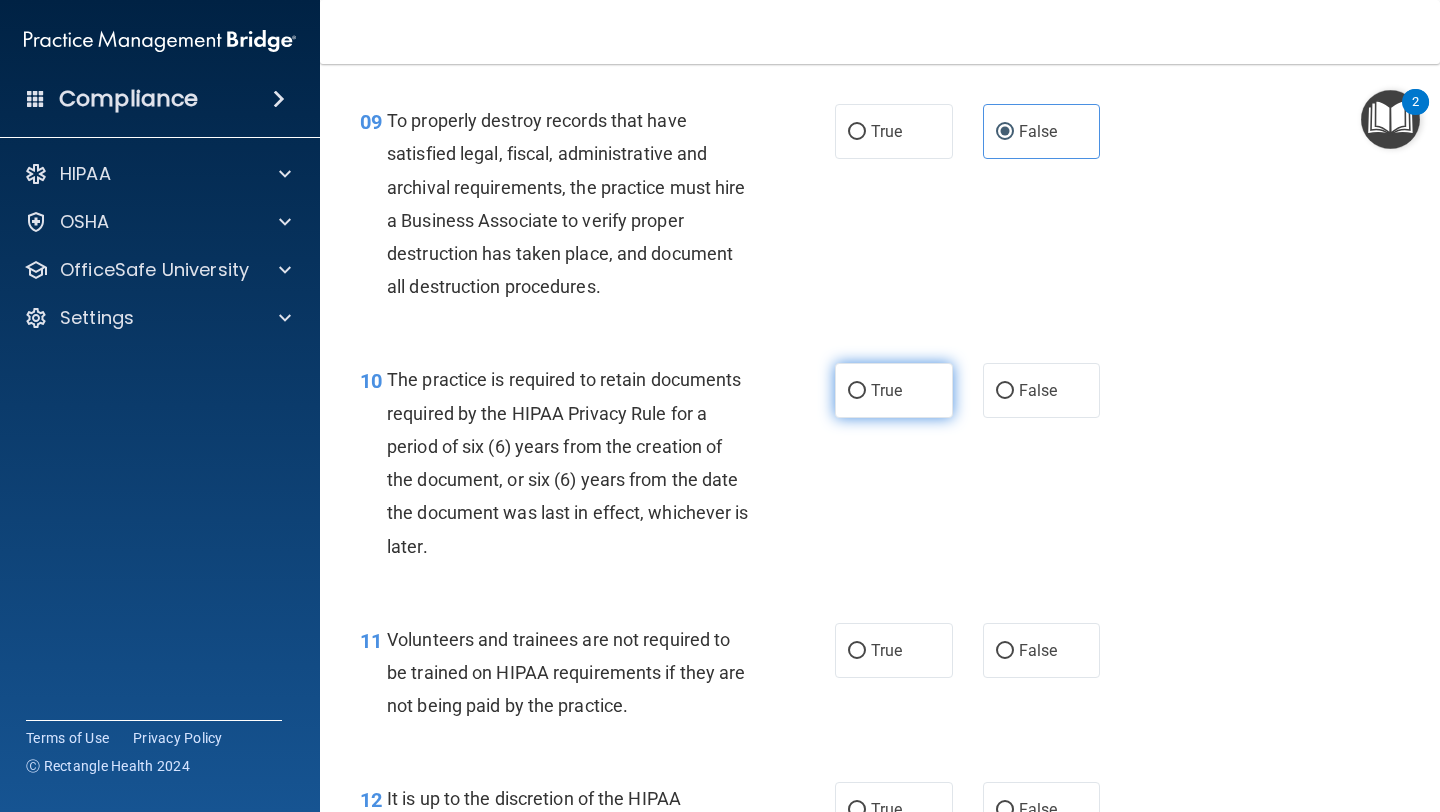 click on "True" at bounding box center [894, 390] 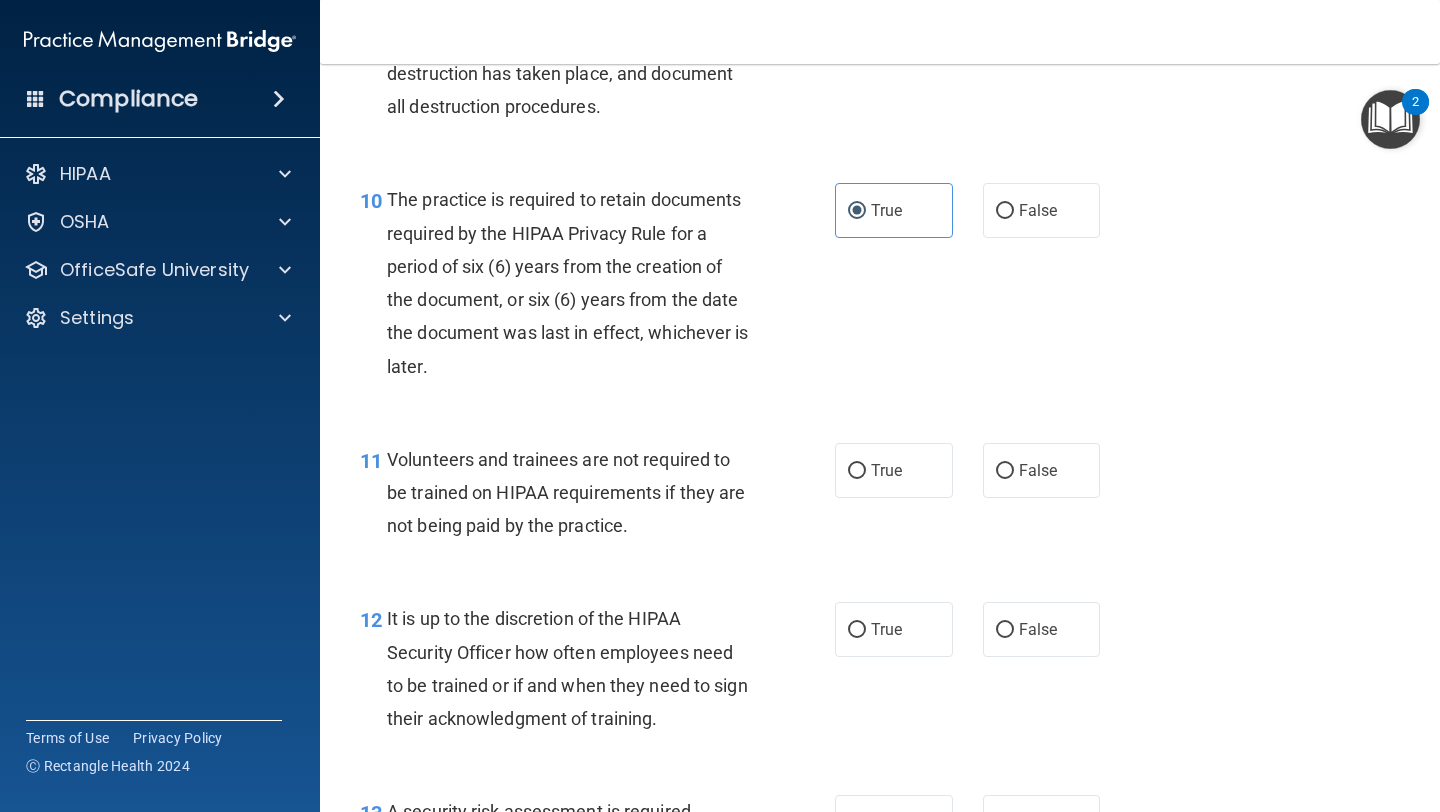 scroll, scrollTop: 2052, scrollLeft: 0, axis: vertical 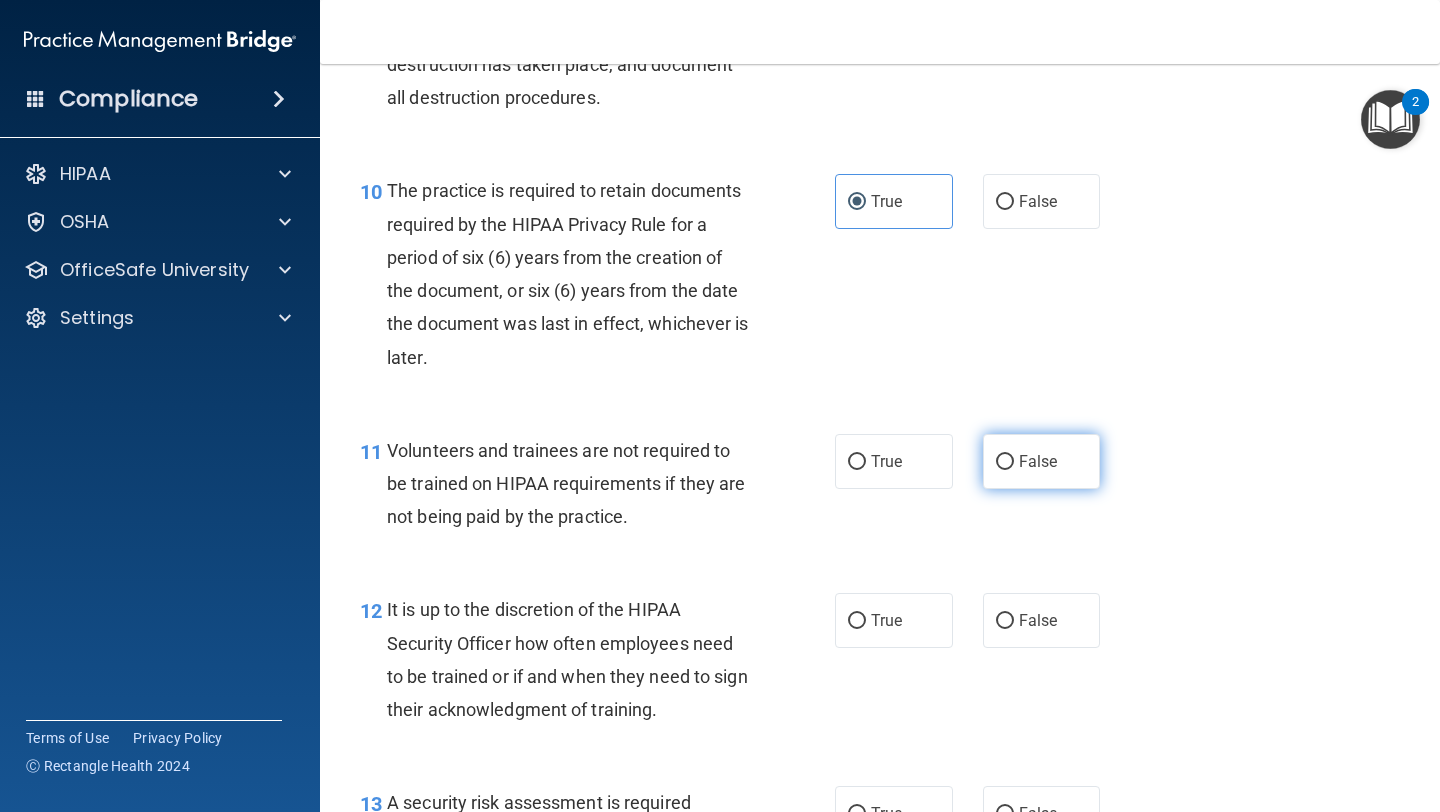 click on "False" at bounding box center [1005, 462] 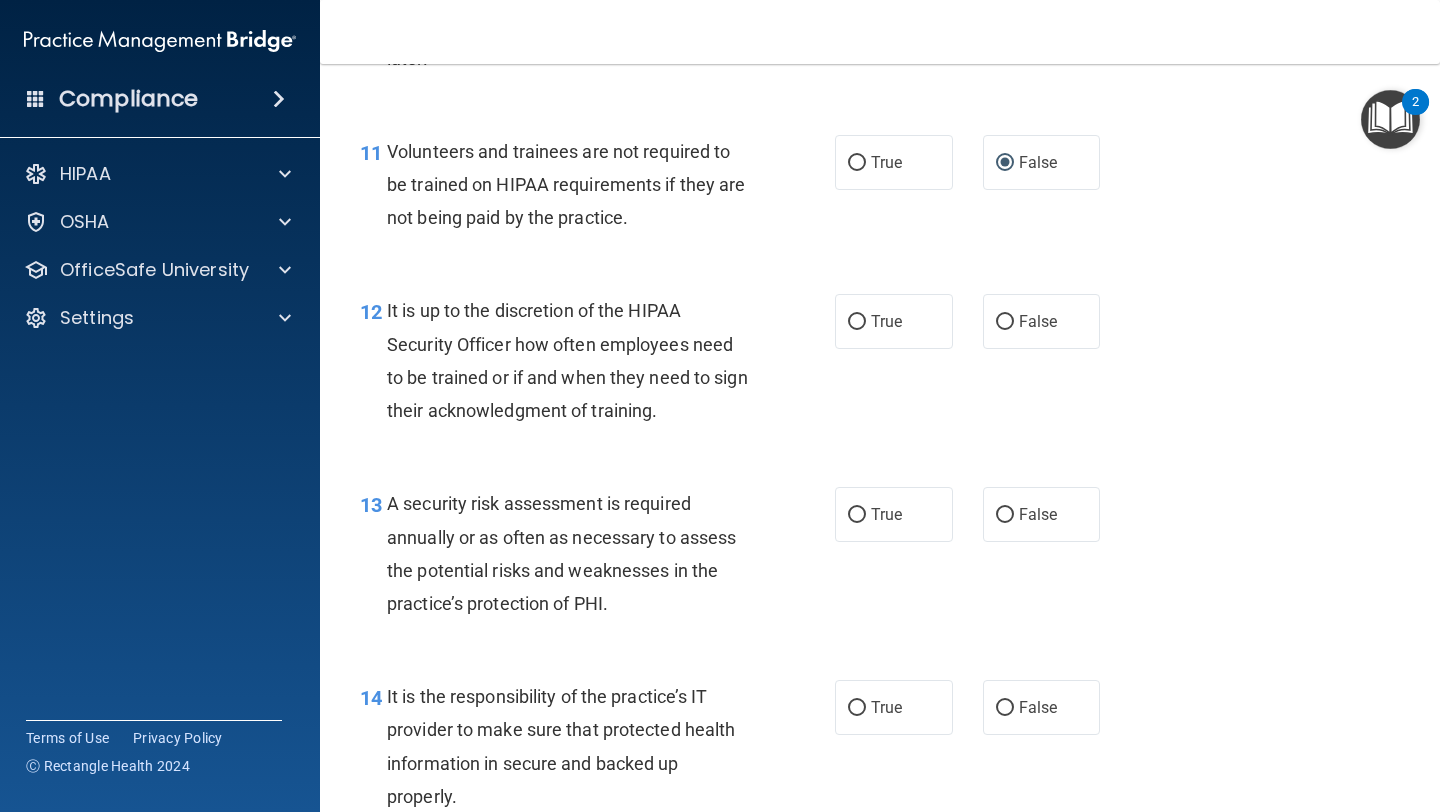 scroll, scrollTop: 2352, scrollLeft: 0, axis: vertical 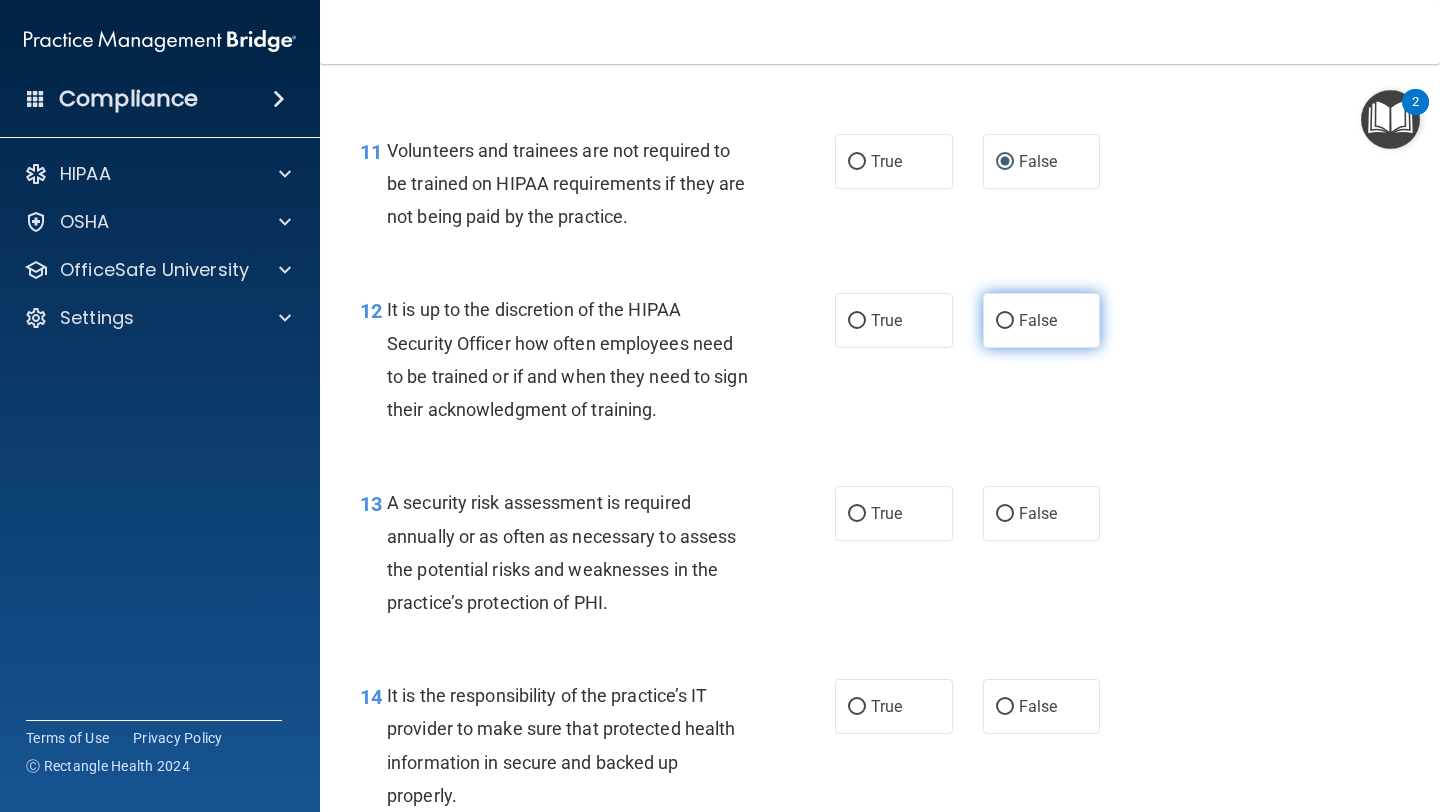click on "False" at bounding box center [1042, 320] 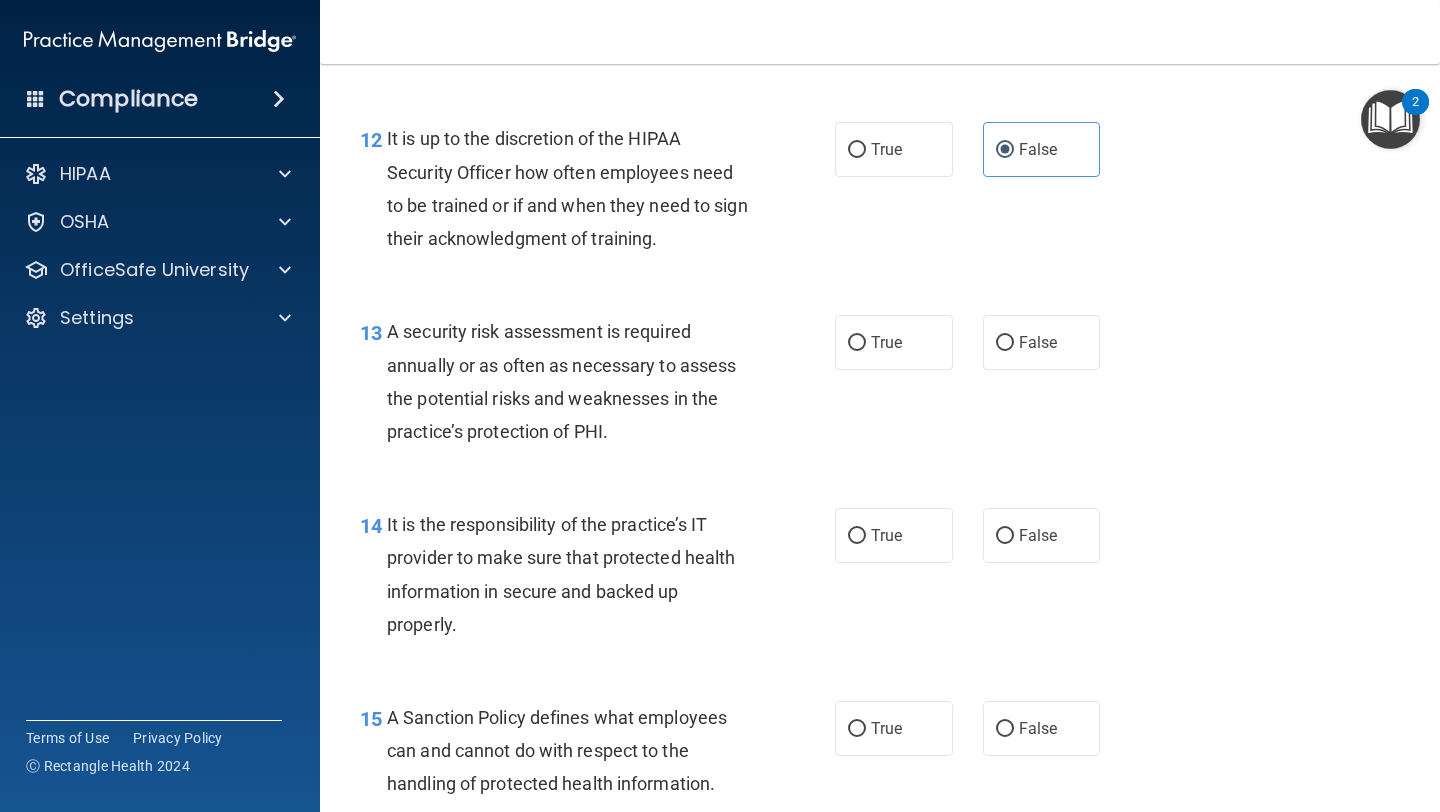 scroll, scrollTop: 2530, scrollLeft: 0, axis: vertical 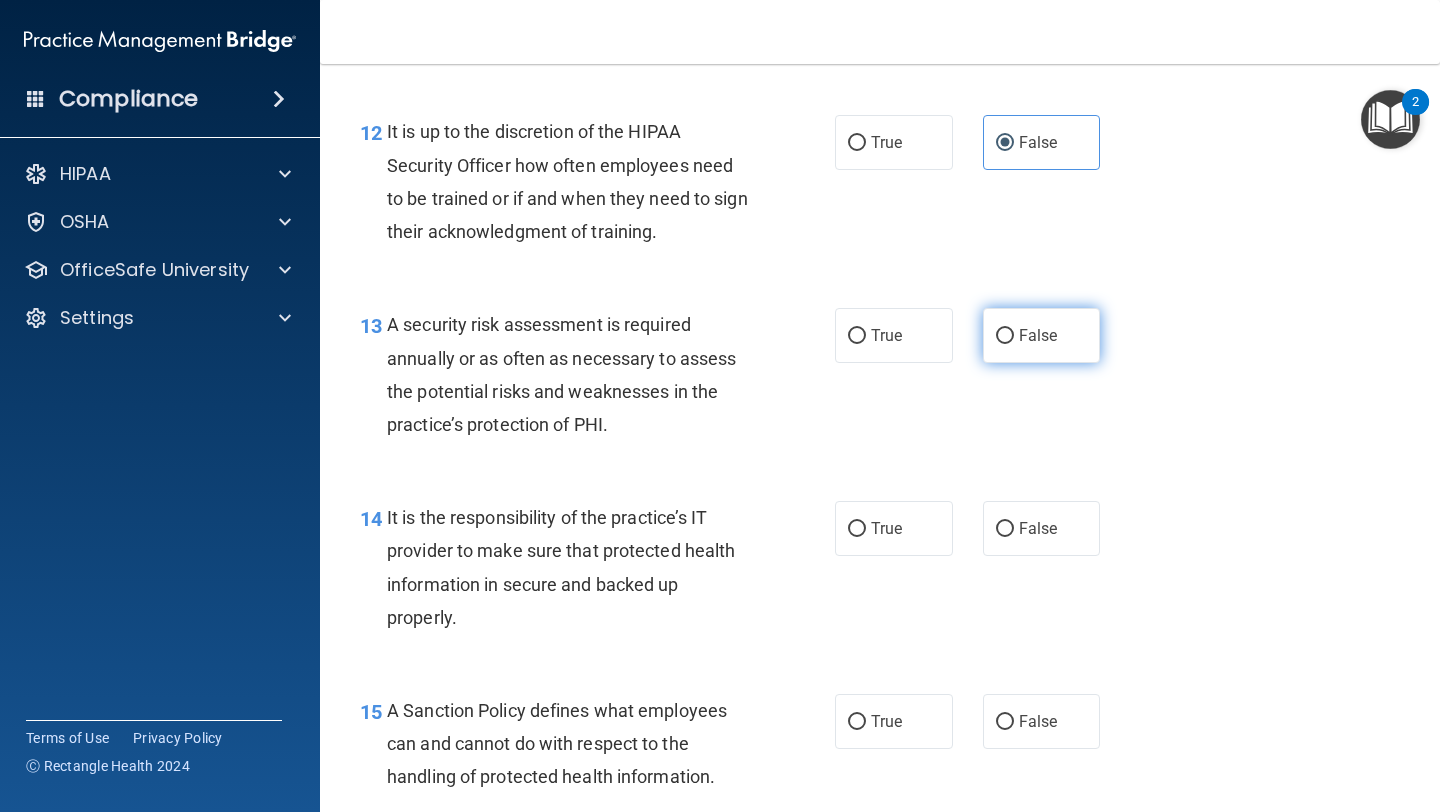 click on "False" at bounding box center [1042, 335] 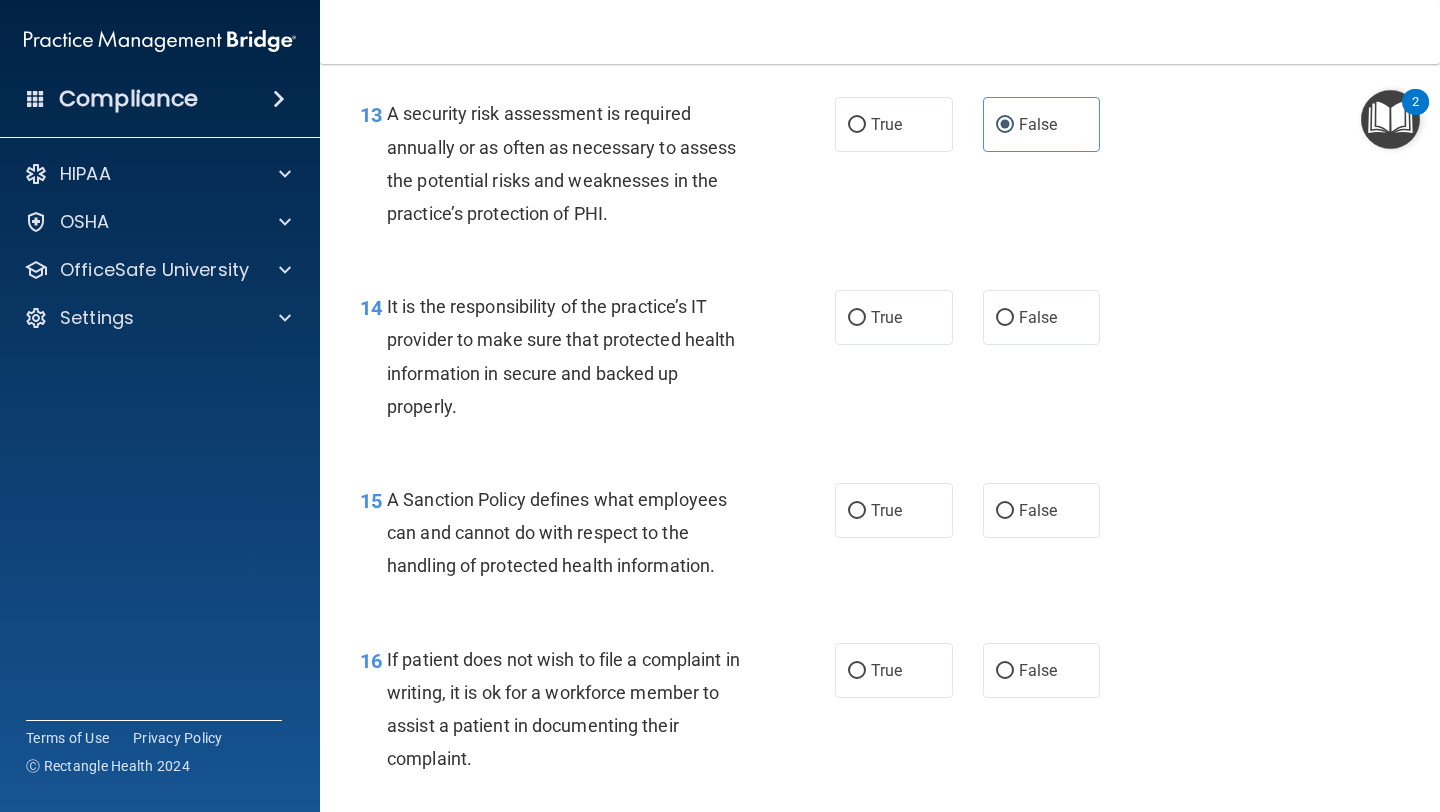 scroll, scrollTop: 2750, scrollLeft: 0, axis: vertical 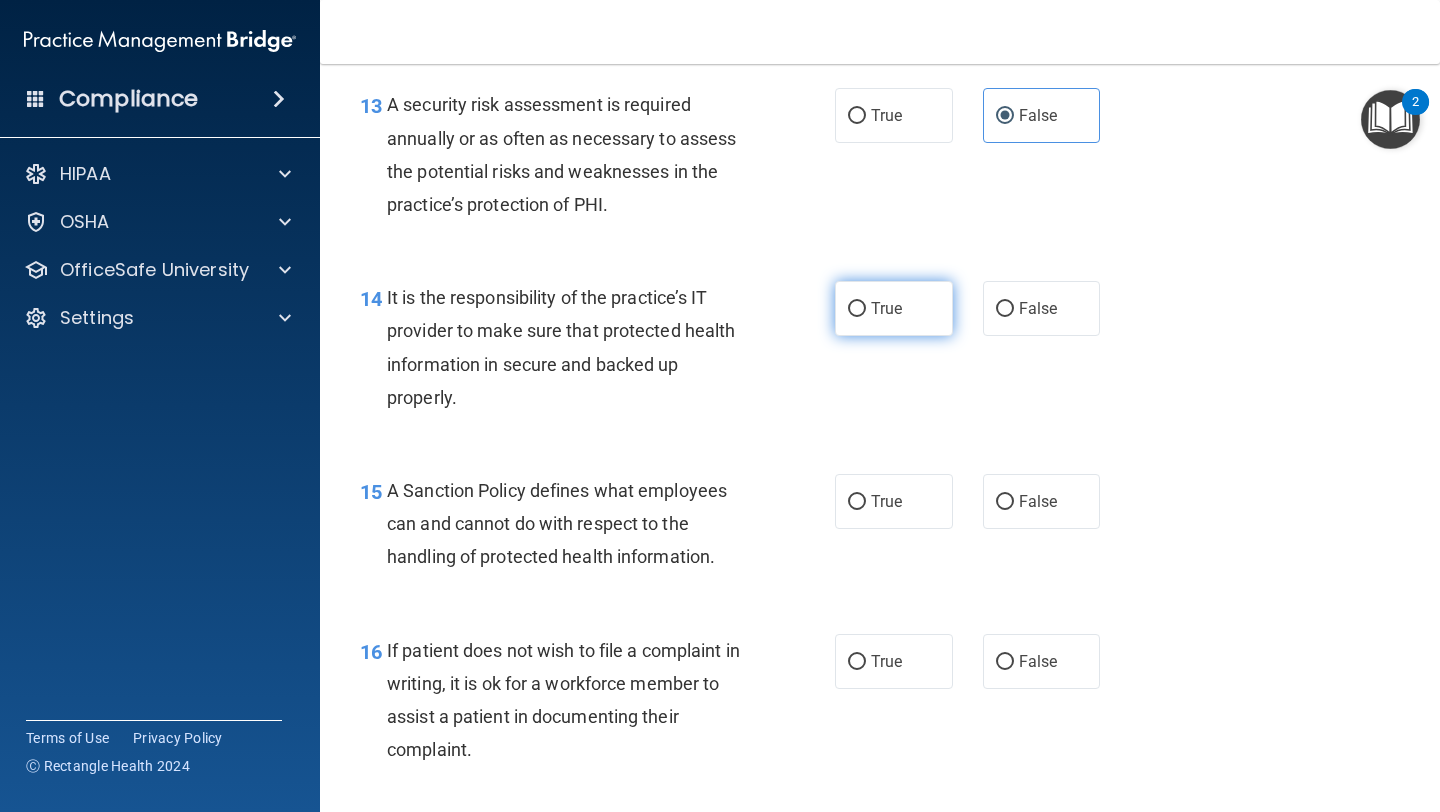 click on "True" at bounding box center [886, 308] 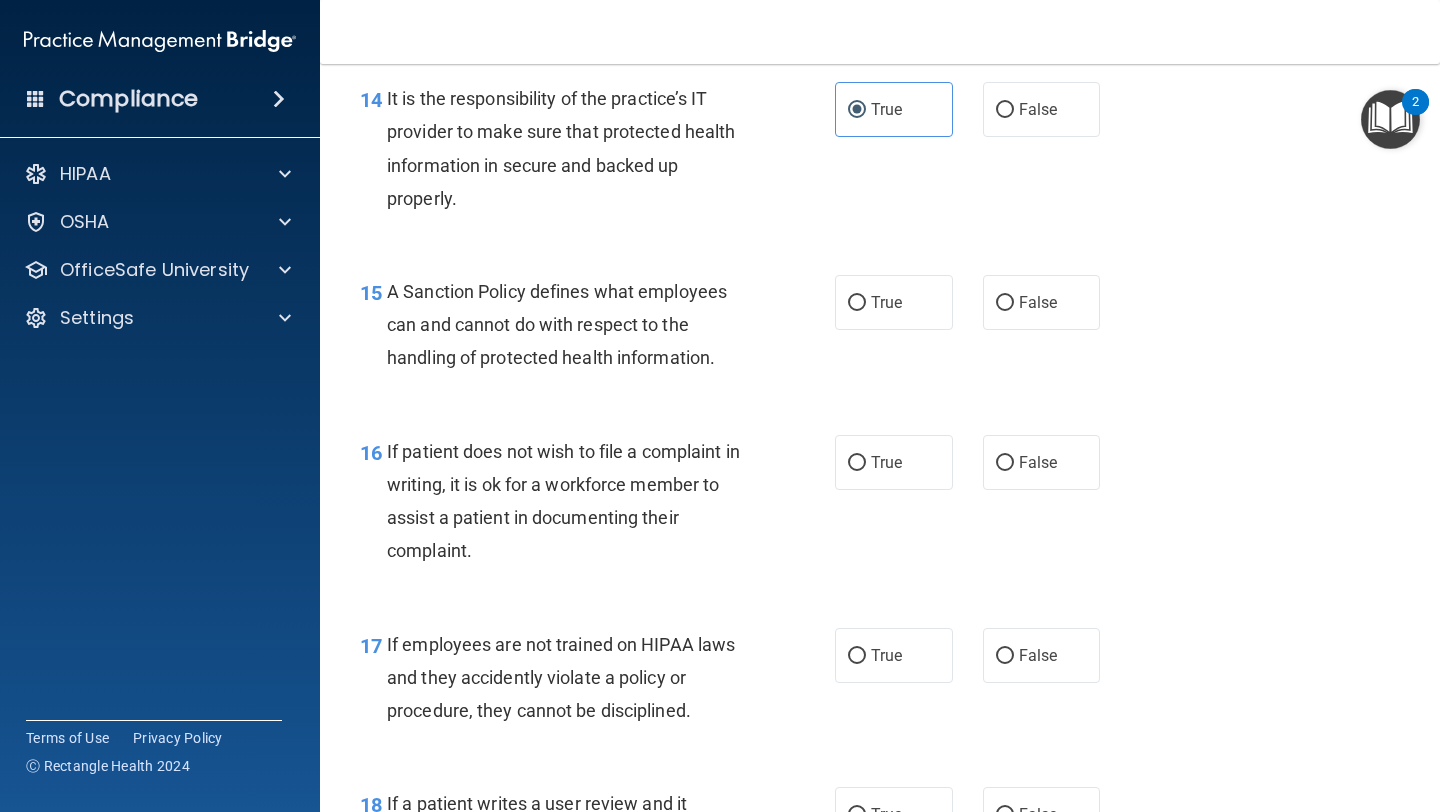 scroll, scrollTop: 2978, scrollLeft: 0, axis: vertical 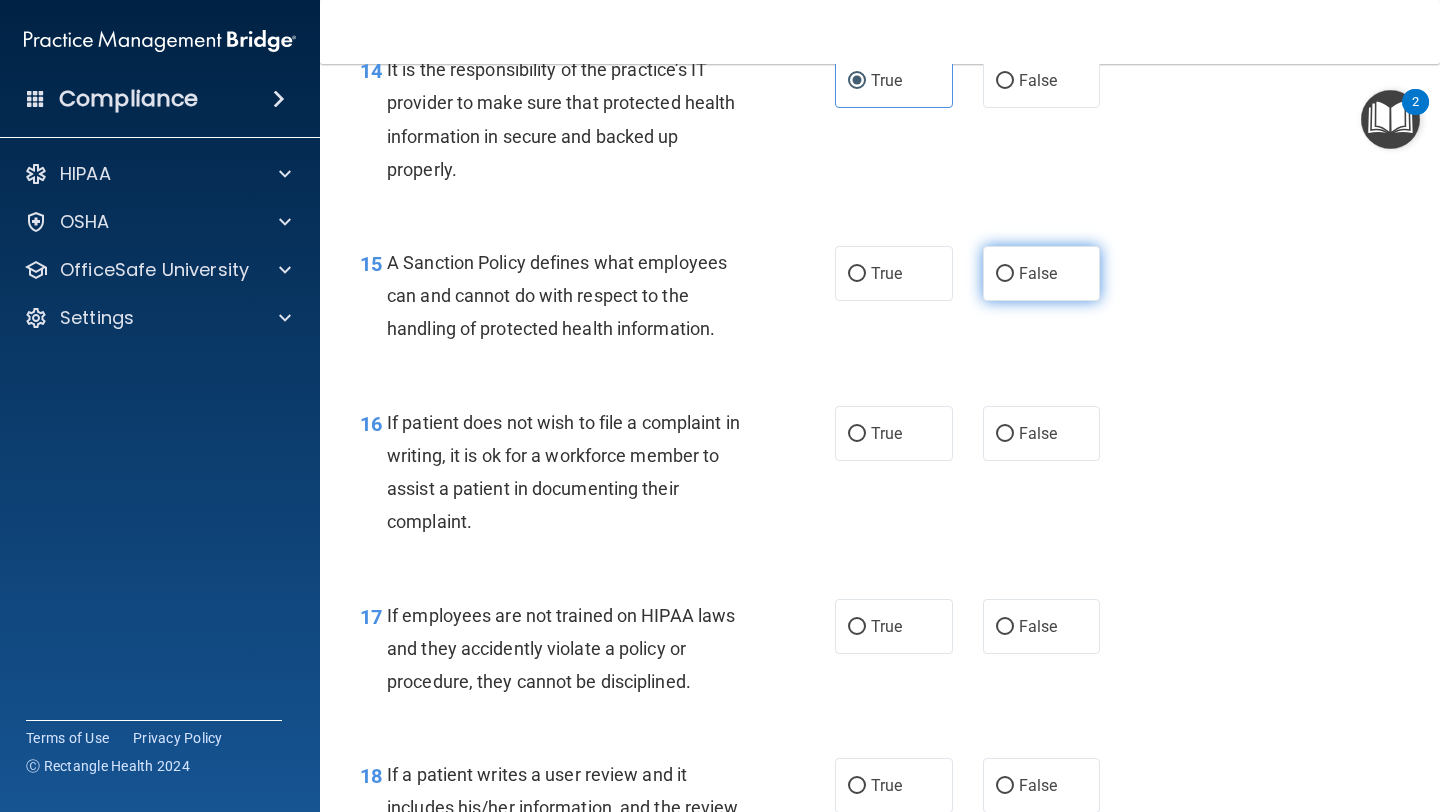 click on "False" at bounding box center (1038, 273) 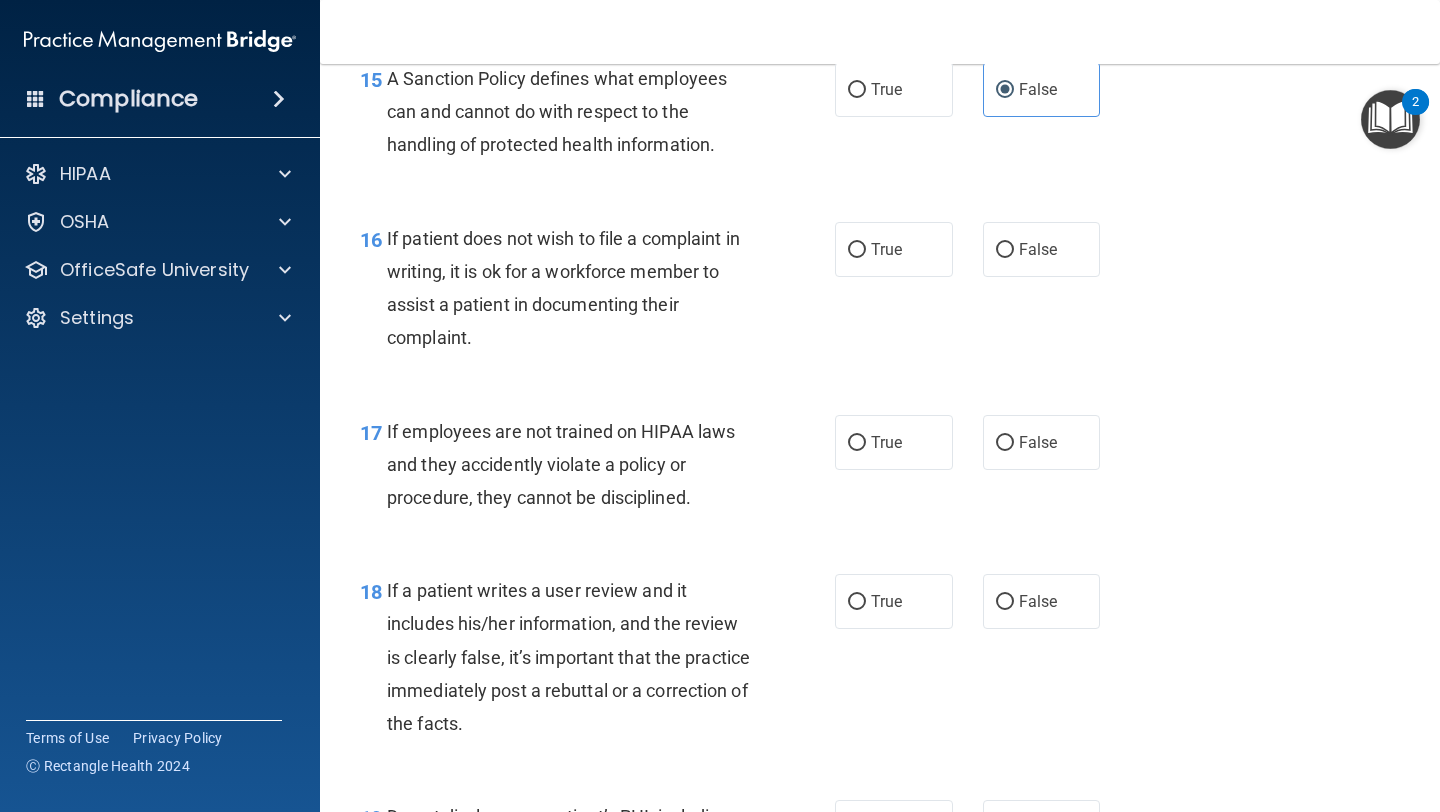 scroll, scrollTop: 3186, scrollLeft: 0, axis: vertical 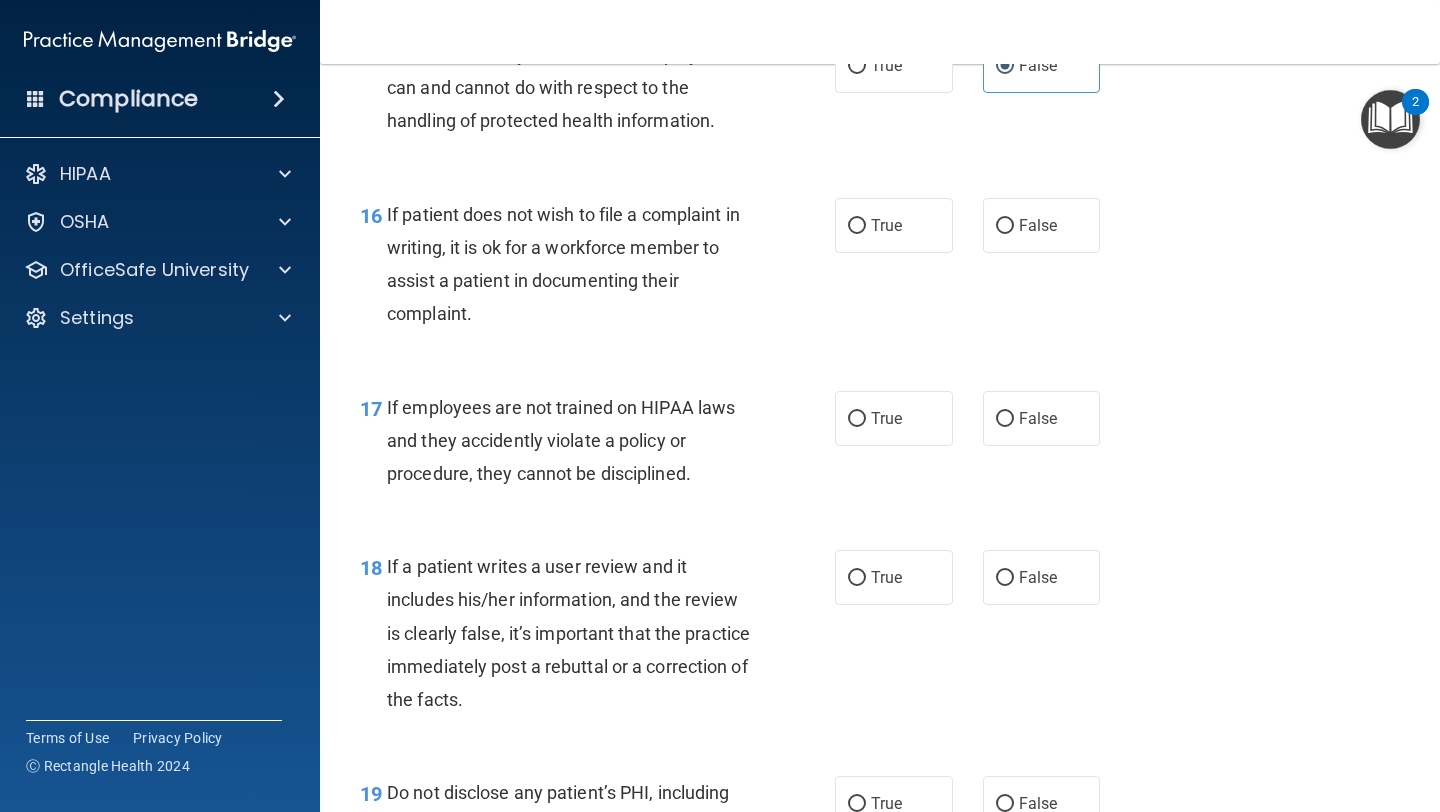 click on "16       If patient does not wish to file a complaint in writing, it is ok for a workforce member to assist a patient in documenting their complaint.                  True           False" at bounding box center [880, 269] 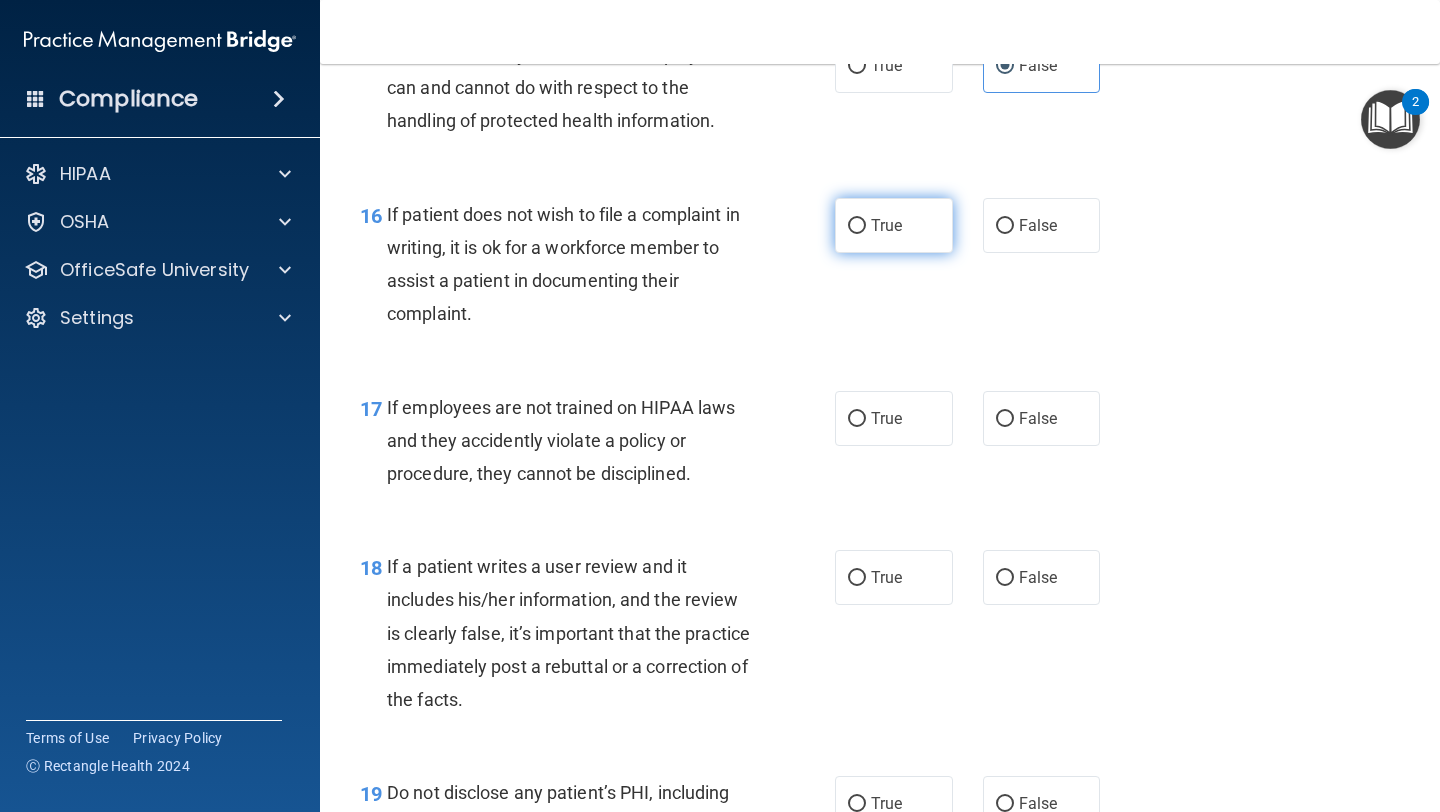 click on "True" at bounding box center [894, 225] 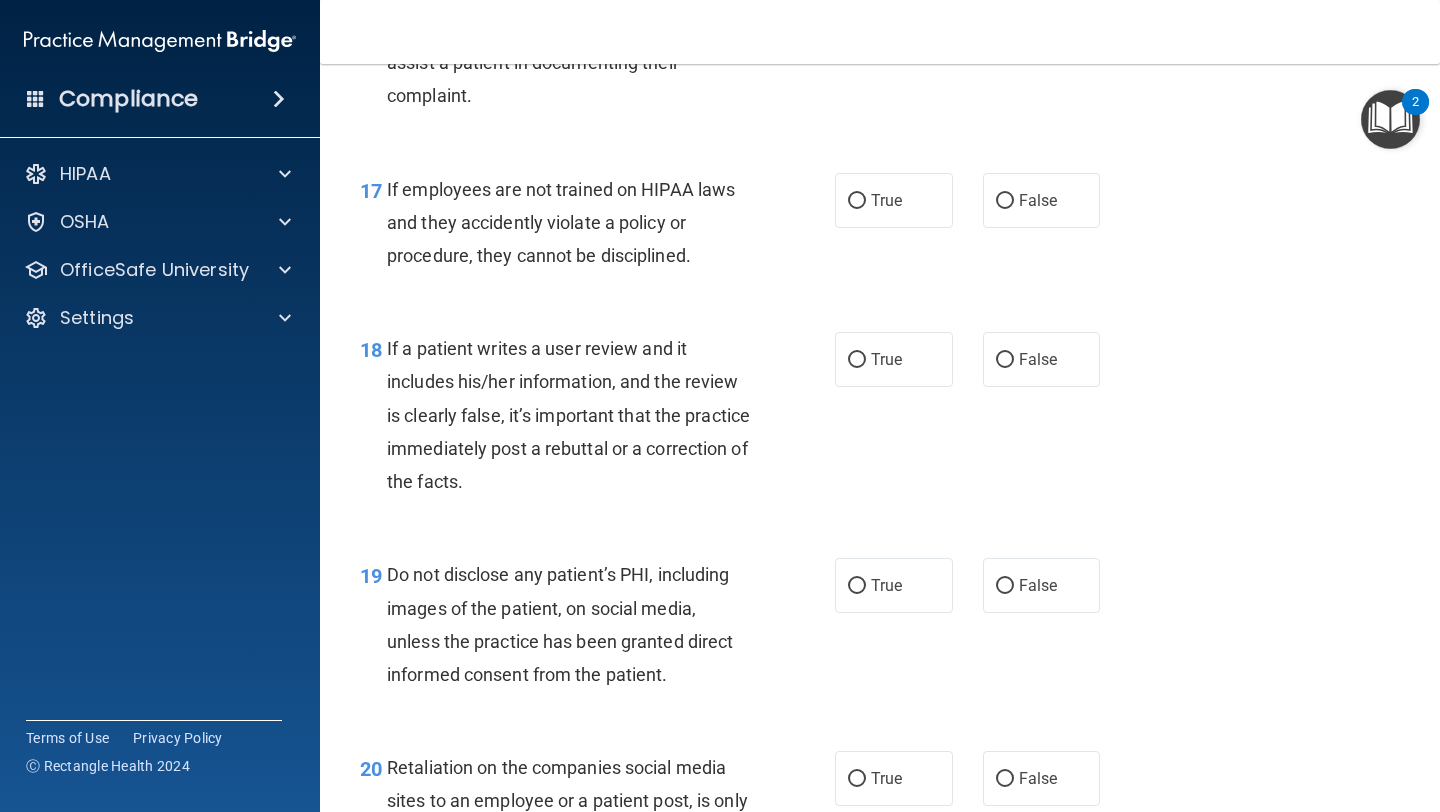 scroll, scrollTop: 3410, scrollLeft: 0, axis: vertical 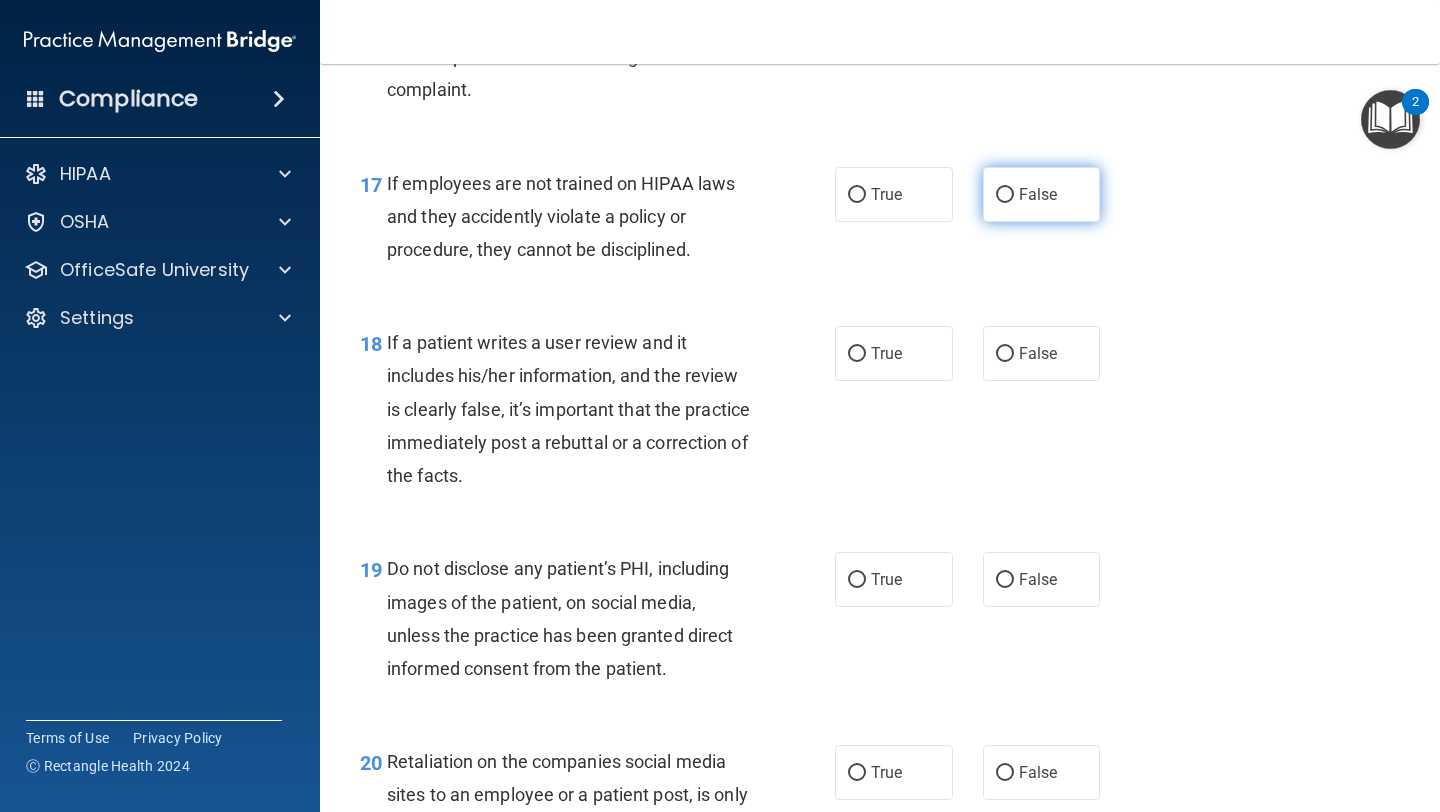 click on "False" at bounding box center (1042, 194) 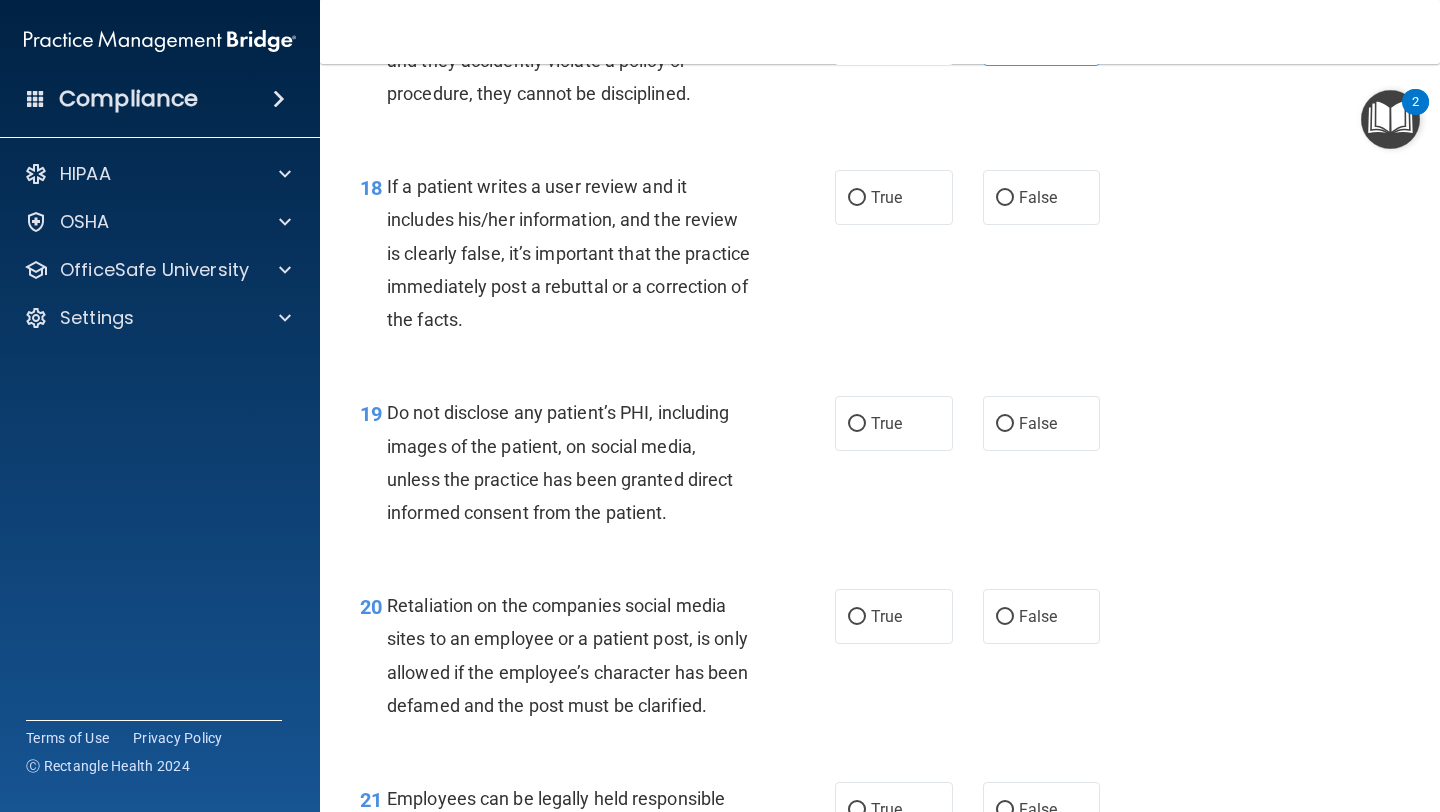 scroll, scrollTop: 3590, scrollLeft: 0, axis: vertical 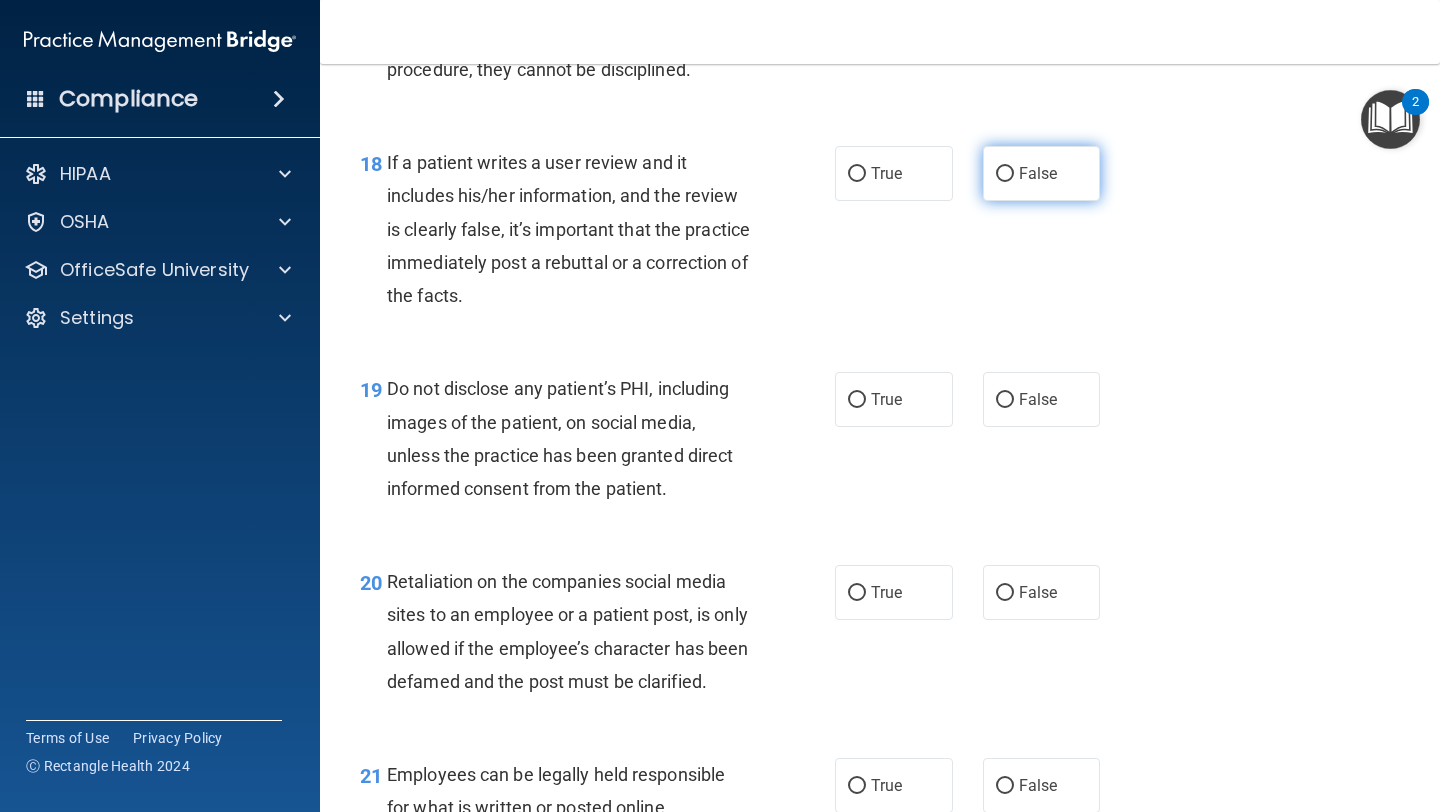 click on "False" at bounding box center (1038, 173) 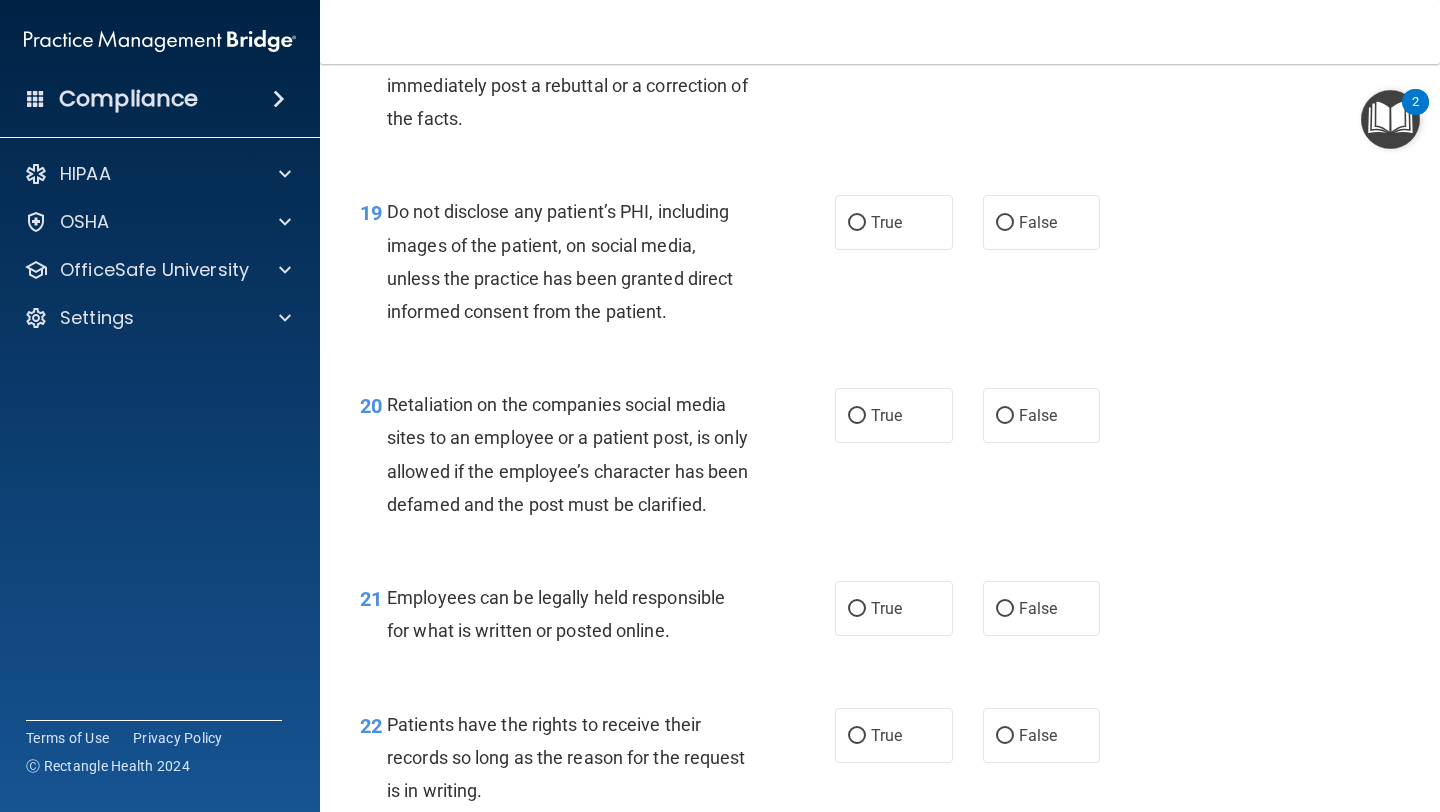 scroll, scrollTop: 3775, scrollLeft: 0, axis: vertical 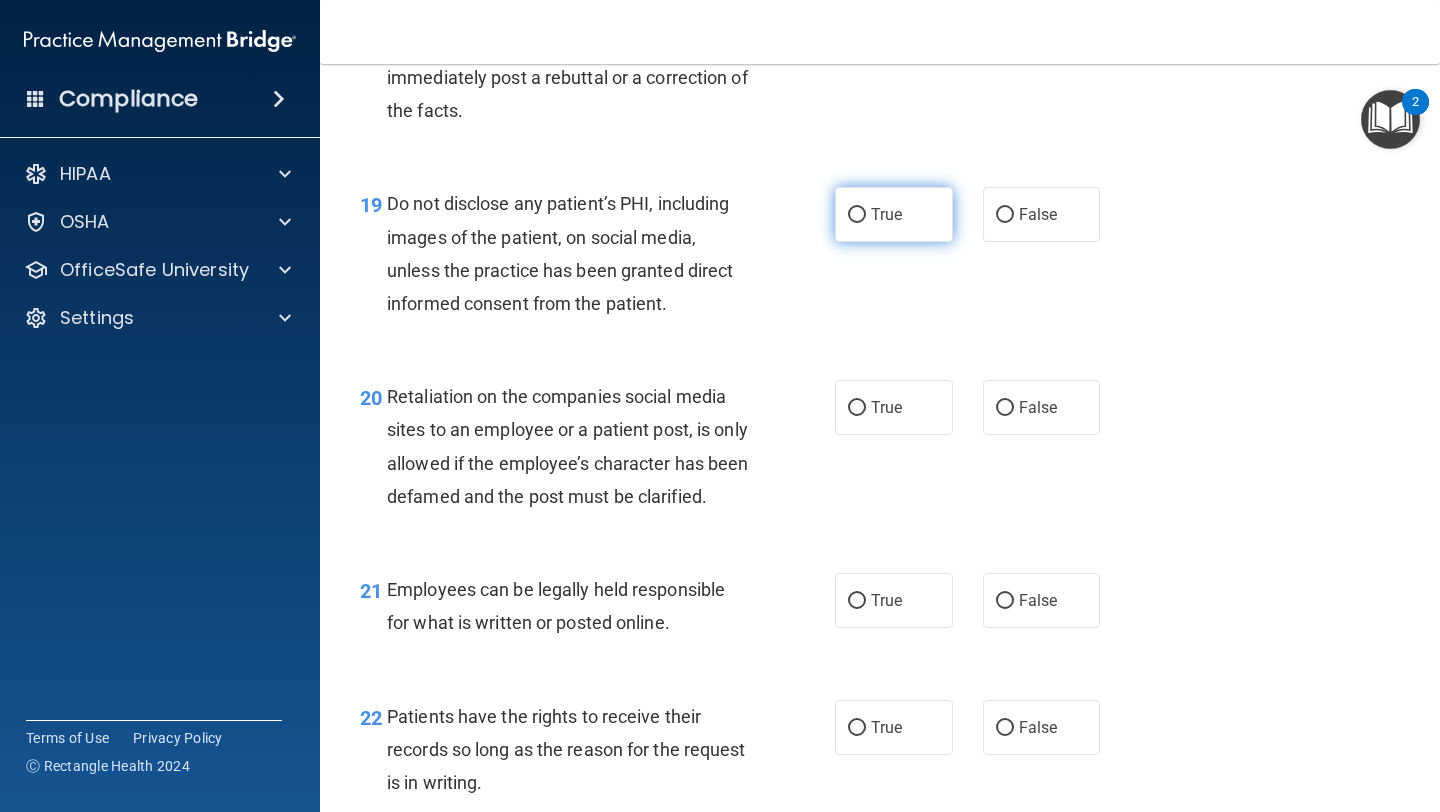 click on "True" at bounding box center [894, 214] 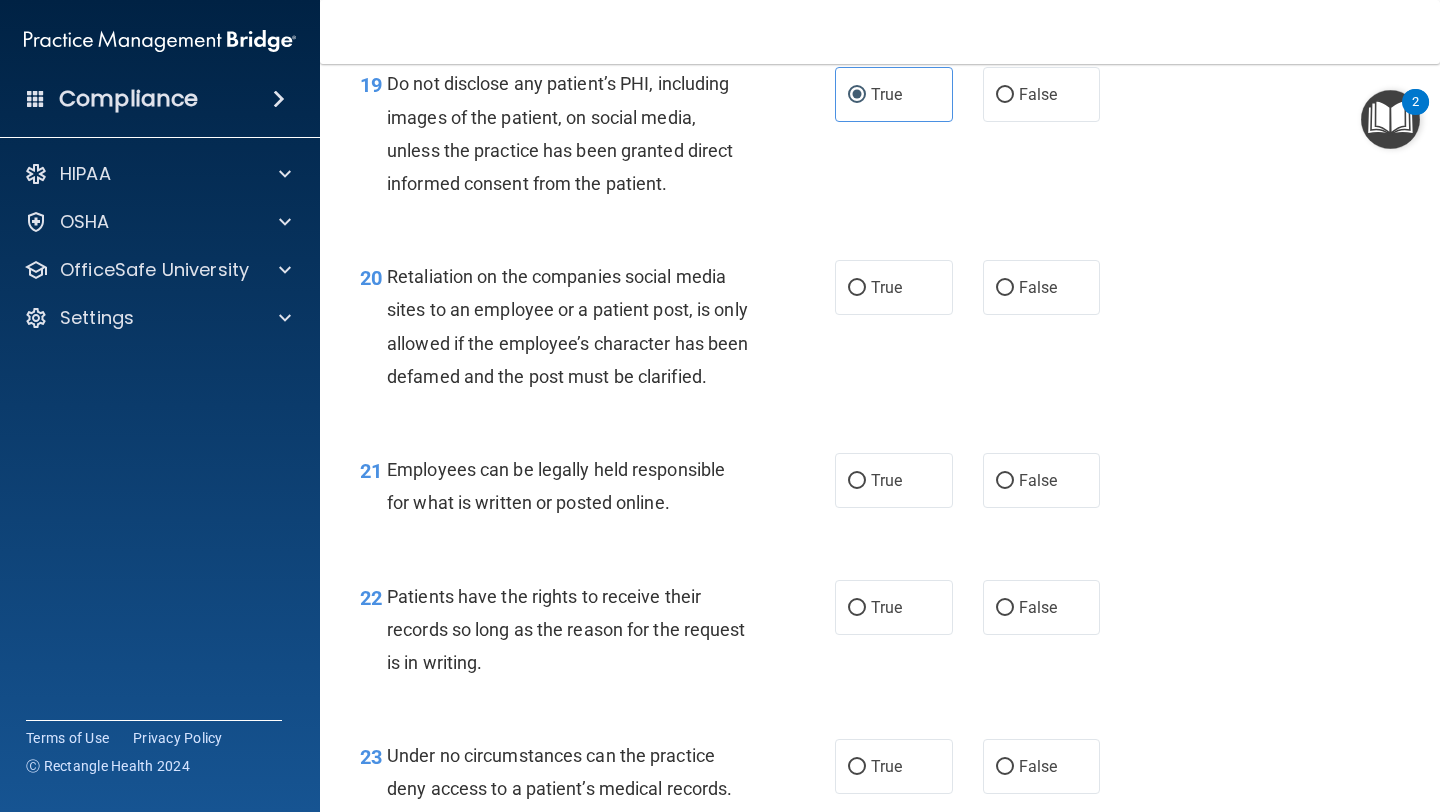 scroll, scrollTop: 3903, scrollLeft: 0, axis: vertical 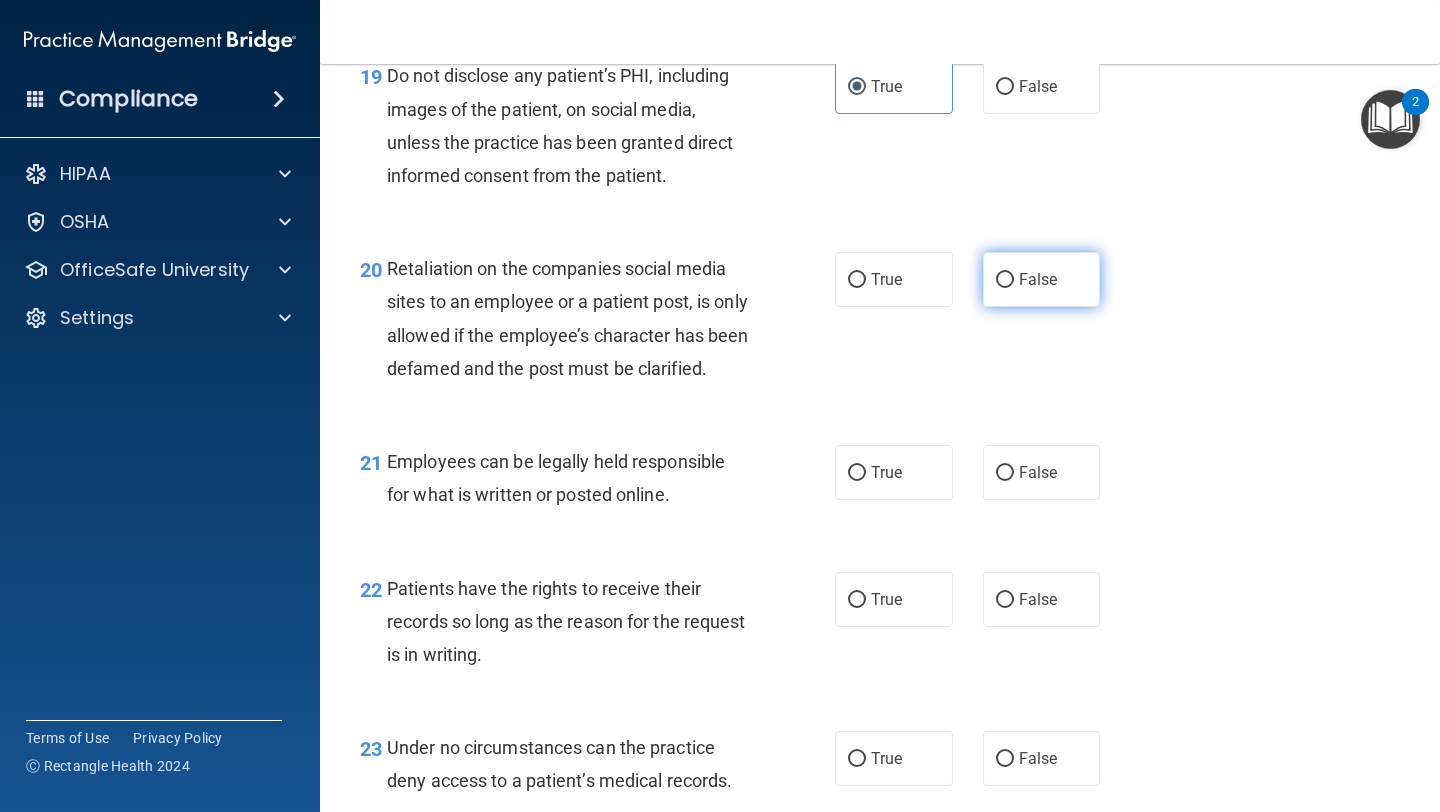 click on "False" at bounding box center [1042, 279] 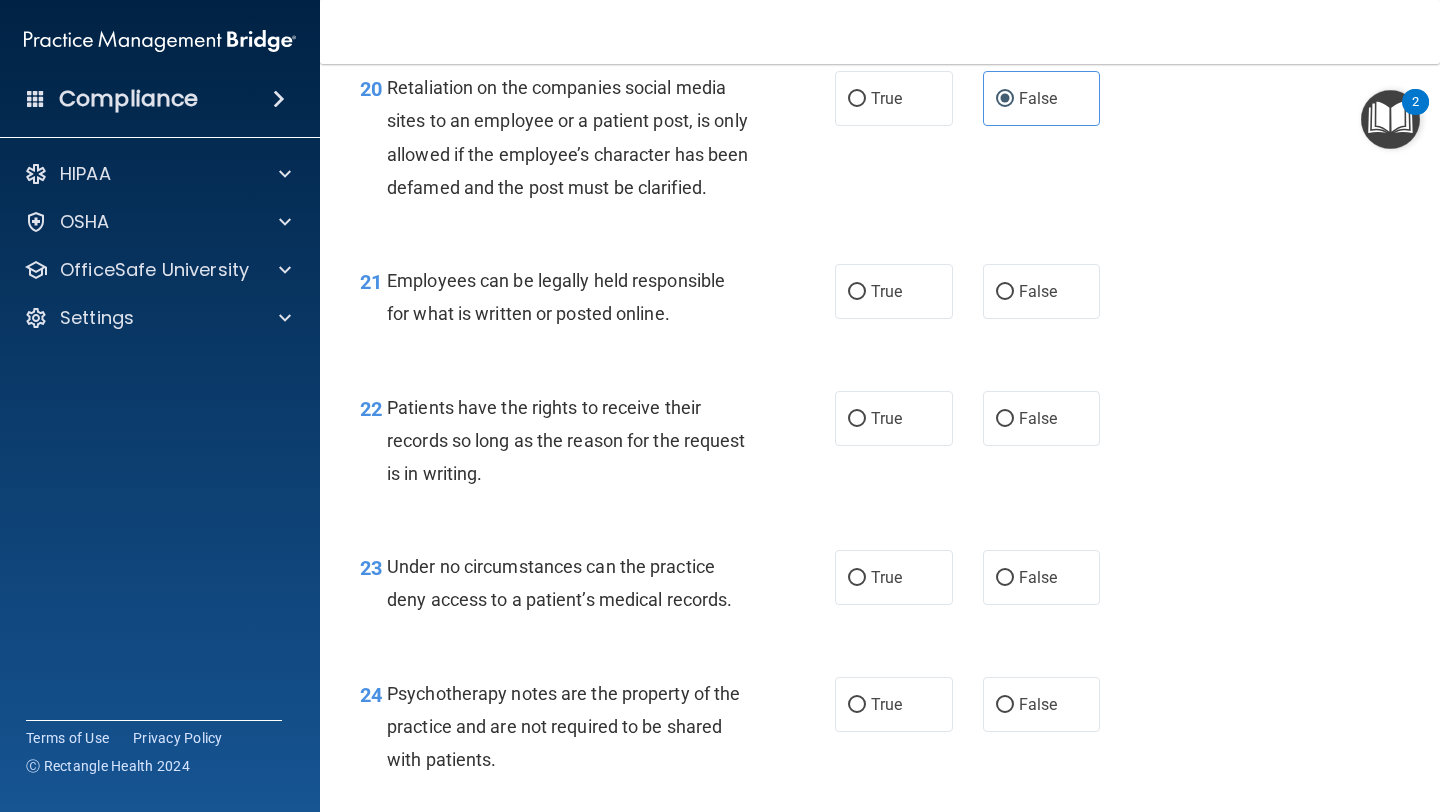 scroll, scrollTop: 4088, scrollLeft: 0, axis: vertical 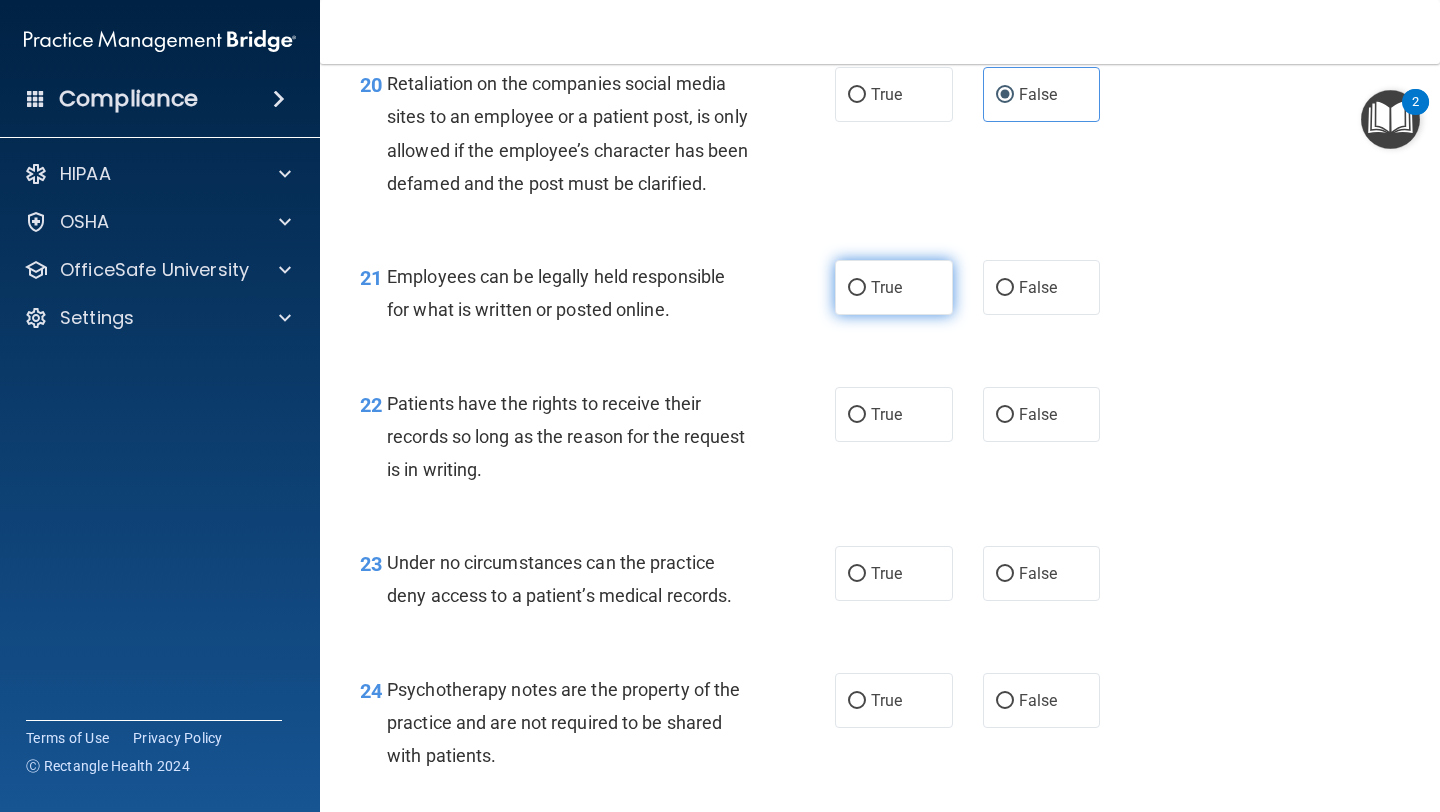 click on "True" at bounding box center [894, 287] 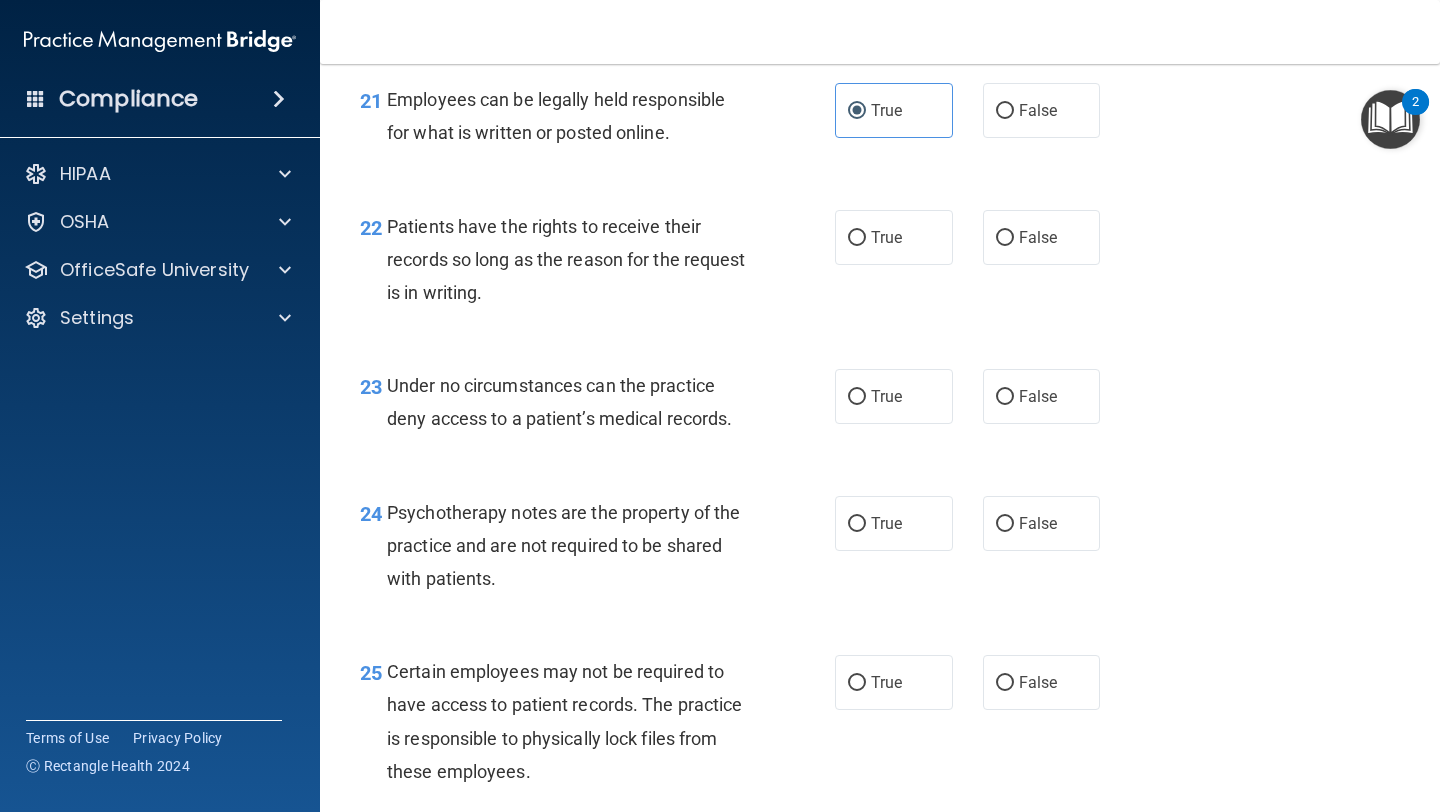 scroll, scrollTop: 4274, scrollLeft: 0, axis: vertical 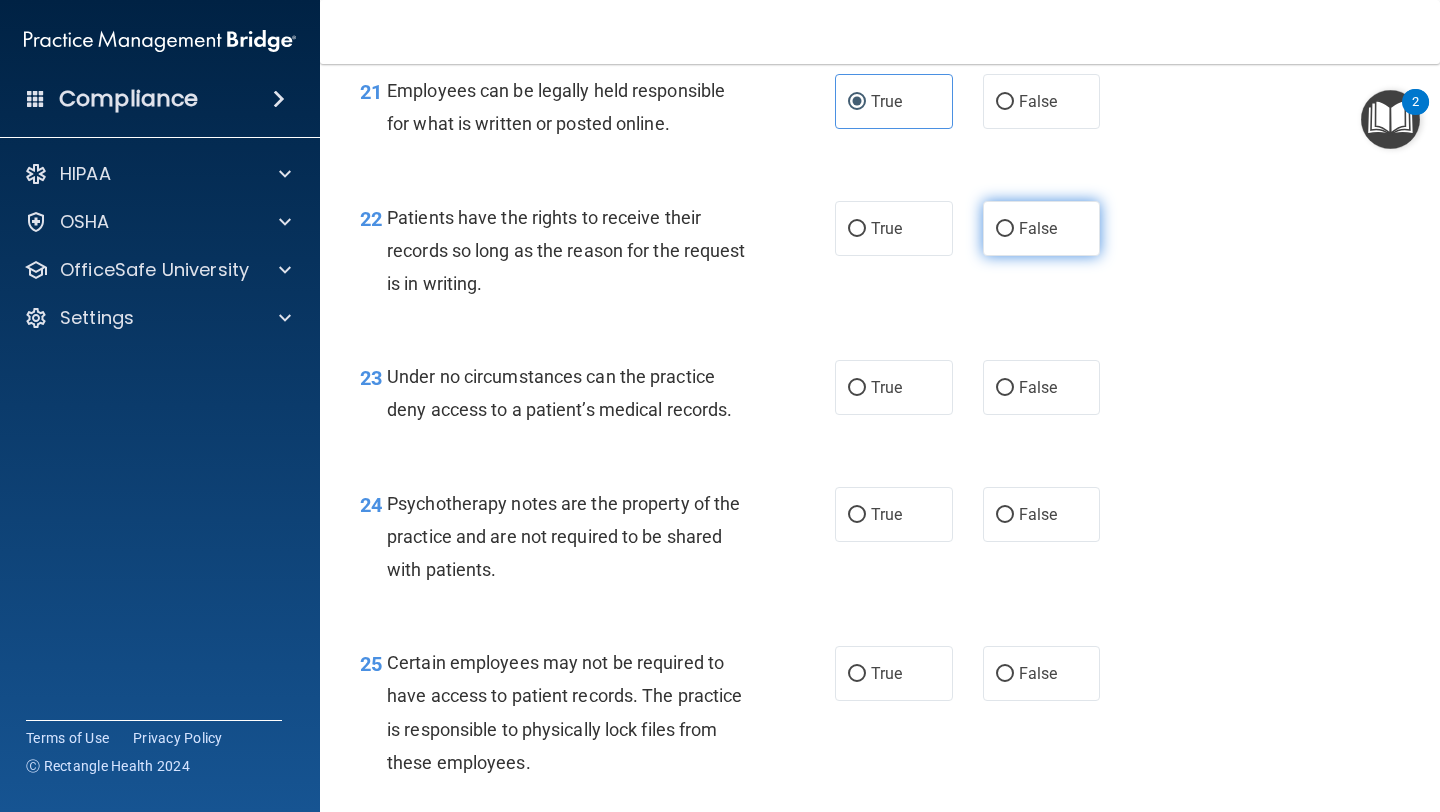 click on "False" at bounding box center [1042, 228] 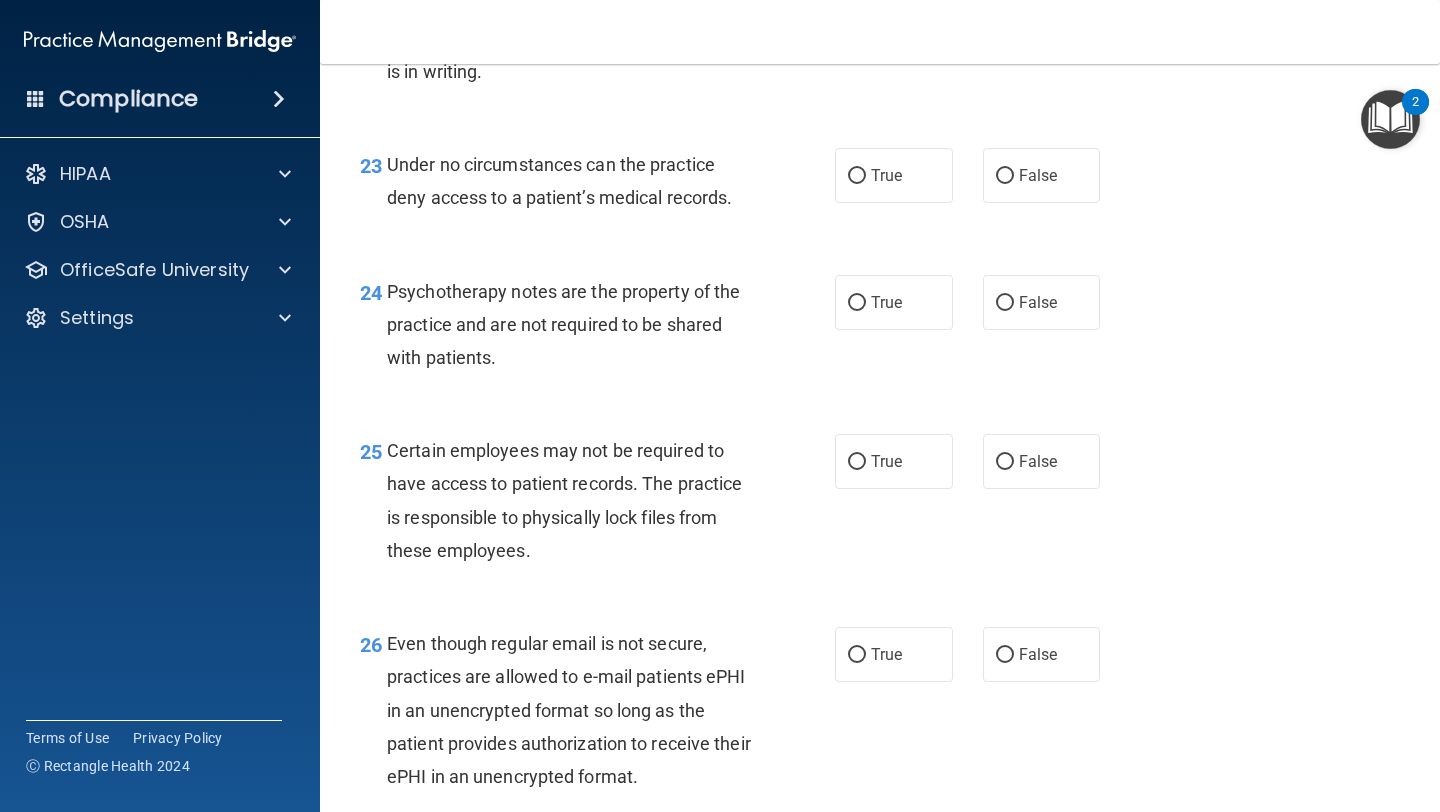 scroll, scrollTop: 4488, scrollLeft: 0, axis: vertical 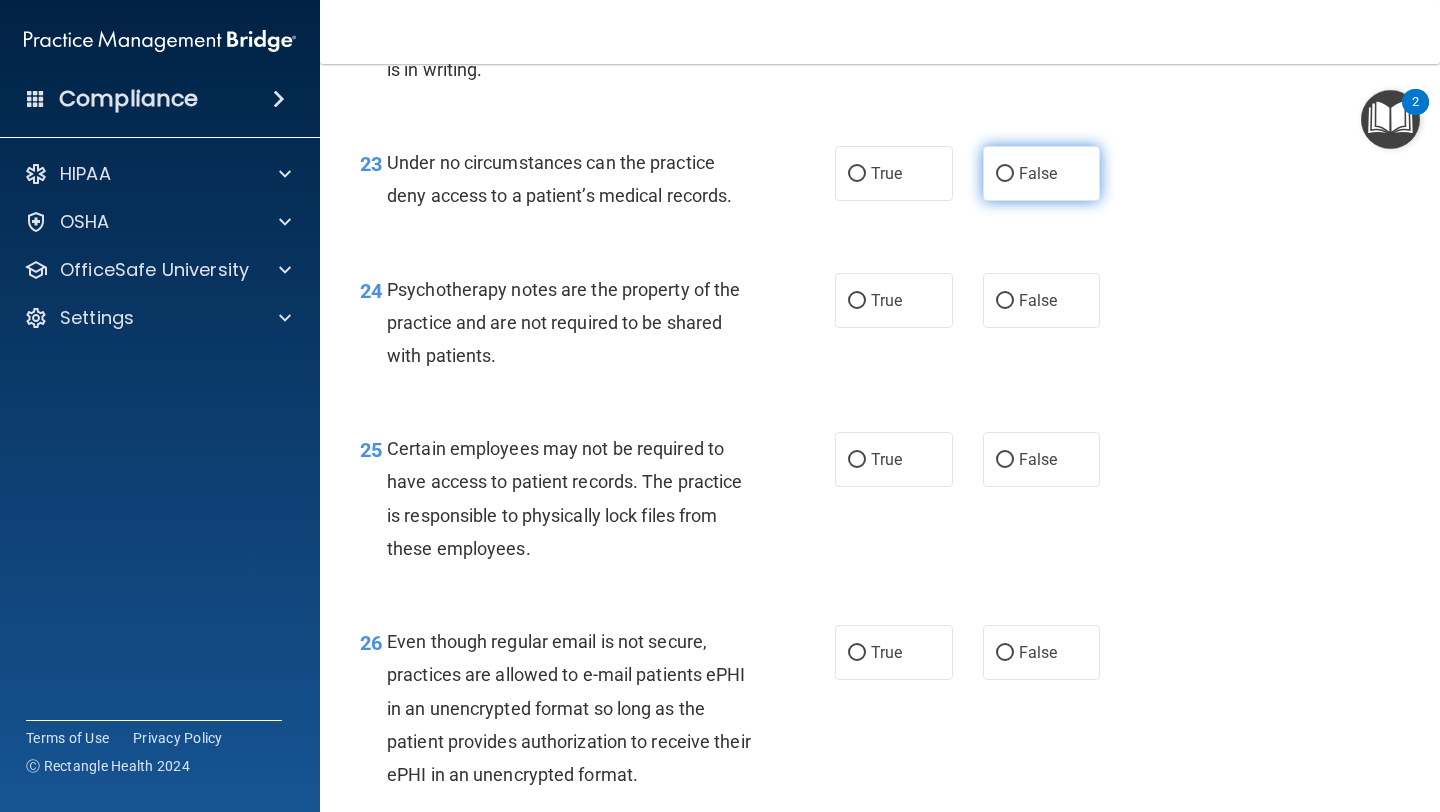 click on "False" at bounding box center (1042, 173) 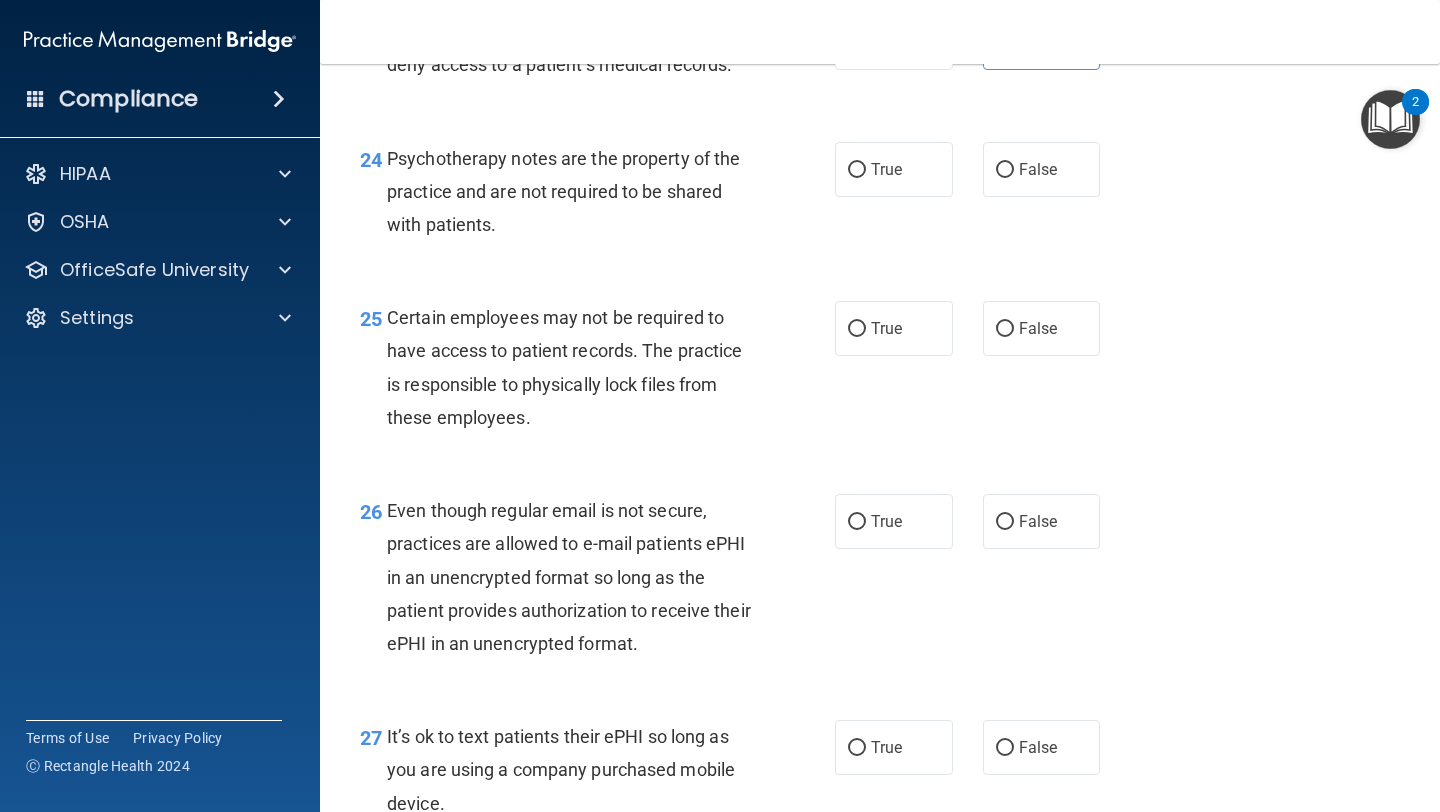 scroll, scrollTop: 4624, scrollLeft: 0, axis: vertical 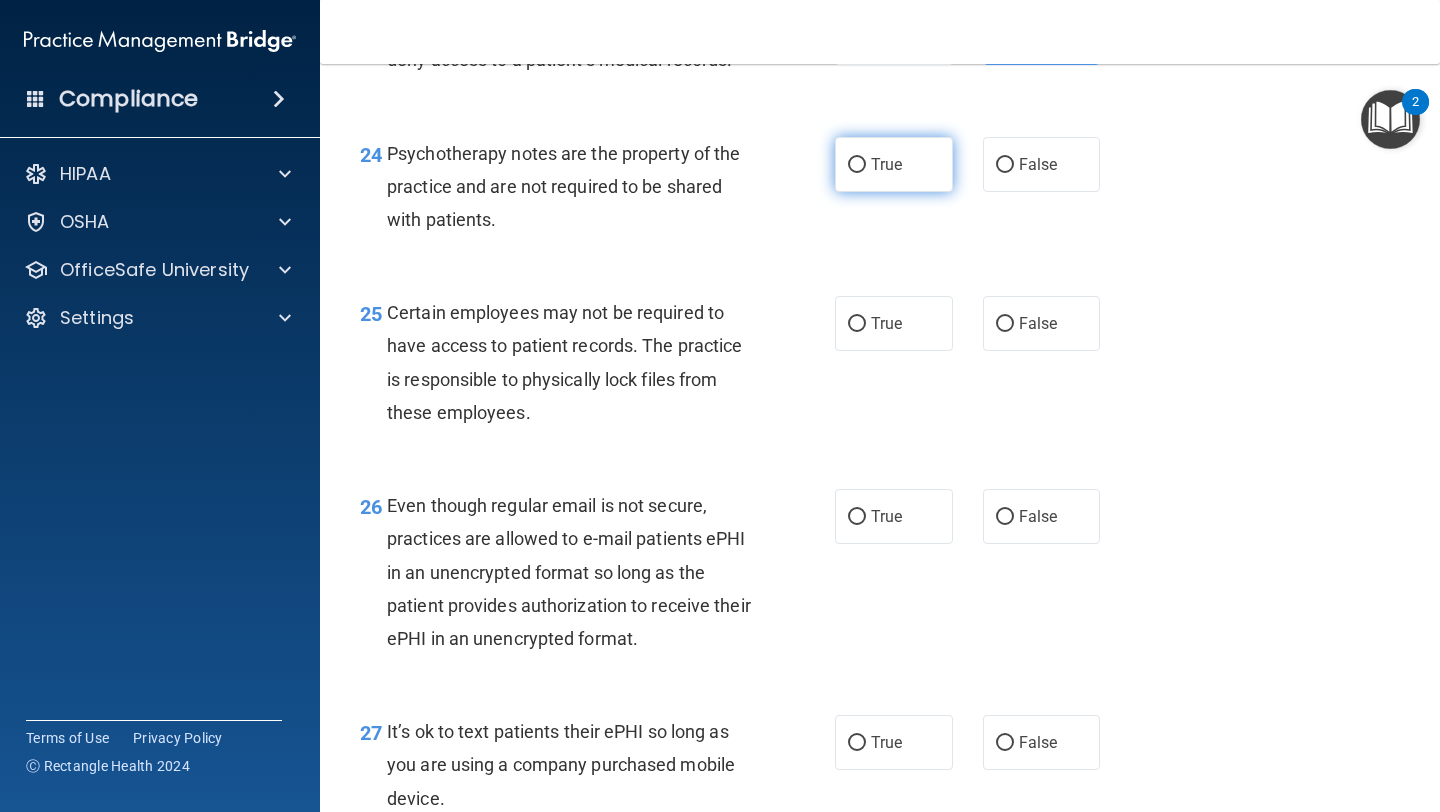 click on "True" at bounding box center (894, 164) 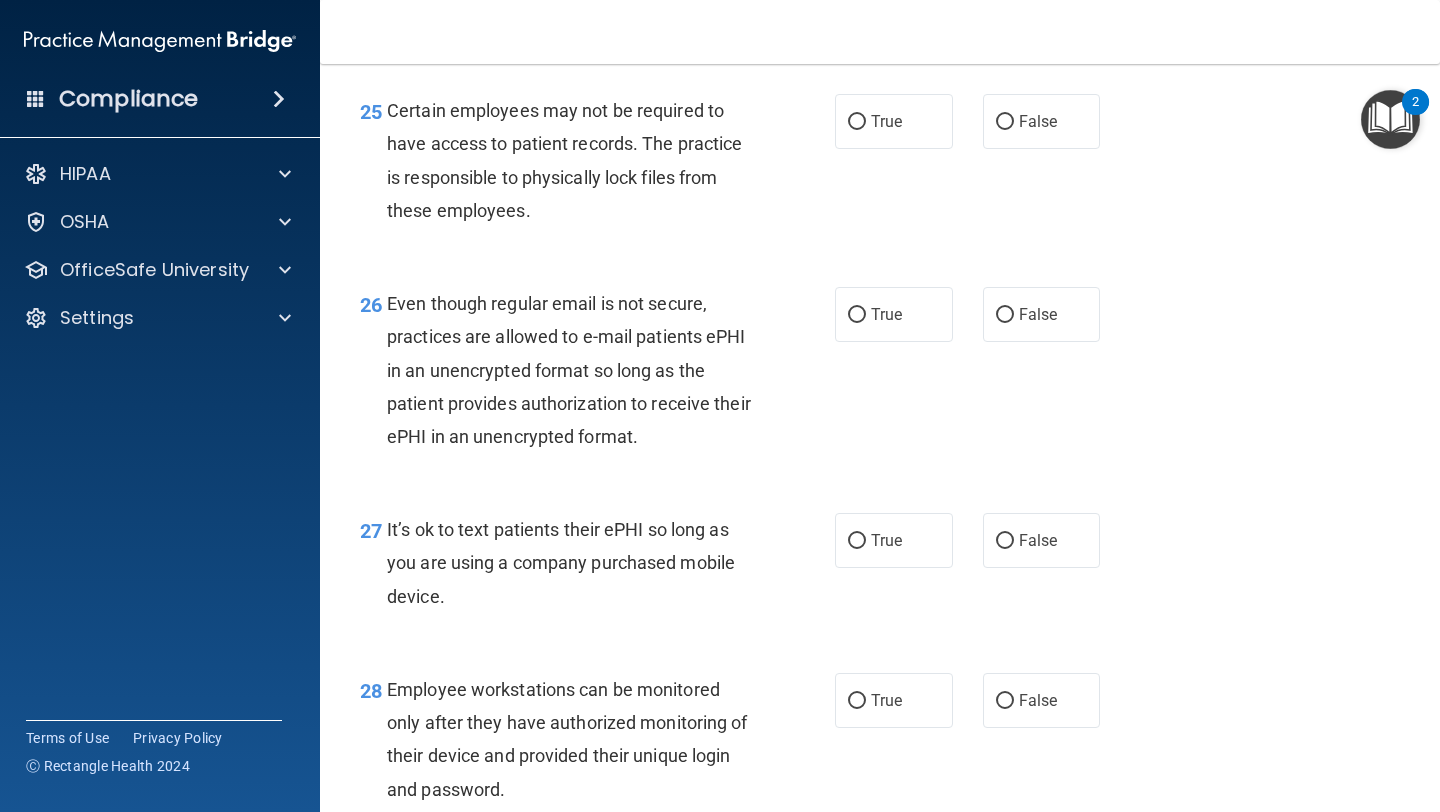 scroll, scrollTop: 4825, scrollLeft: 0, axis: vertical 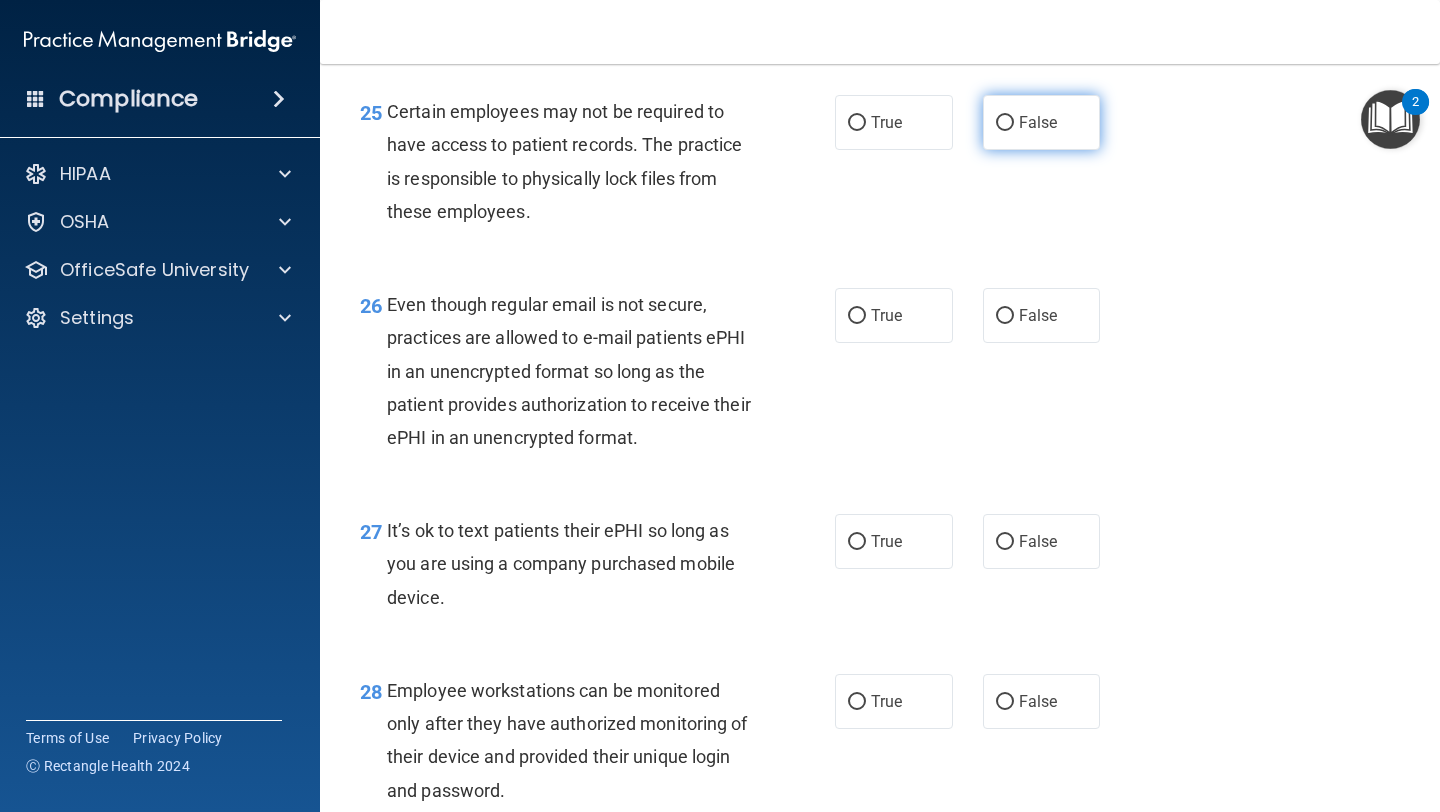 click on "False" at bounding box center (1042, 122) 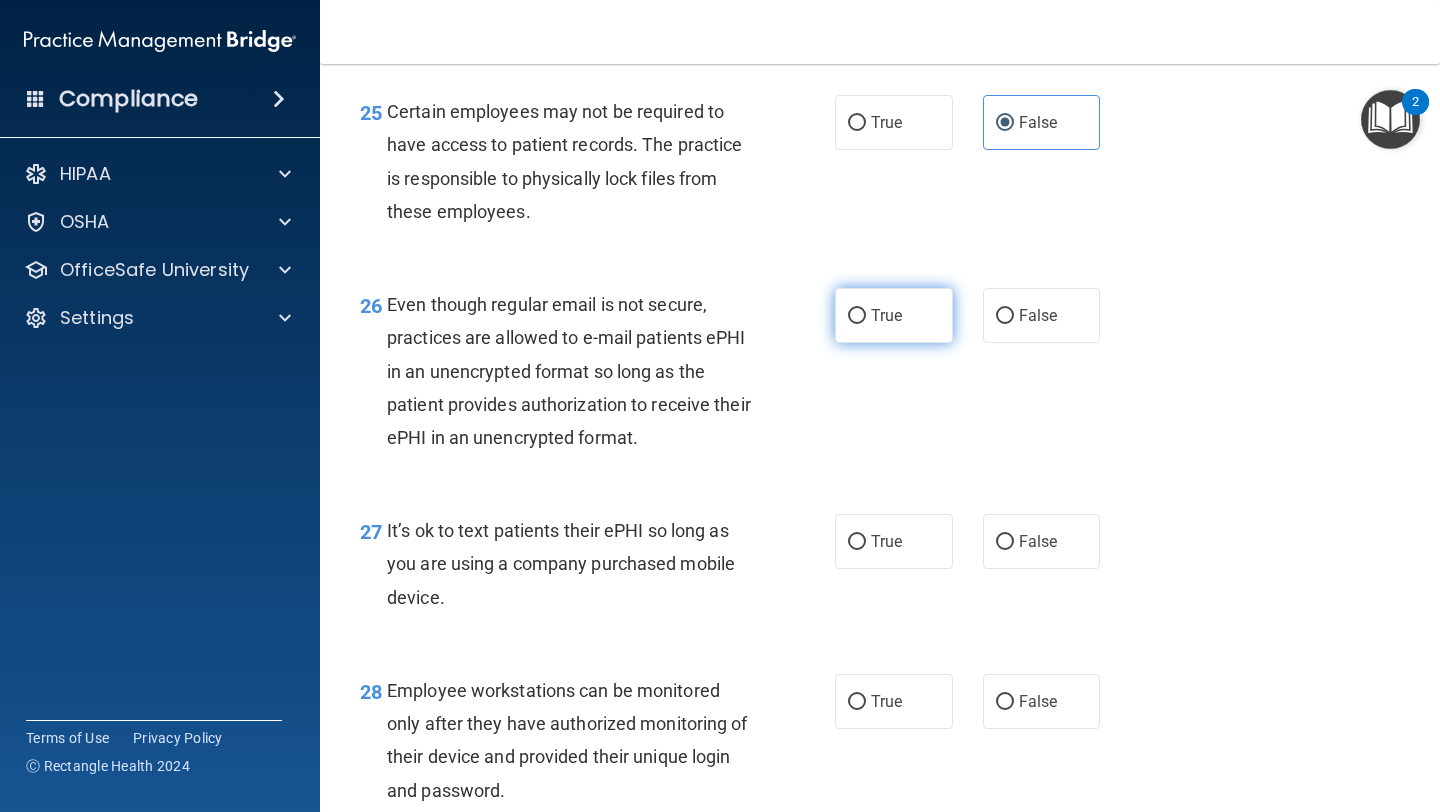 click on "True" at bounding box center (886, 315) 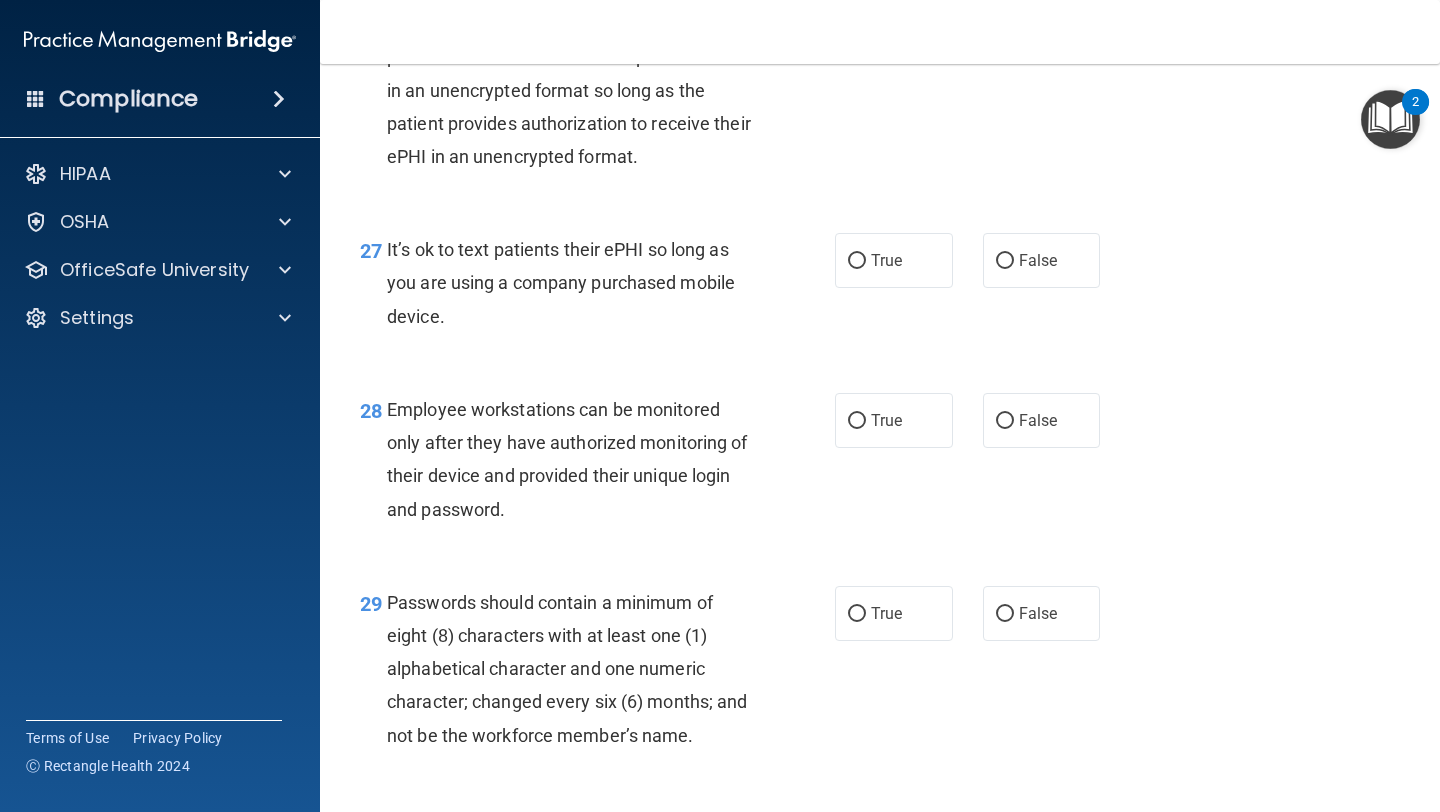 scroll, scrollTop: 5118, scrollLeft: 0, axis: vertical 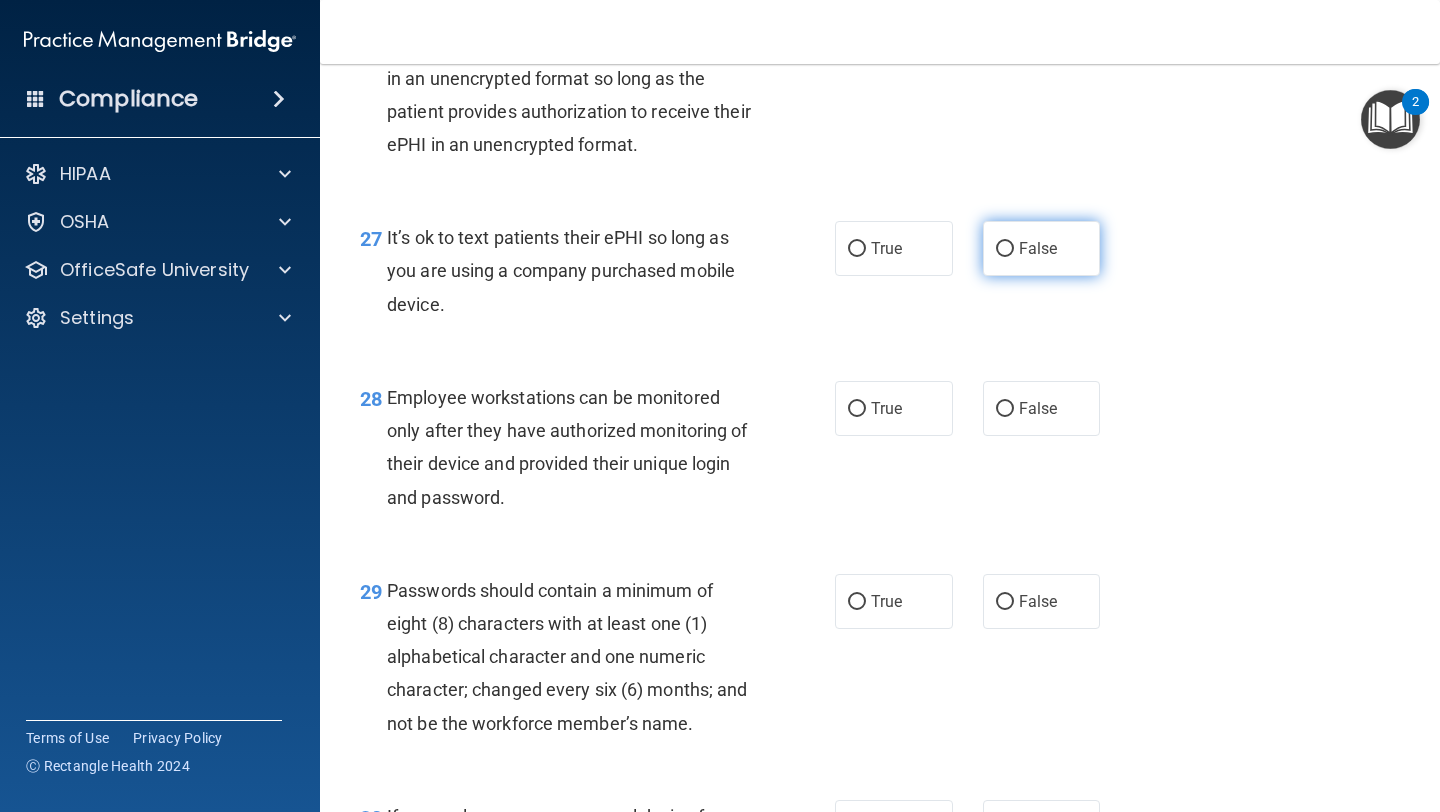 click on "False" at bounding box center (1042, 248) 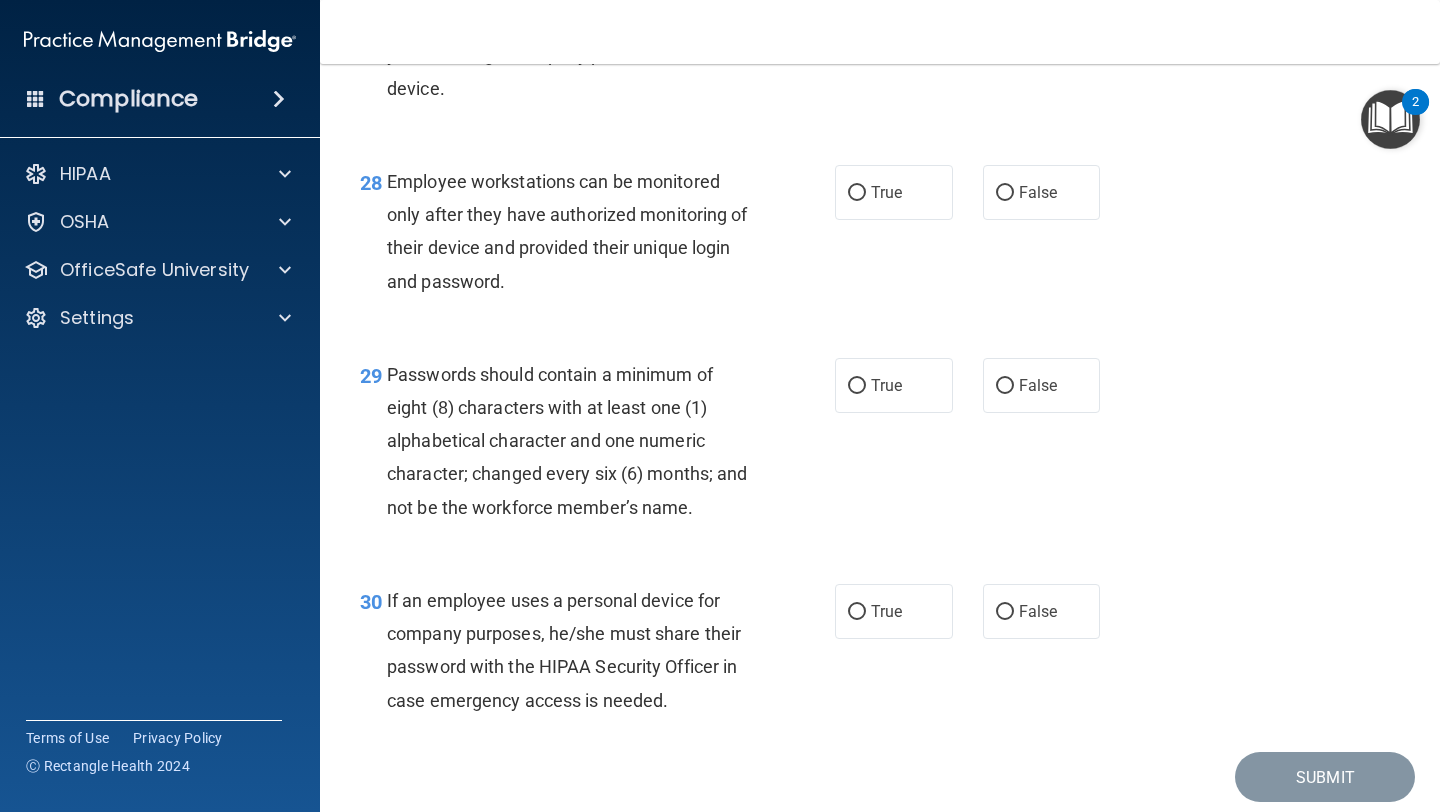 scroll, scrollTop: 5336, scrollLeft: 0, axis: vertical 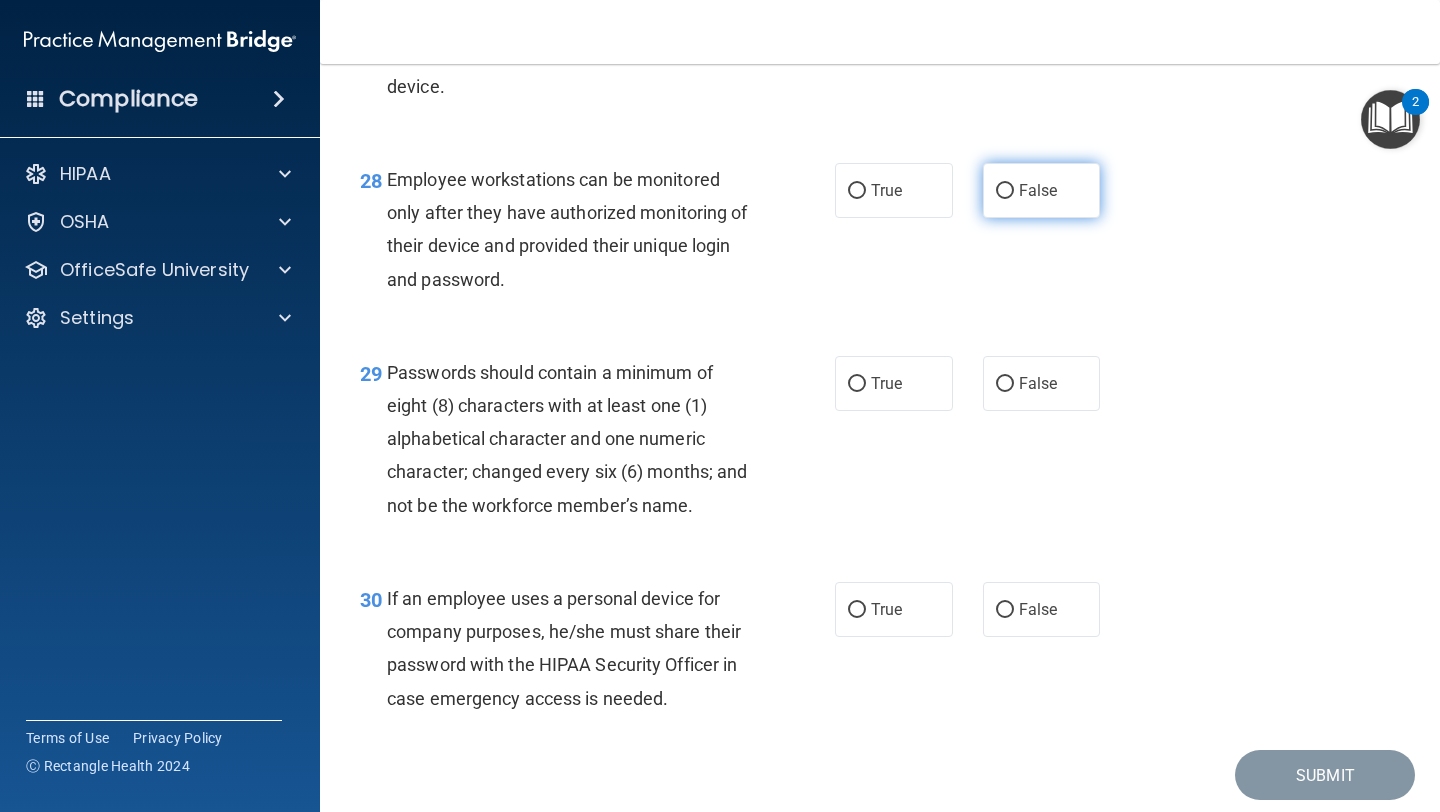 click on "False" at bounding box center (1042, 190) 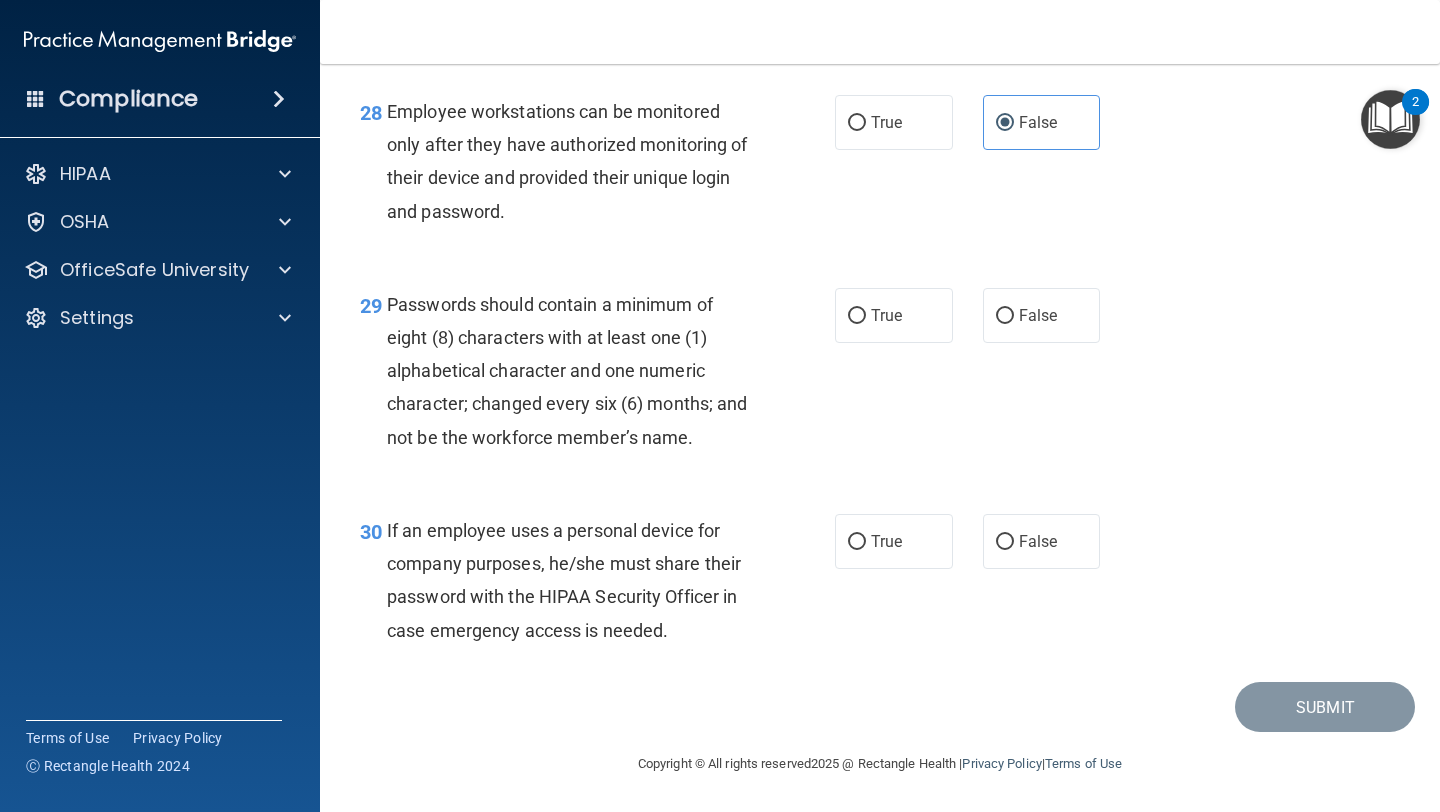 scroll, scrollTop: 5409, scrollLeft: 0, axis: vertical 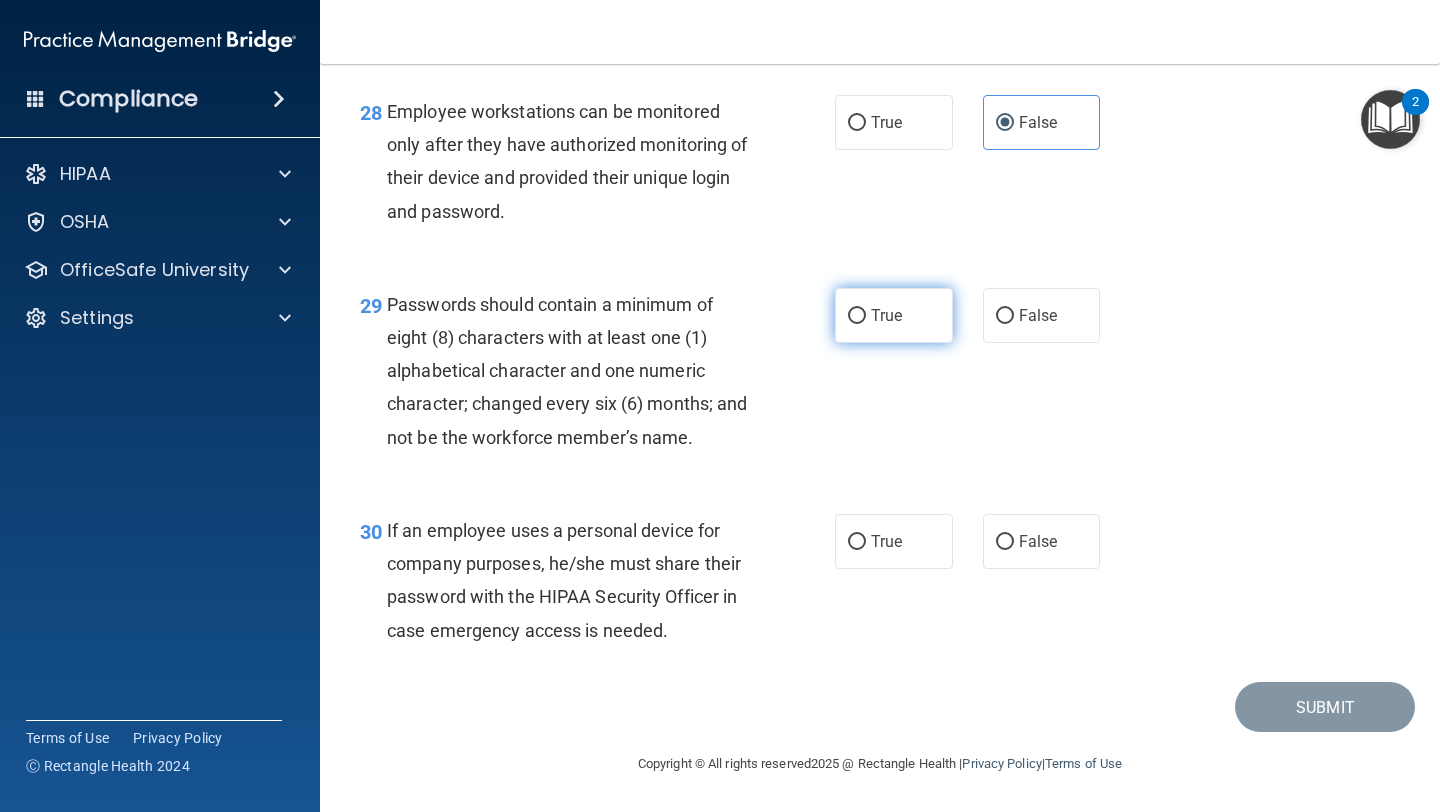 click on "True" at bounding box center [886, 315] 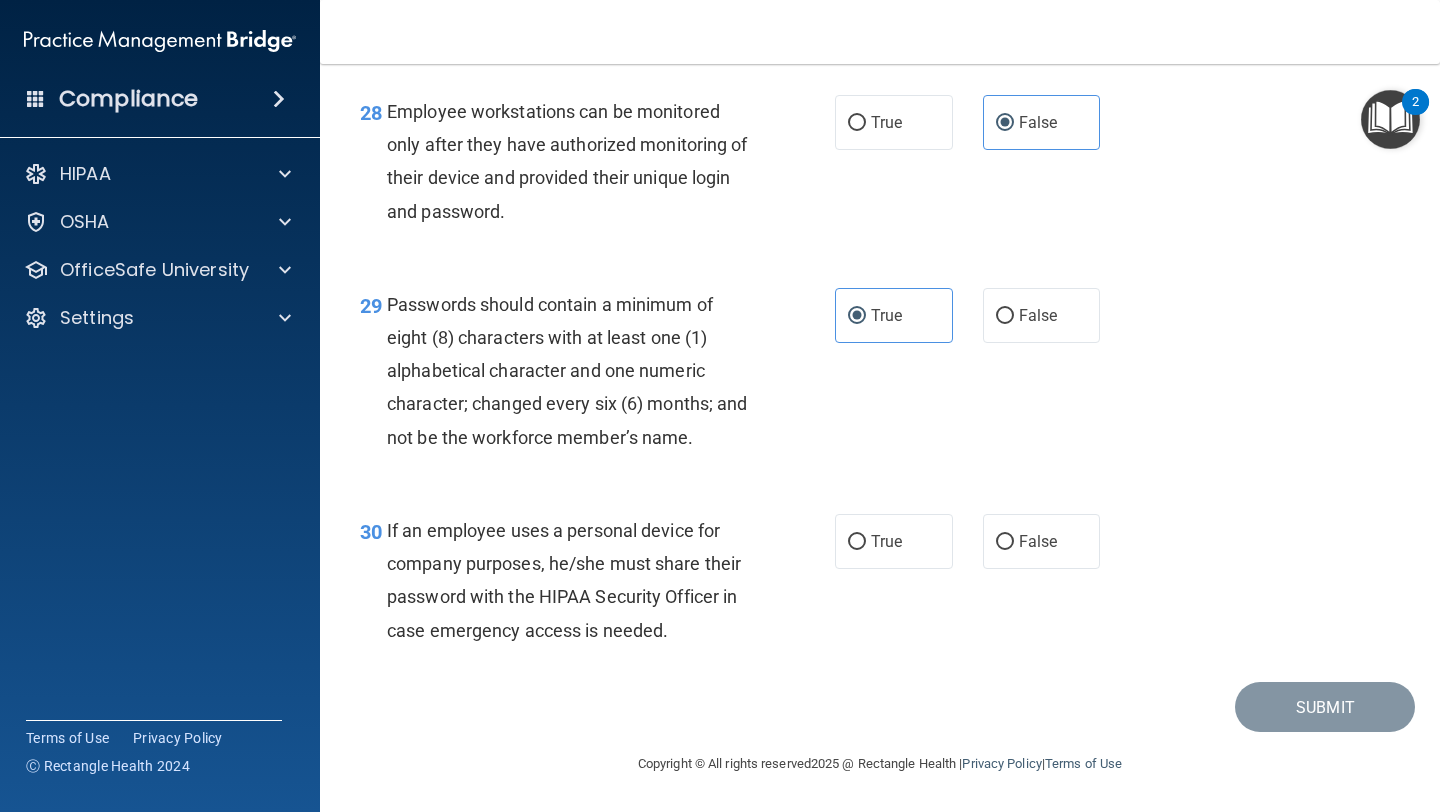 scroll, scrollTop: 5409, scrollLeft: 0, axis: vertical 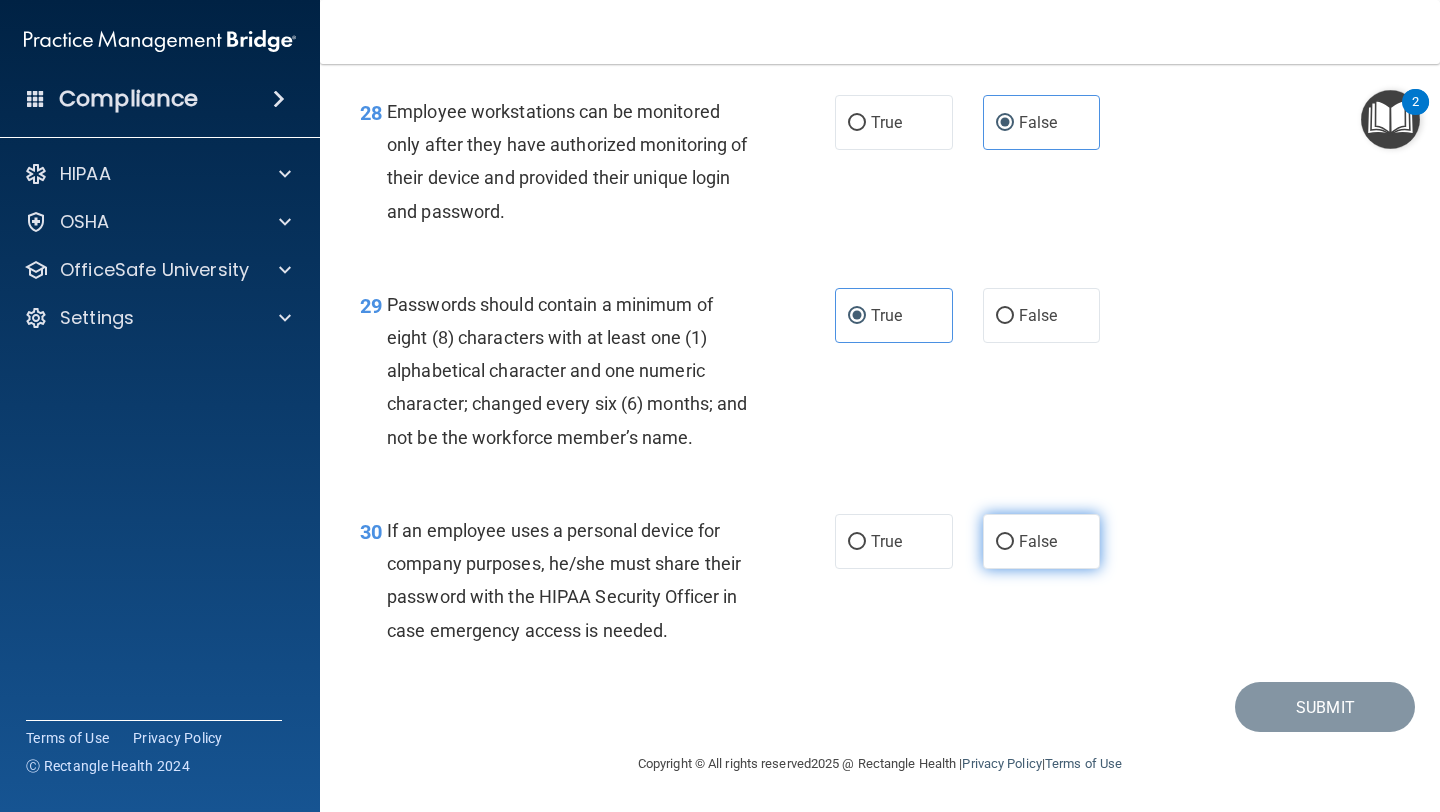 click on "False" at bounding box center [1042, 541] 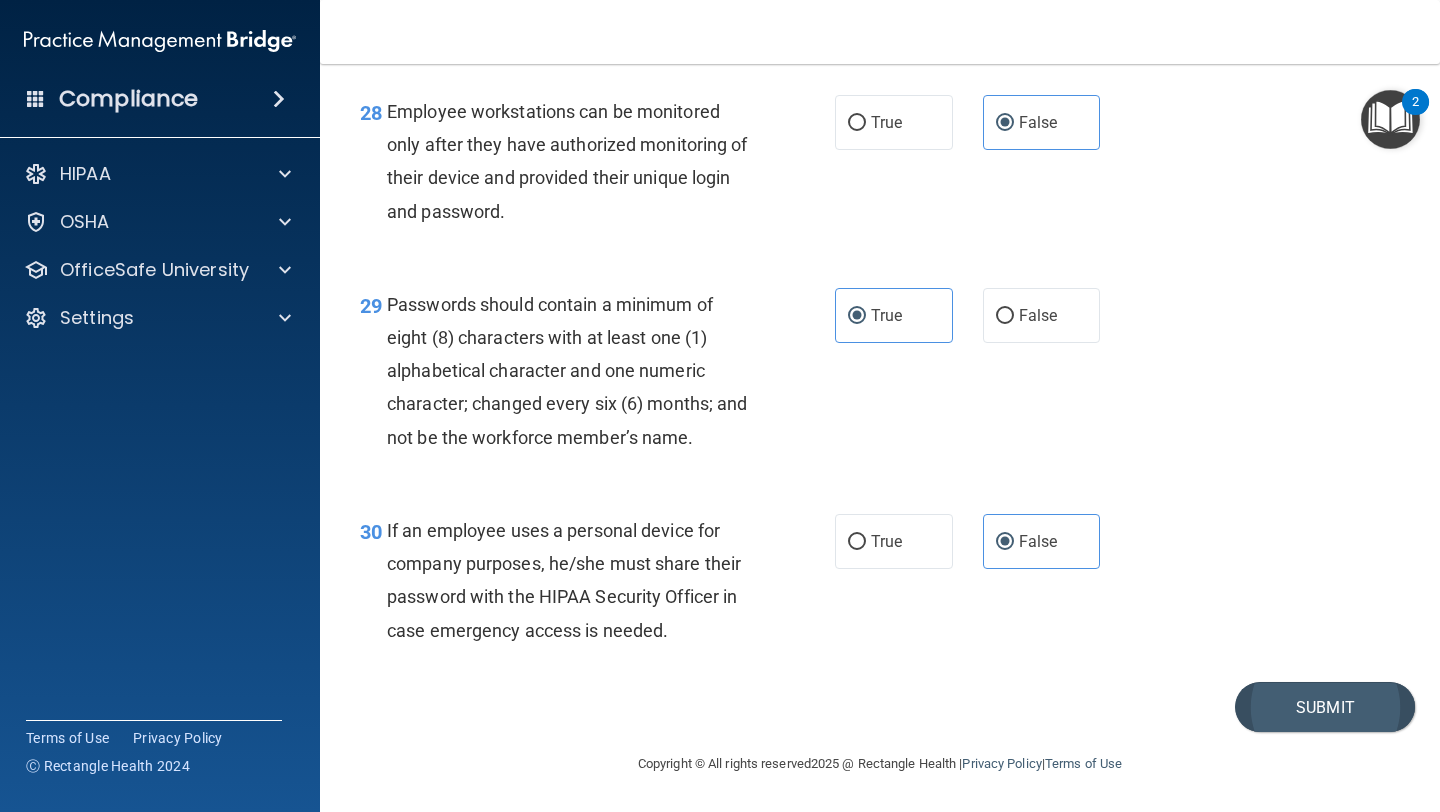 click on "Submit" at bounding box center (1325, 707) 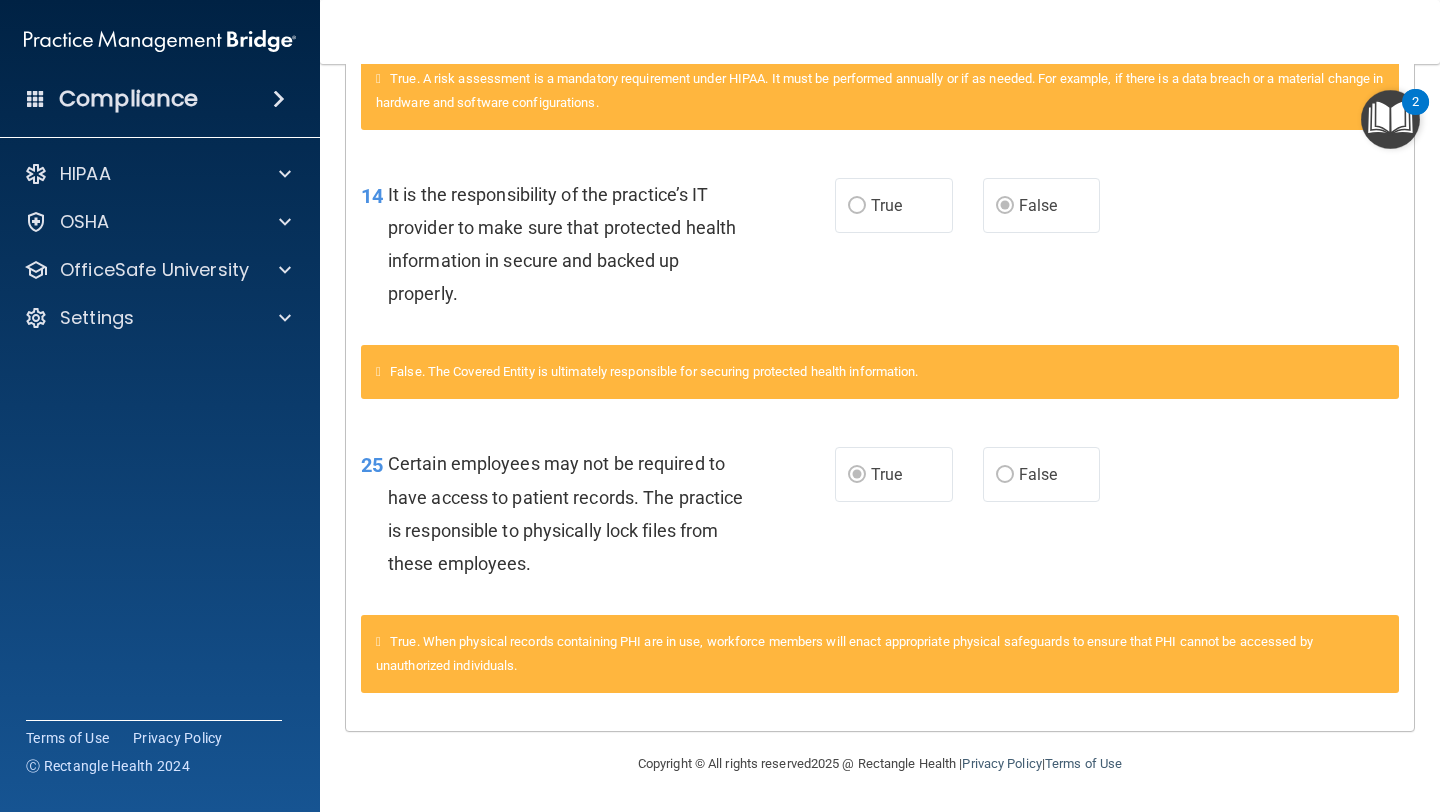 scroll, scrollTop: 0, scrollLeft: 0, axis: both 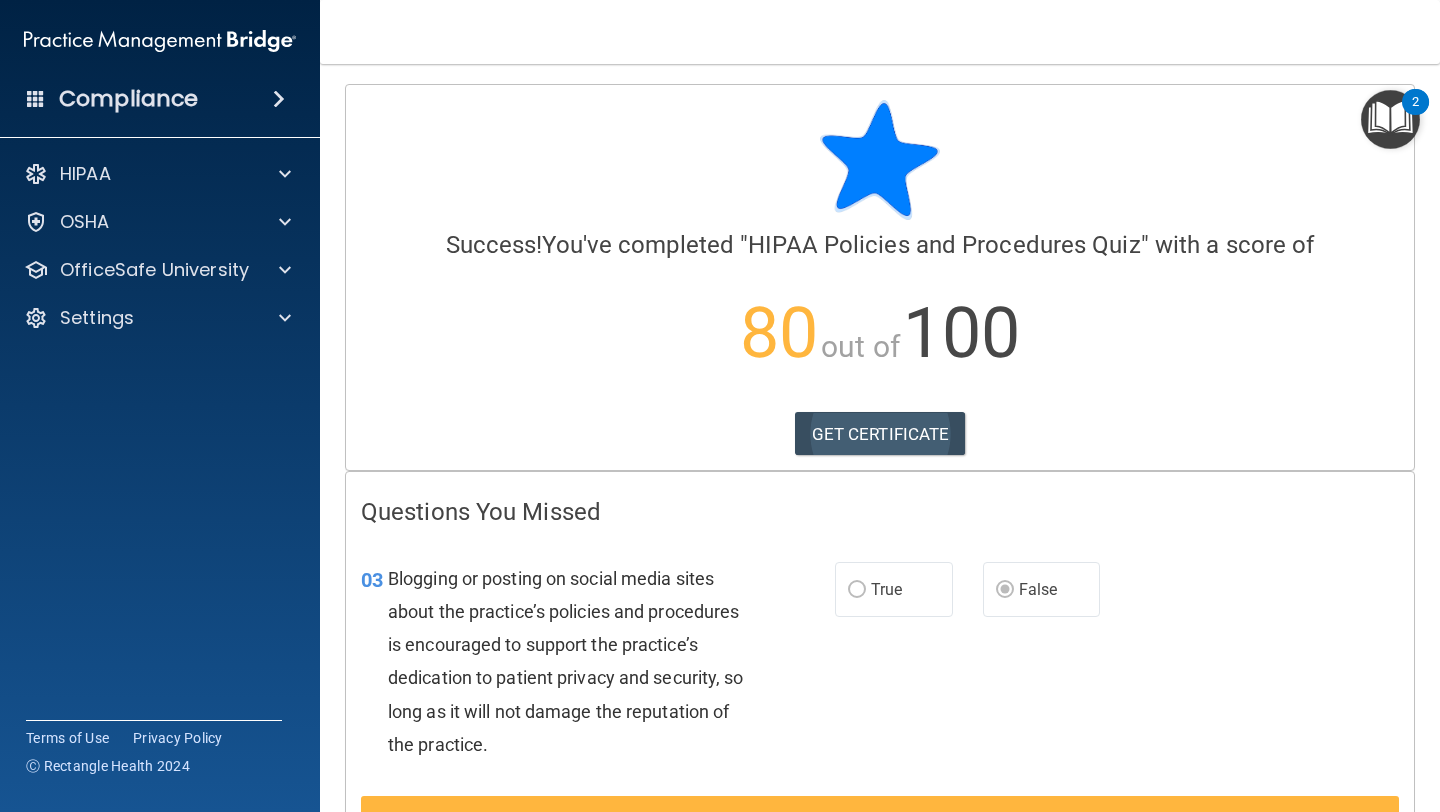 click on "GET CERTIFICATE" at bounding box center [880, 434] 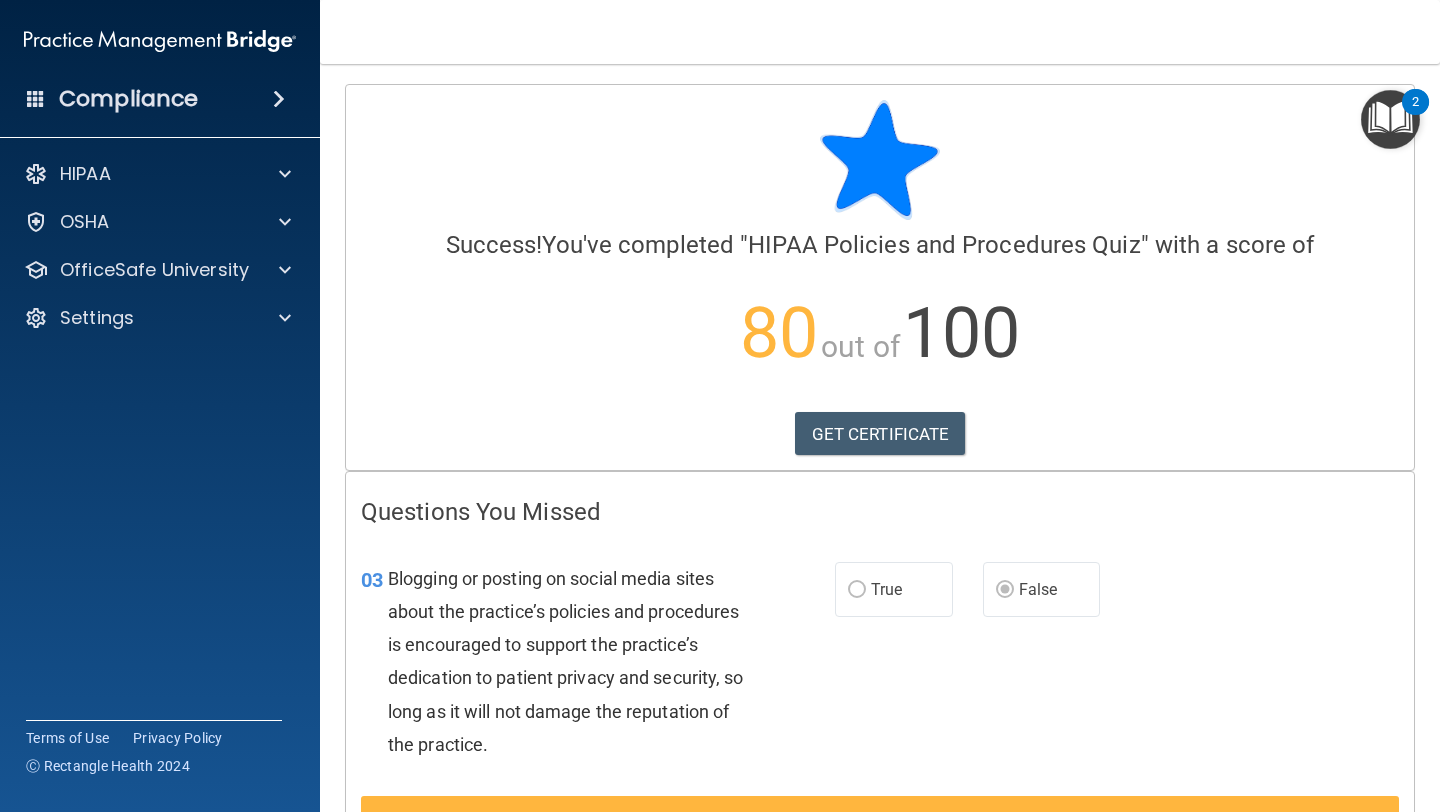 scroll, scrollTop: 0, scrollLeft: 0, axis: both 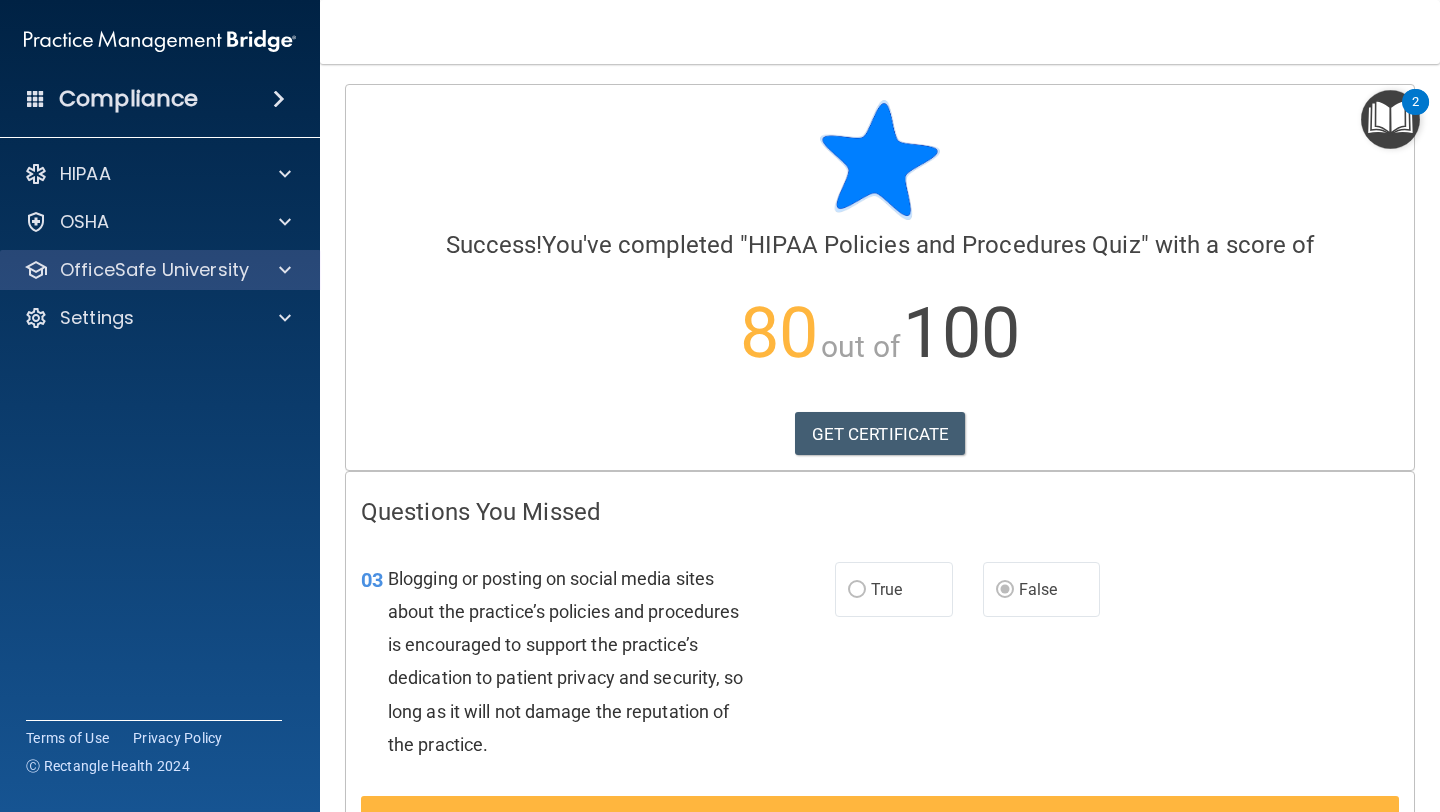 click at bounding box center [282, 270] 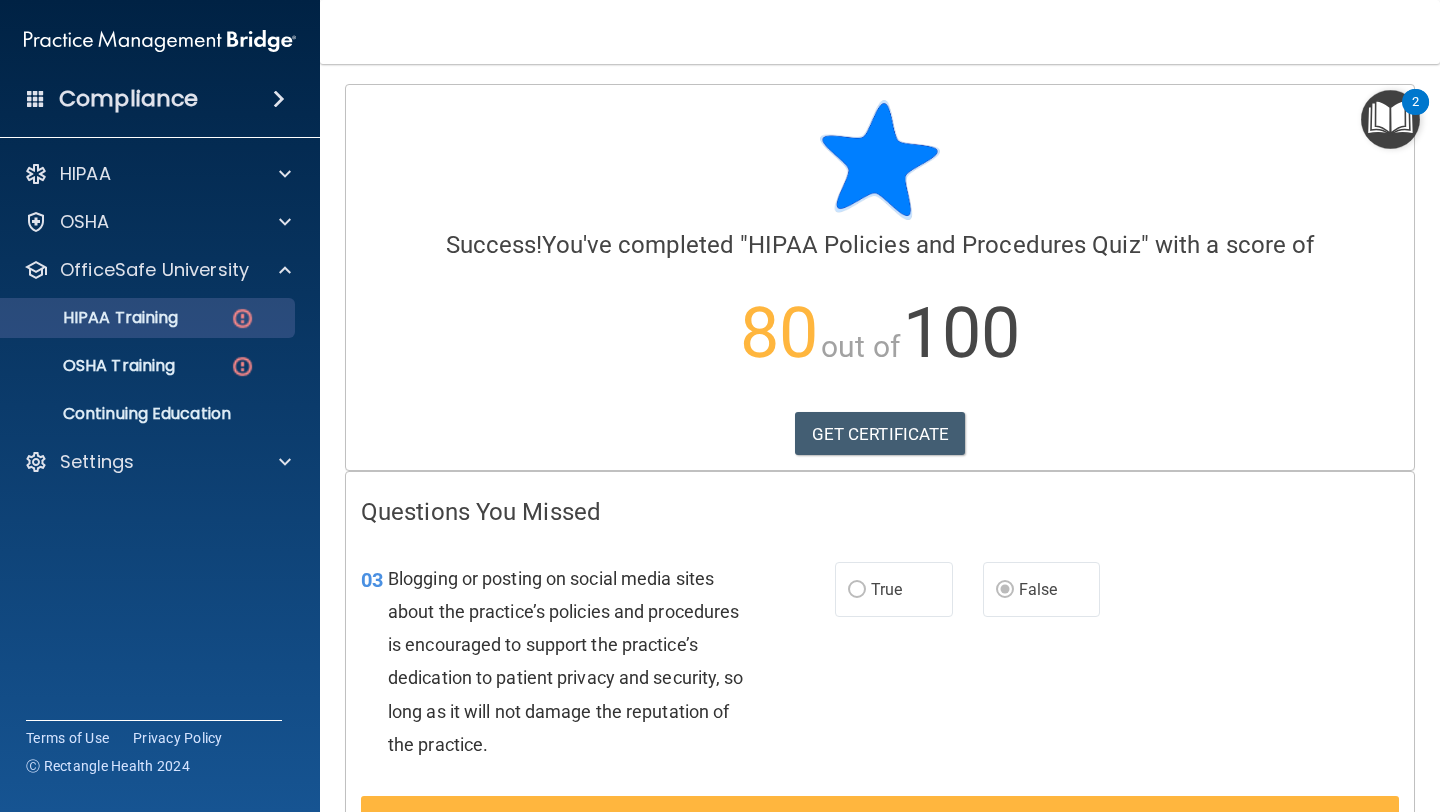 click at bounding box center [242, 318] 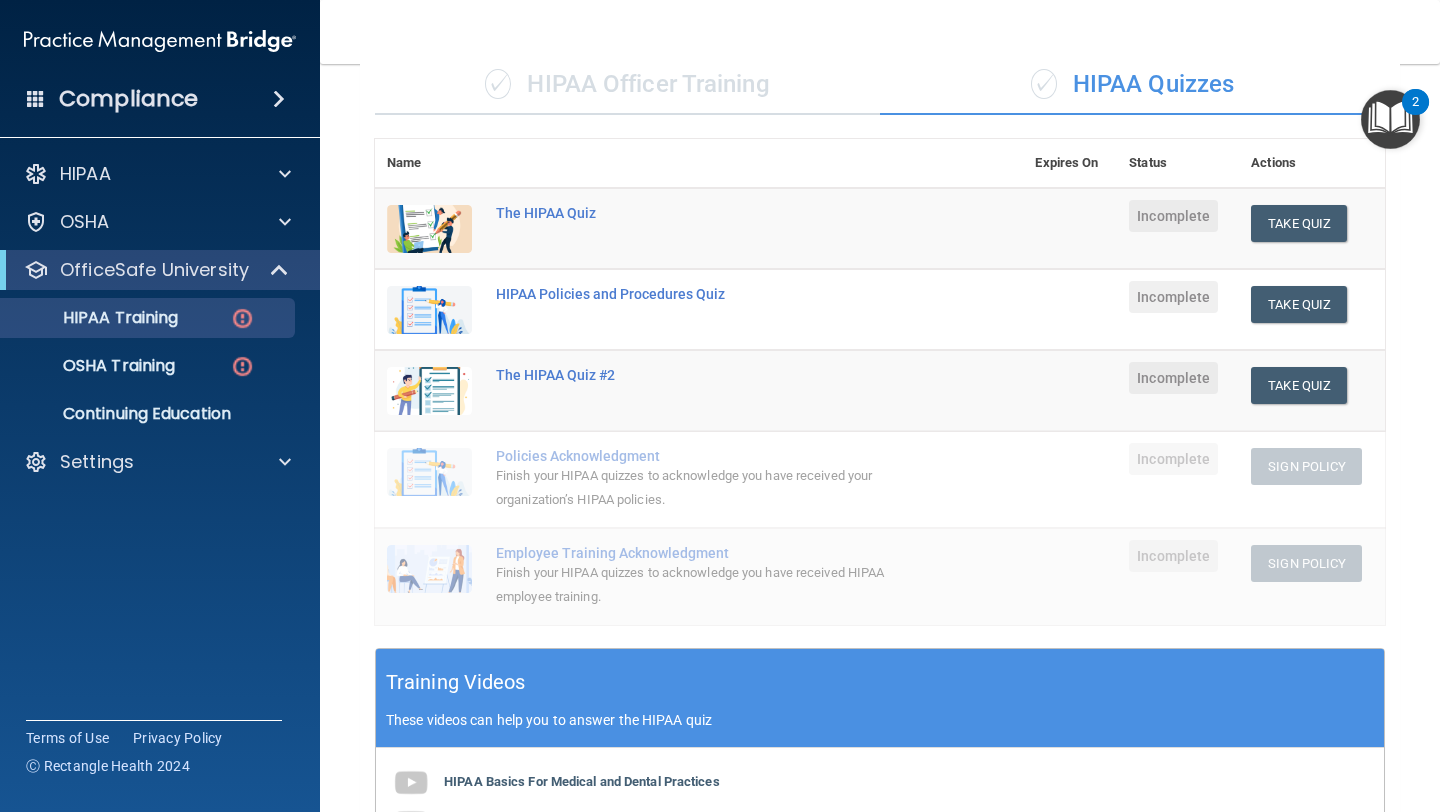 scroll, scrollTop: 158, scrollLeft: 0, axis: vertical 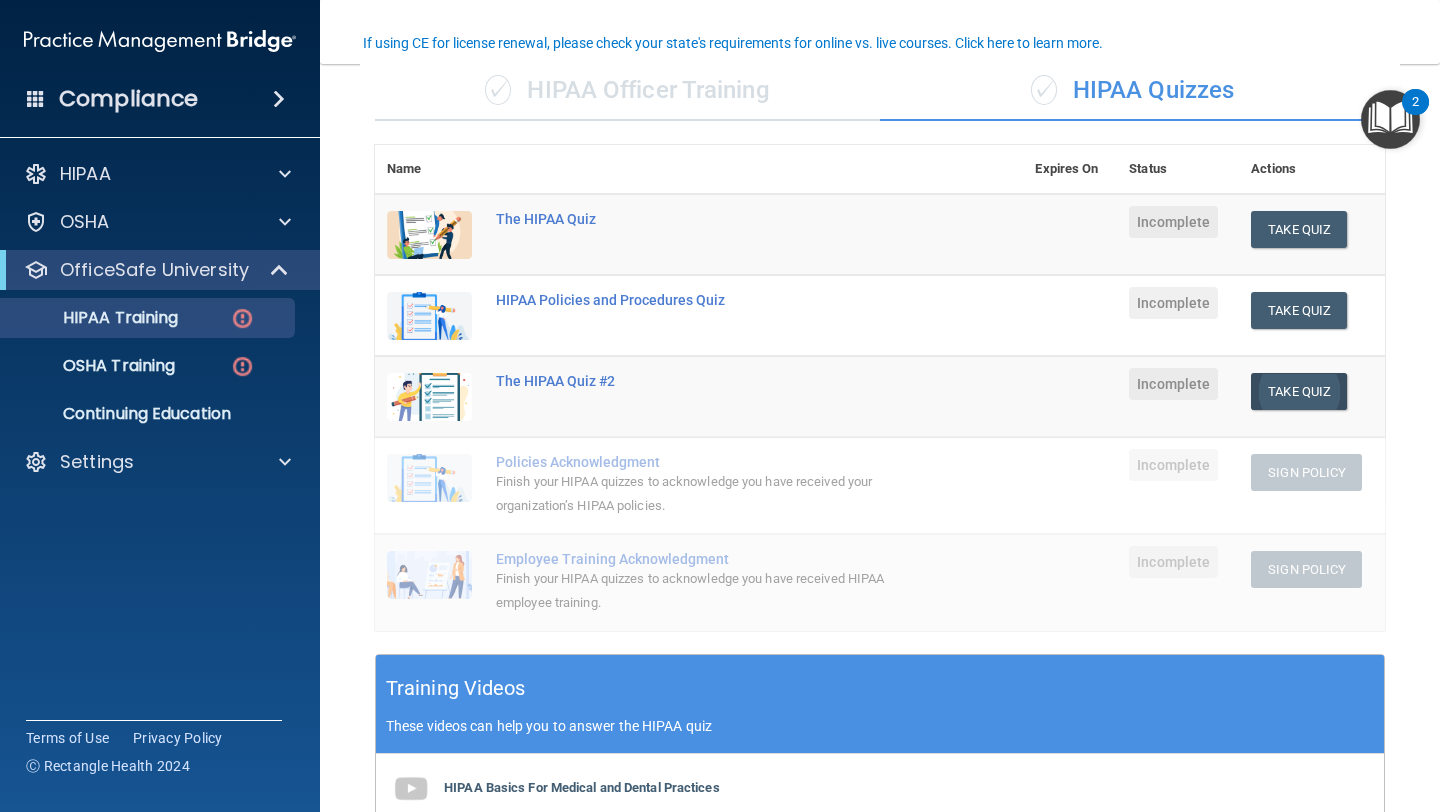 click on "Take Quiz" at bounding box center (1299, 391) 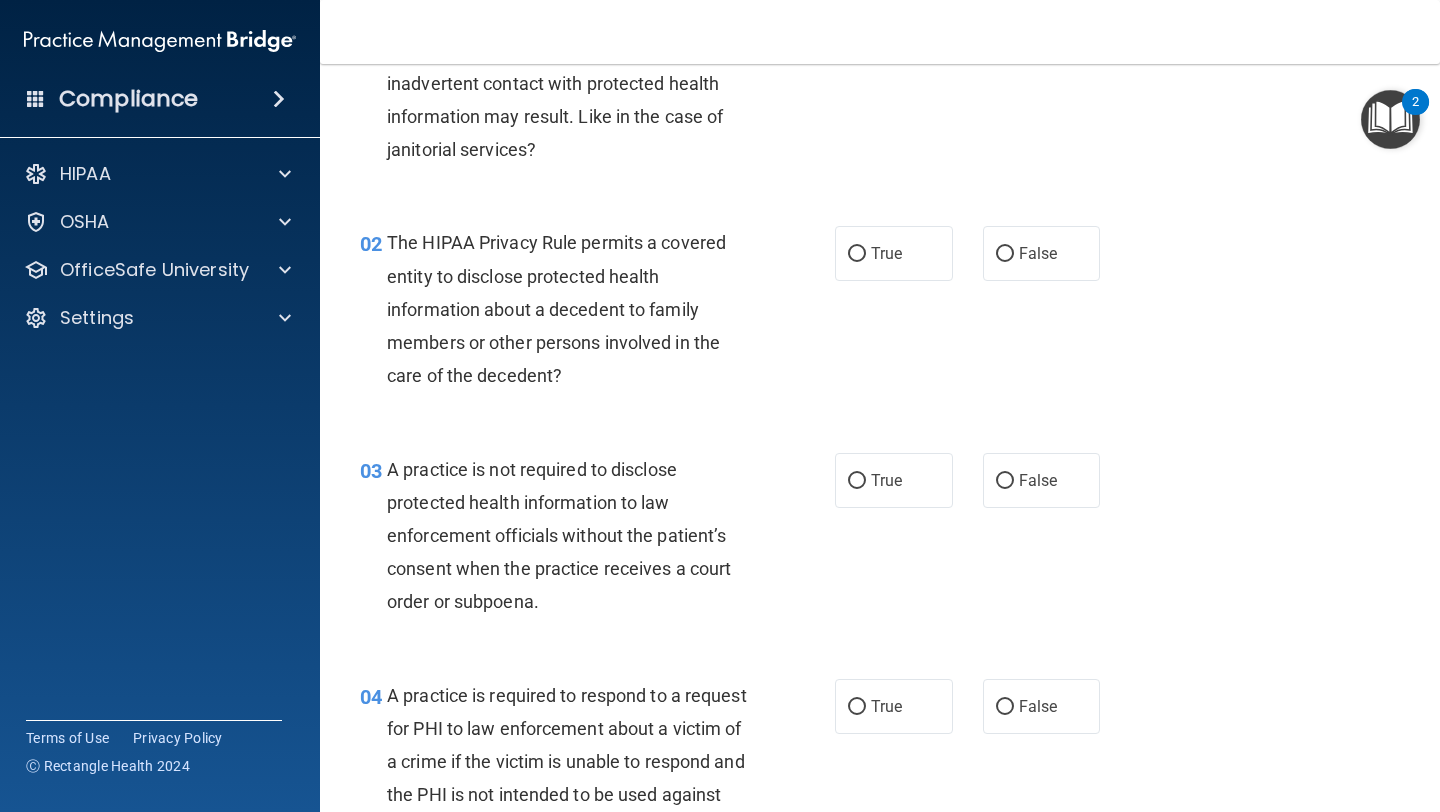 scroll, scrollTop: 0, scrollLeft: 0, axis: both 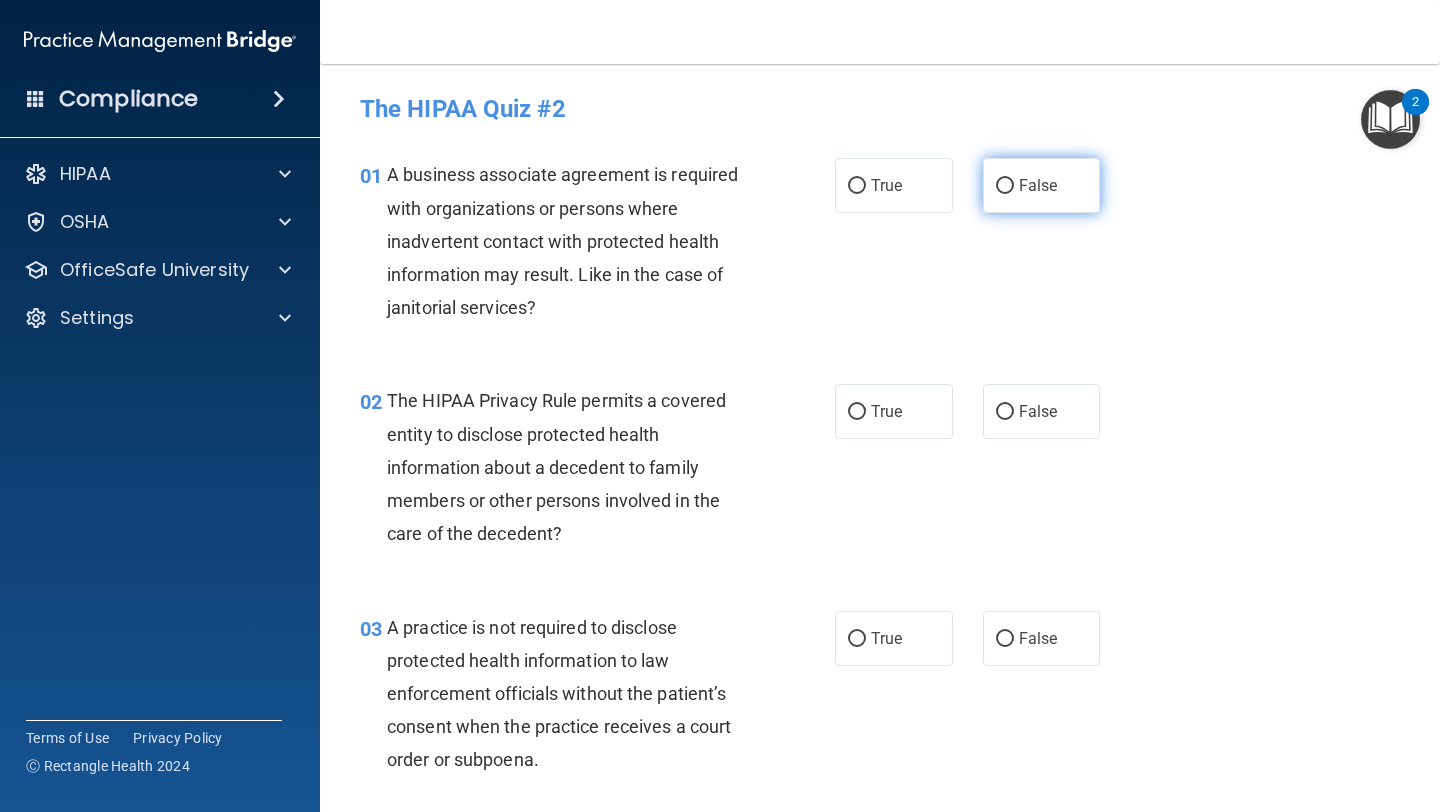 click on "False" at bounding box center (1042, 185) 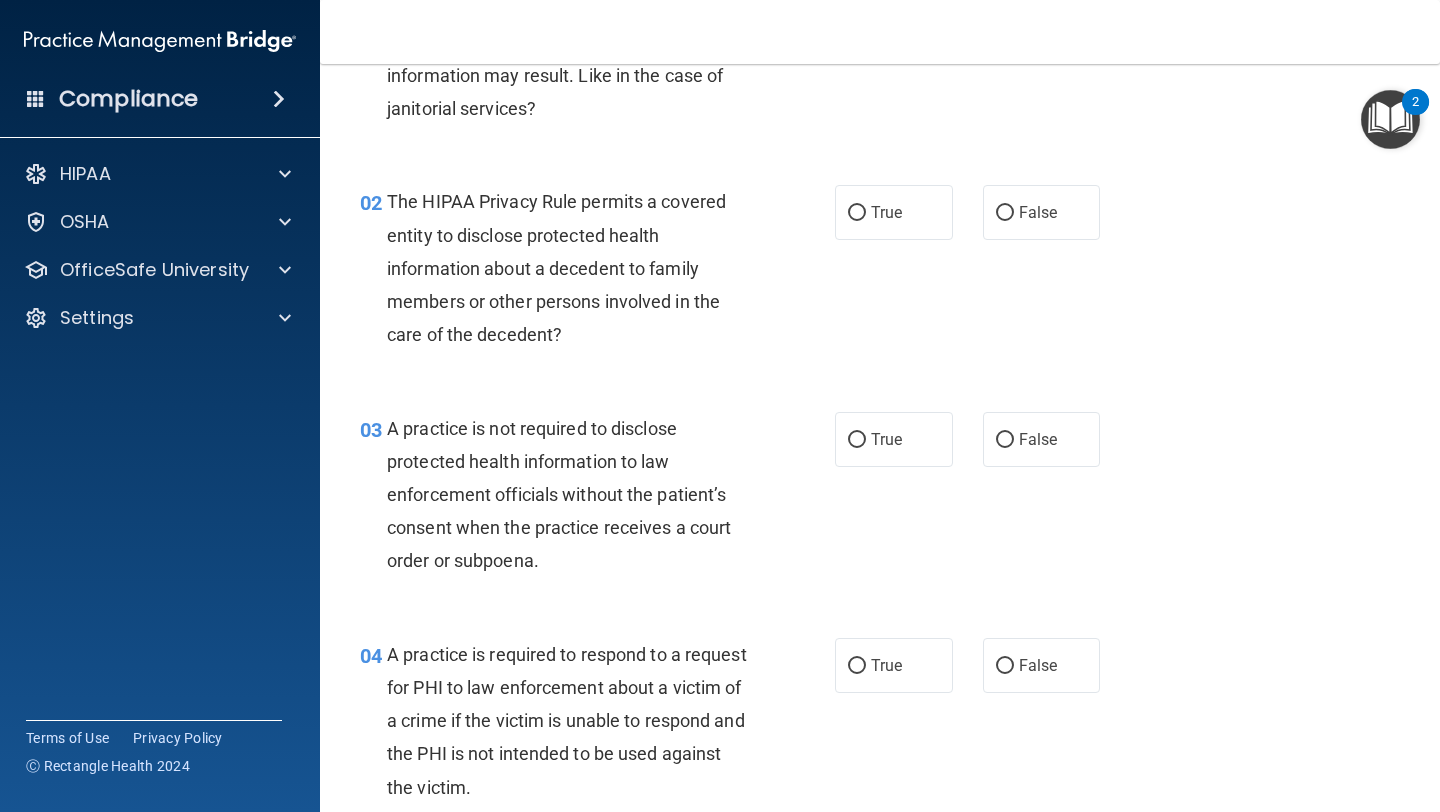 scroll, scrollTop: 200, scrollLeft: 0, axis: vertical 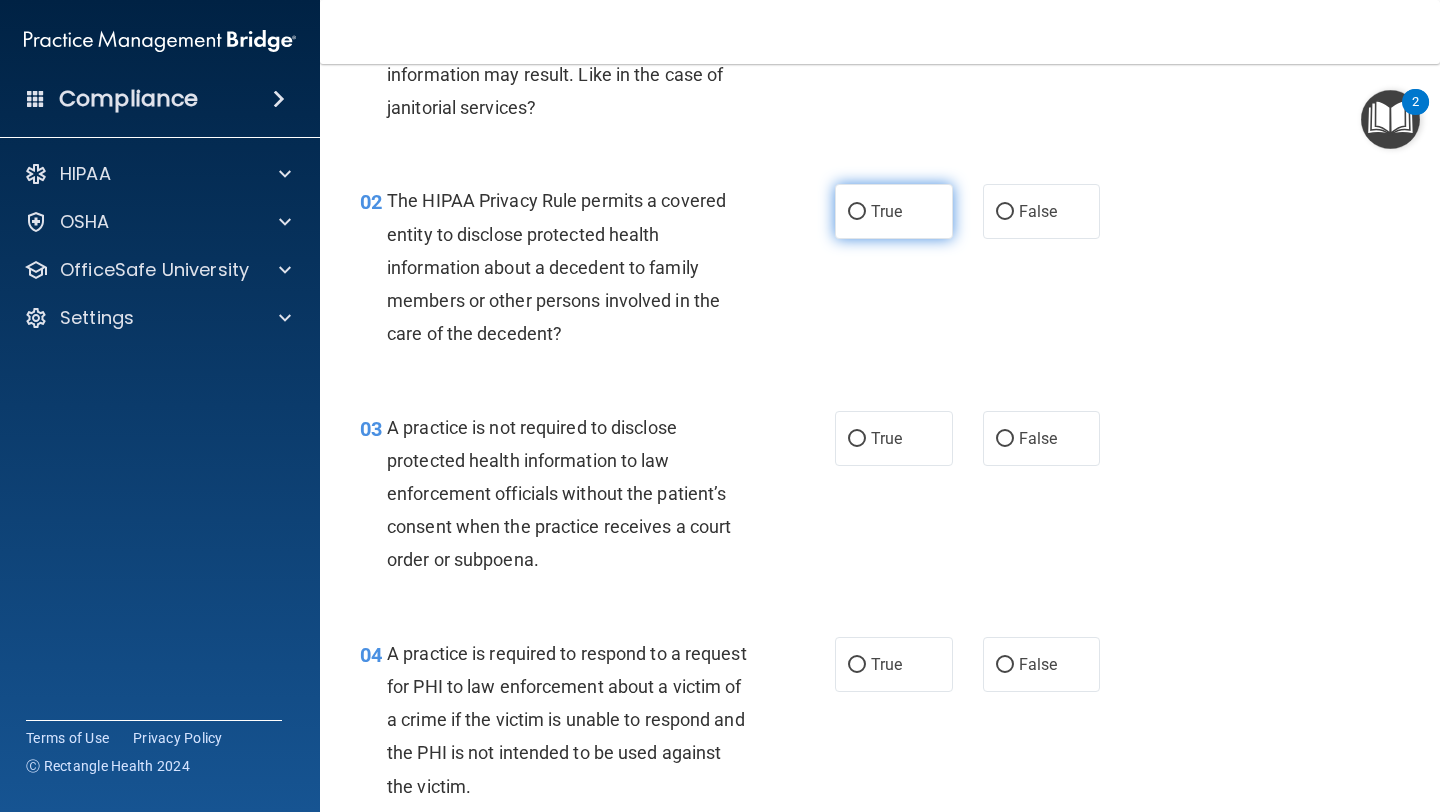 click on "True" at bounding box center [894, 211] 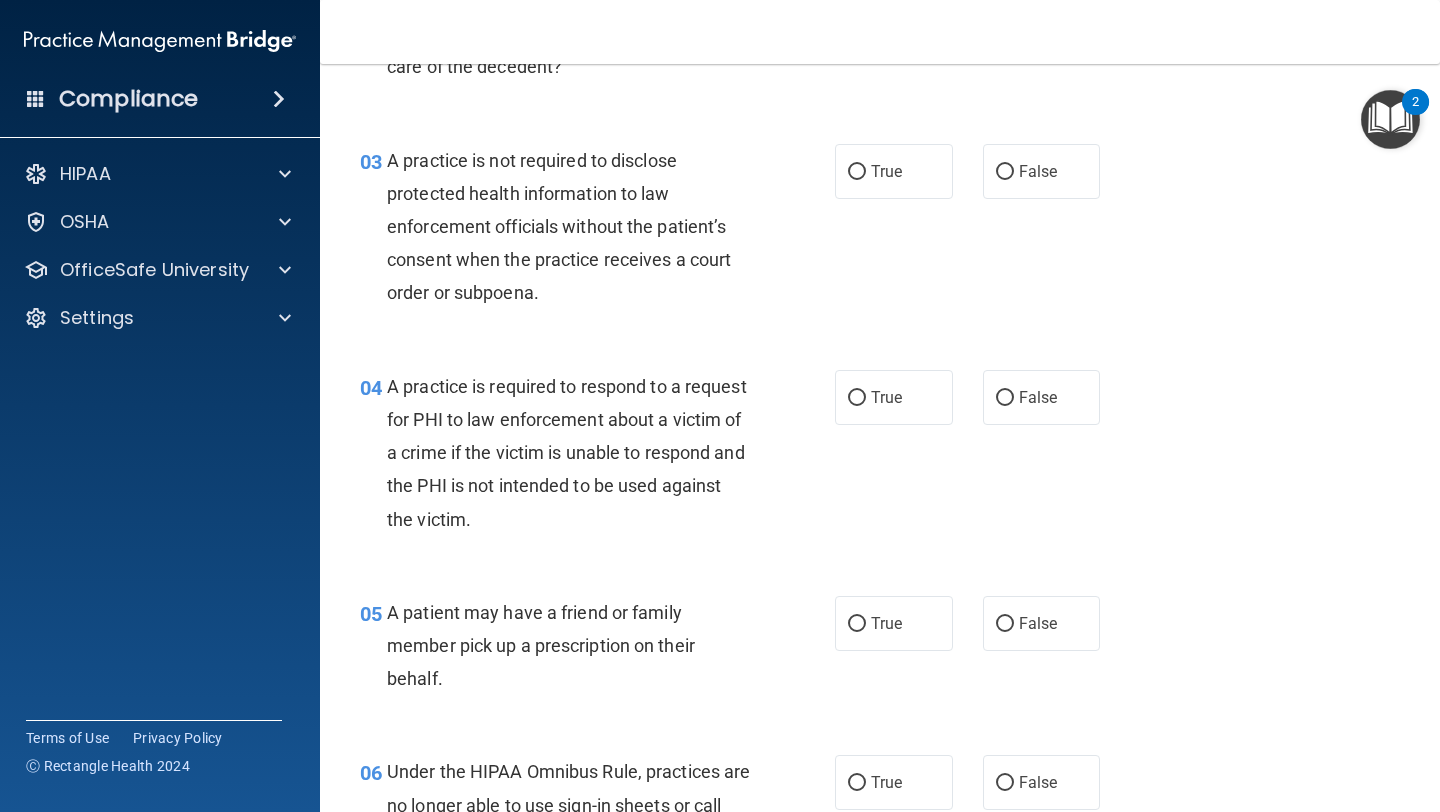 scroll, scrollTop: 467, scrollLeft: 0, axis: vertical 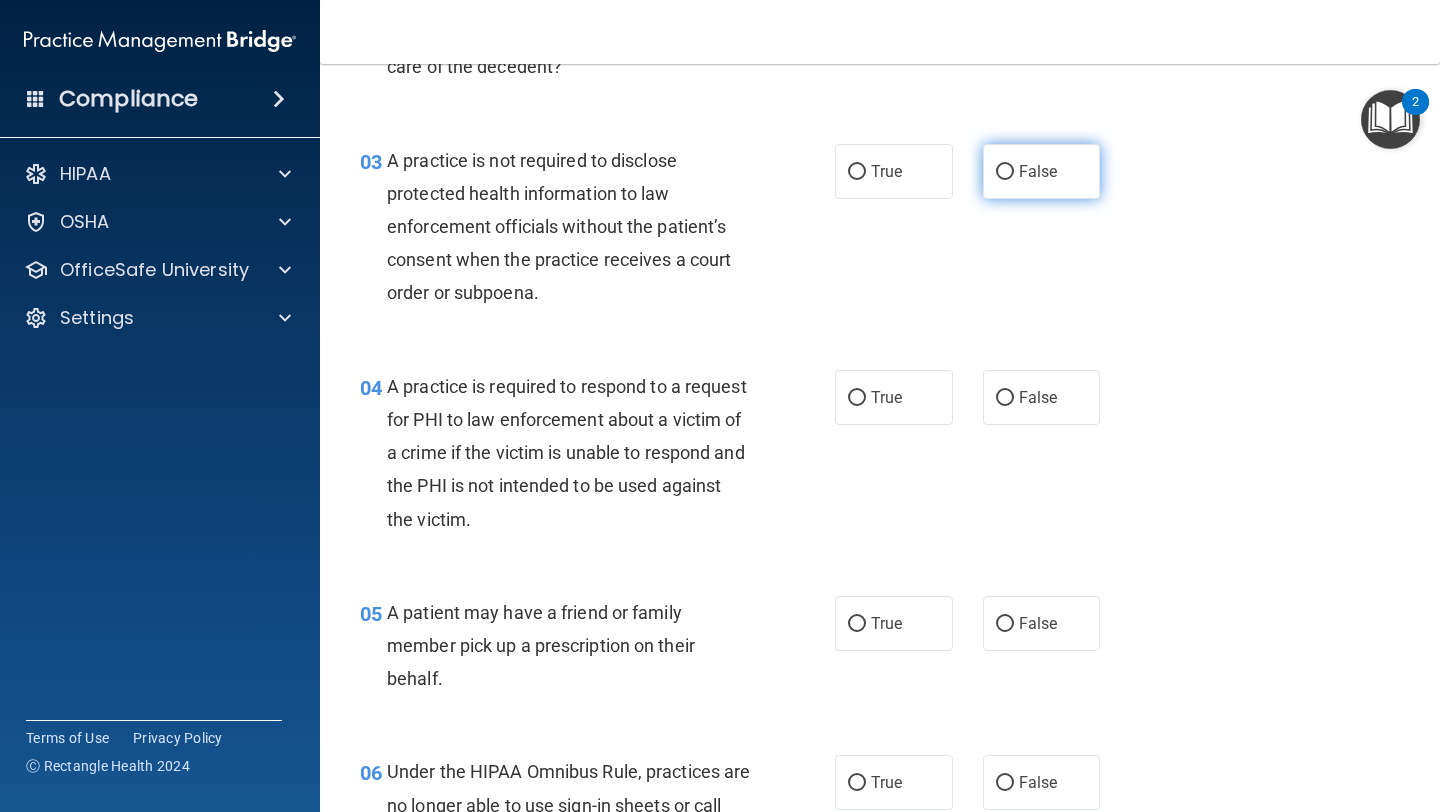 click on "False" at bounding box center (1042, 171) 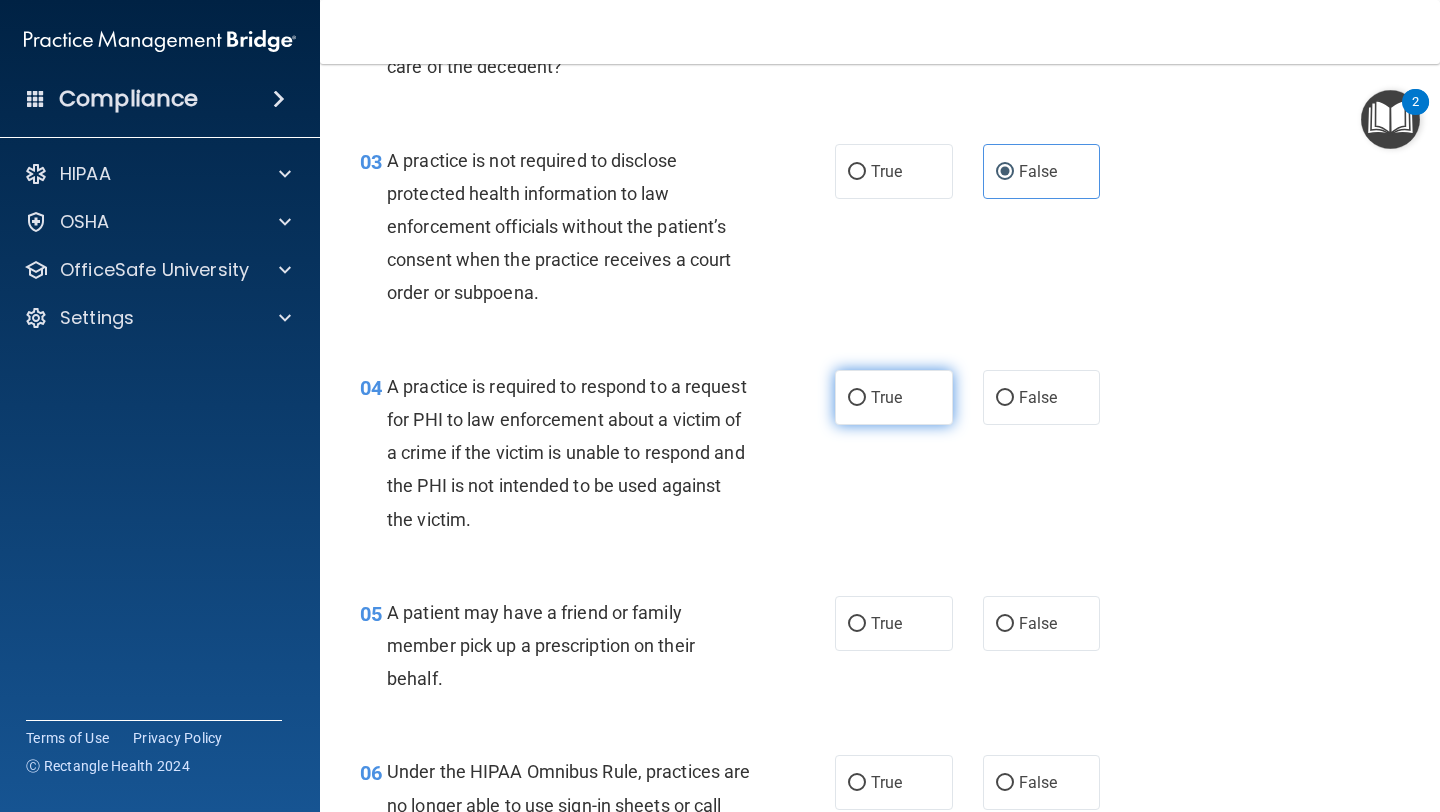 click on "True" at bounding box center (894, 397) 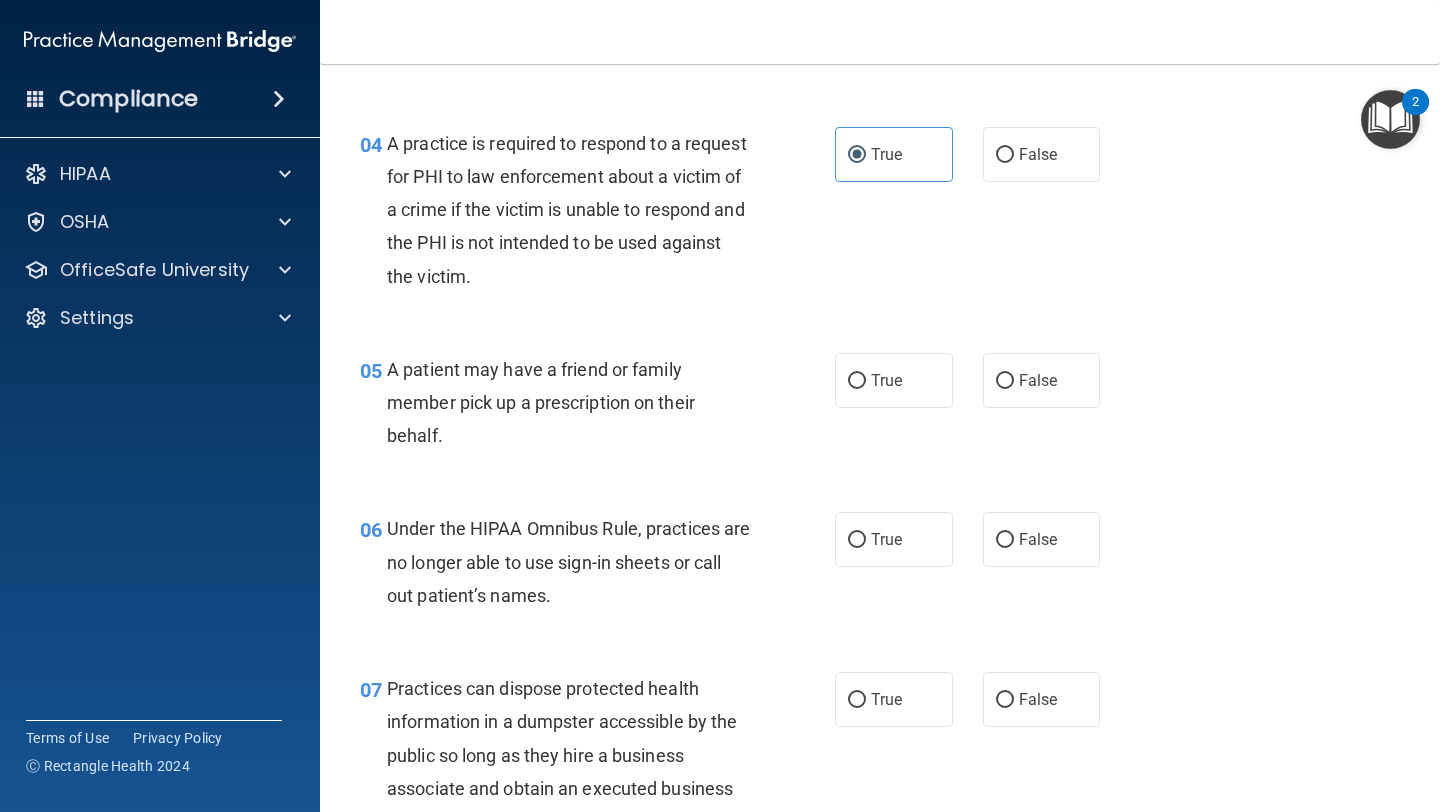 scroll, scrollTop: 722, scrollLeft: 0, axis: vertical 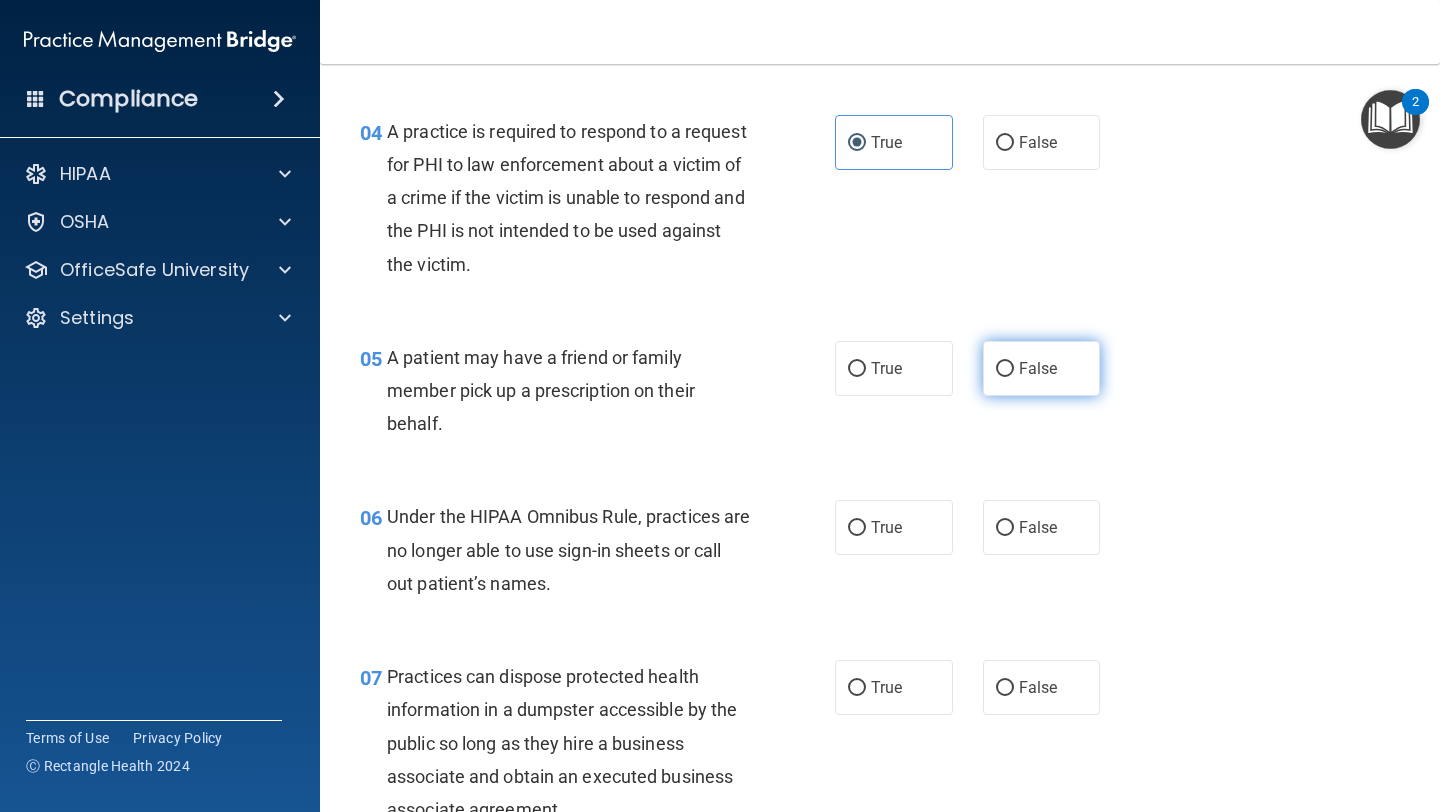 click on "False" at bounding box center [1042, 368] 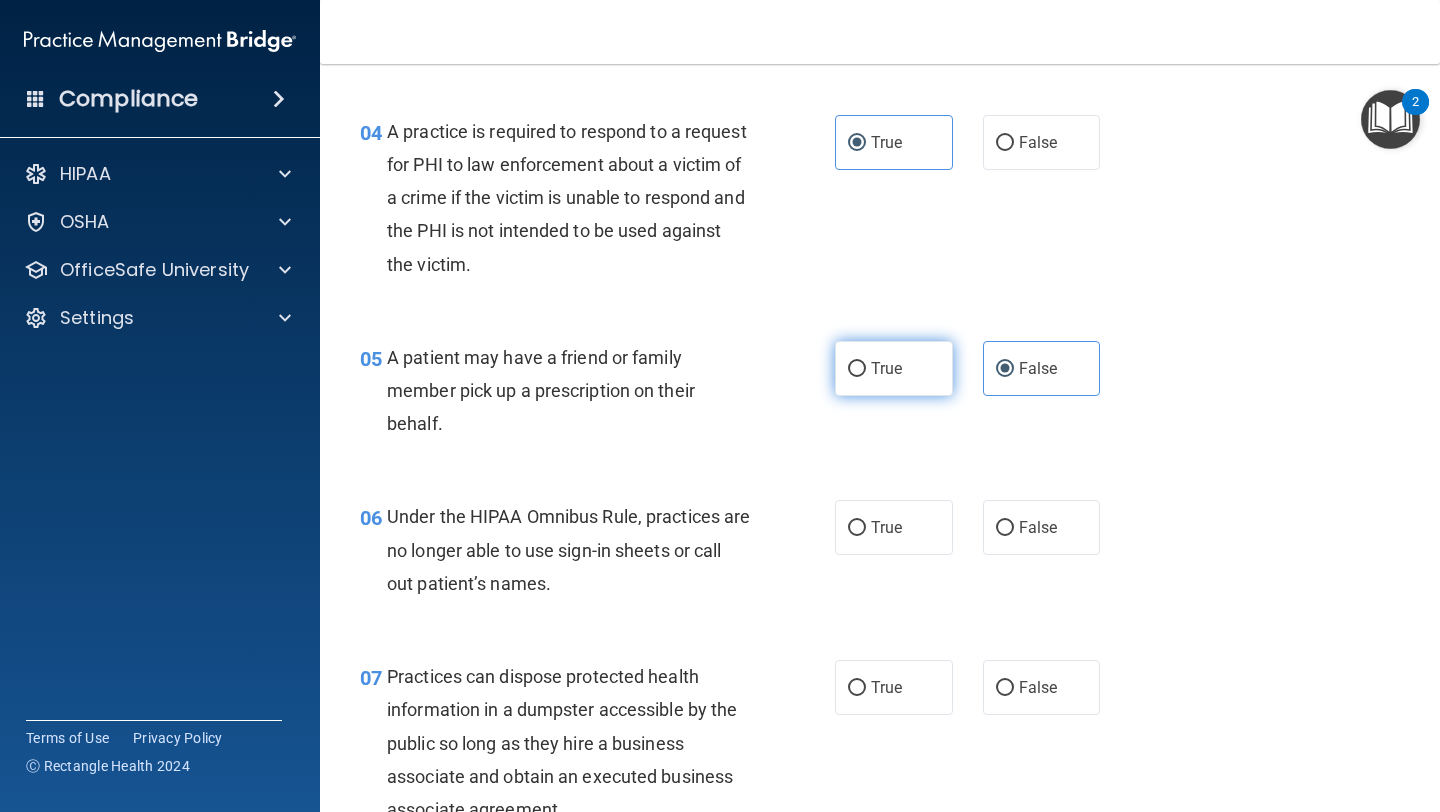 click on "True" at bounding box center (894, 368) 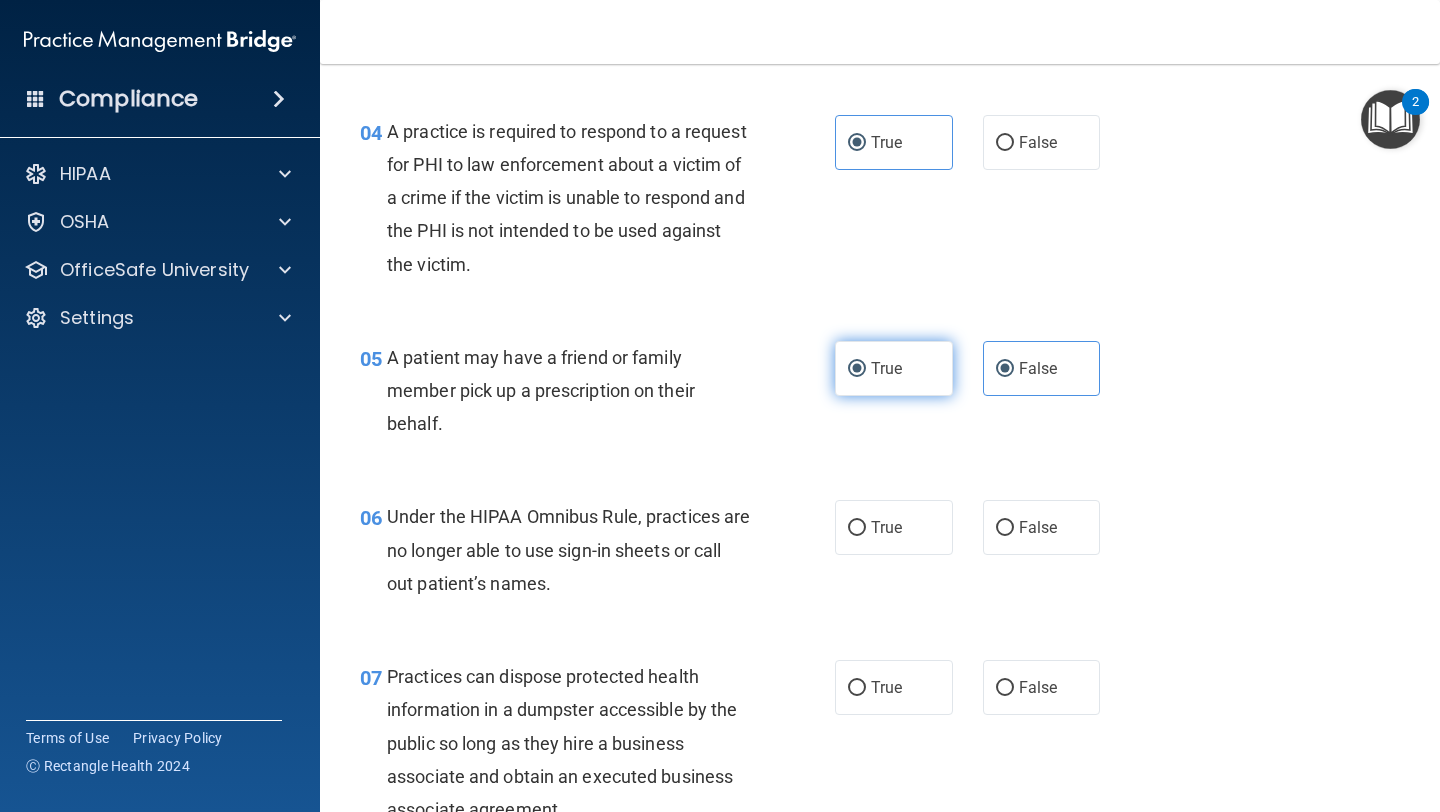 radio on "false" 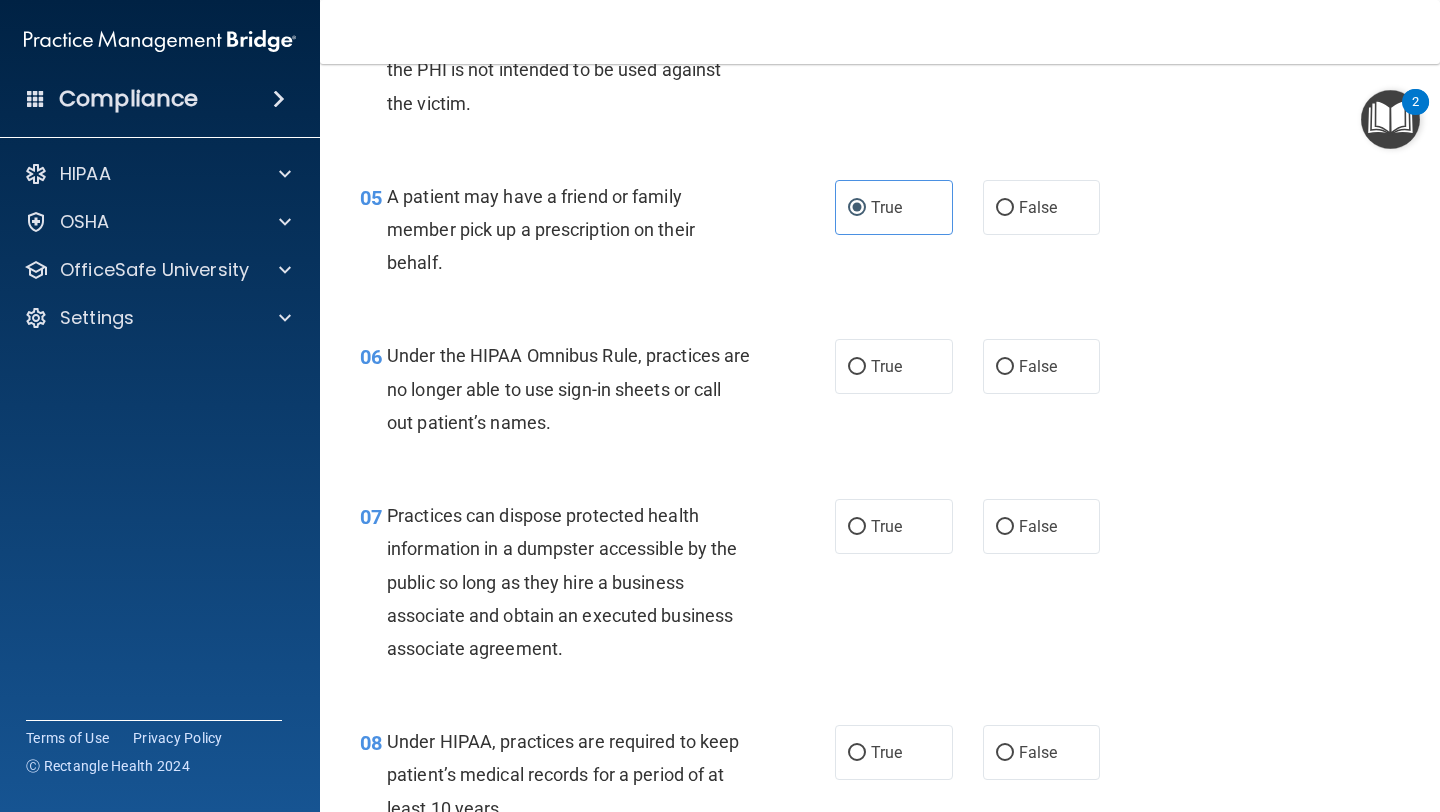 scroll, scrollTop: 888, scrollLeft: 0, axis: vertical 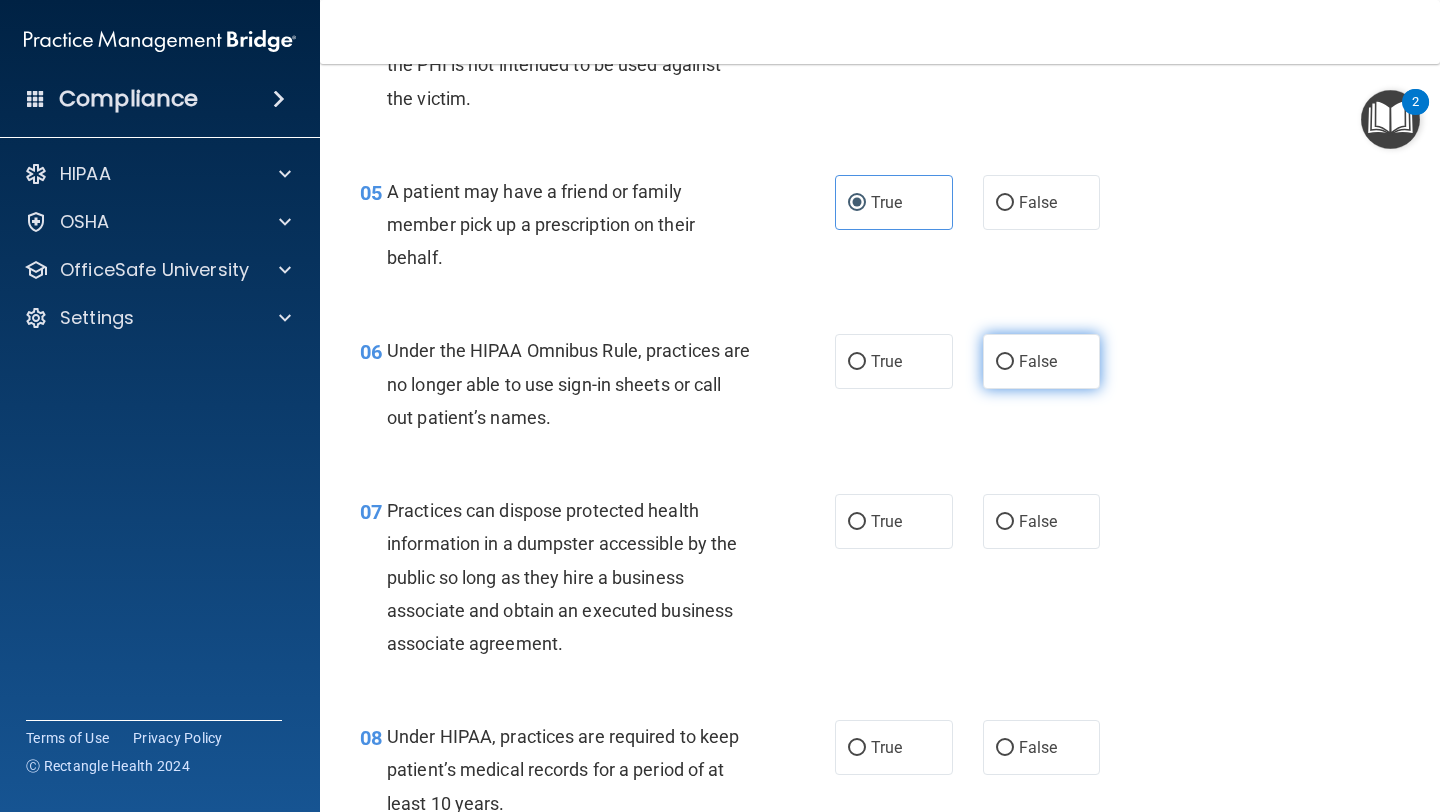 click on "False" at bounding box center [1042, 361] 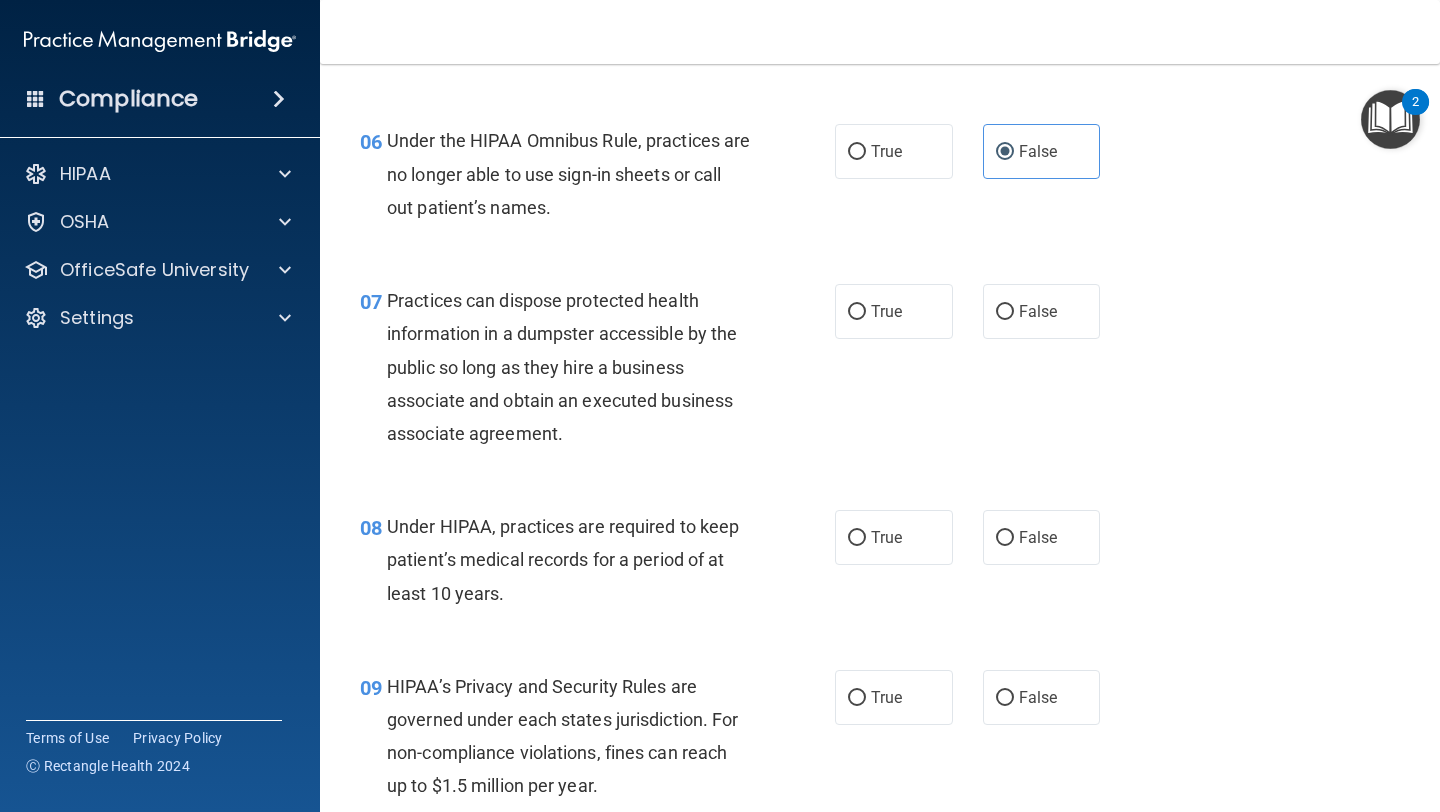 scroll, scrollTop: 1092, scrollLeft: 0, axis: vertical 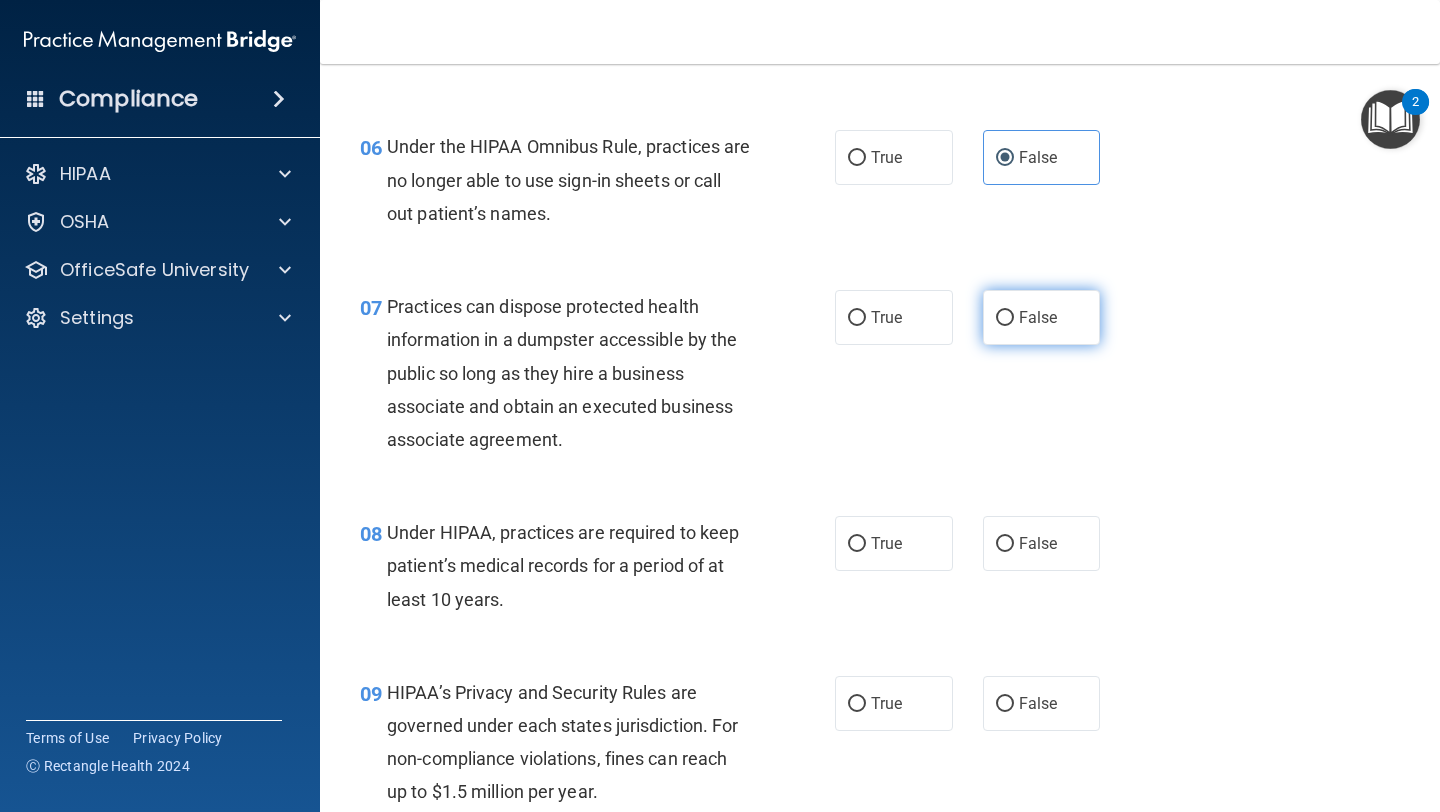 click on "False" at bounding box center [1038, 317] 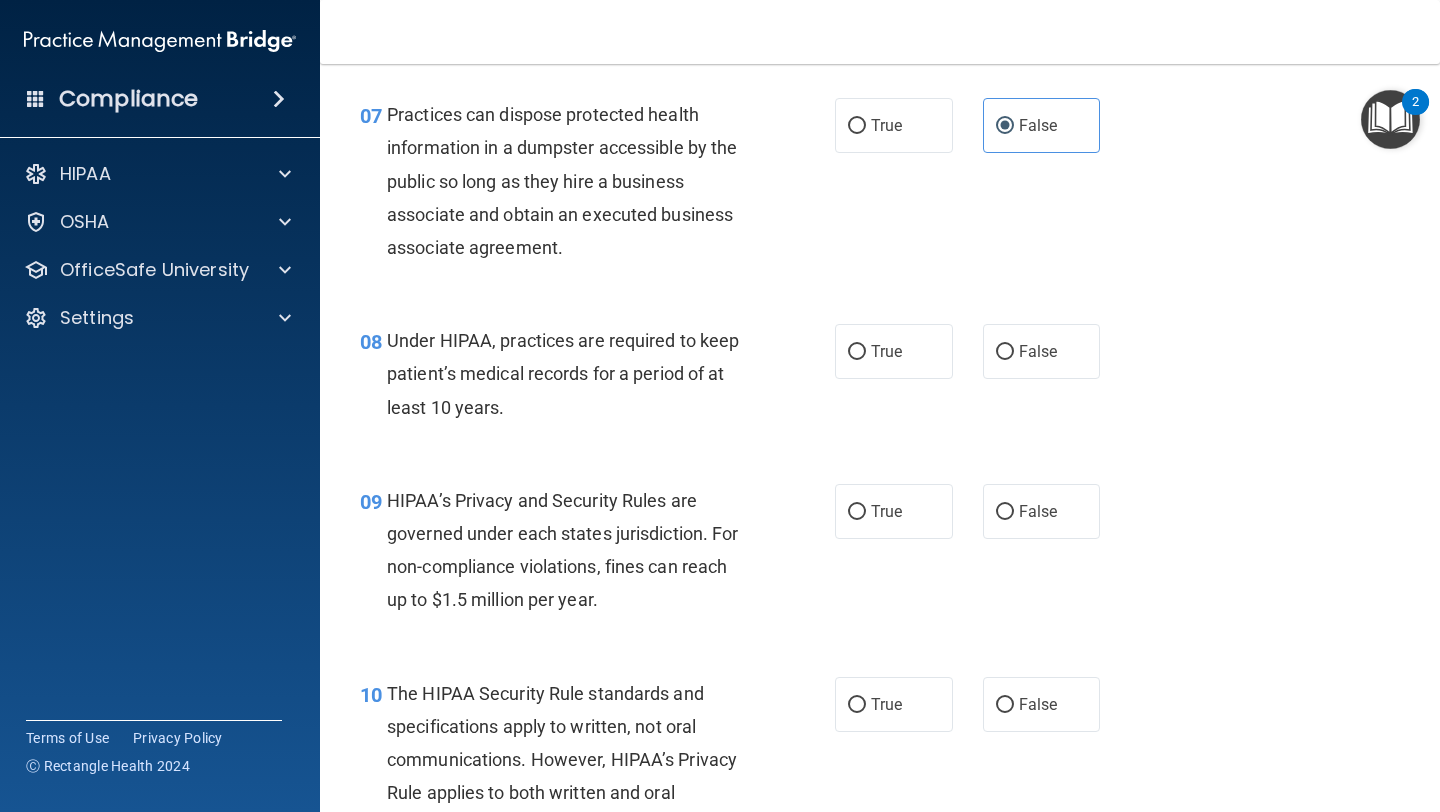 scroll, scrollTop: 1283, scrollLeft: 0, axis: vertical 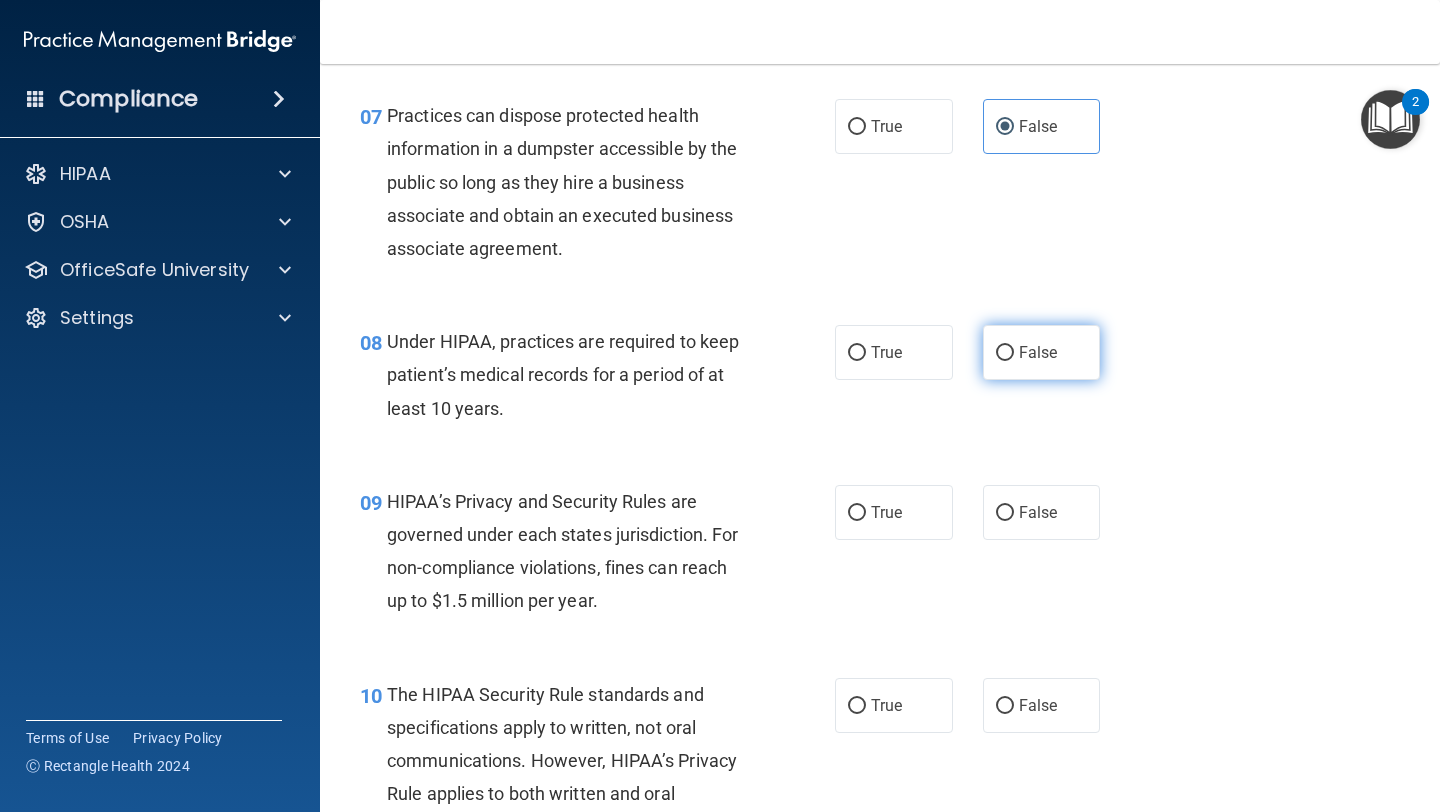 click on "False" at bounding box center (1042, 352) 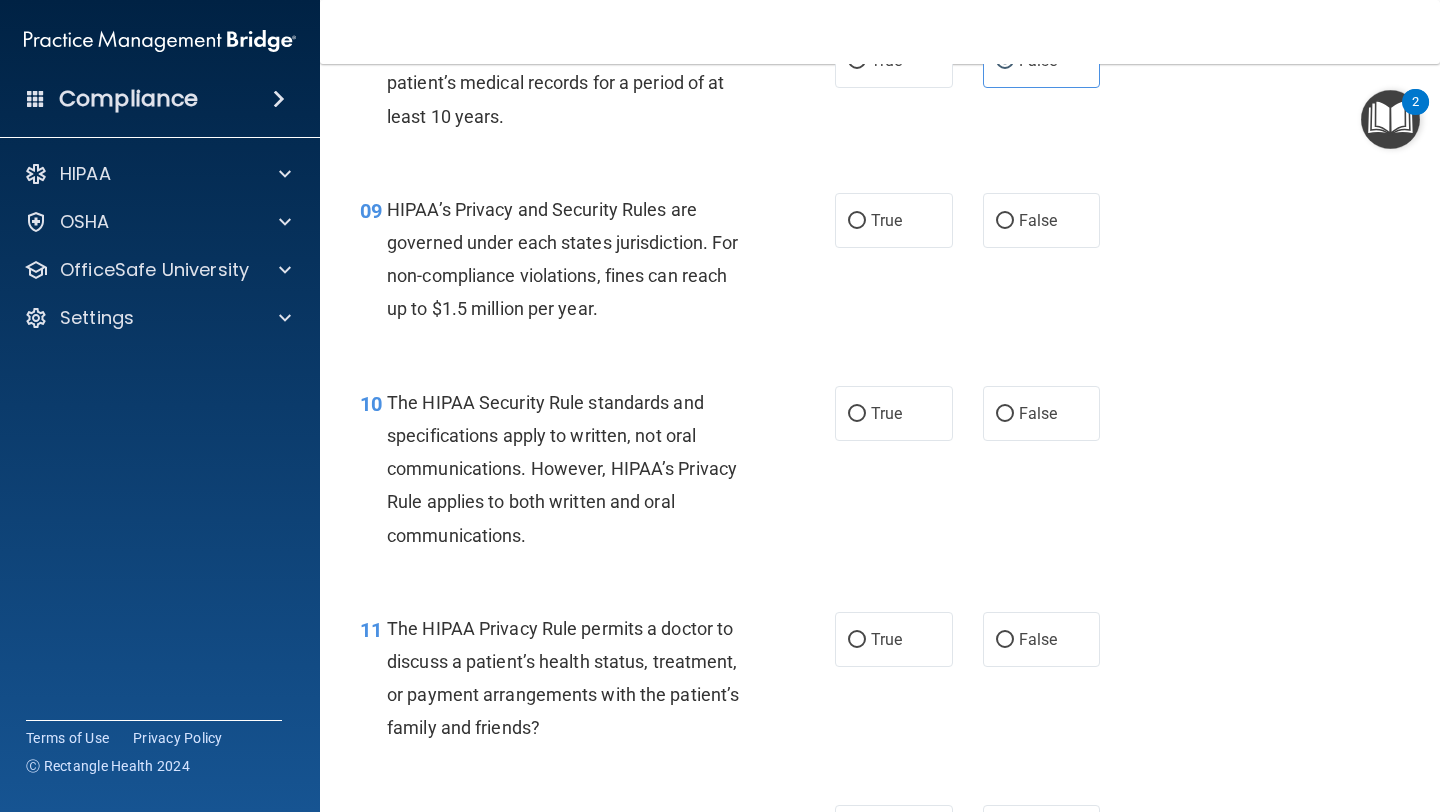 scroll, scrollTop: 1577, scrollLeft: 0, axis: vertical 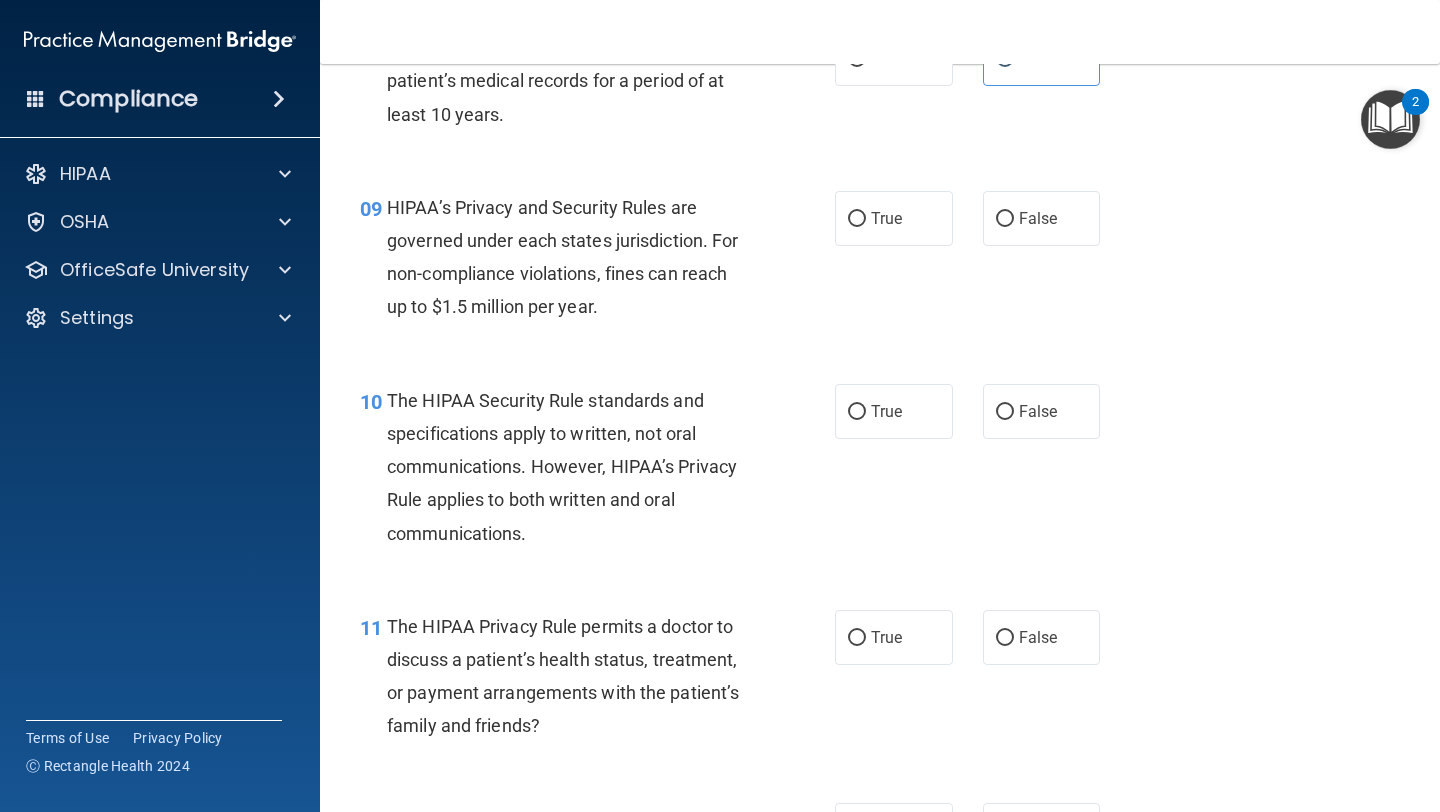 click on "09       HIPAA’s Privacy and Security Rules are governed under each states jurisdiction.  For non-compliance violations, fines can reach up to $1.5 million per year." at bounding box center (597, 262) 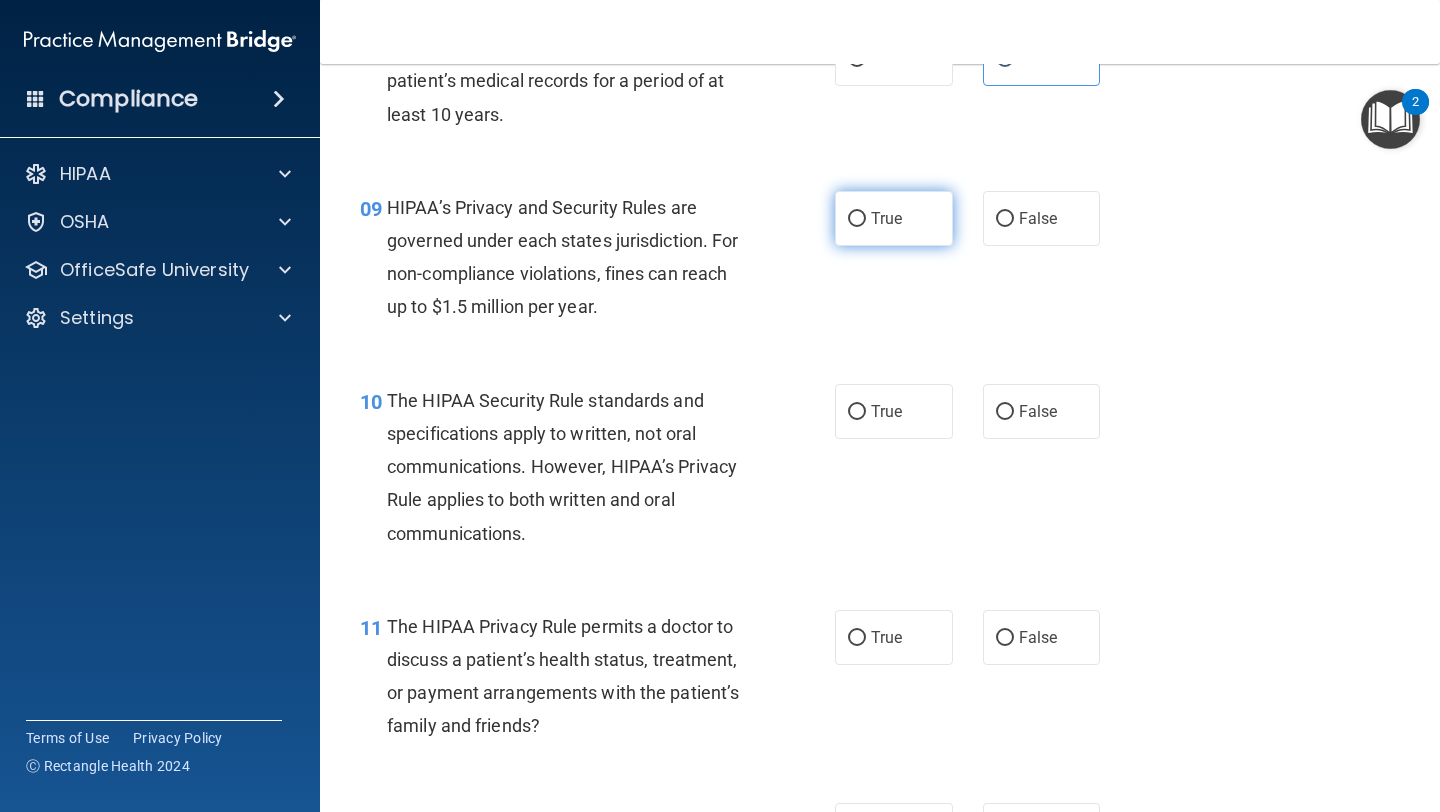 click on "True" at bounding box center (894, 218) 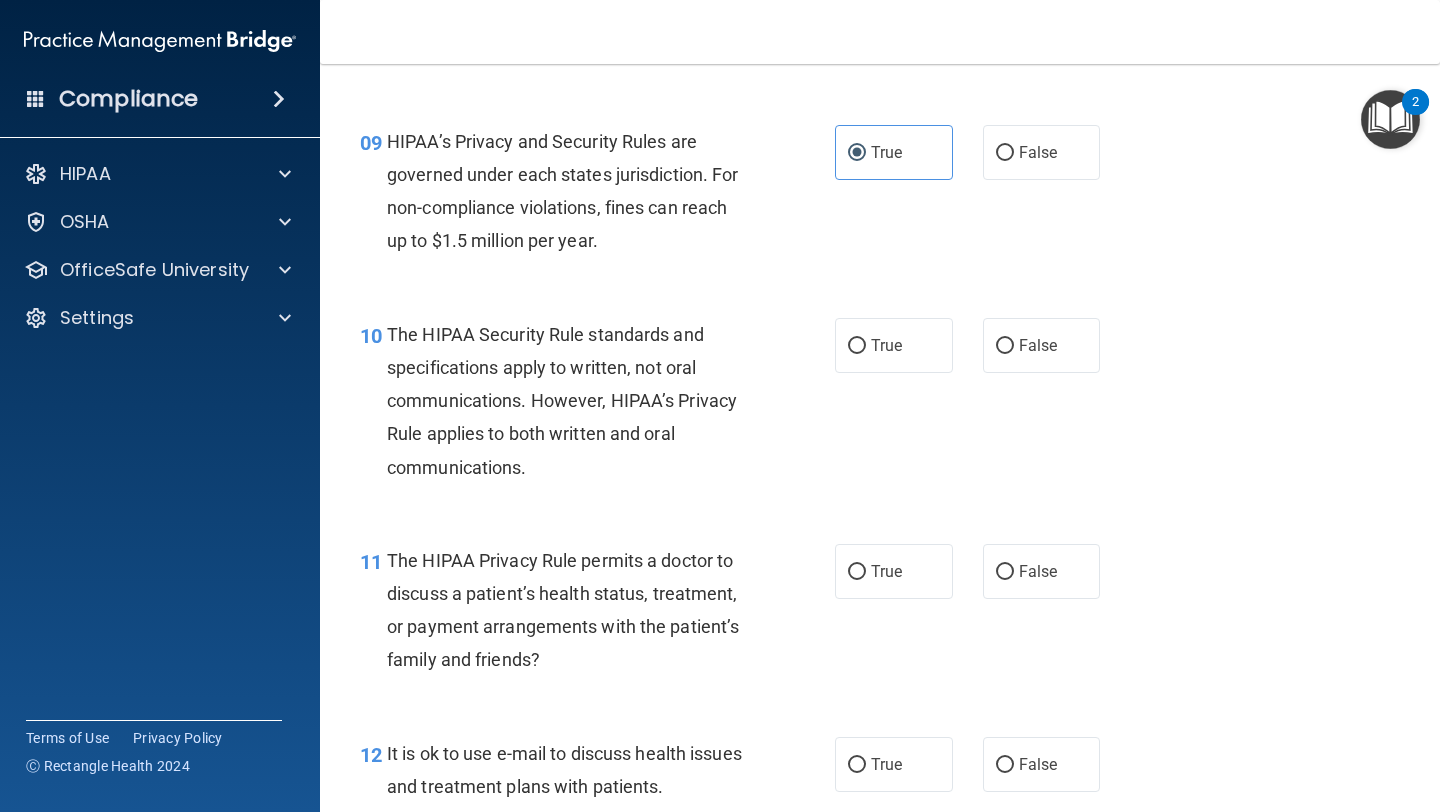 scroll, scrollTop: 1645, scrollLeft: 0, axis: vertical 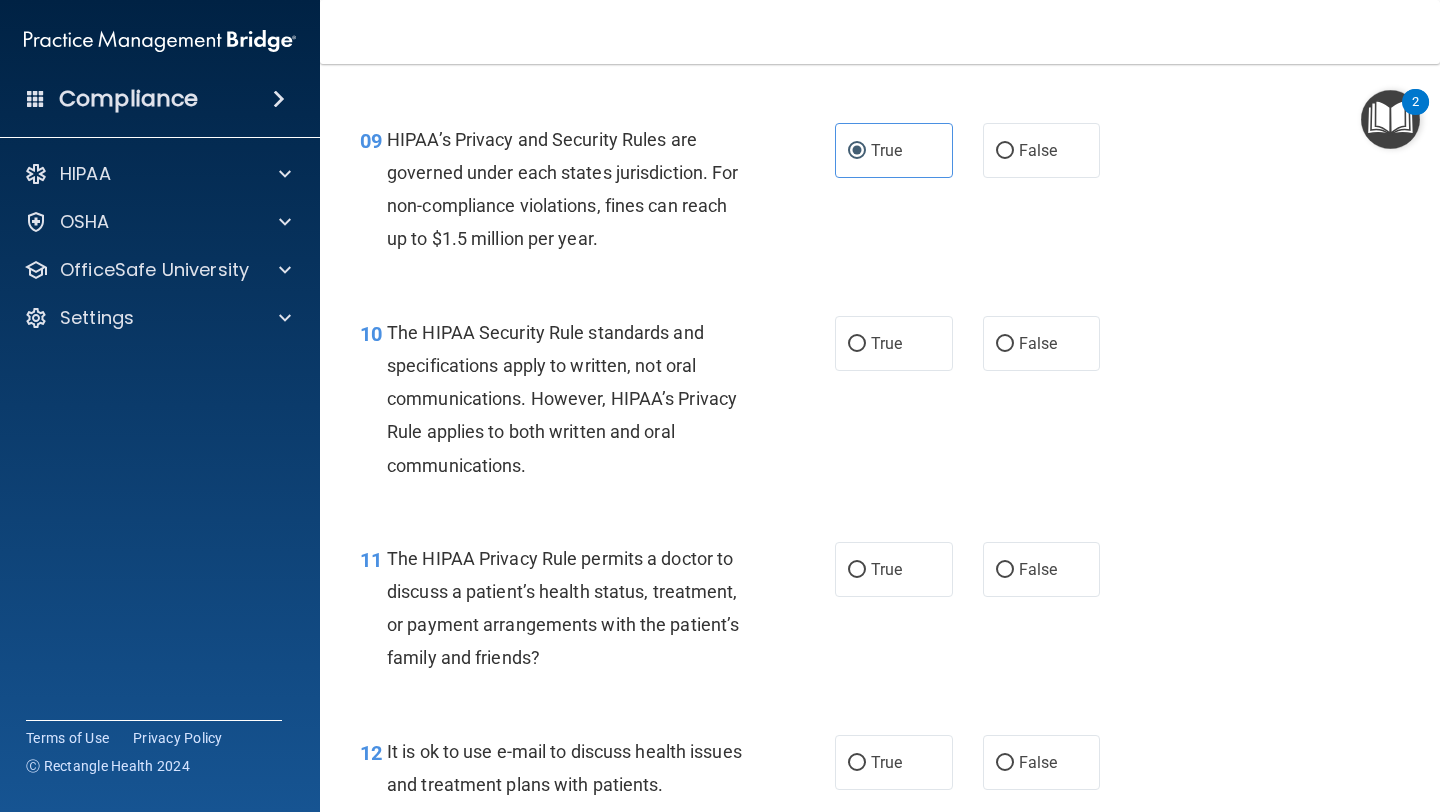 click on "10       The HIPAA Security Rule standards and specifications apply to written, not oral communications. However, HIPAA’s Privacy Rule applies to both written and oral communications.                 True           False" at bounding box center (880, 404) 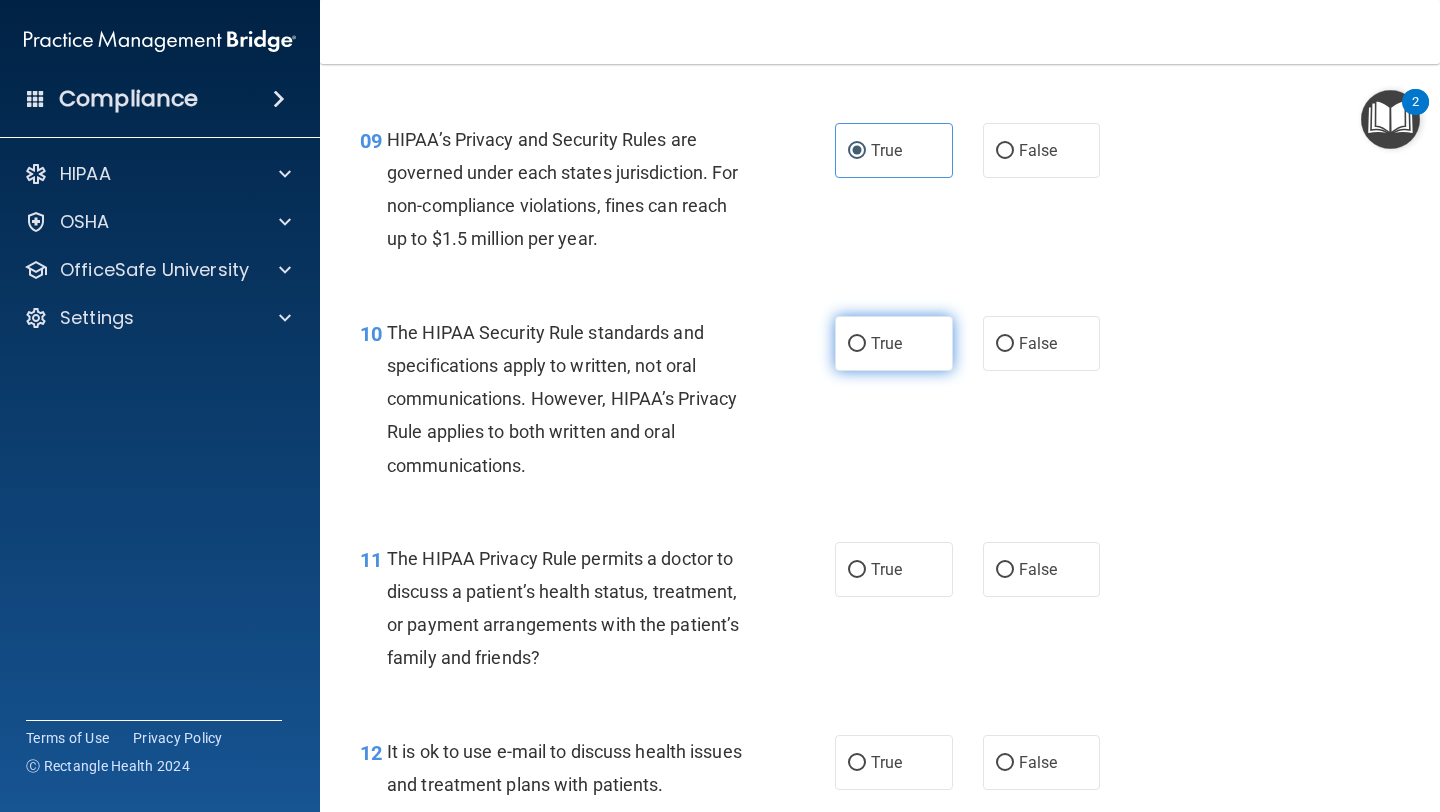 click on "True" at bounding box center (886, 343) 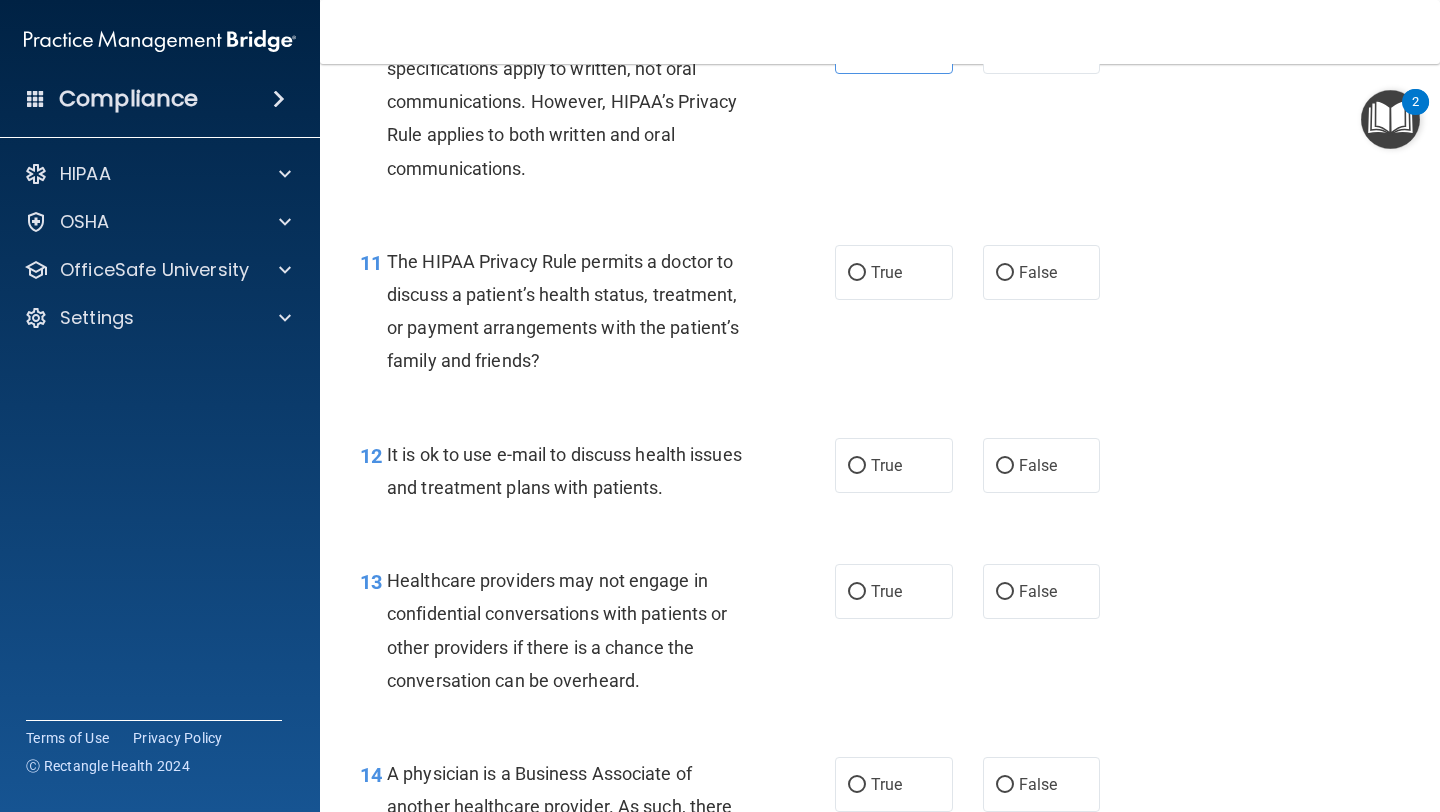 scroll, scrollTop: 1944, scrollLeft: 0, axis: vertical 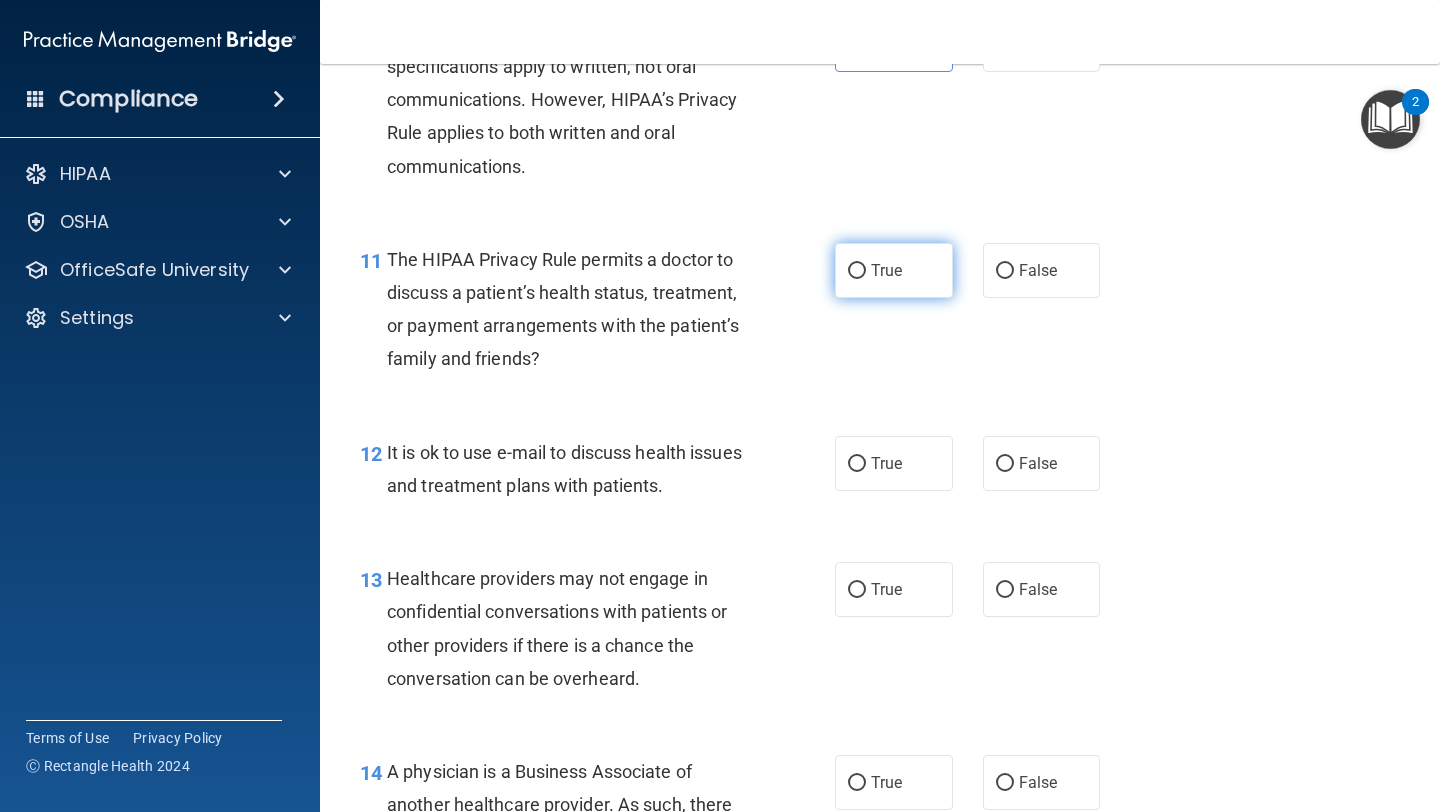 click on "True" at bounding box center [894, 270] 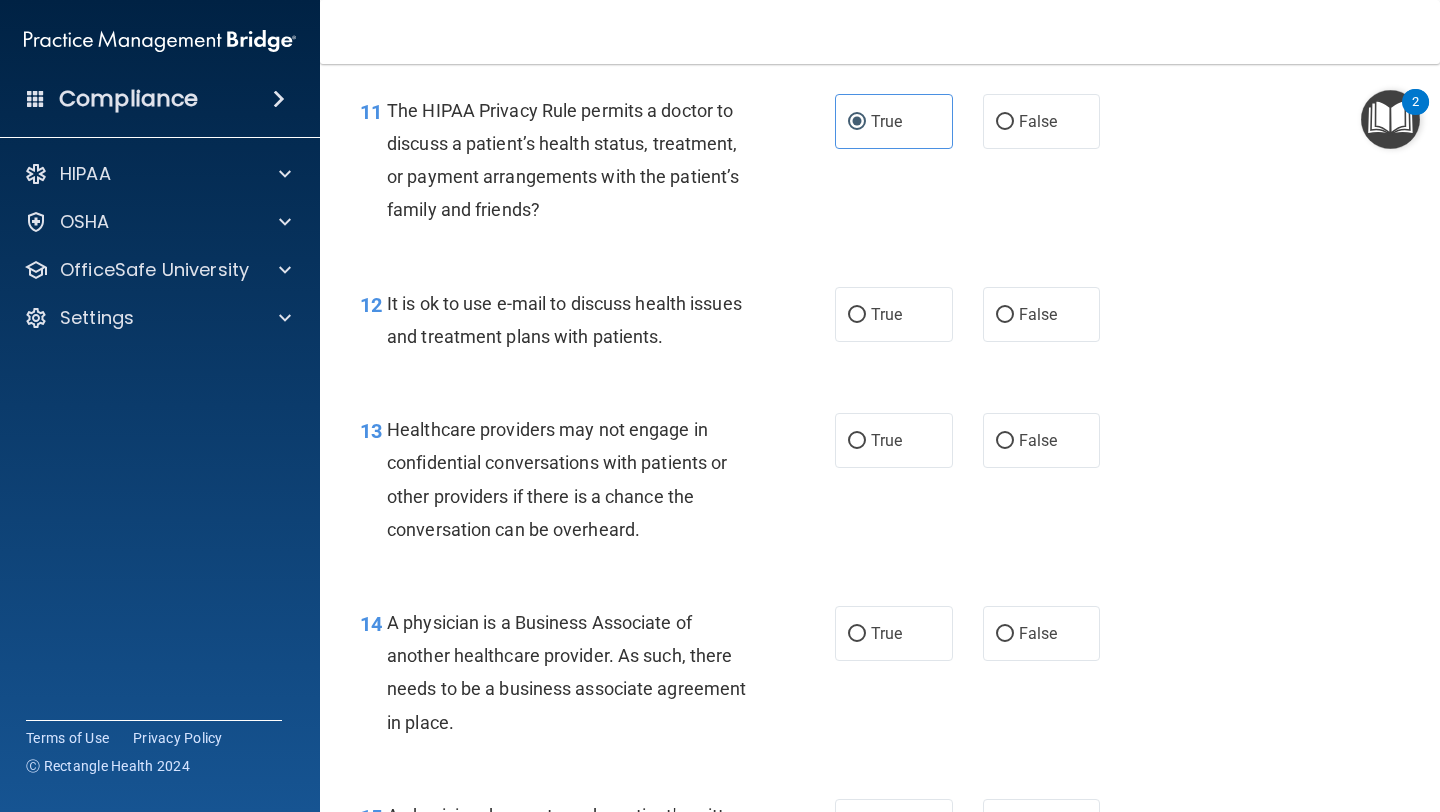 scroll, scrollTop: 2096, scrollLeft: 0, axis: vertical 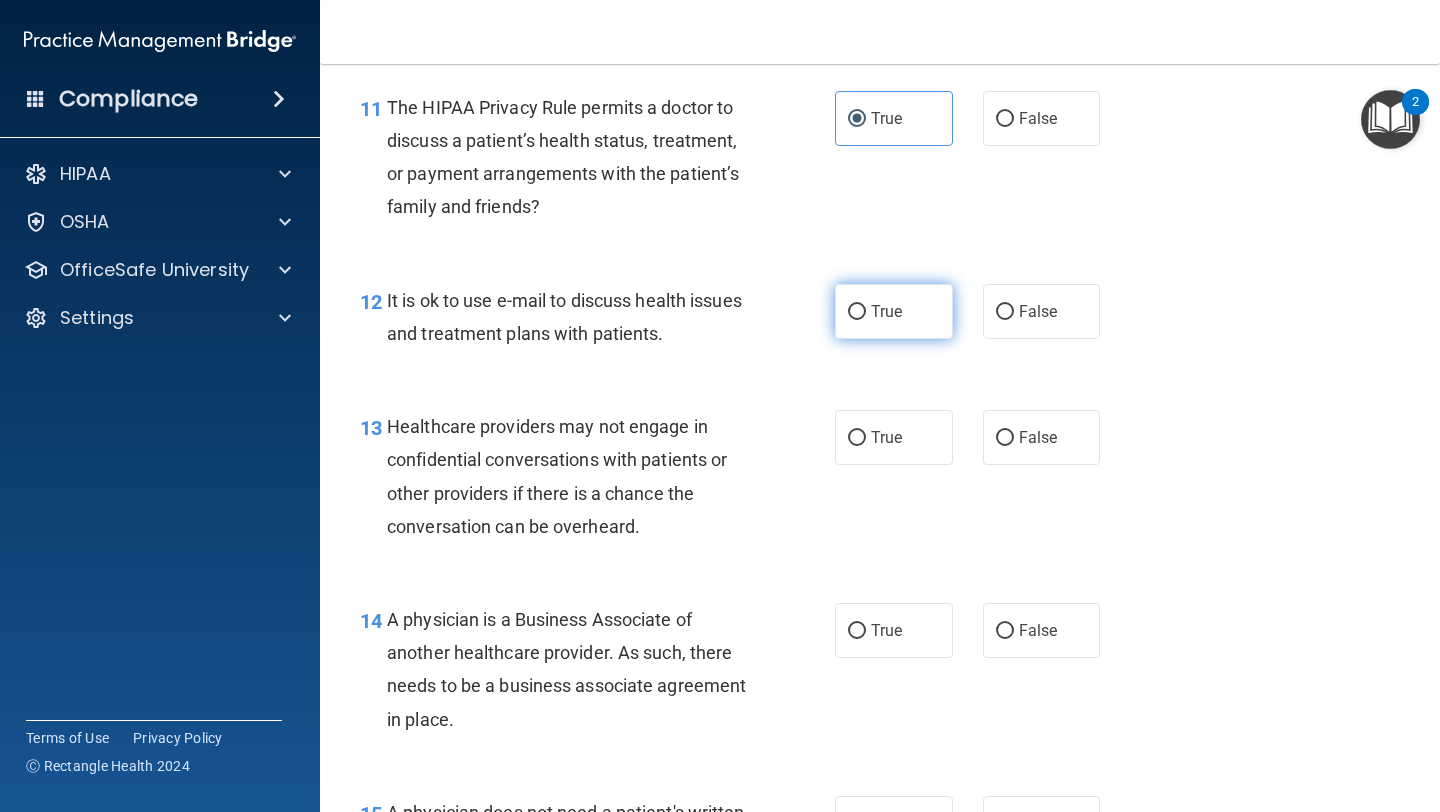 click on "True" at bounding box center [857, 312] 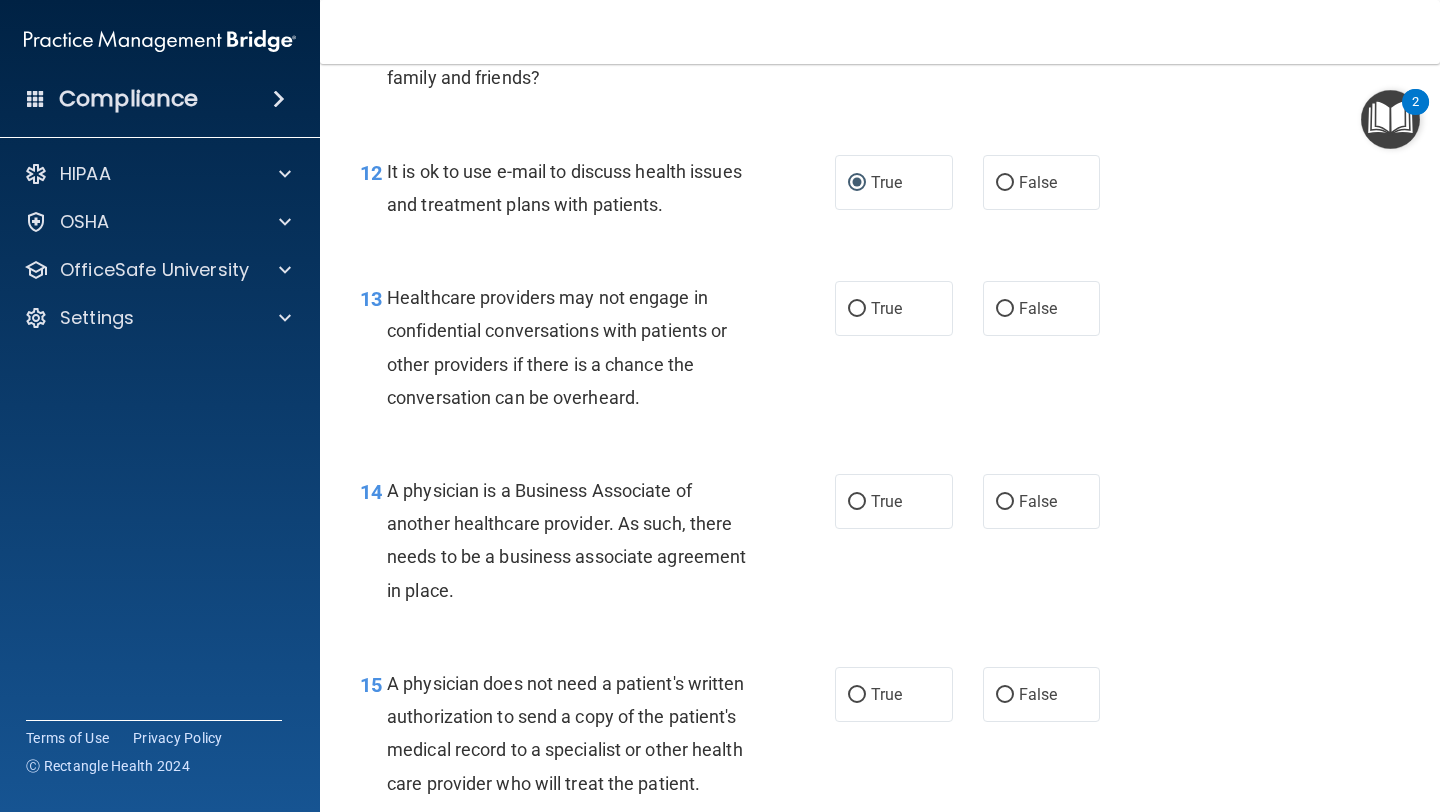 scroll, scrollTop: 2227, scrollLeft: 0, axis: vertical 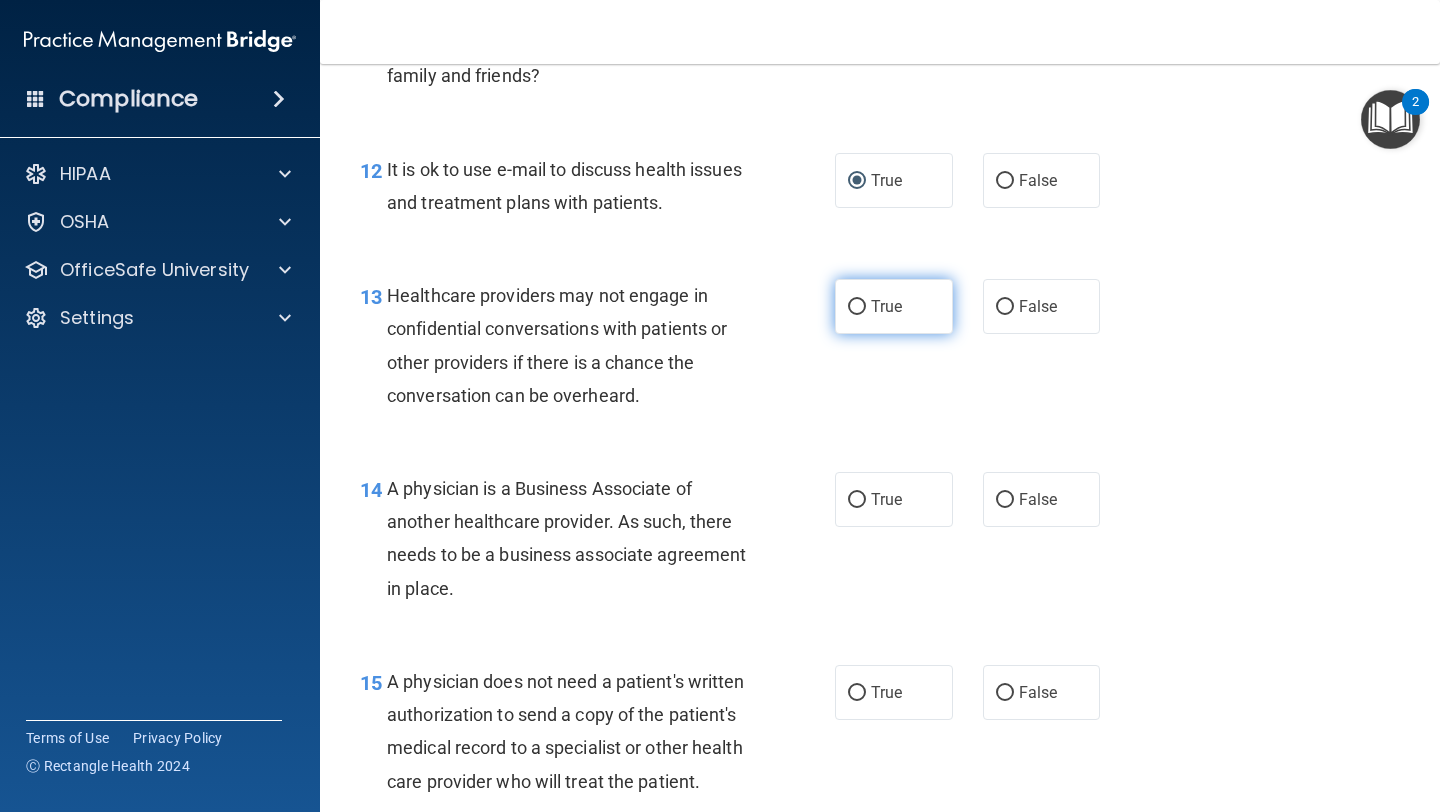 click on "True" at bounding box center [886, 306] 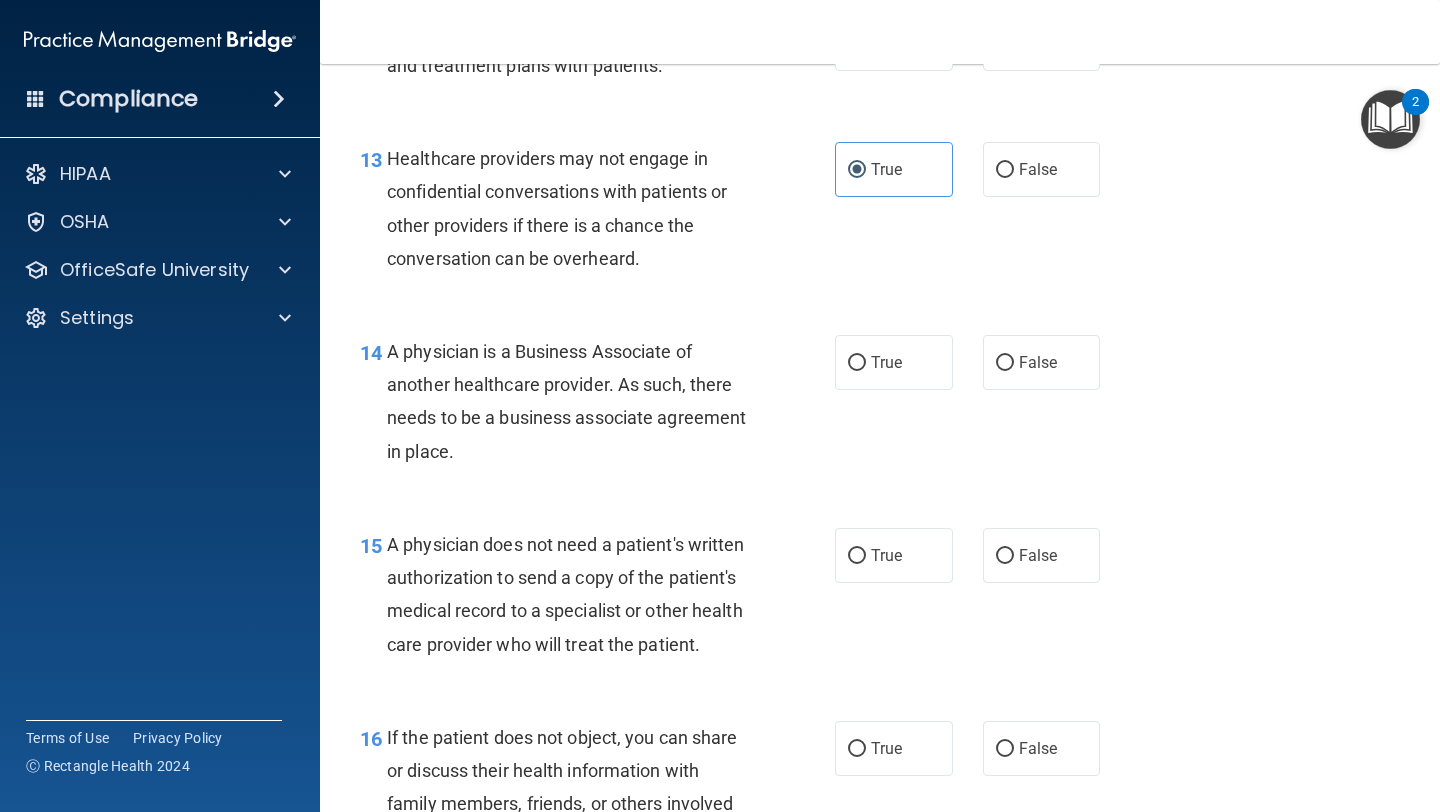 scroll, scrollTop: 2395, scrollLeft: 0, axis: vertical 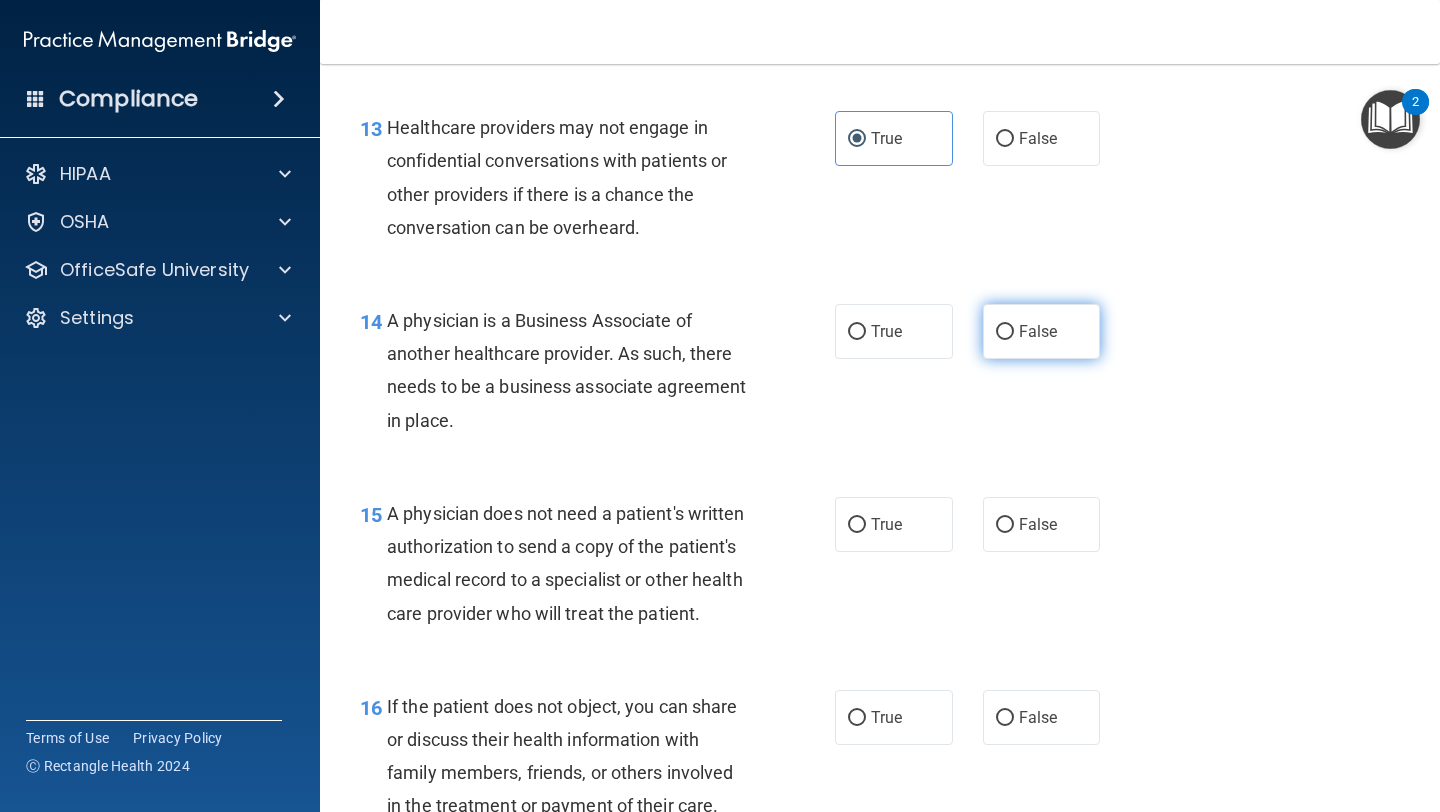 click on "False" at bounding box center (1005, 332) 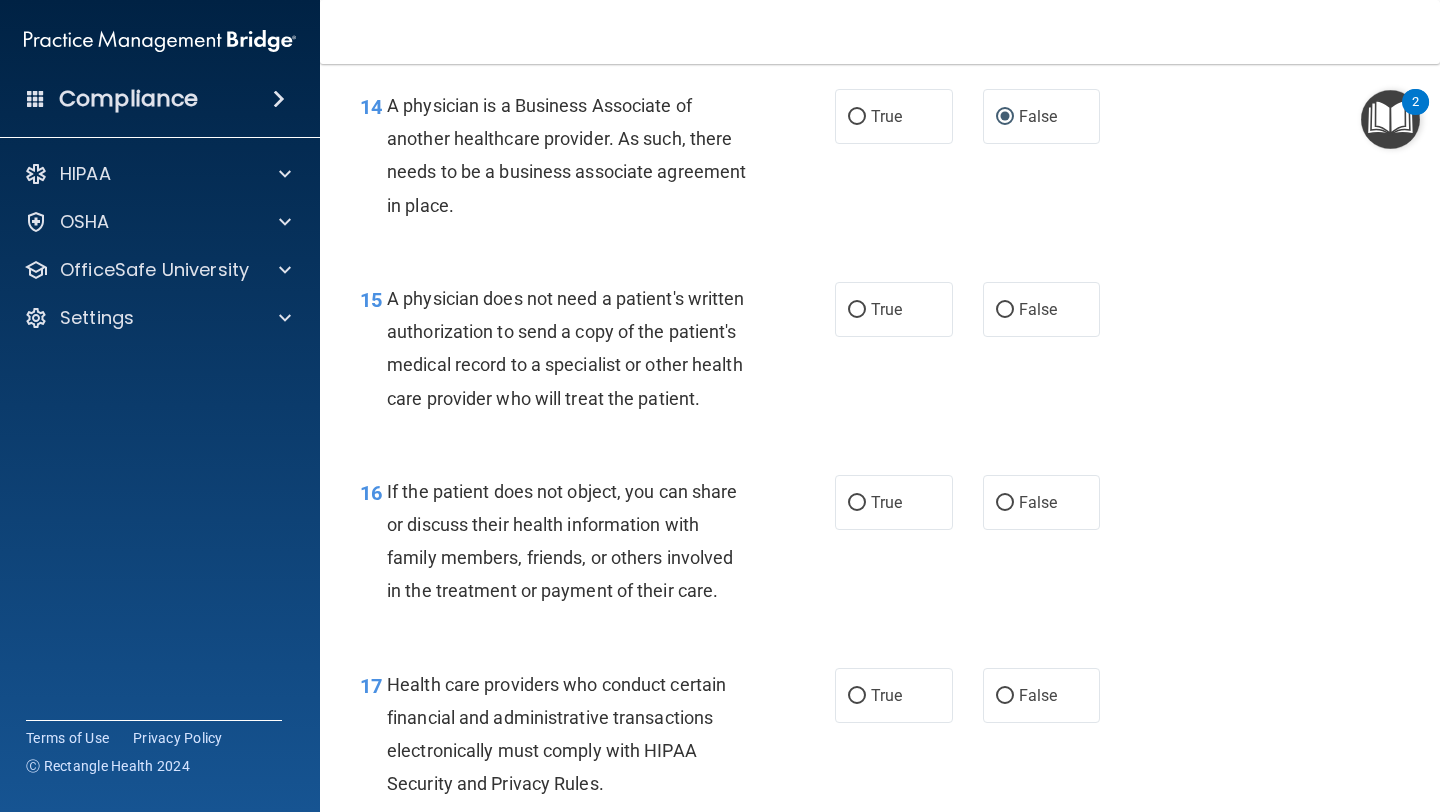 scroll, scrollTop: 2618, scrollLeft: 0, axis: vertical 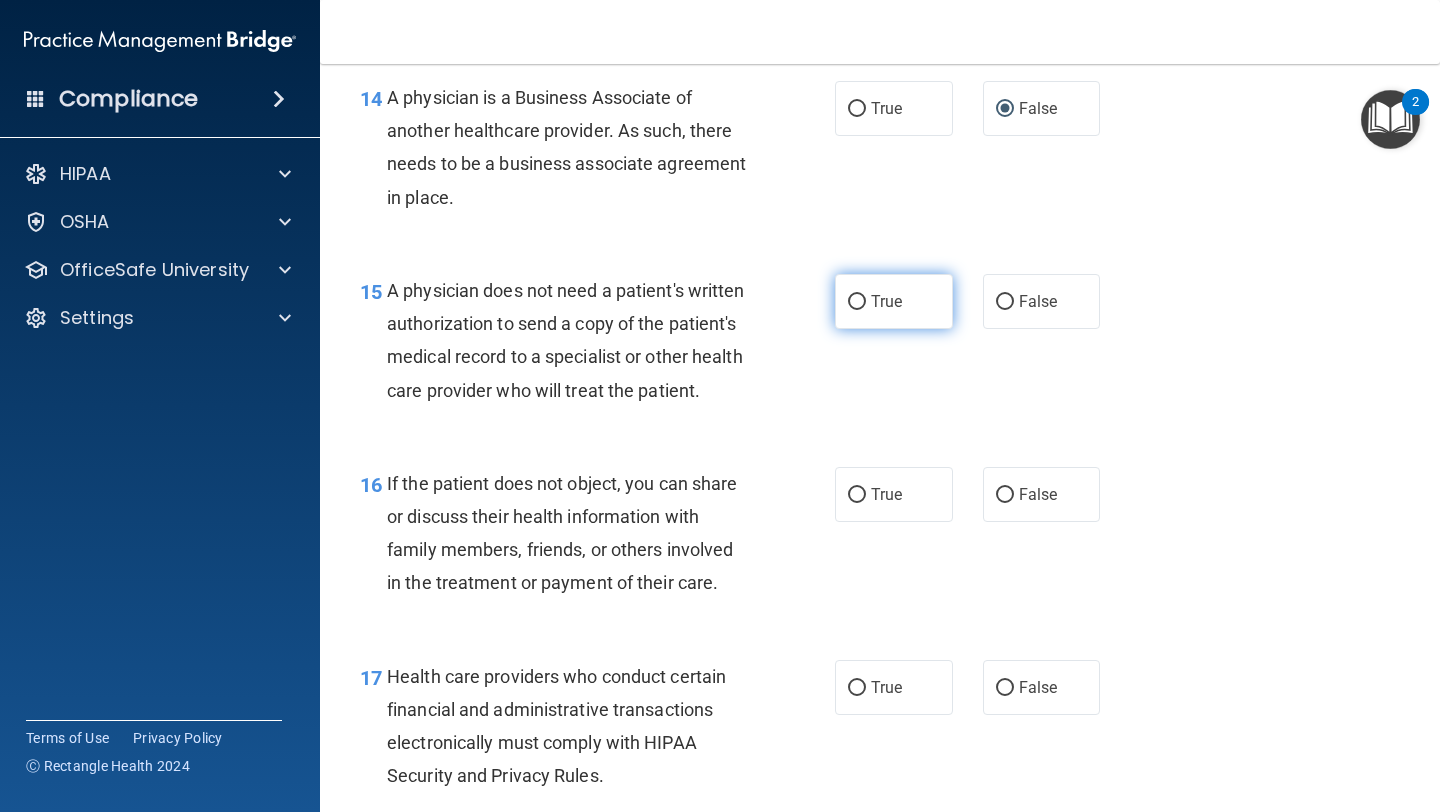 click on "True" at bounding box center (886, 301) 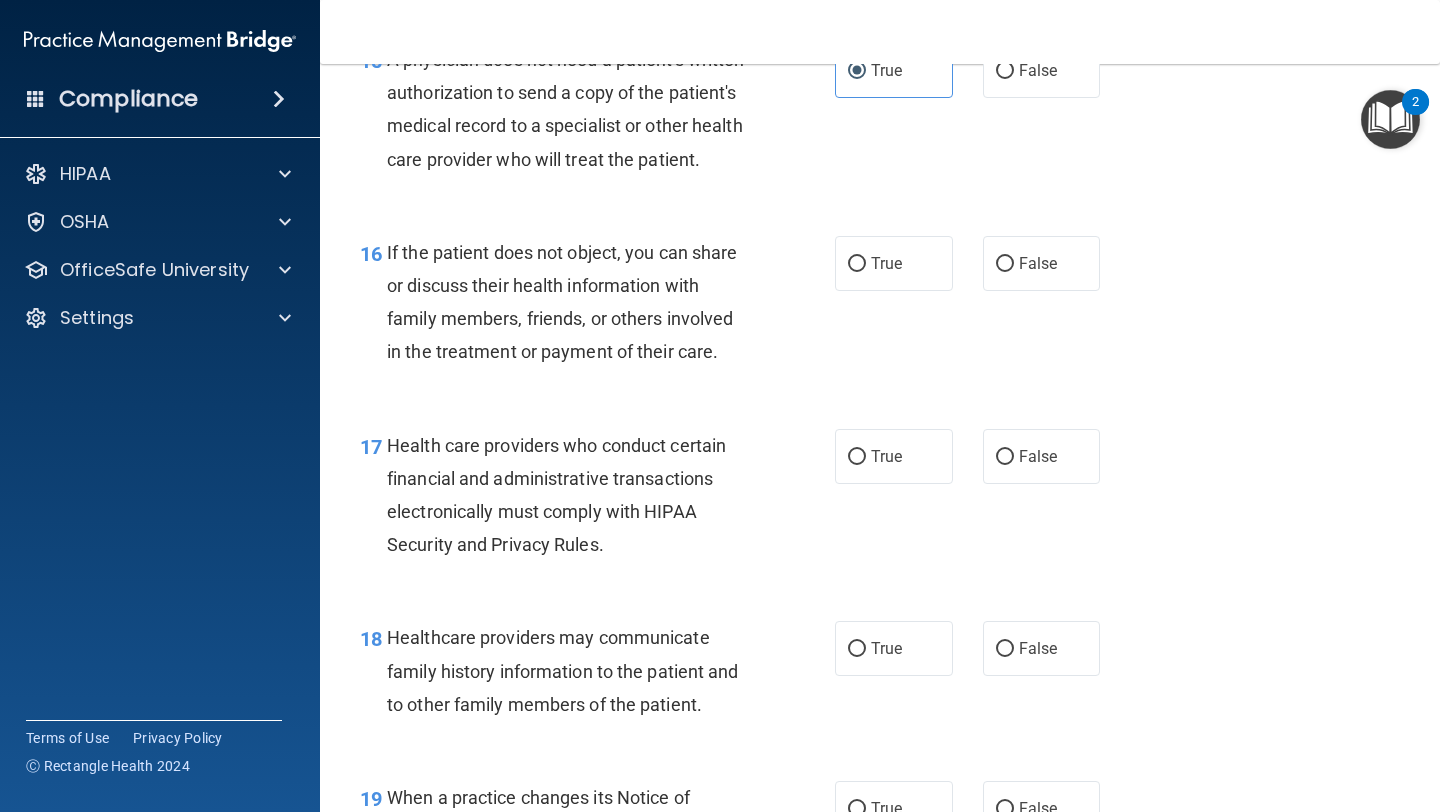 scroll, scrollTop: 2850, scrollLeft: 0, axis: vertical 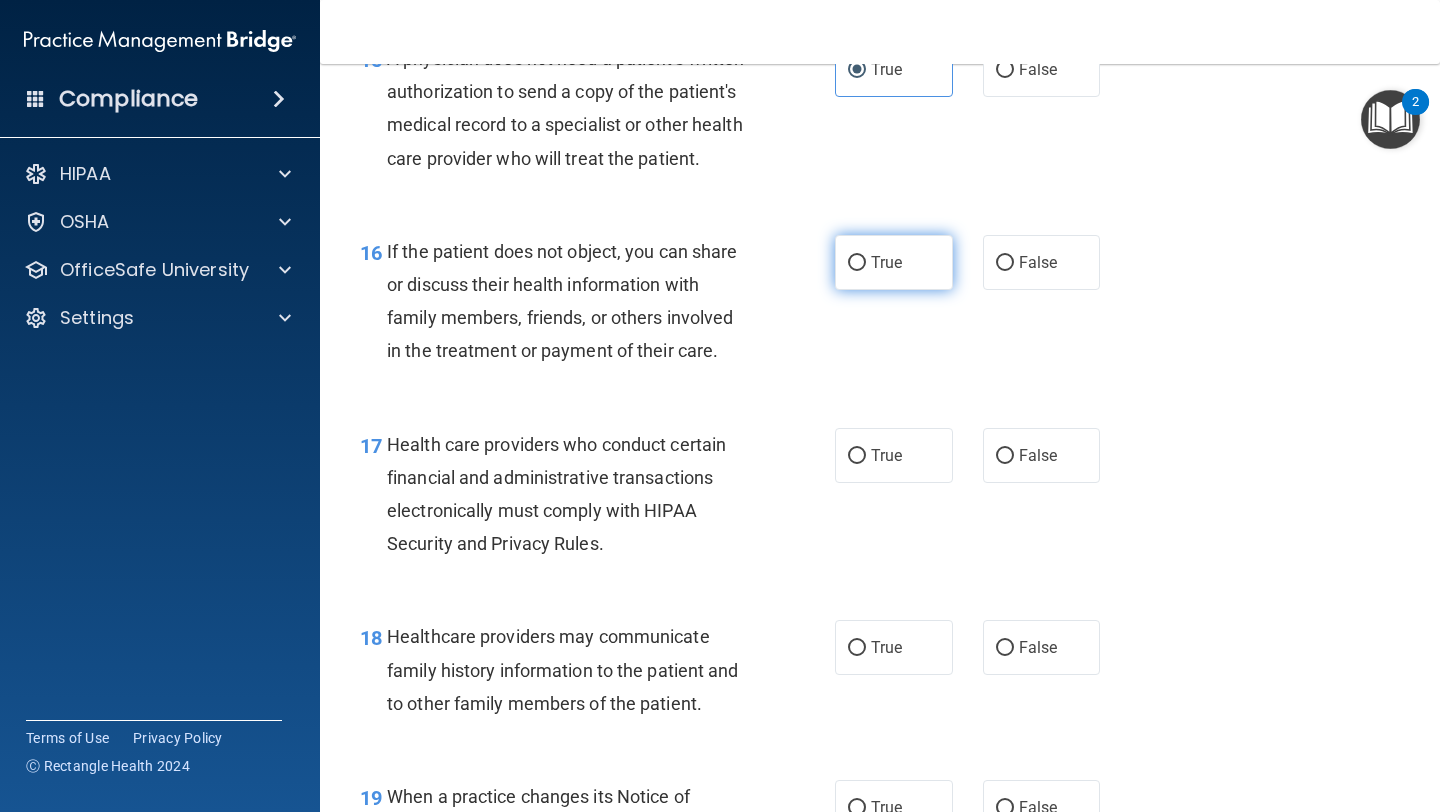 click on "True" at bounding box center (886, 262) 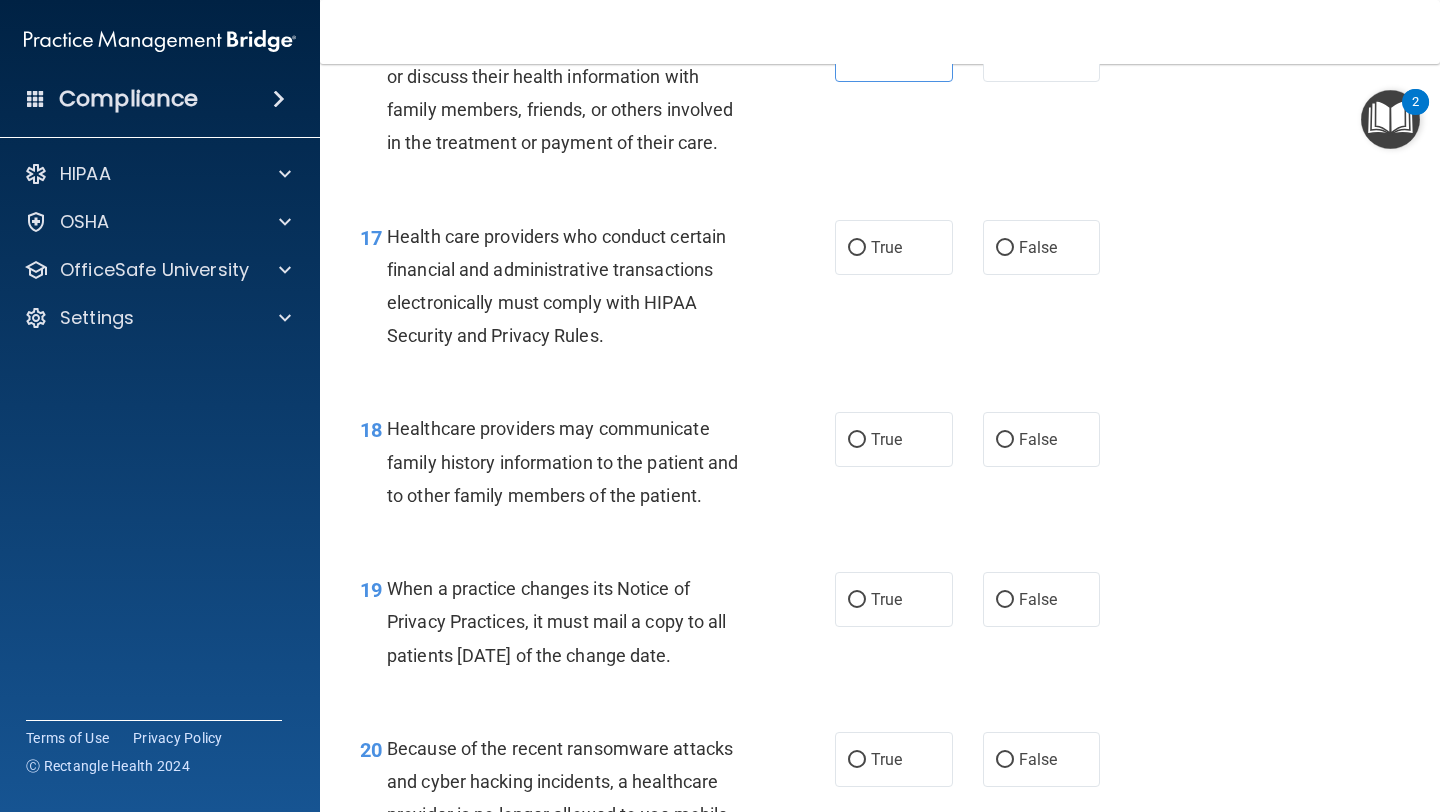 scroll, scrollTop: 3059, scrollLeft: 0, axis: vertical 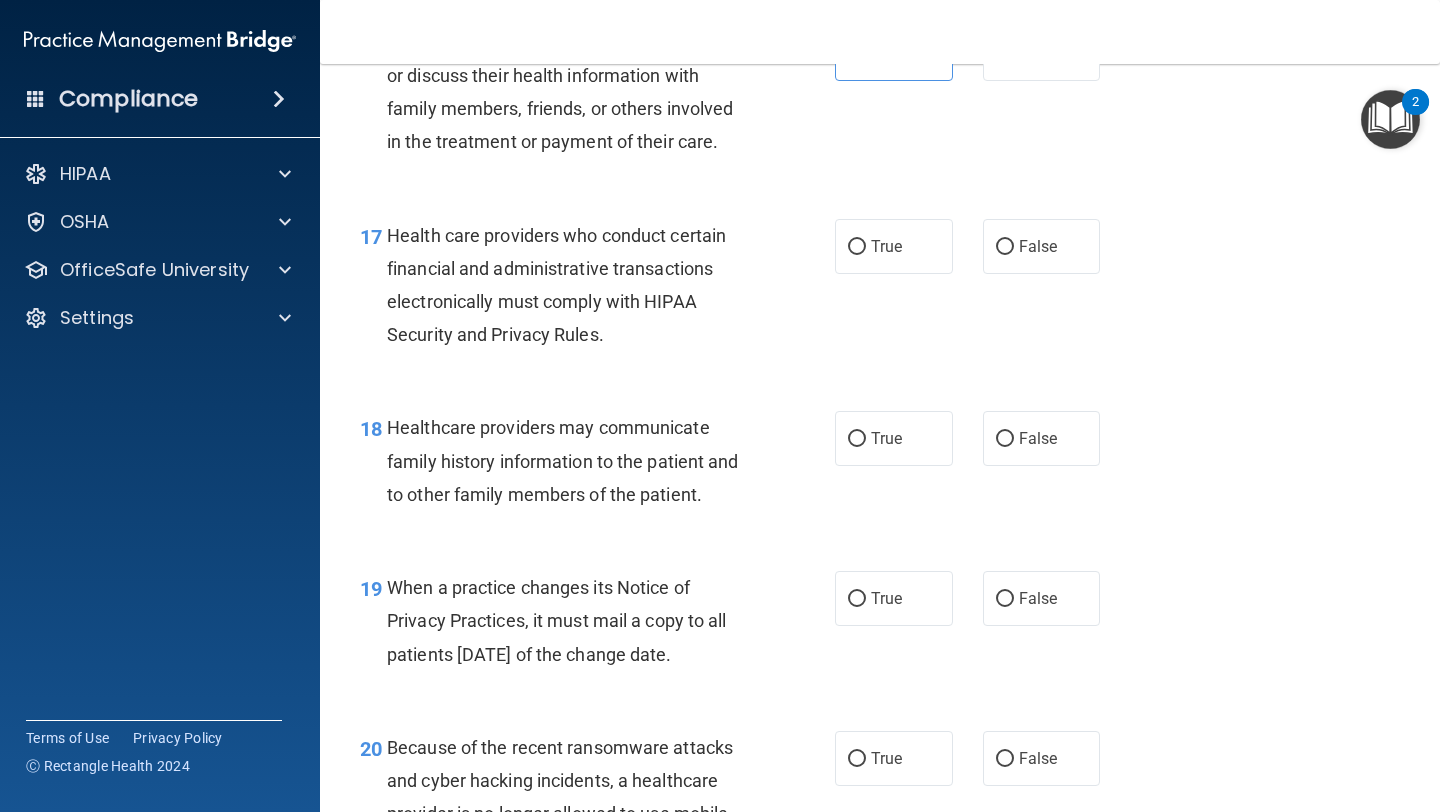 click on "16       If the patient does not object, you can share or discuss their health information with family members, friends, or others involved in the treatment or payment of their care.                   True           False" at bounding box center [880, 97] 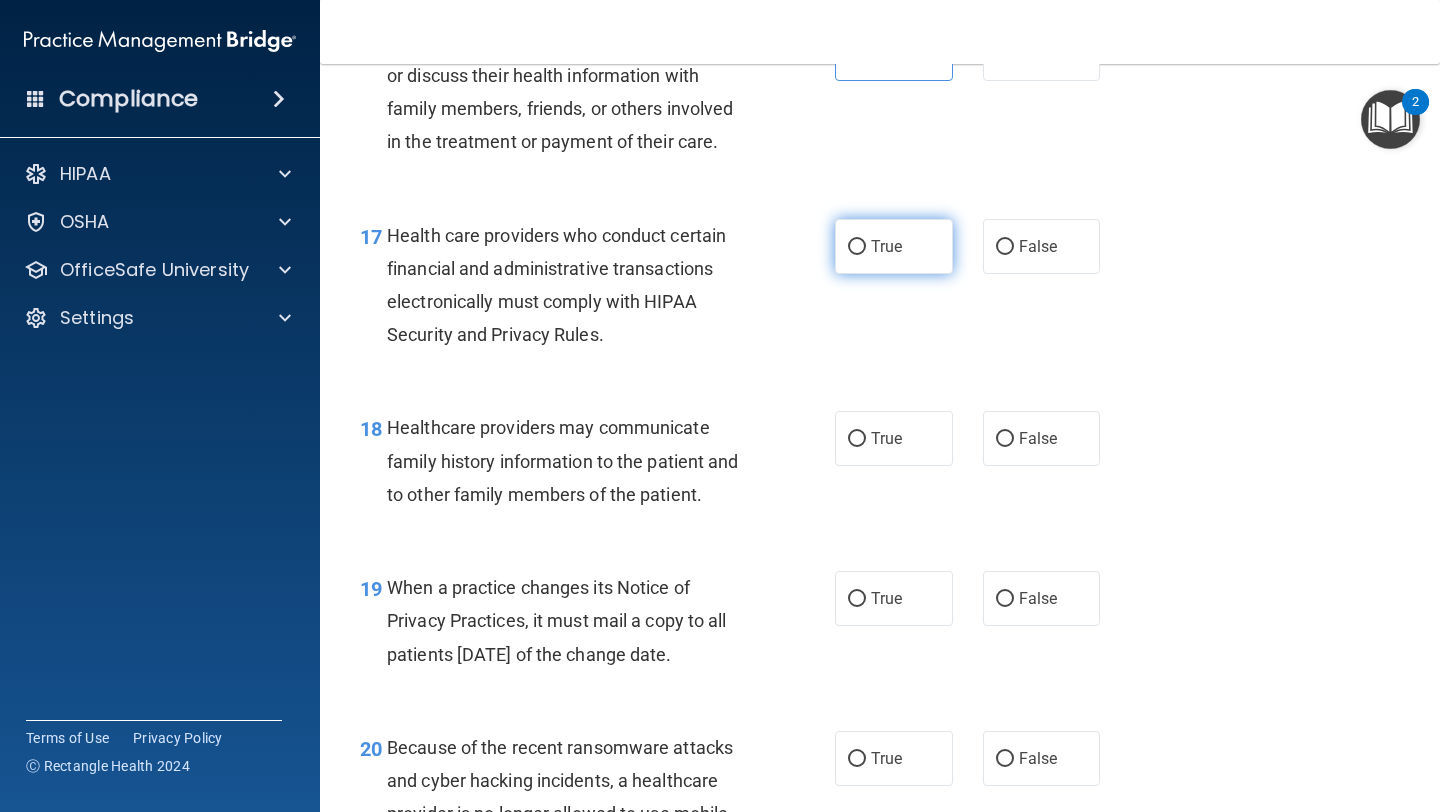 click on "True" at bounding box center [894, 246] 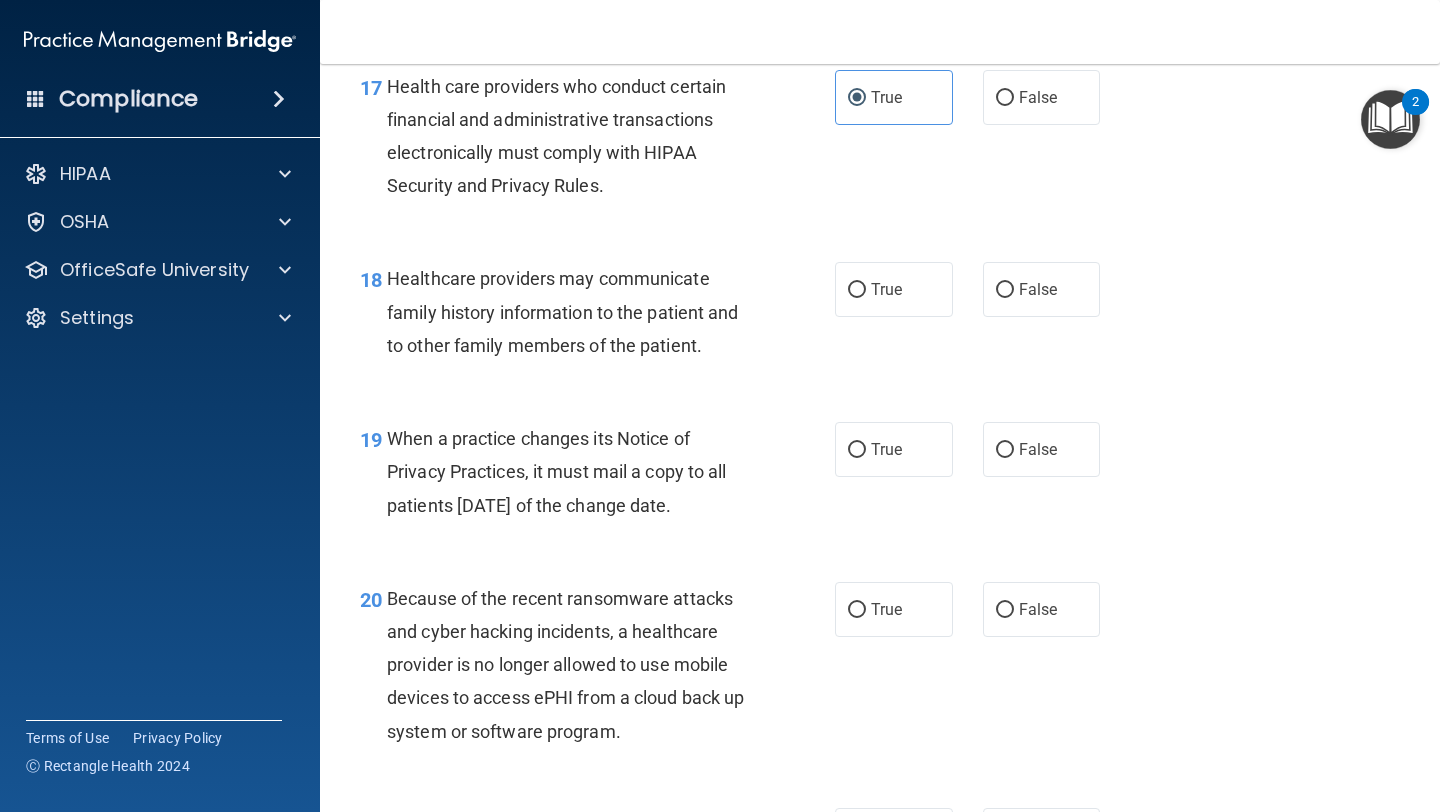 scroll, scrollTop: 3211, scrollLeft: 0, axis: vertical 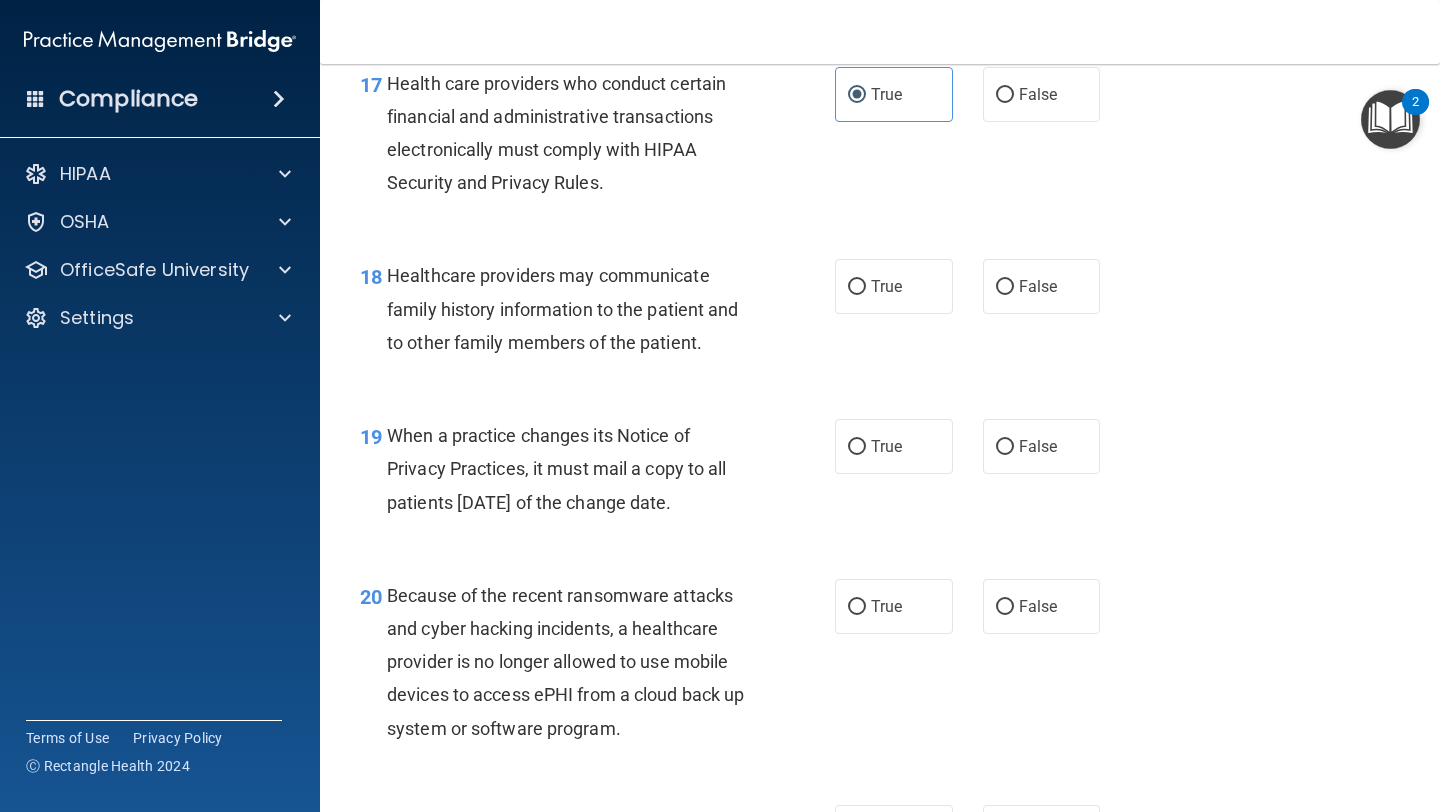 click on "18       Healthcare providers may communicate family history information to the patient and to other family members of the patient." at bounding box center [597, 314] 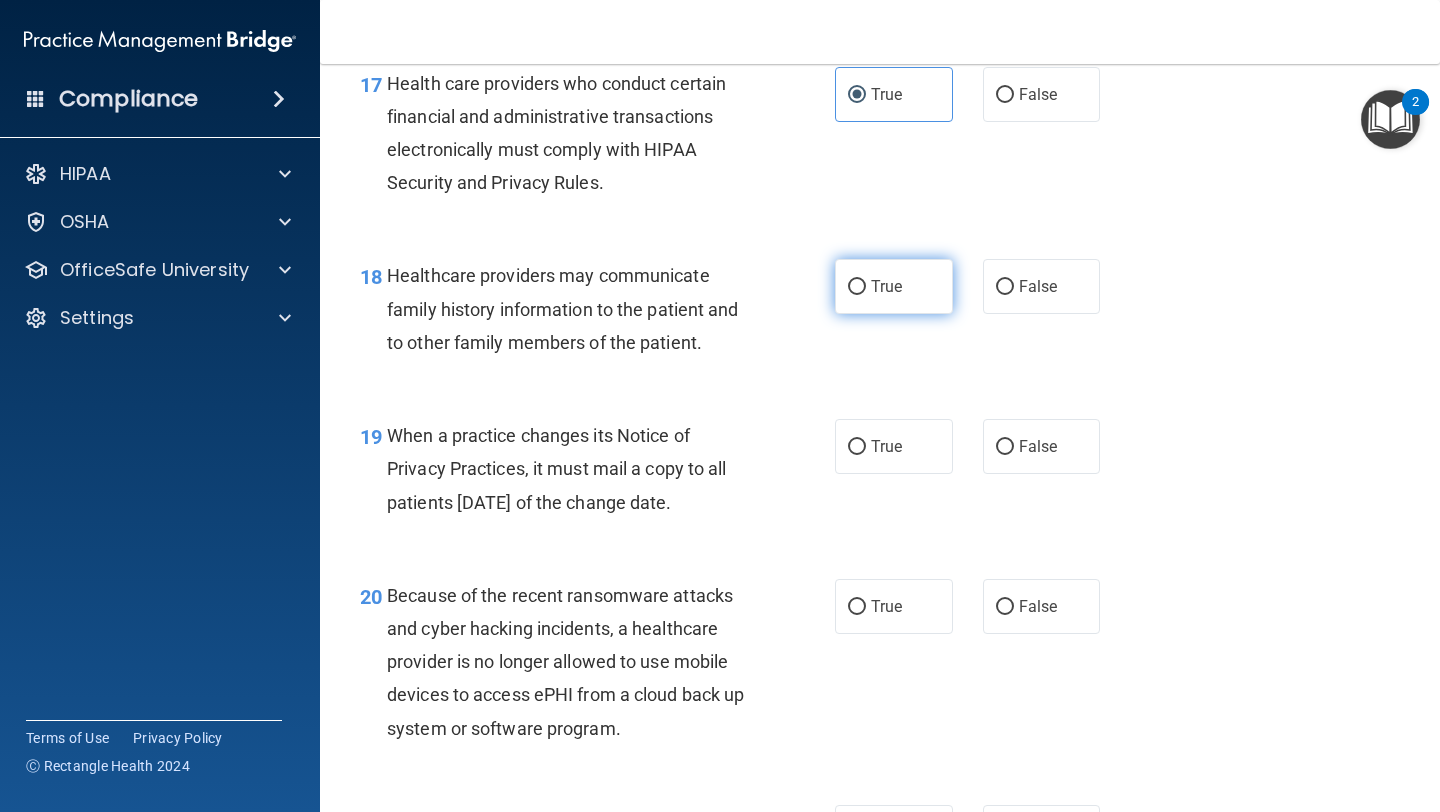 click on "True" at bounding box center [886, 286] 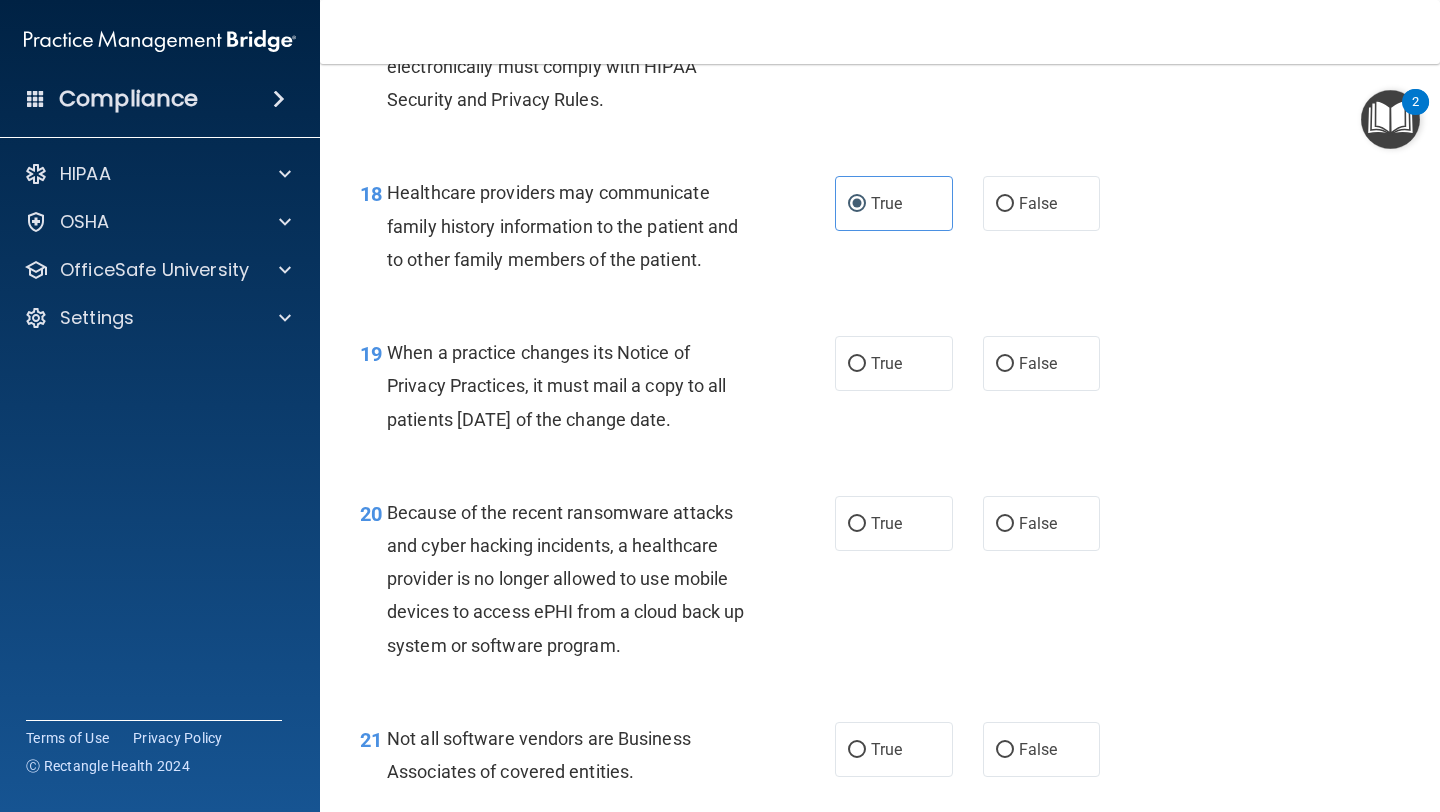 scroll, scrollTop: 3298, scrollLeft: 0, axis: vertical 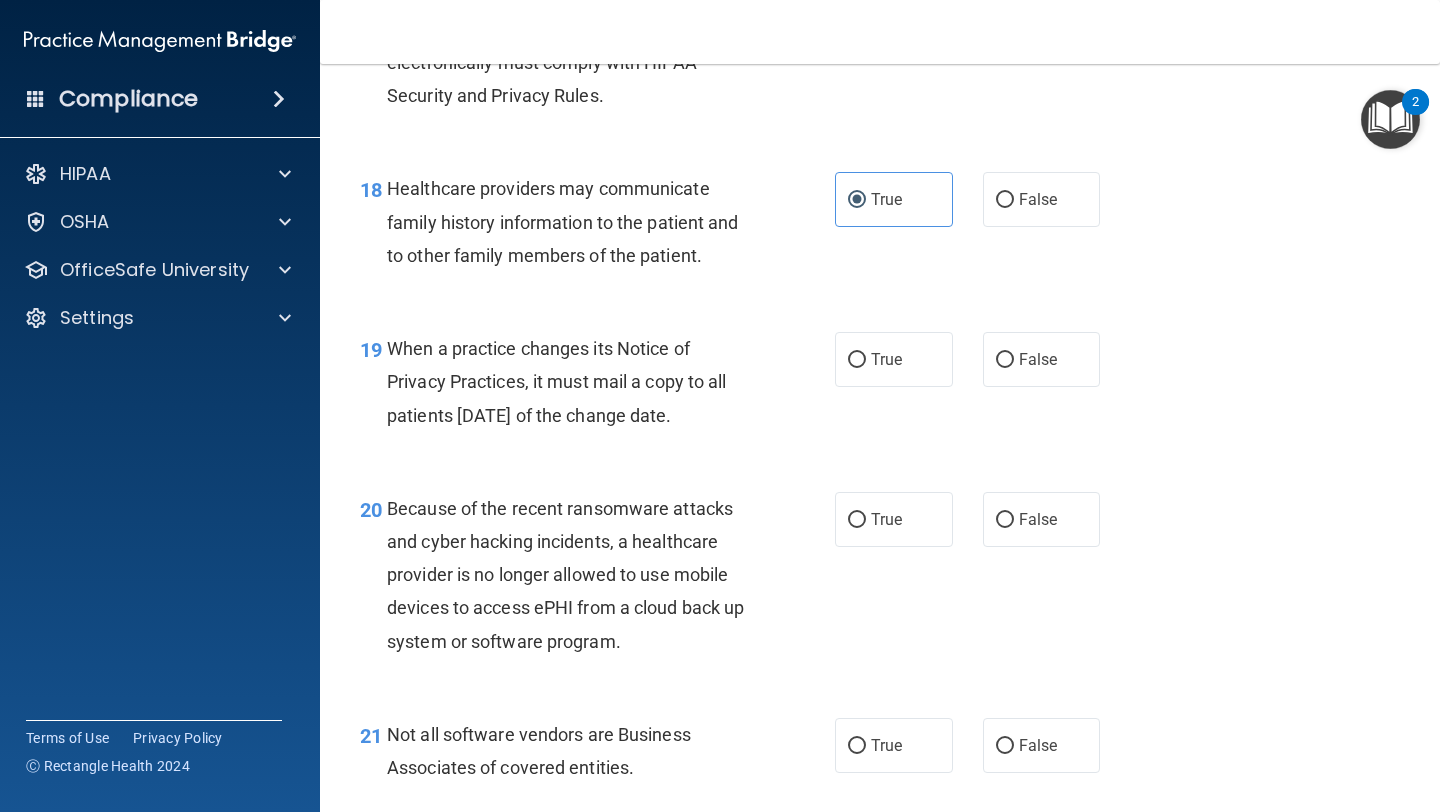 click on "19       When a practice changes its Notice of Privacy Practices, it must mail a copy to all patients within 30 days of the change date.                 True           False" at bounding box center (880, 387) 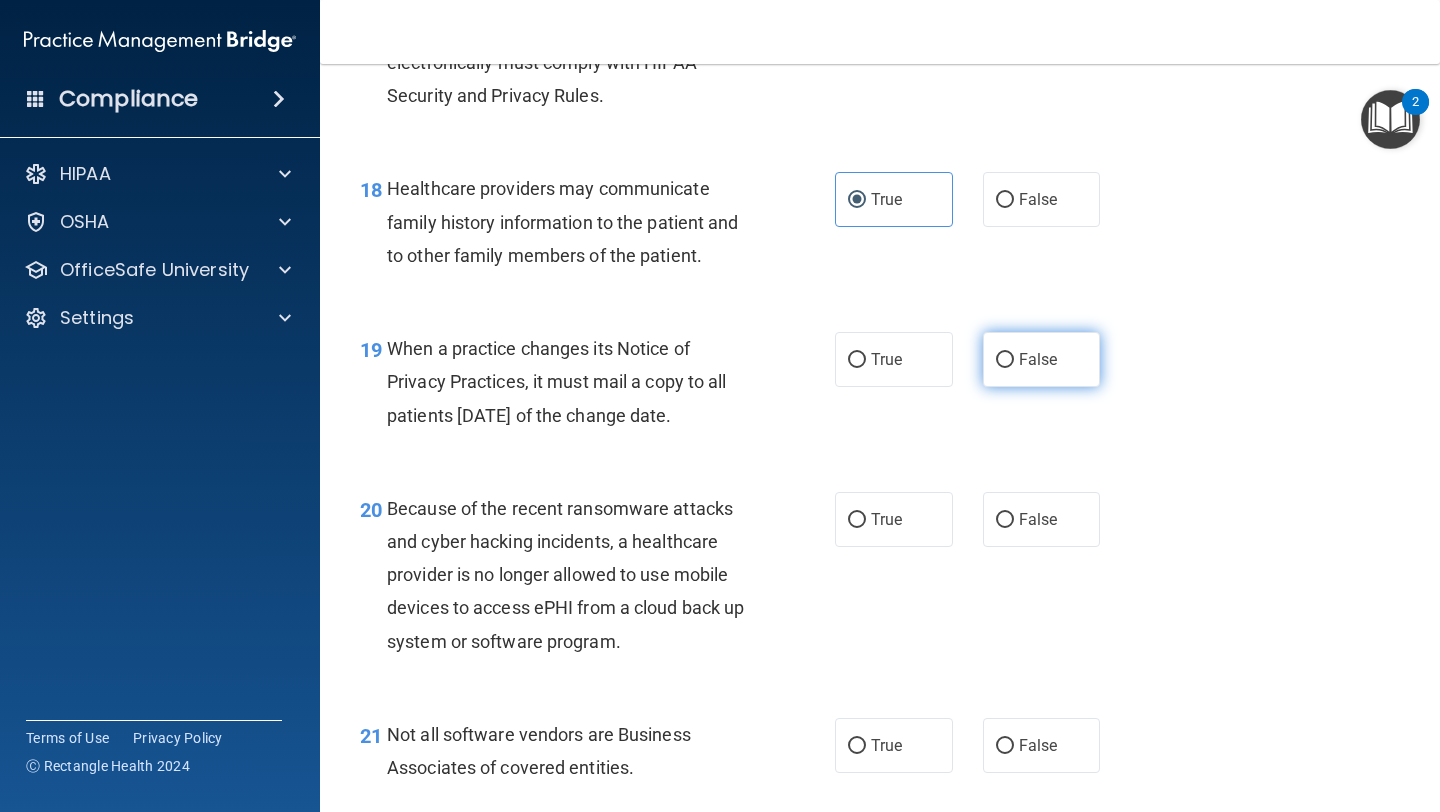 click on "False" at bounding box center [1042, 359] 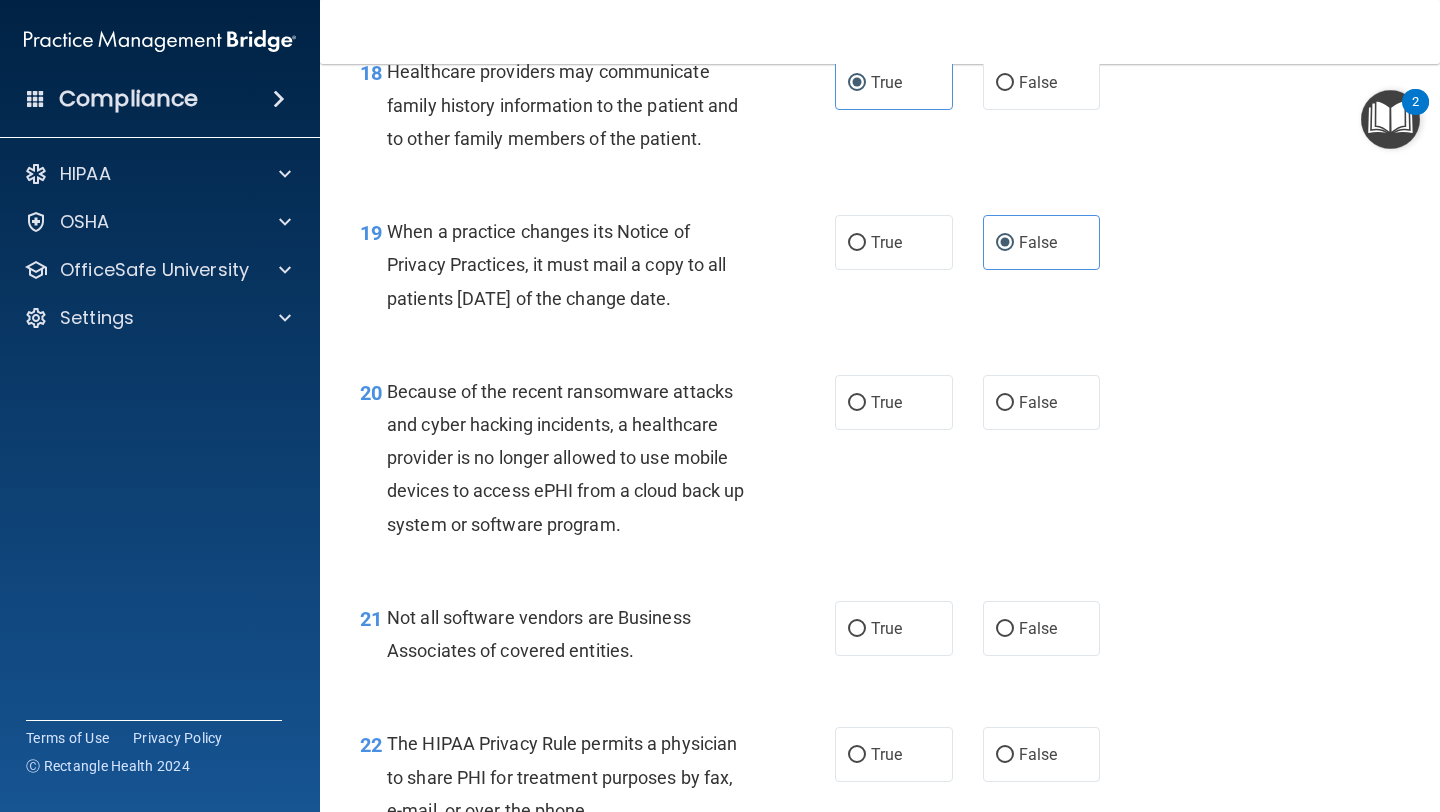 scroll, scrollTop: 3428, scrollLeft: 0, axis: vertical 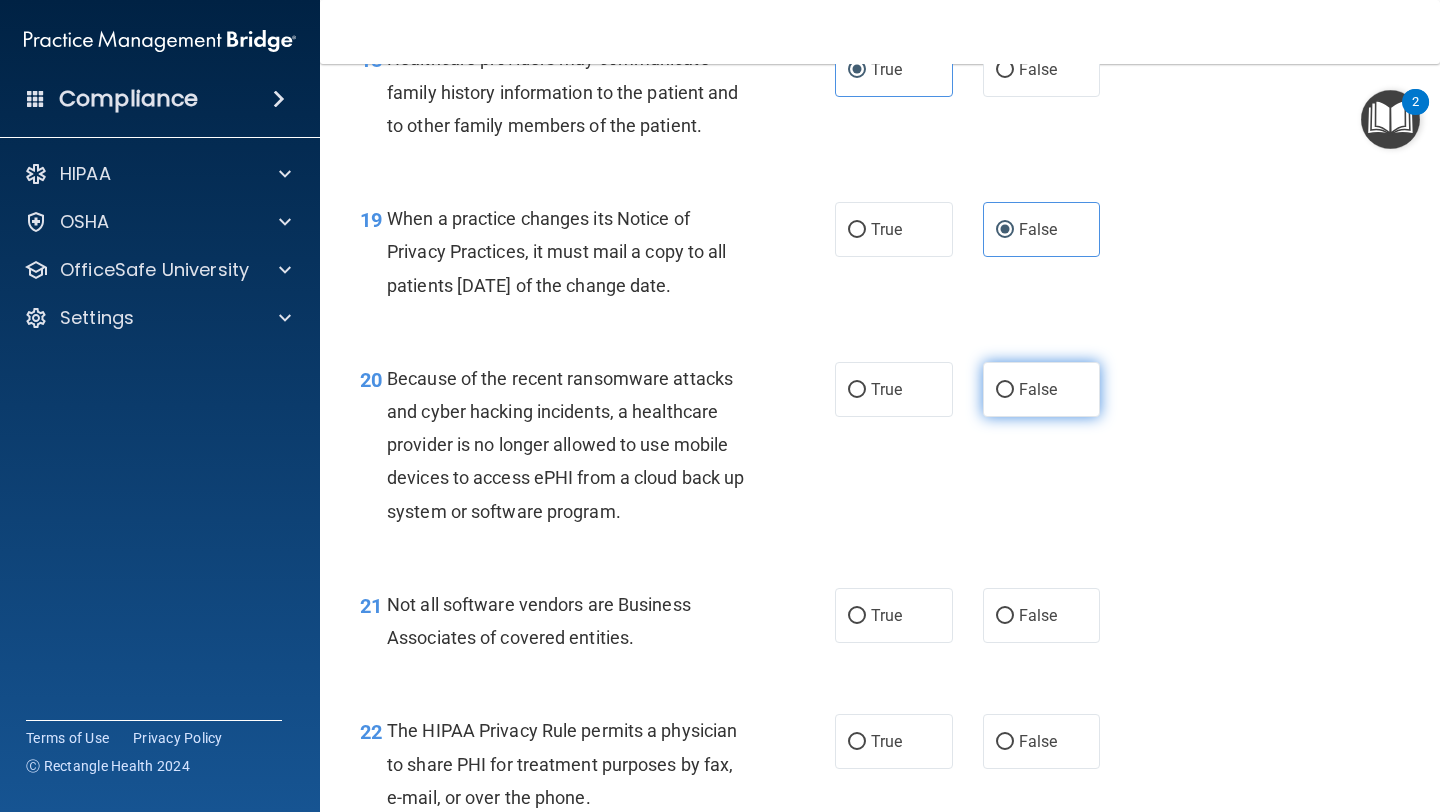 click on "False" at bounding box center [1042, 389] 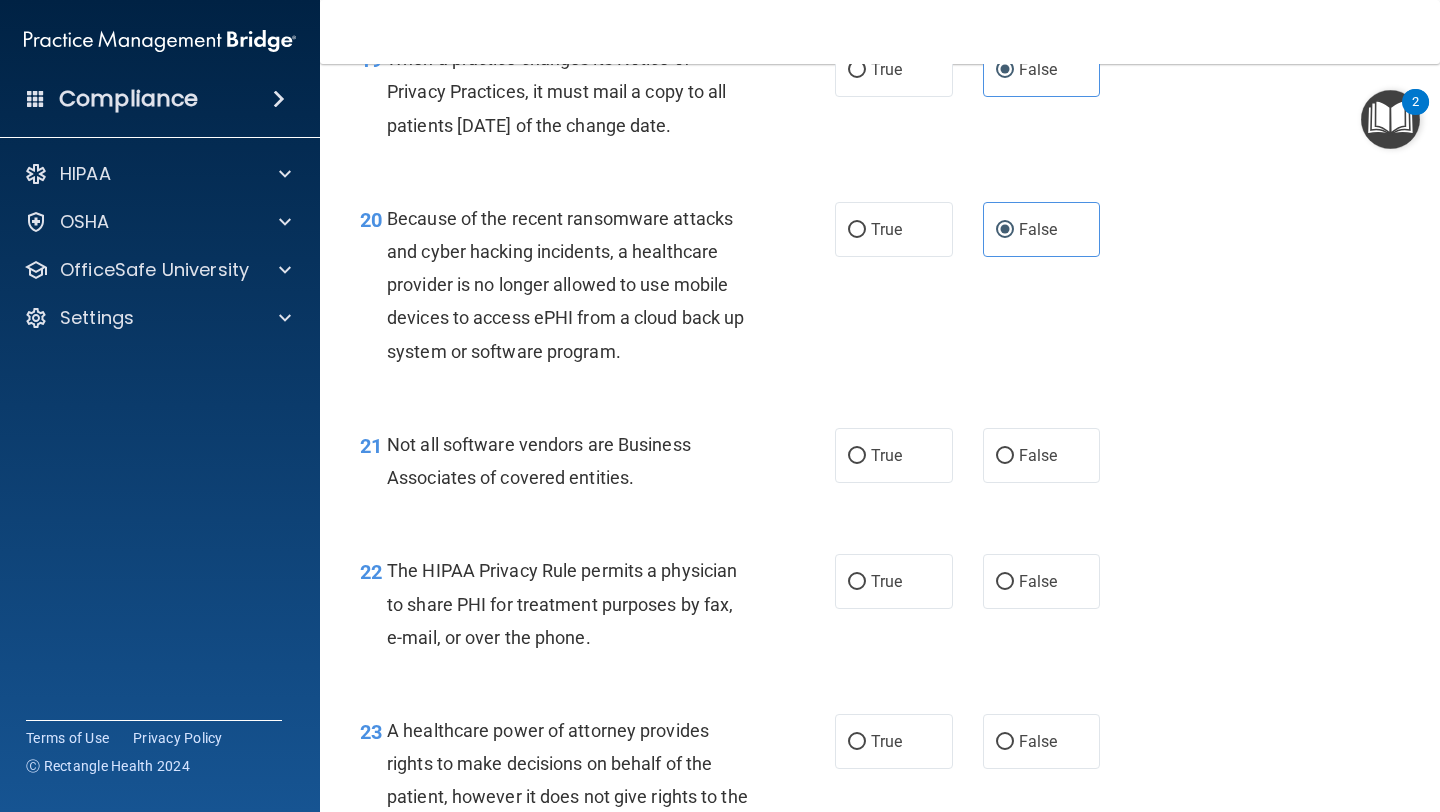 scroll, scrollTop: 3595, scrollLeft: 0, axis: vertical 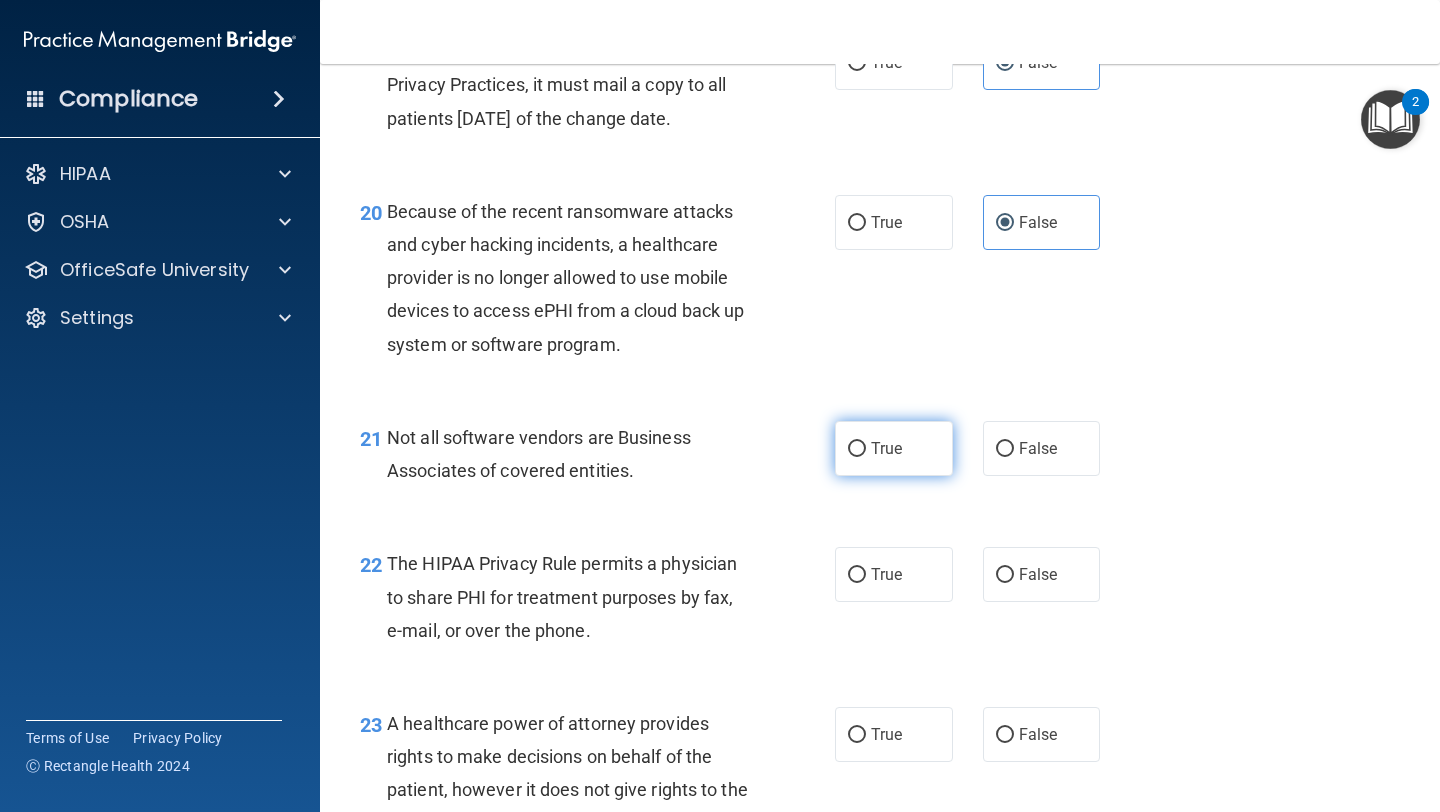 click on "True" at bounding box center [894, 448] 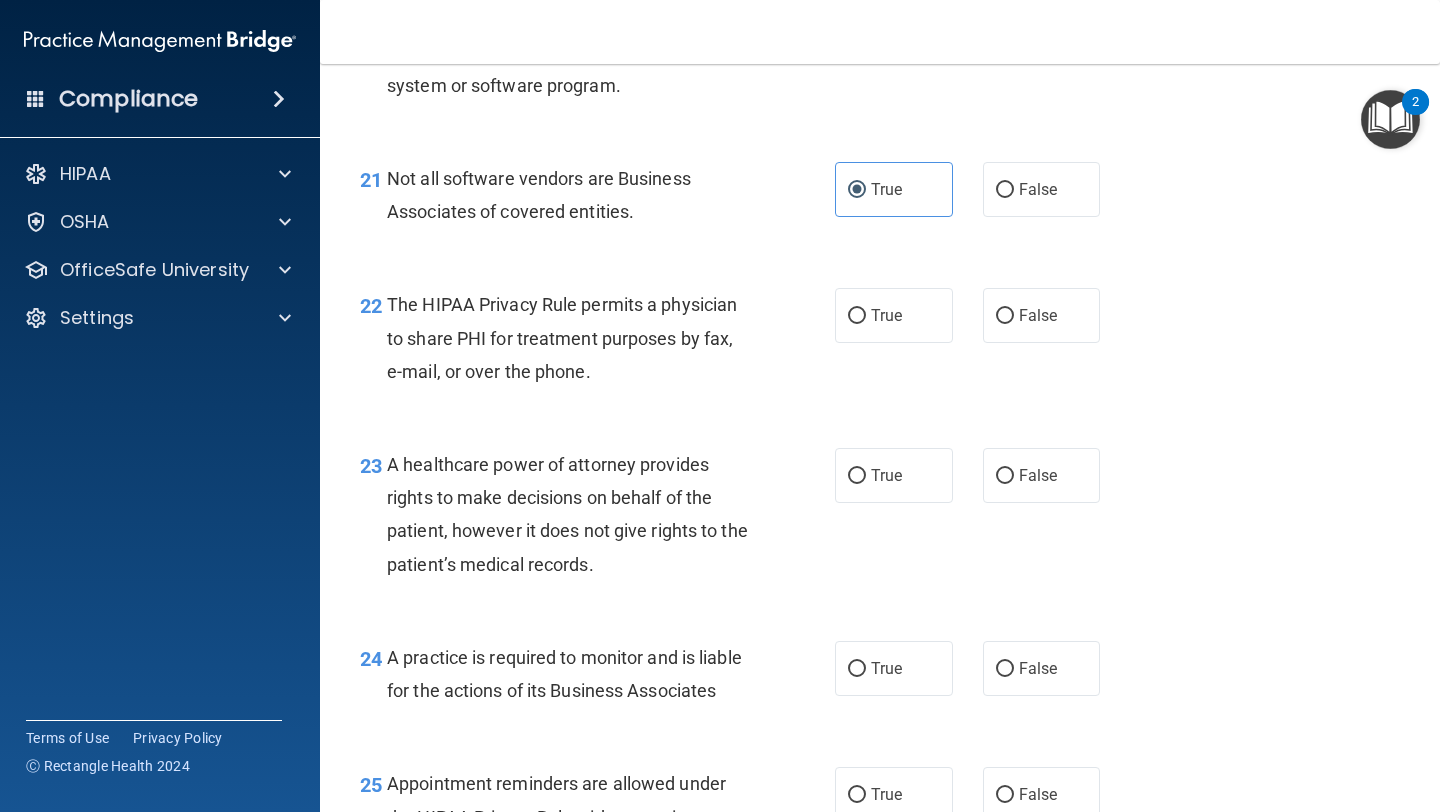 scroll, scrollTop: 3858, scrollLeft: 0, axis: vertical 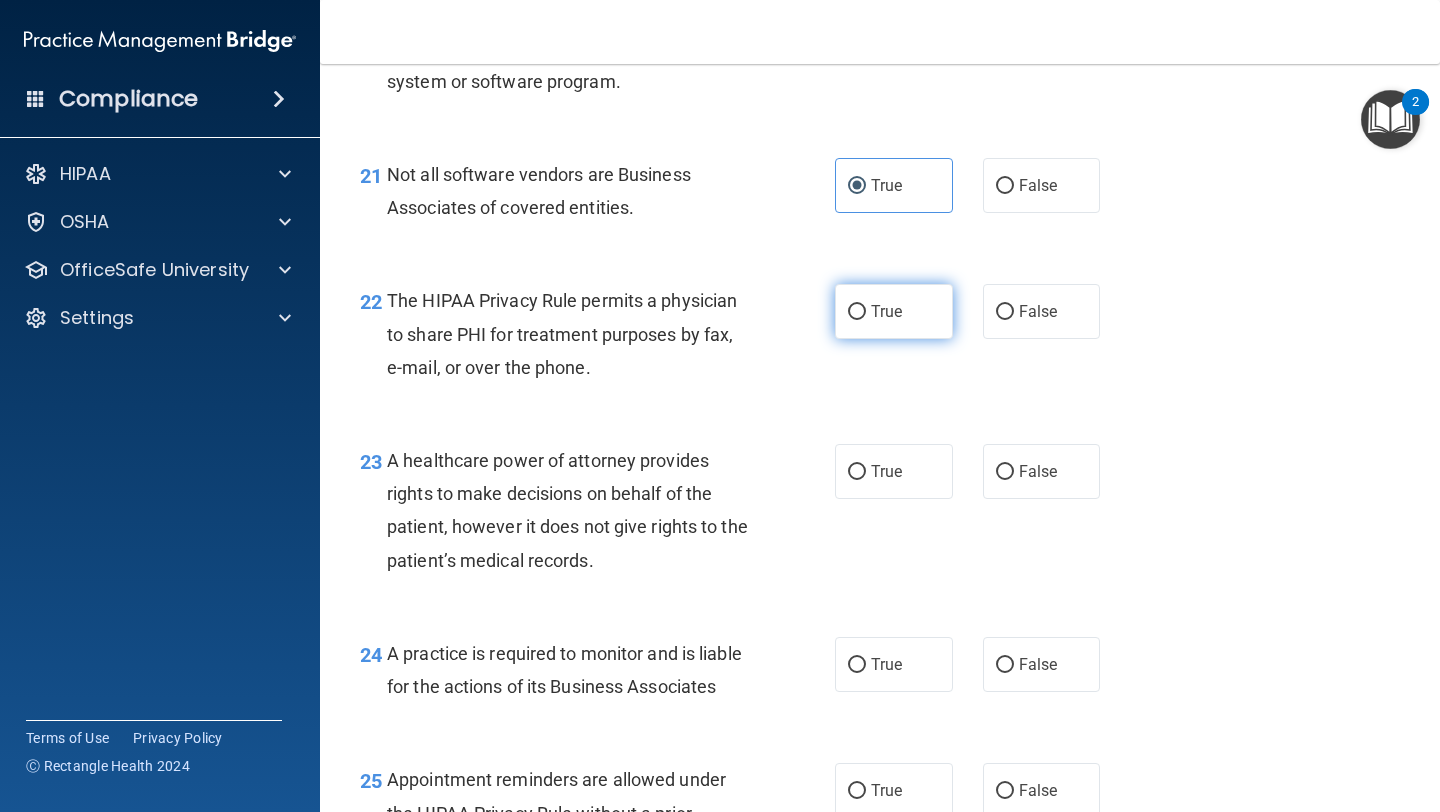 click on "True" at bounding box center [886, 311] 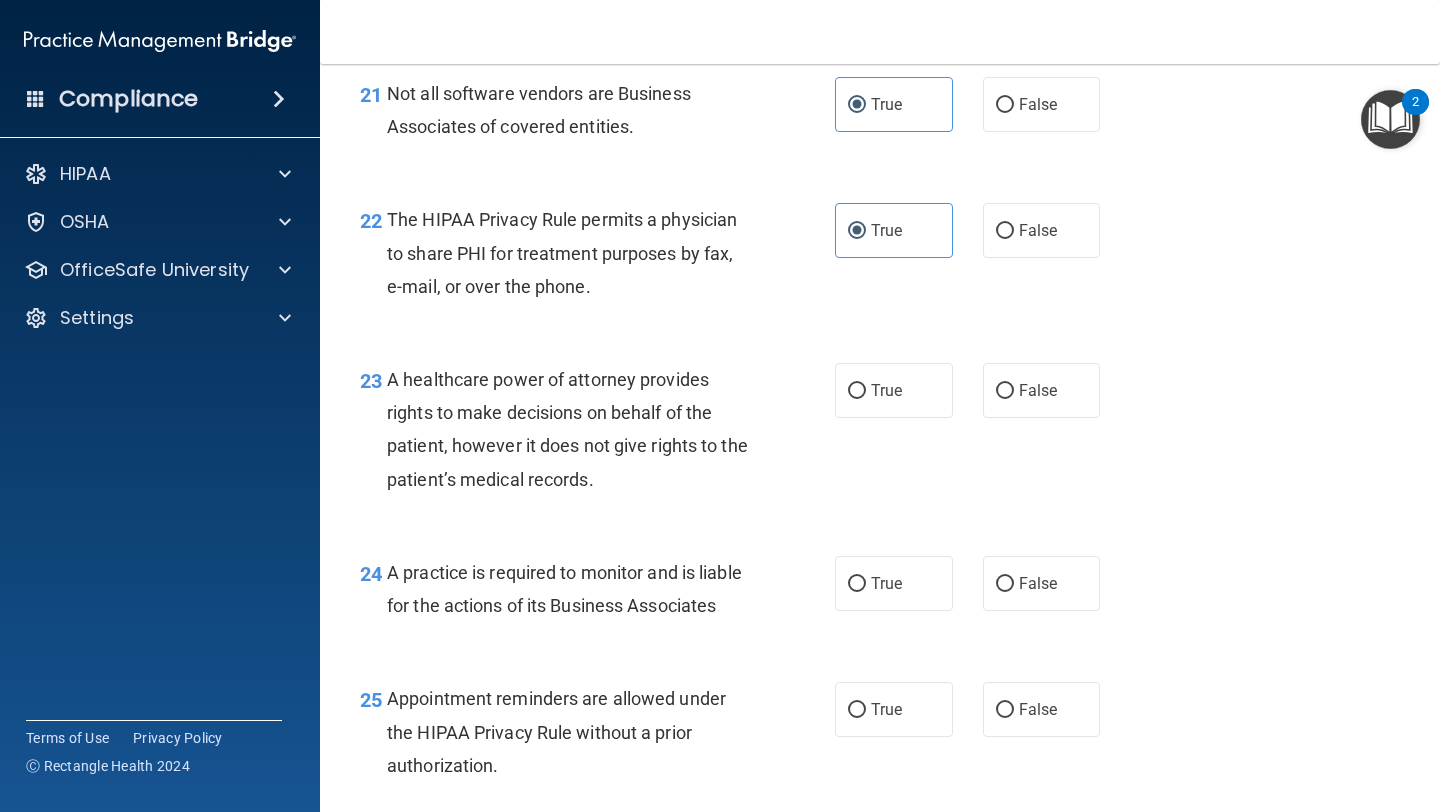 scroll, scrollTop: 3972, scrollLeft: 0, axis: vertical 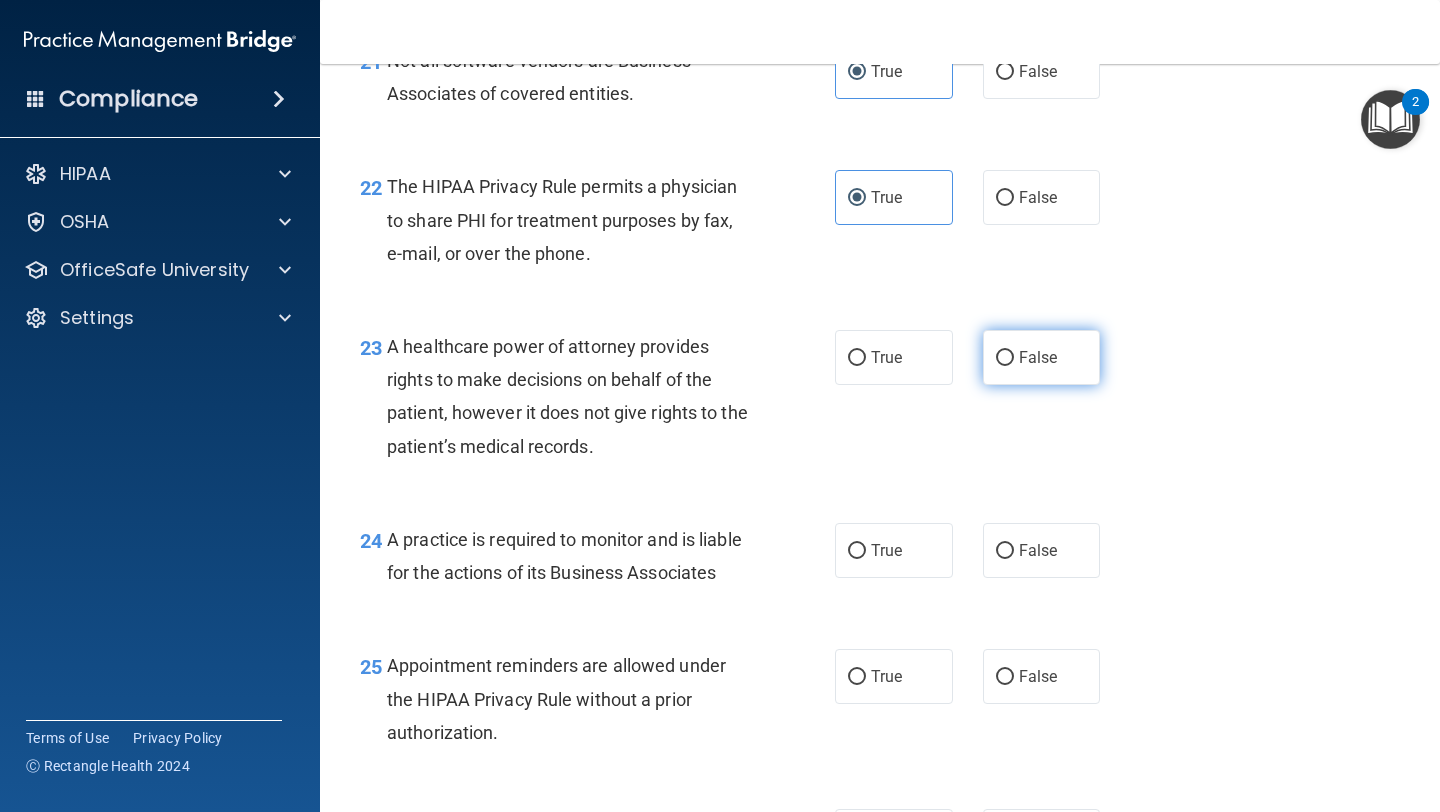 click on "False" at bounding box center [1042, 357] 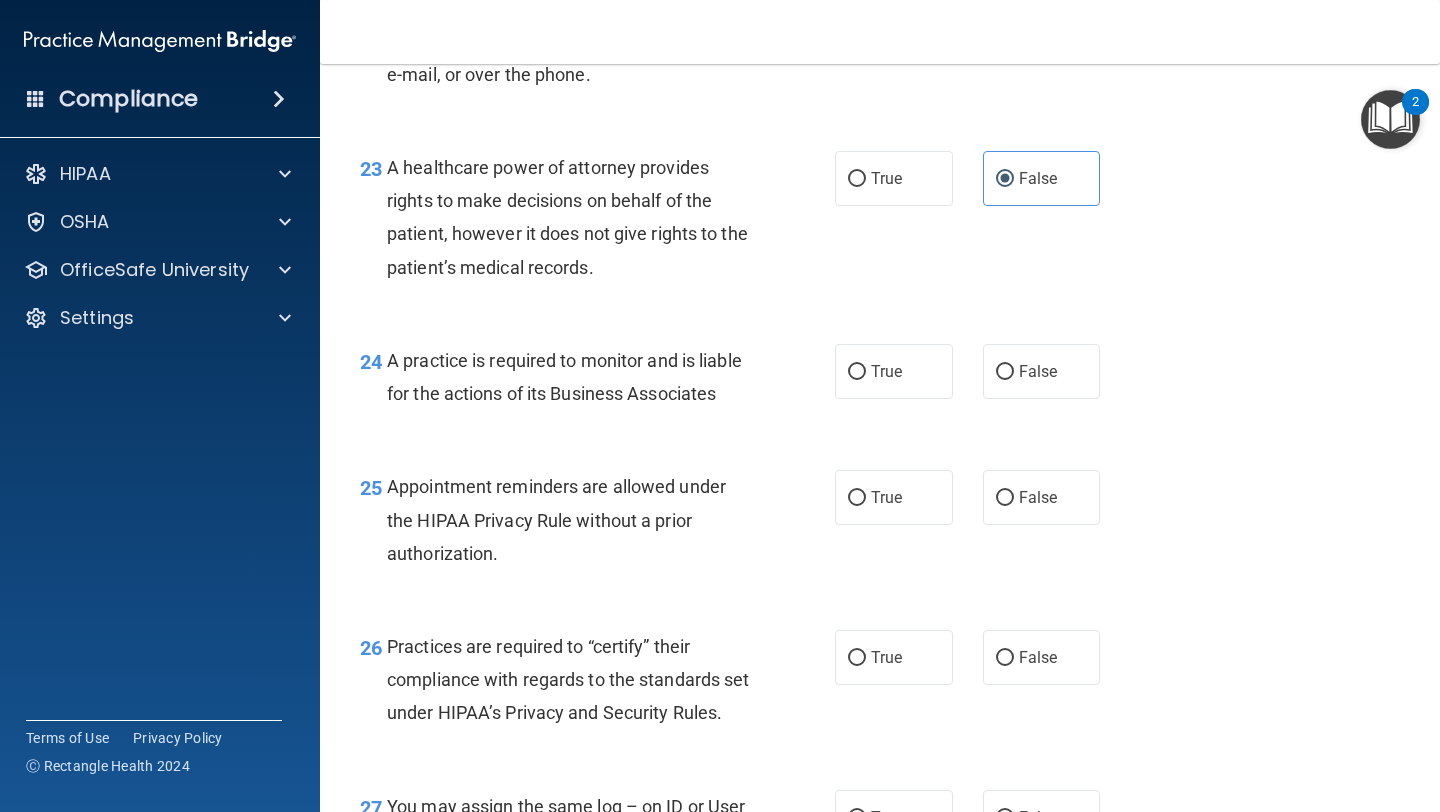 scroll, scrollTop: 4155, scrollLeft: 0, axis: vertical 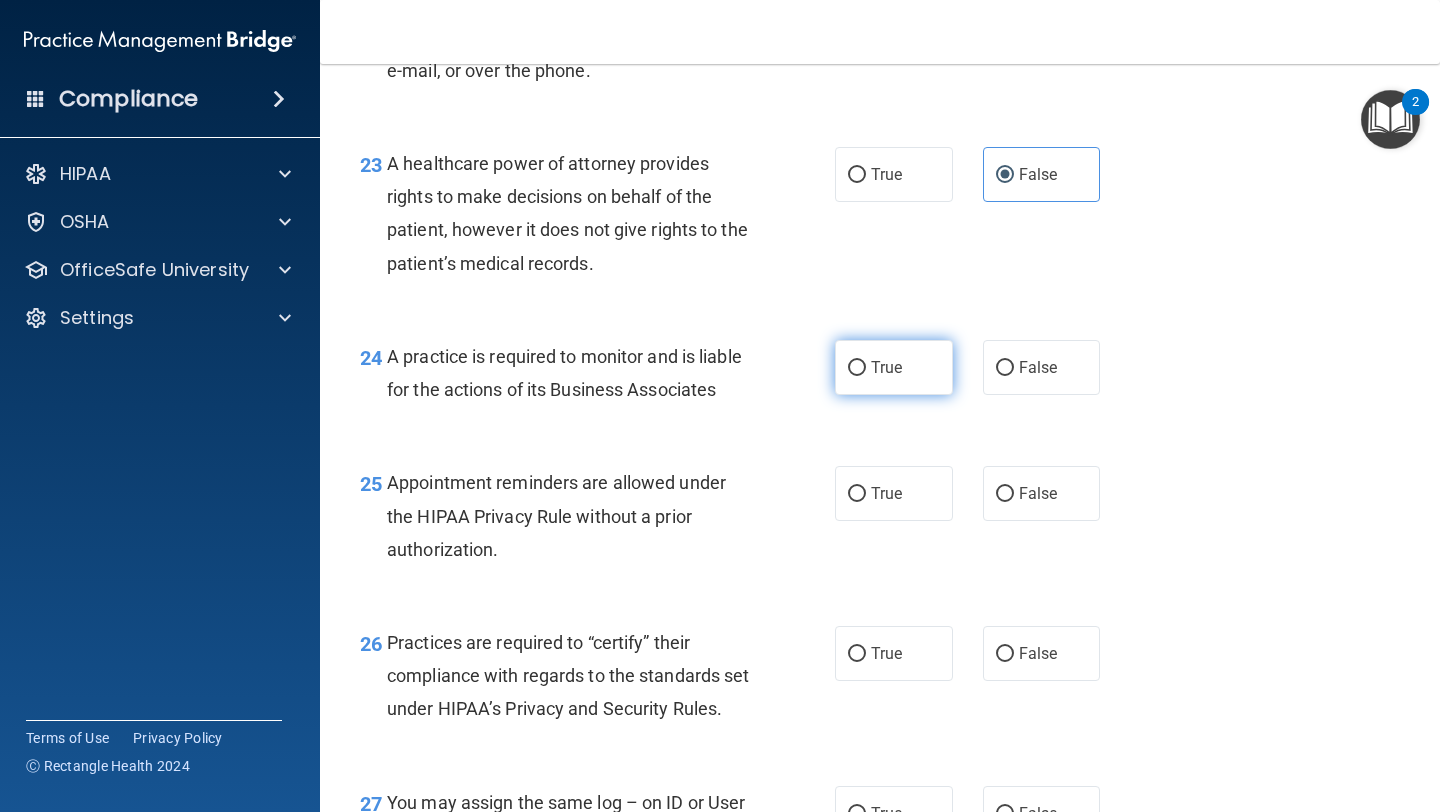 click on "True" at bounding box center (894, 367) 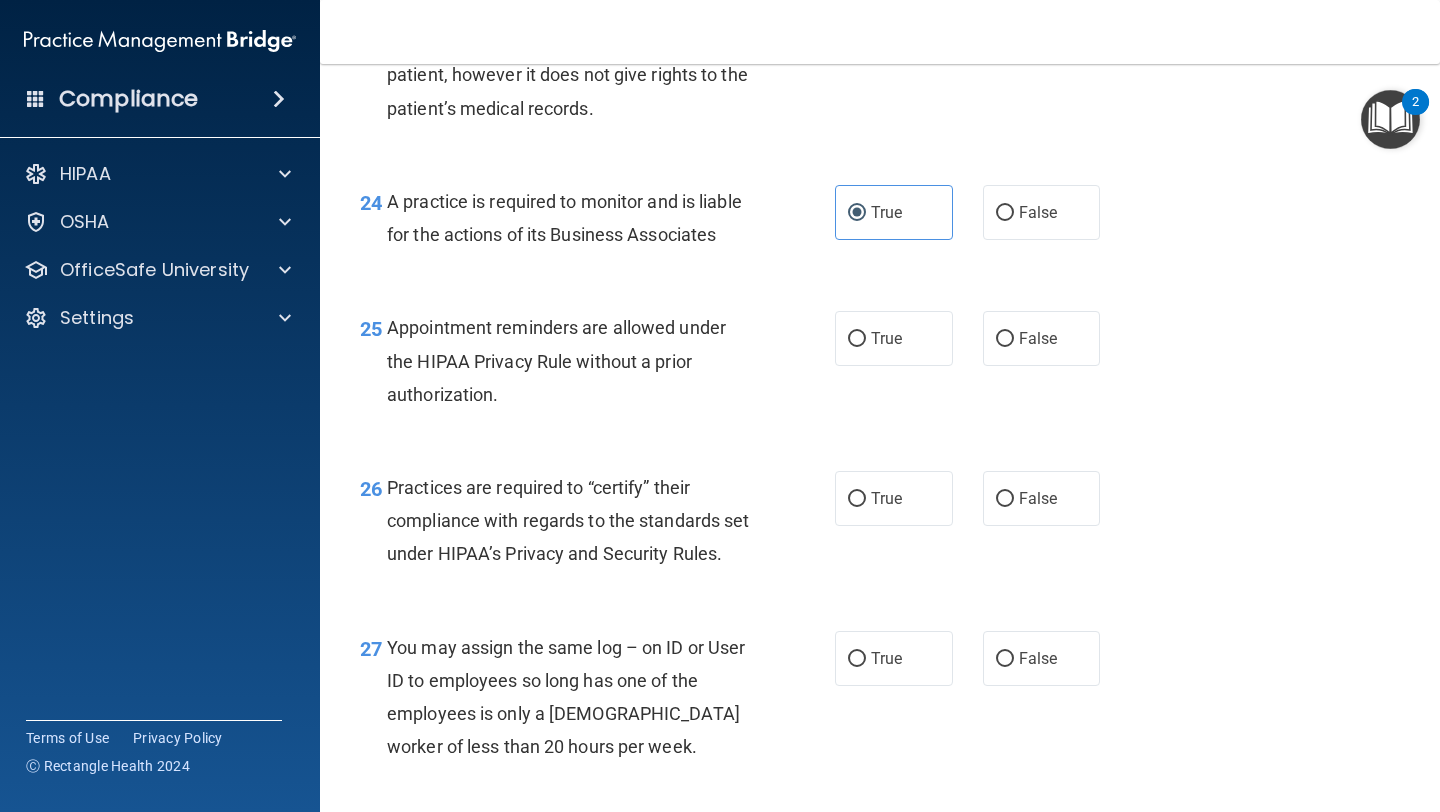 scroll, scrollTop: 4314, scrollLeft: 0, axis: vertical 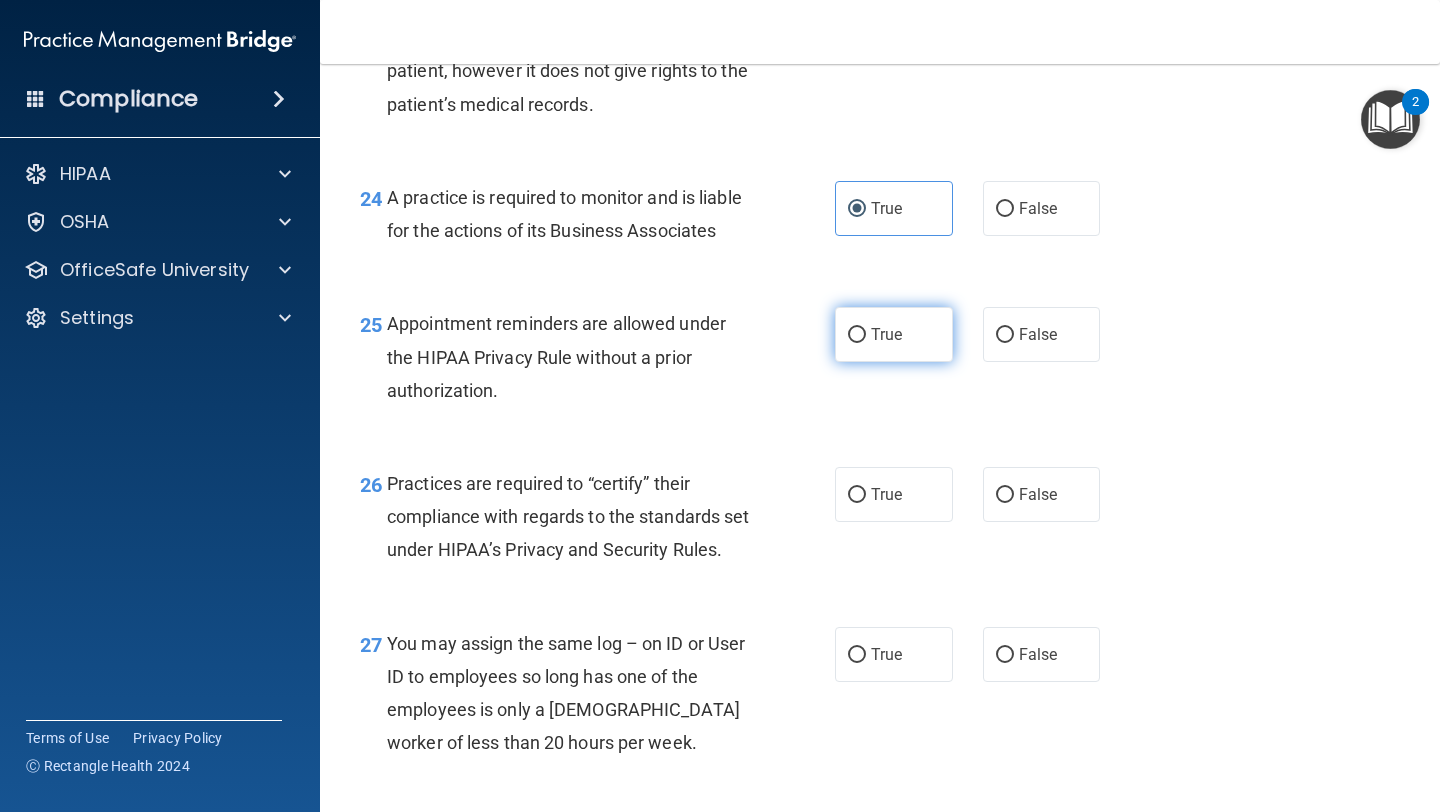 click on "True" at bounding box center (894, 334) 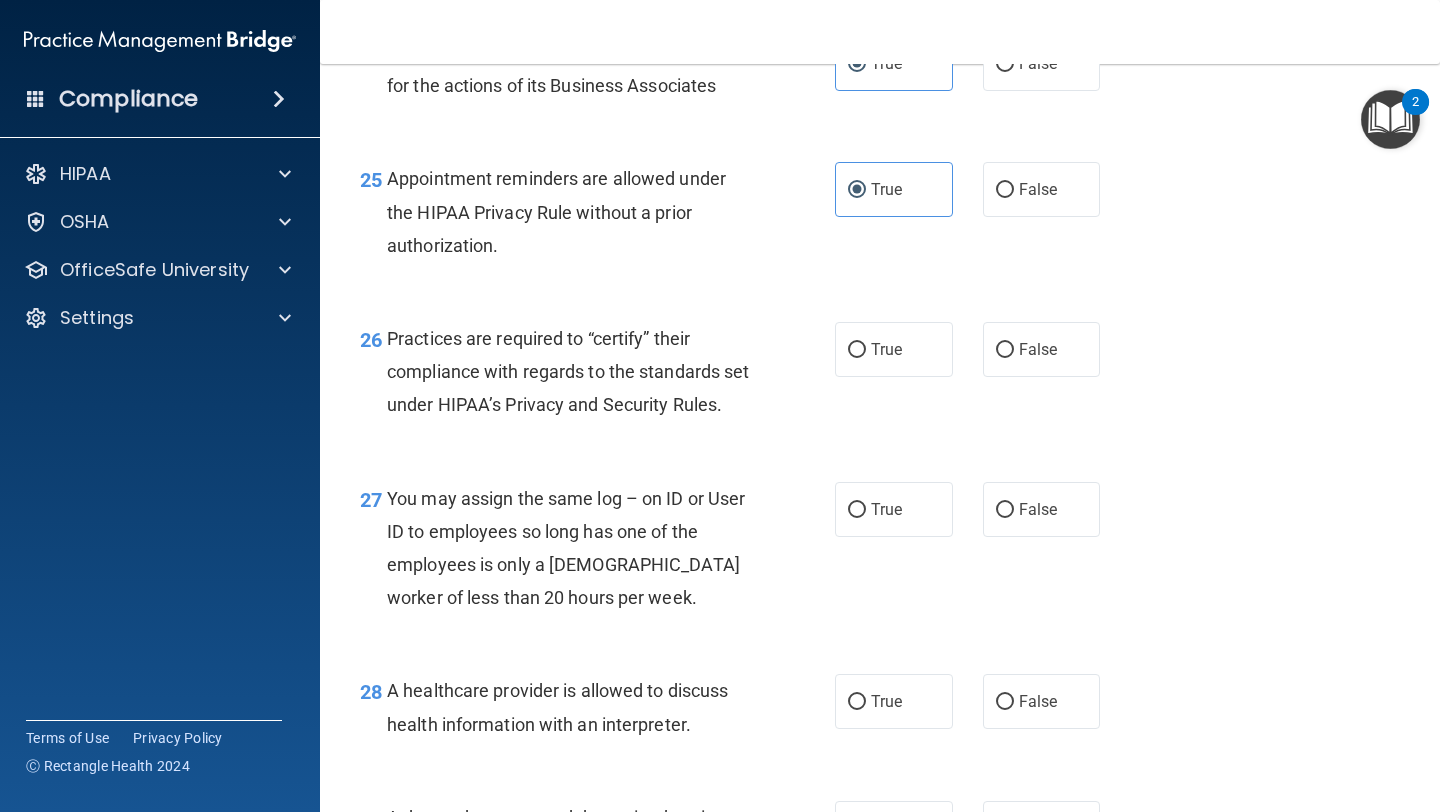 scroll, scrollTop: 4460, scrollLeft: 0, axis: vertical 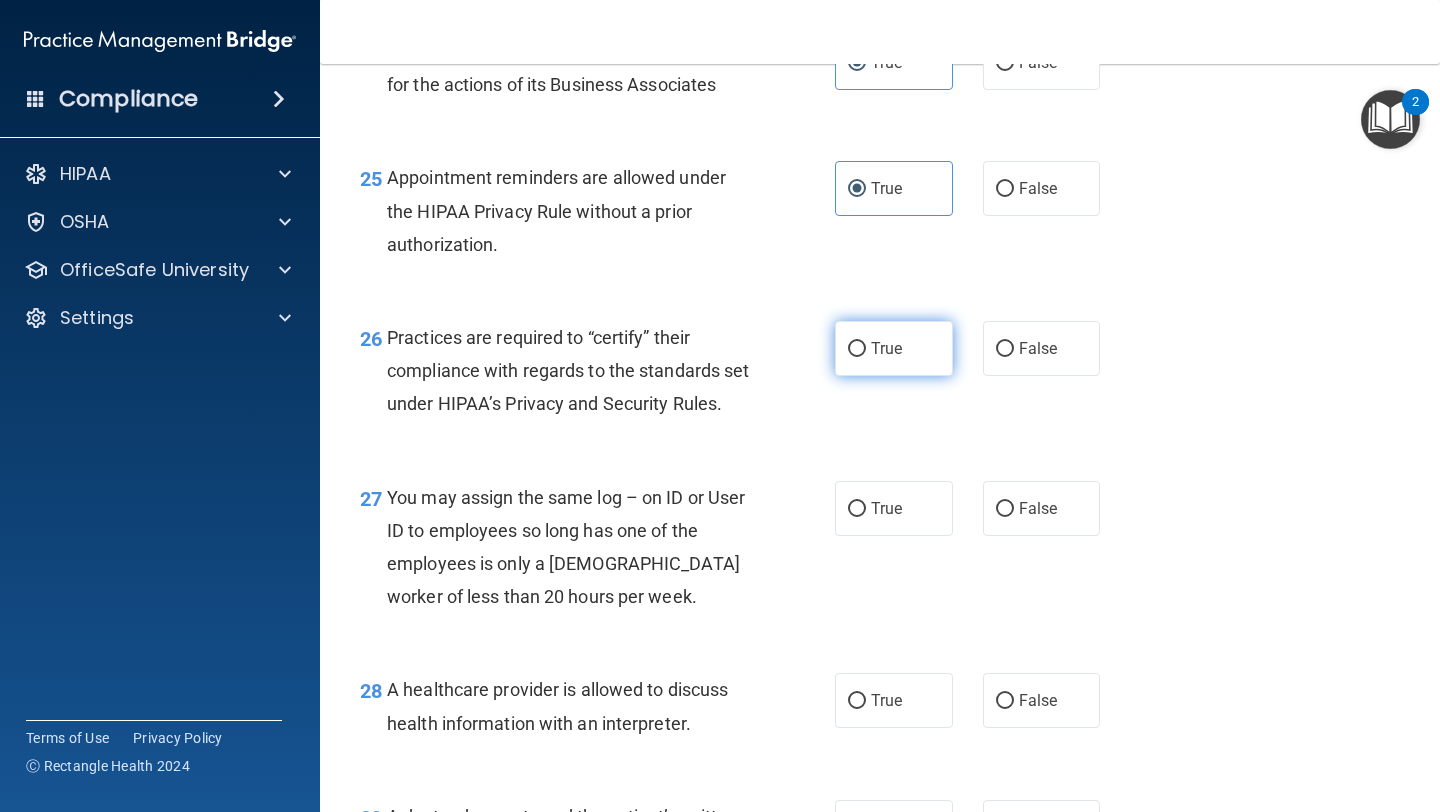 click on "True" at bounding box center [894, 348] 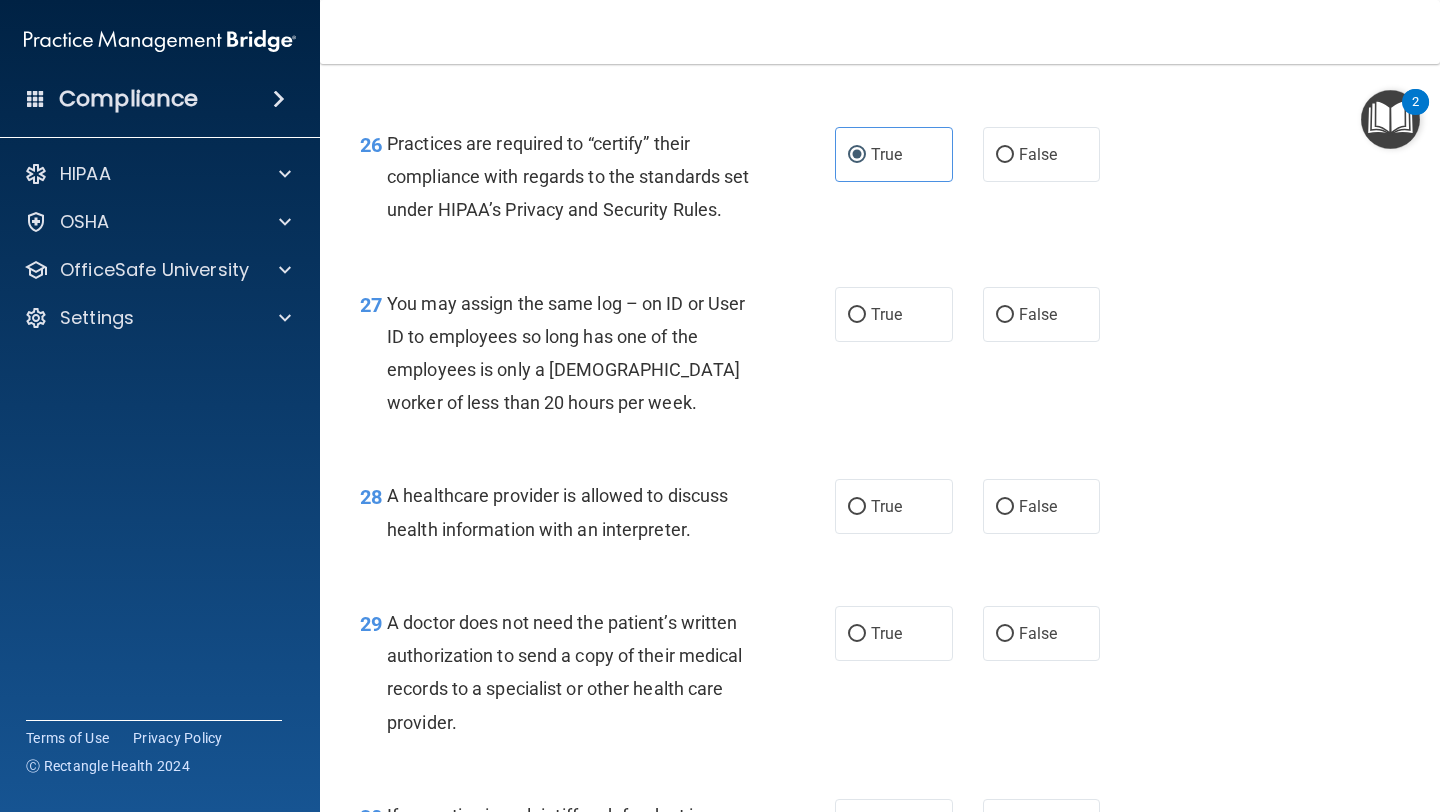 scroll, scrollTop: 4655, scrollLeft: 0, axis: vertical 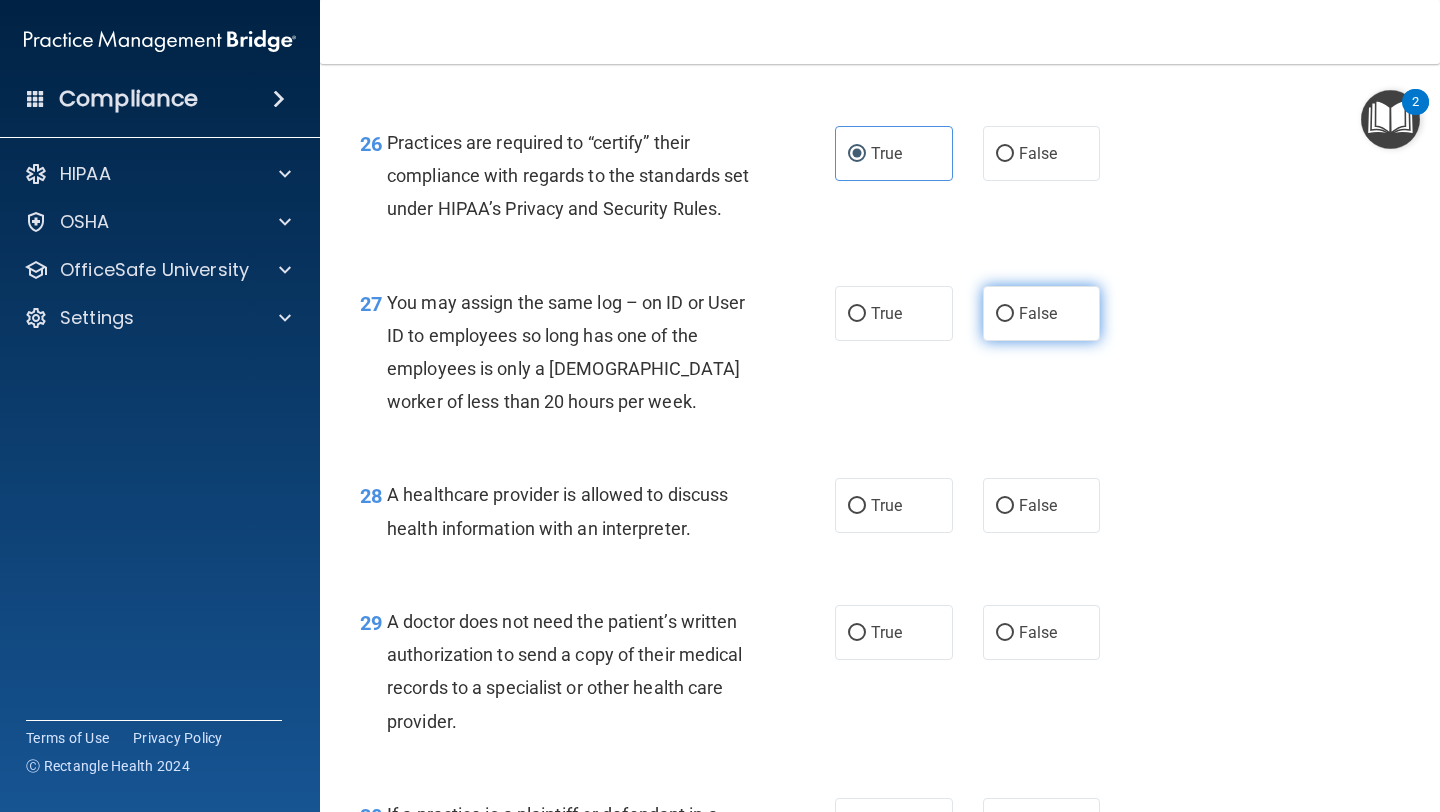 click on "False" at bounding box center [1042, 313] 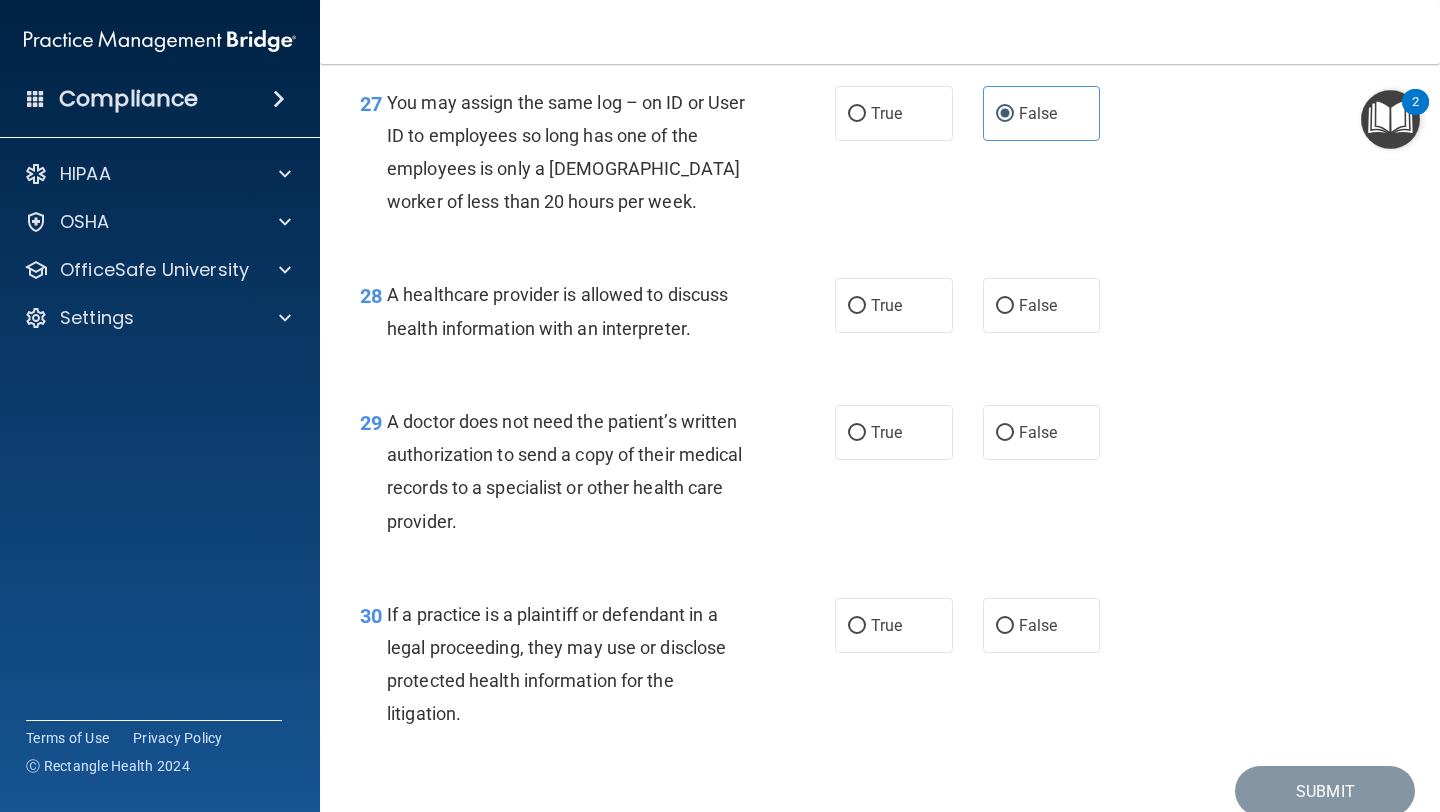 scroll, scrollTop: 4866, scrollLeft: 0, axis: vertical 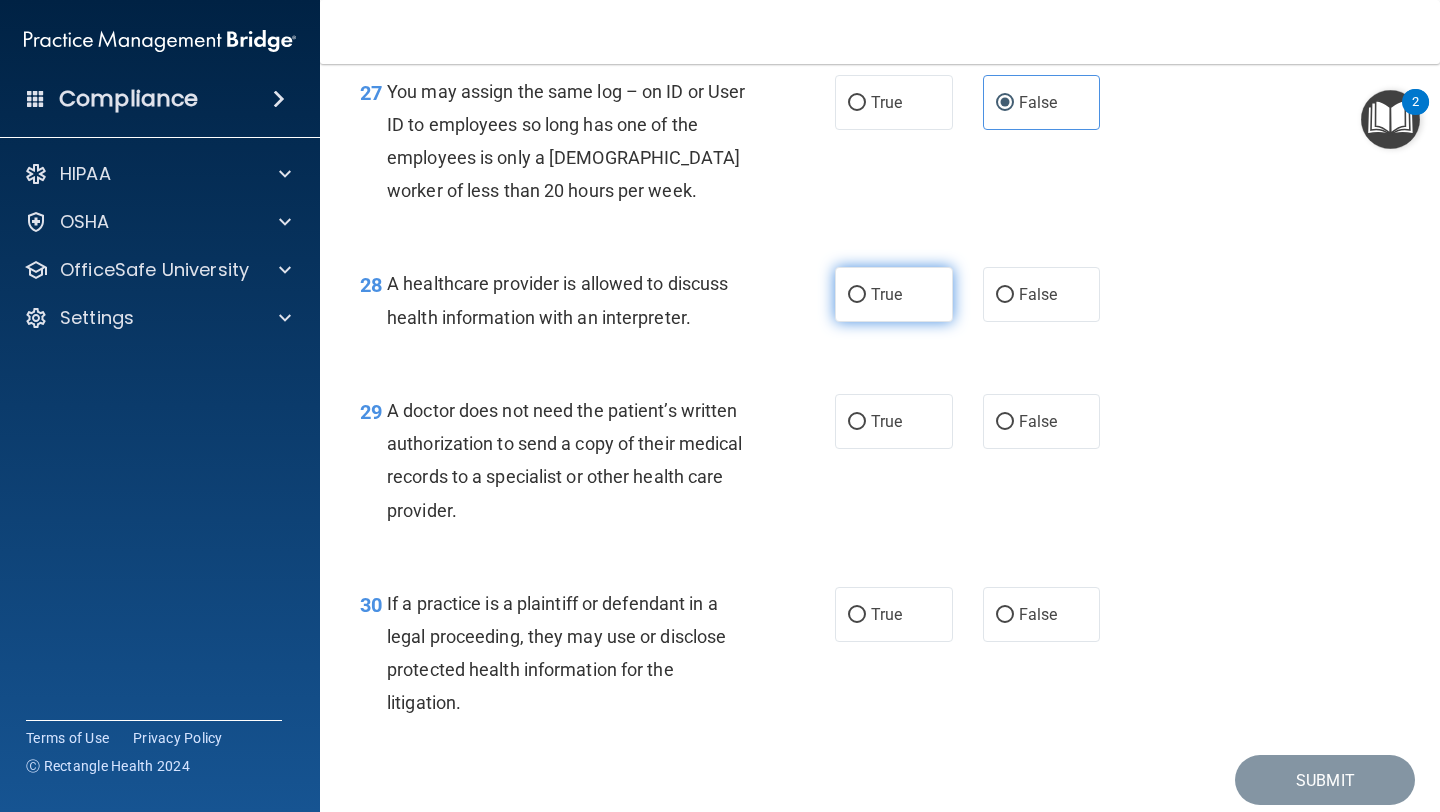 click on "True" at bounding box center (894, 294) 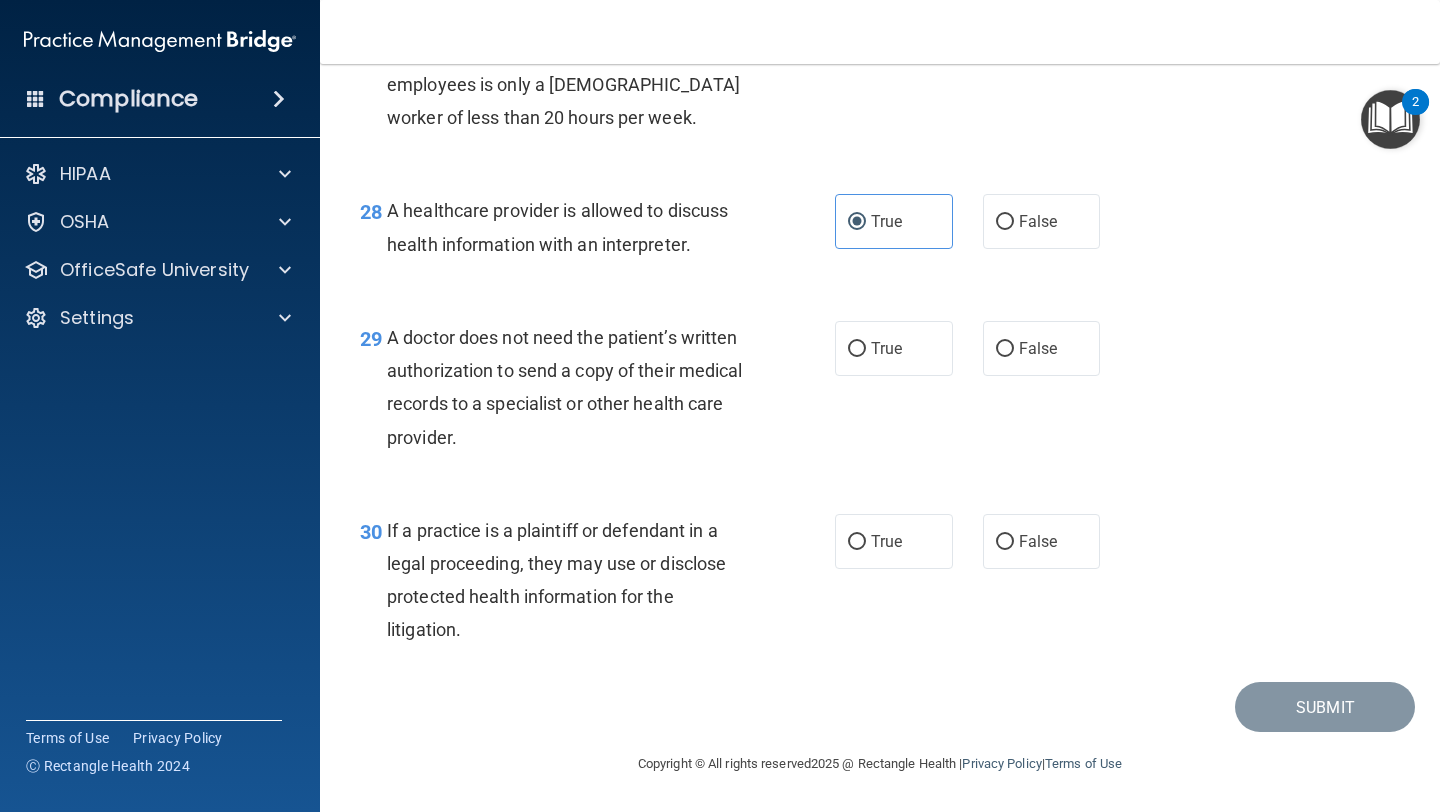 scroll, scrollTop: 4947, scrollLeft: 0, axis: vertical 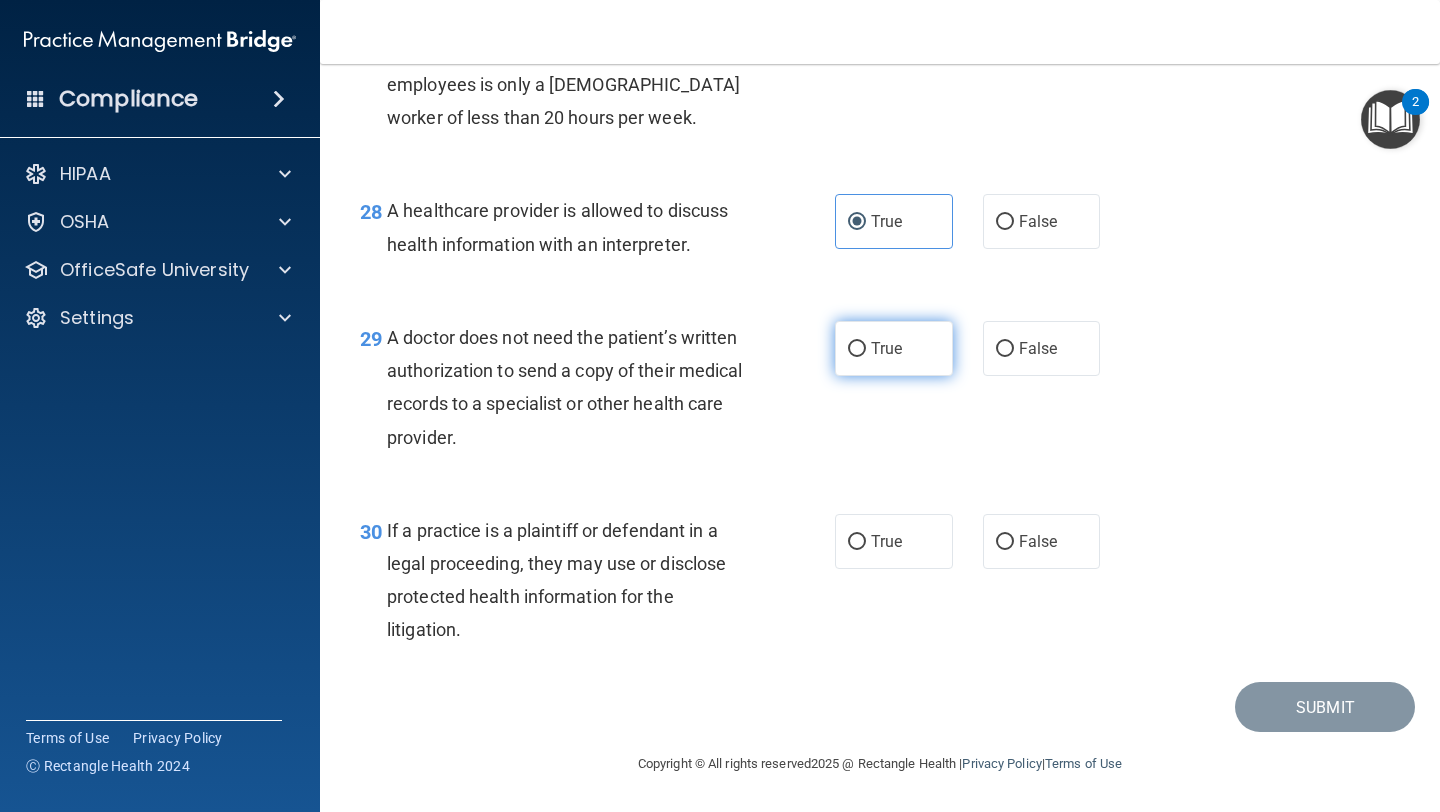 click on "True" at bounding box center [857, 349] 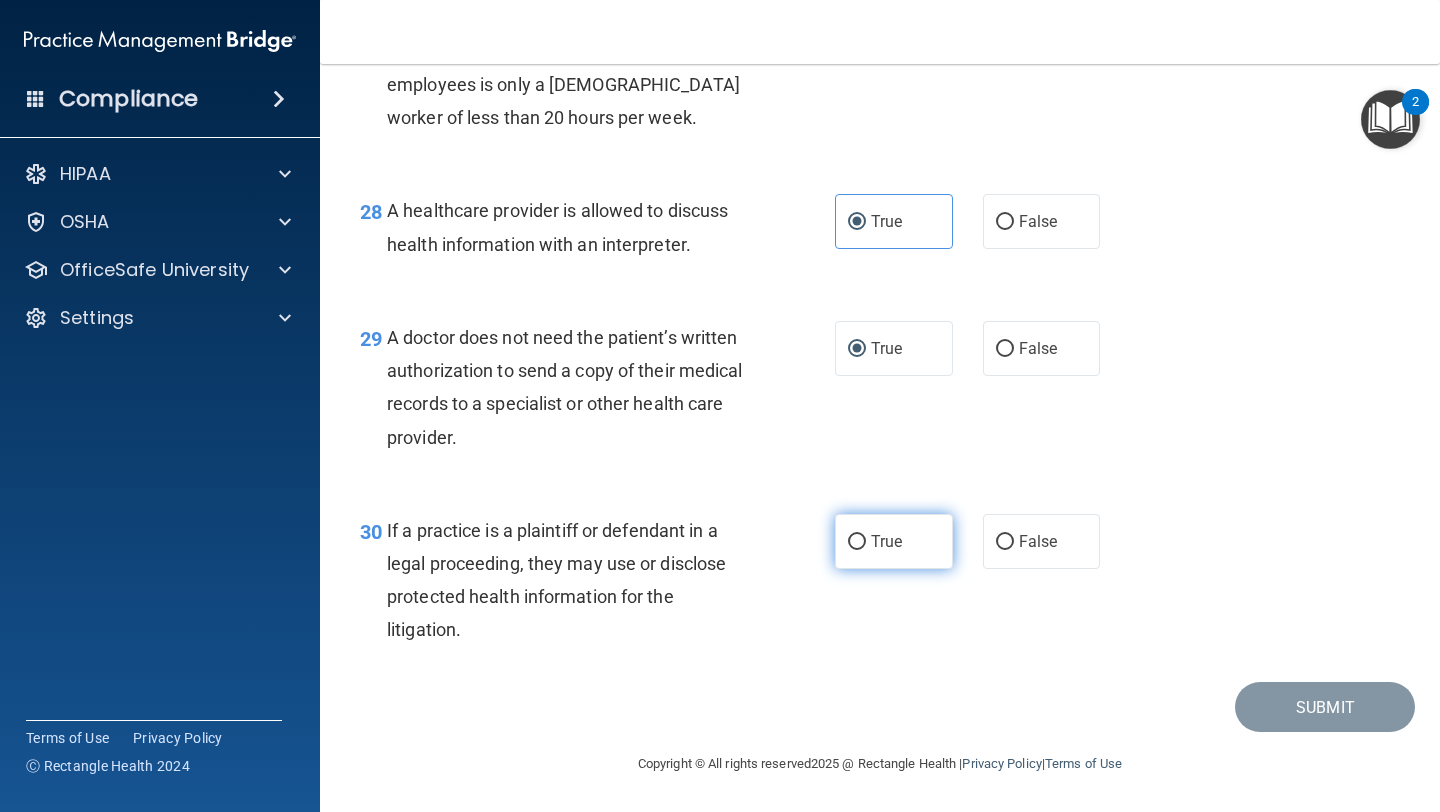 click on "True" at bounding box center [857, 542] 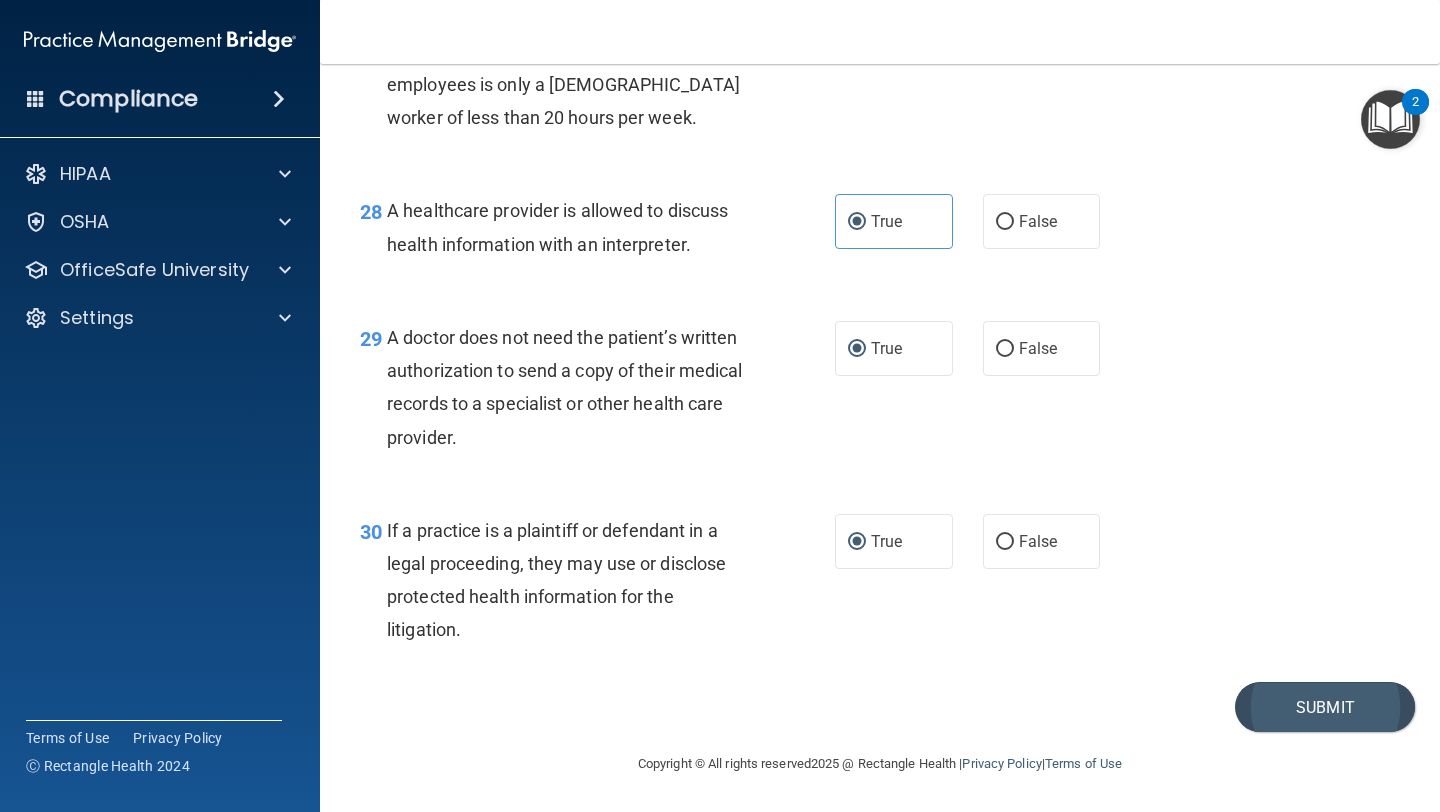 click on "Submit" at bounding box center (1325, 707) 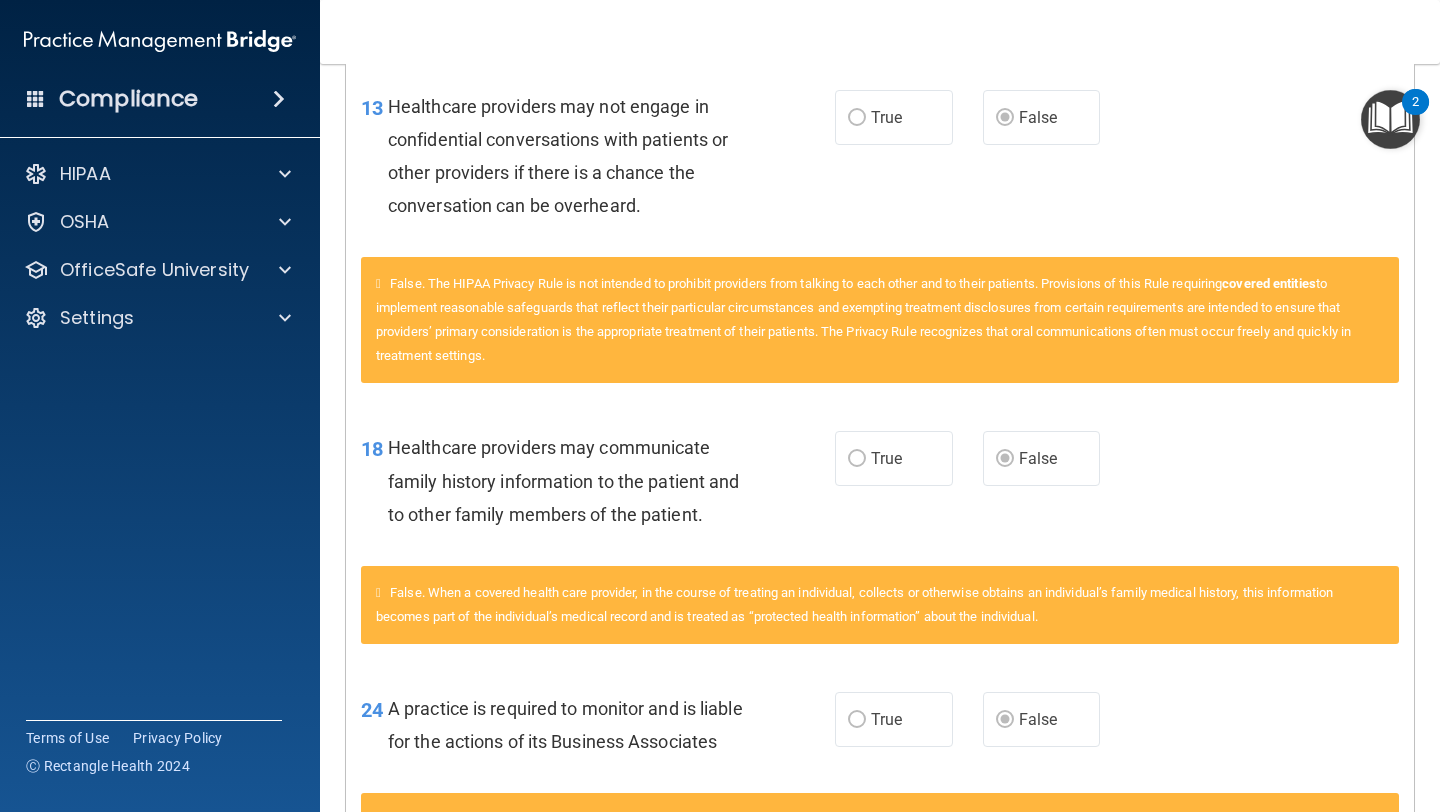 scroll, scrollTop: 0, scrollLeft: 0, axis: both 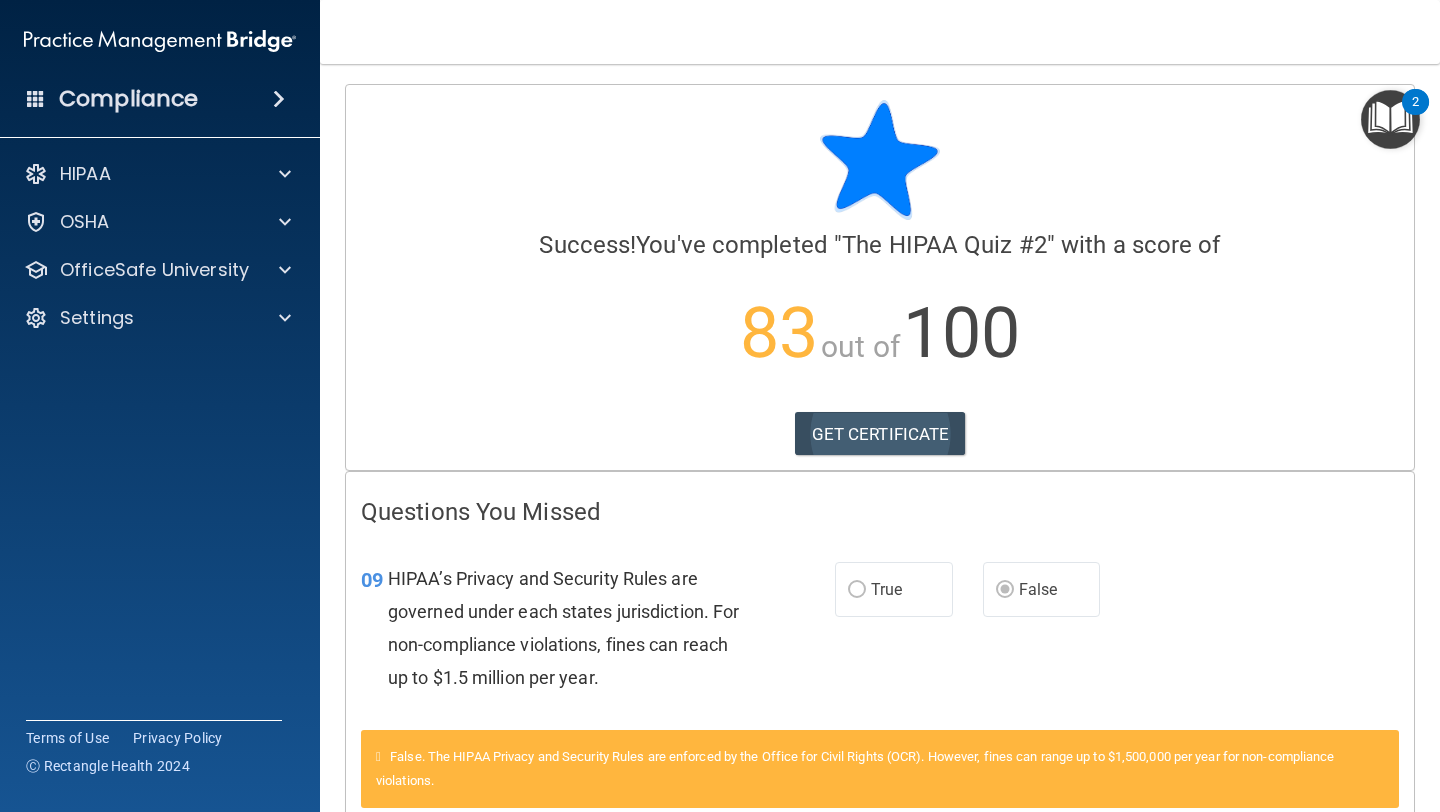 click on "GET CERTIFICATE" at bounding box center (880, 434) 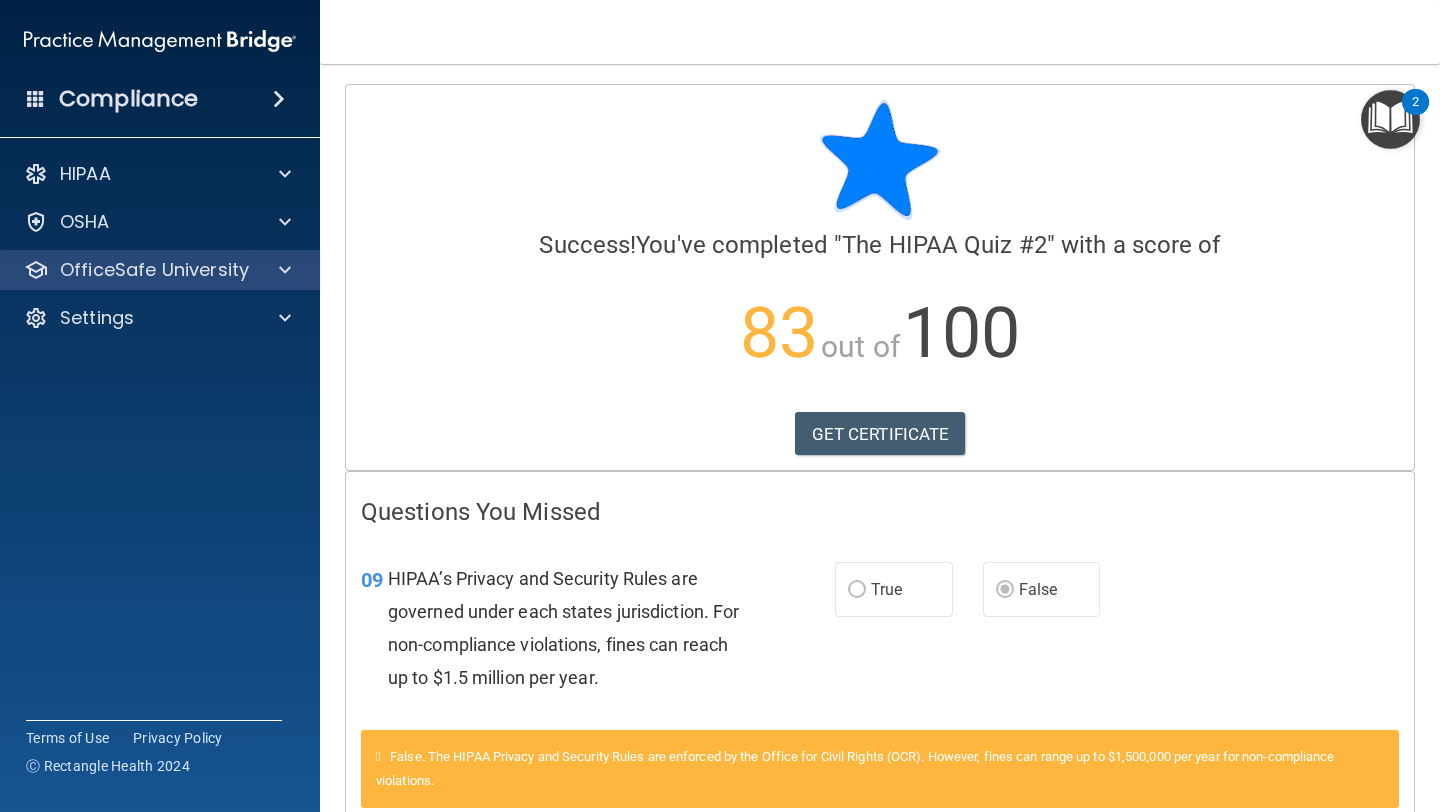 click at bounding box center (282, 270) 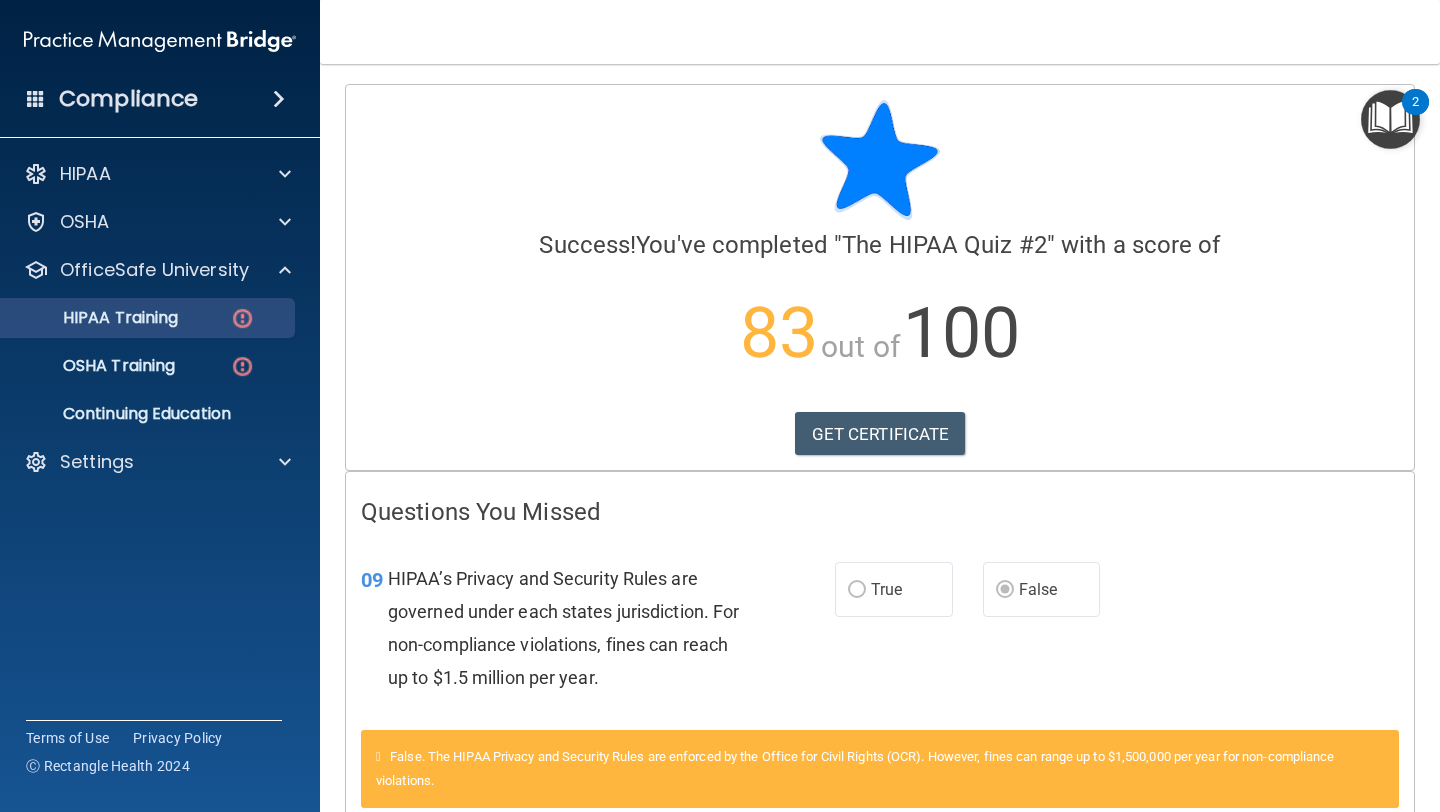click on "HIPAA Training" at bounding box center [137, 318] 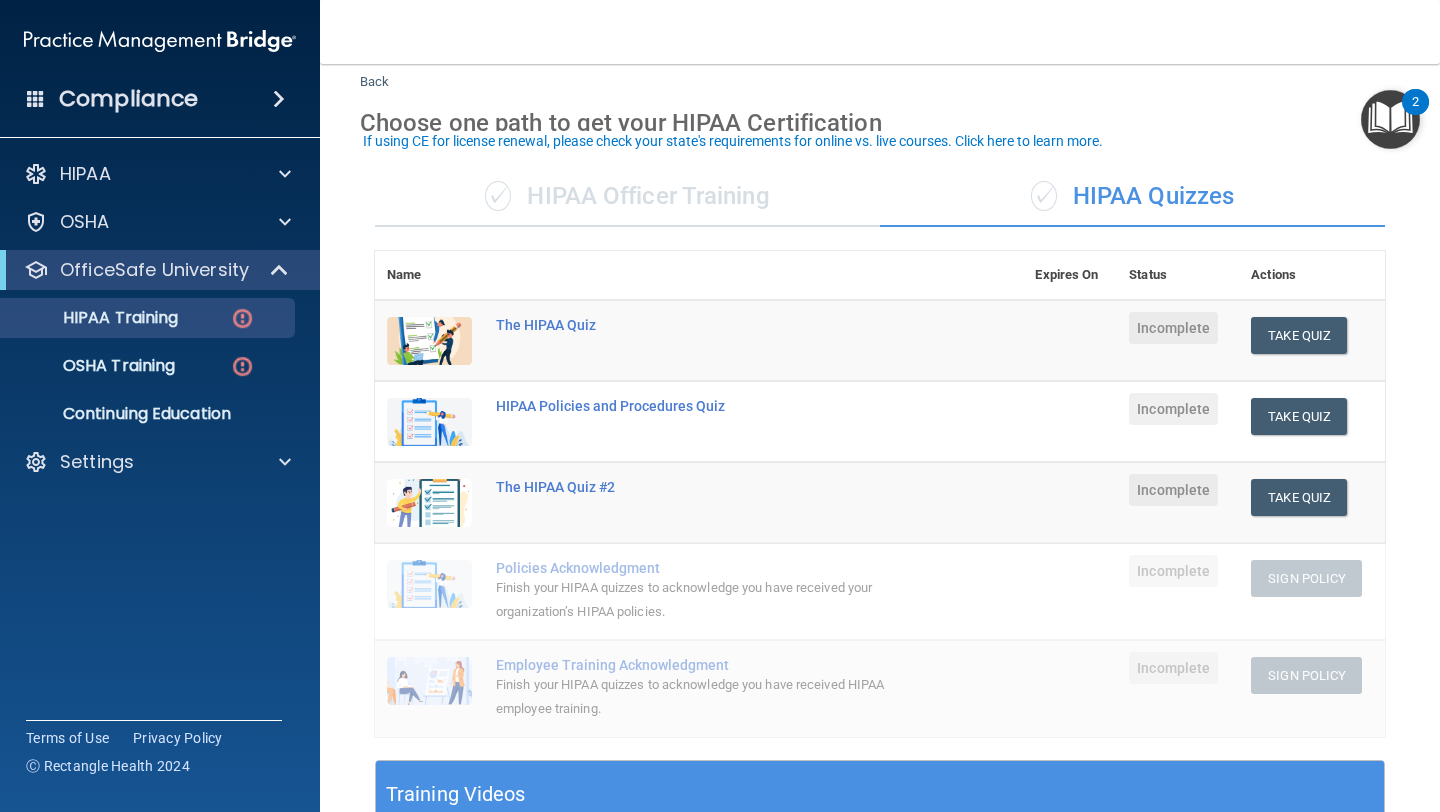 scroll, scrollTop: 64, scrollLeft: 0, axis: vertical 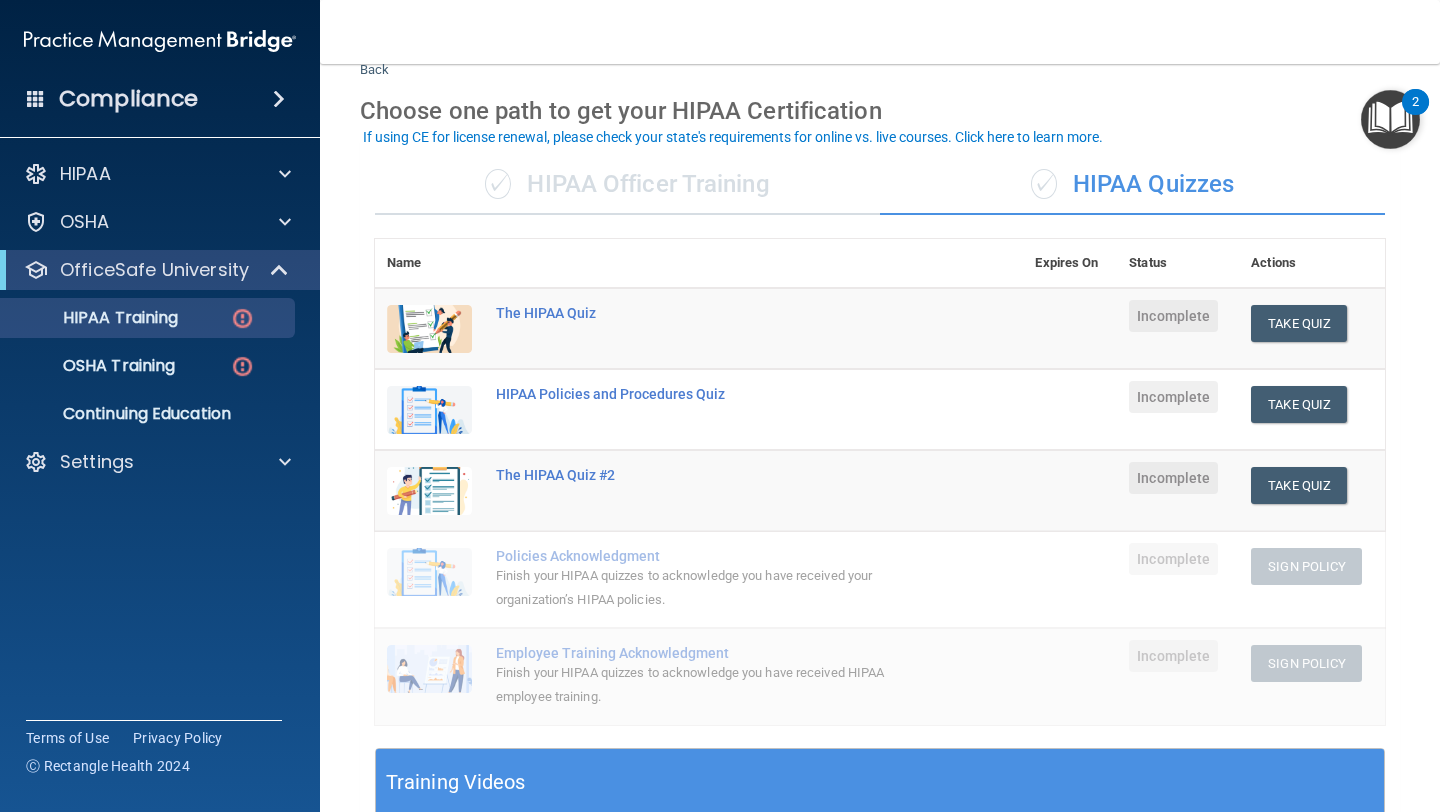 click on "✓   HIPAA Officer Training" at bounding box center [627, 185] 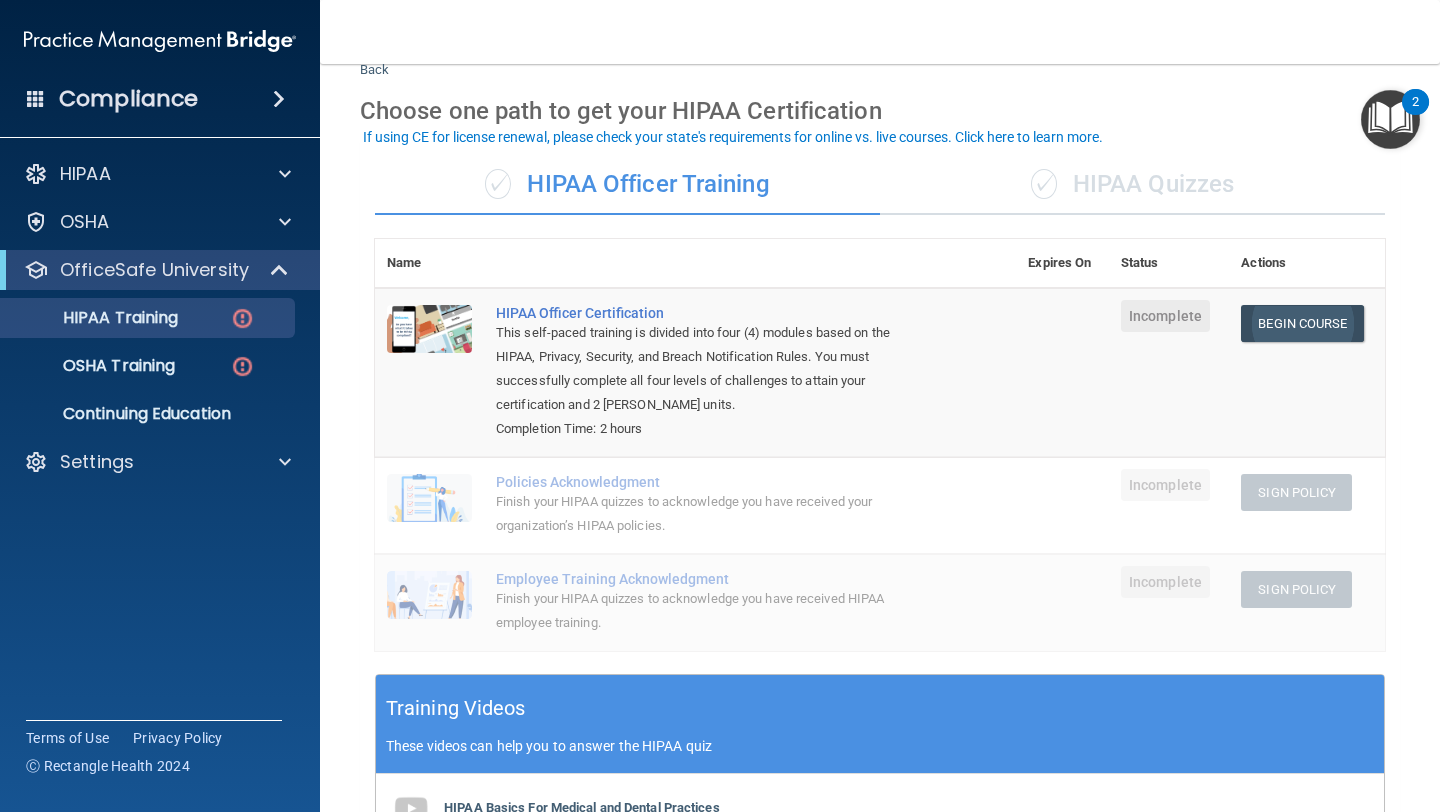 click on "Begin Course" at bounding box center (1302, 323) 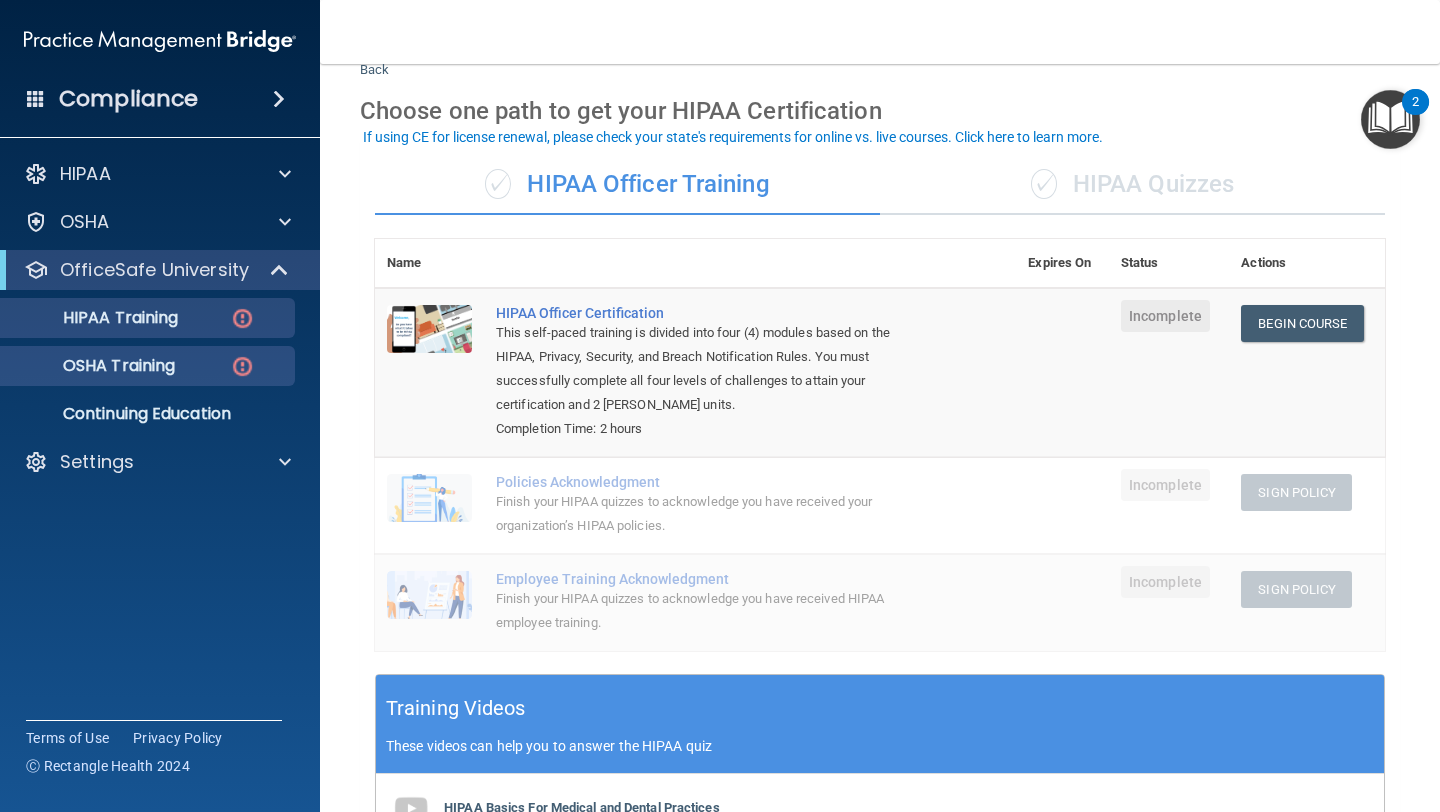 click at bounding box center (242, 366) 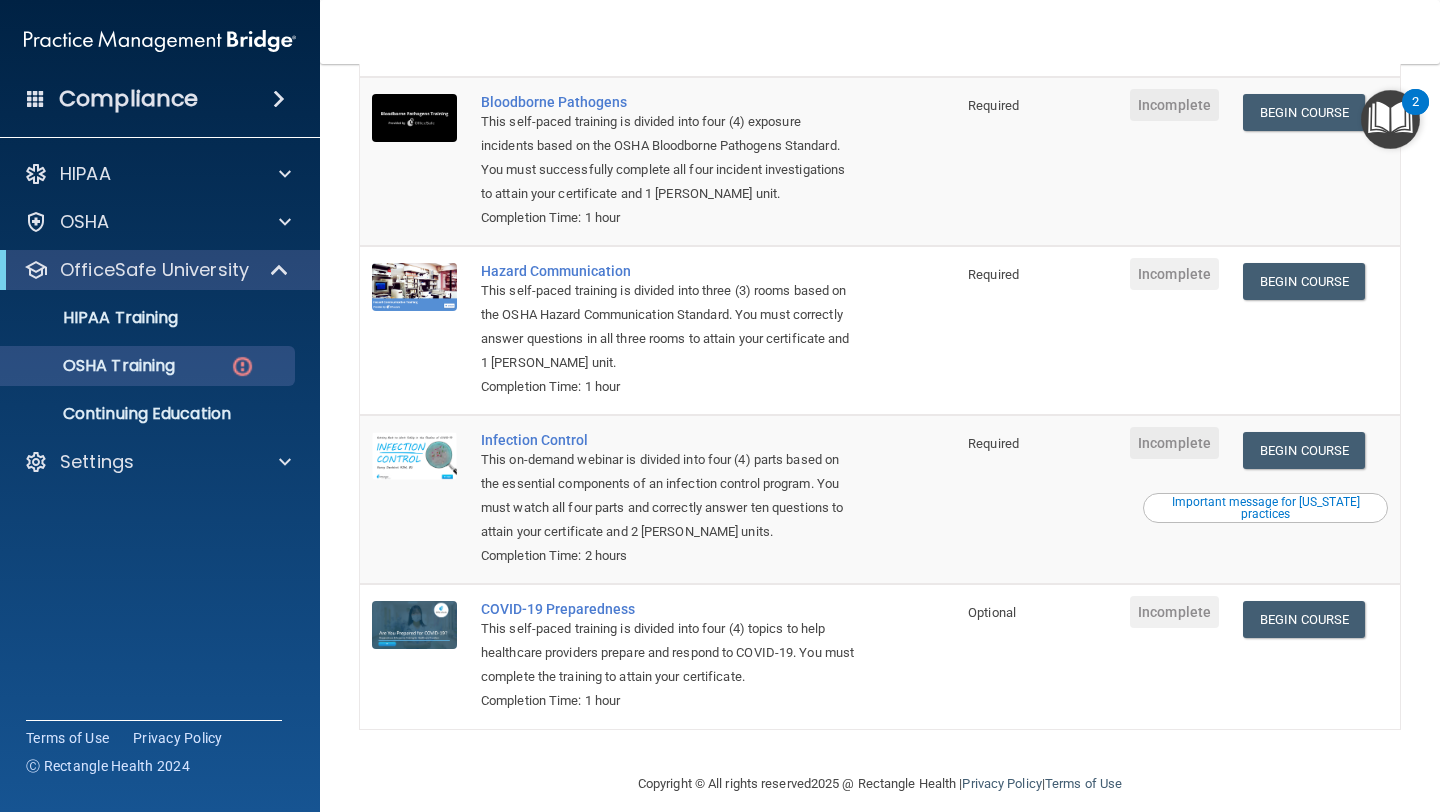 scroll, scrollTop: 226, scrollLeft: 0, axis: vertical 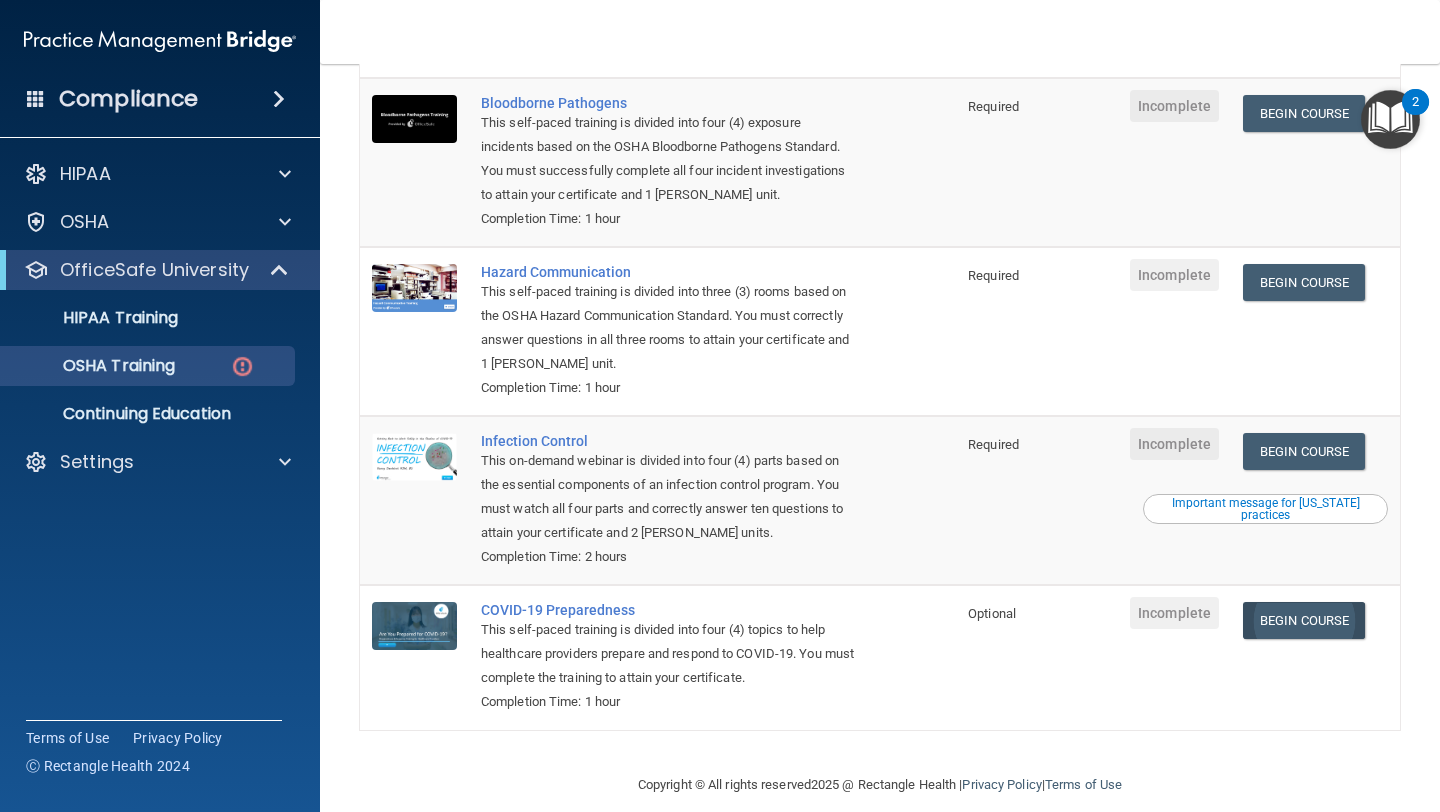 click on "Begin Course" at bounding box center [1304, 620] 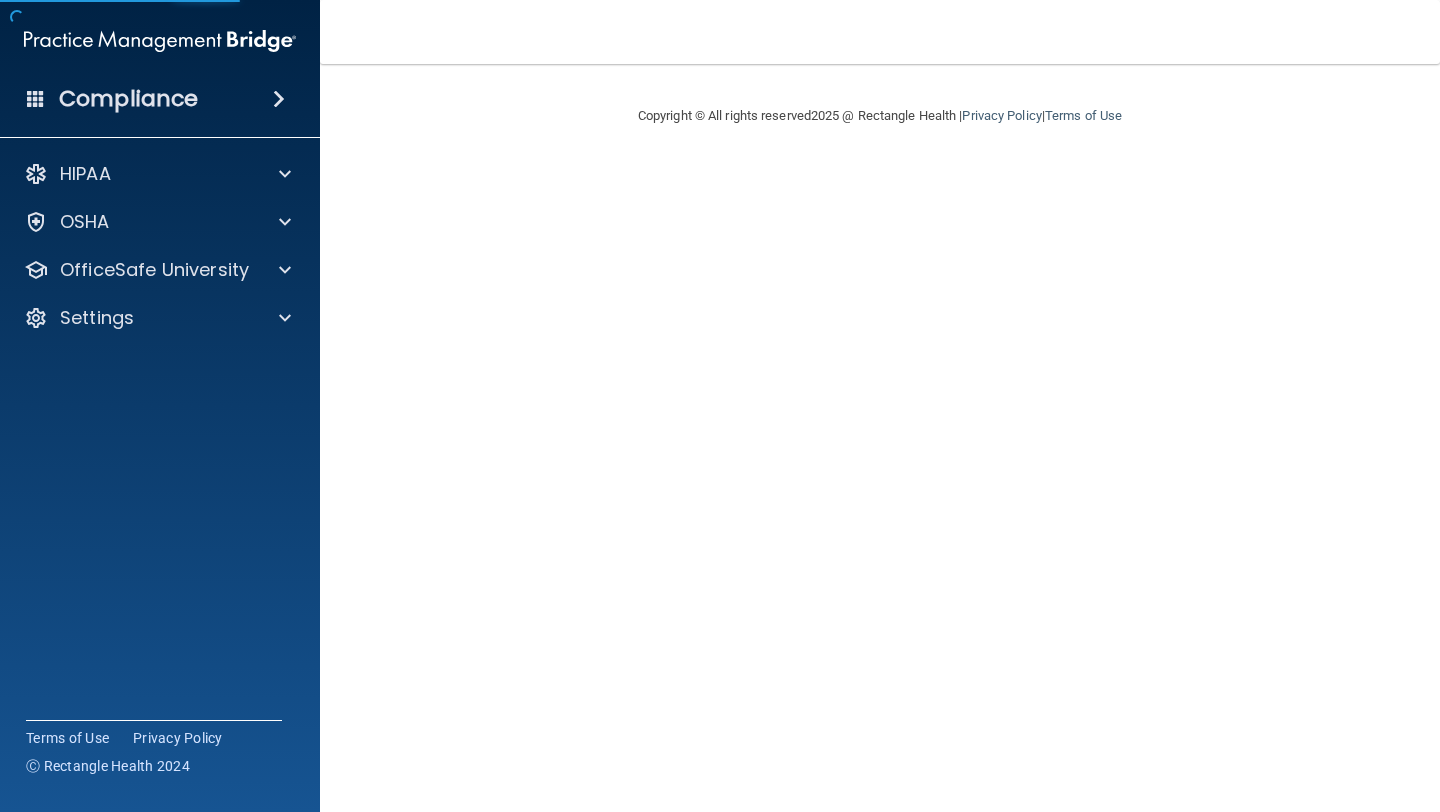 scroll, scrollTop: 0, scrollLeft: 0, axis: both 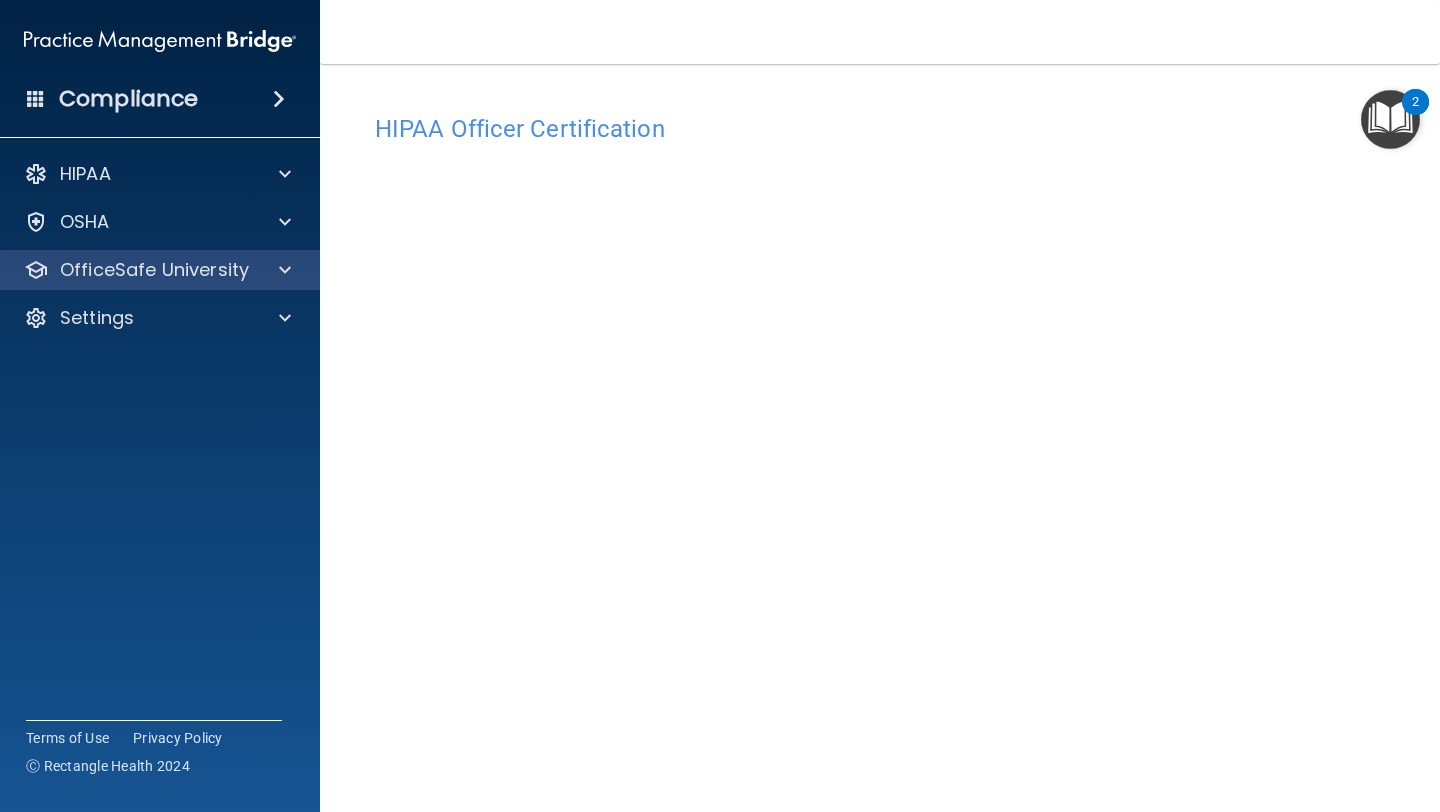click on "OfficeSafe University" at bounding box center (160, 270) 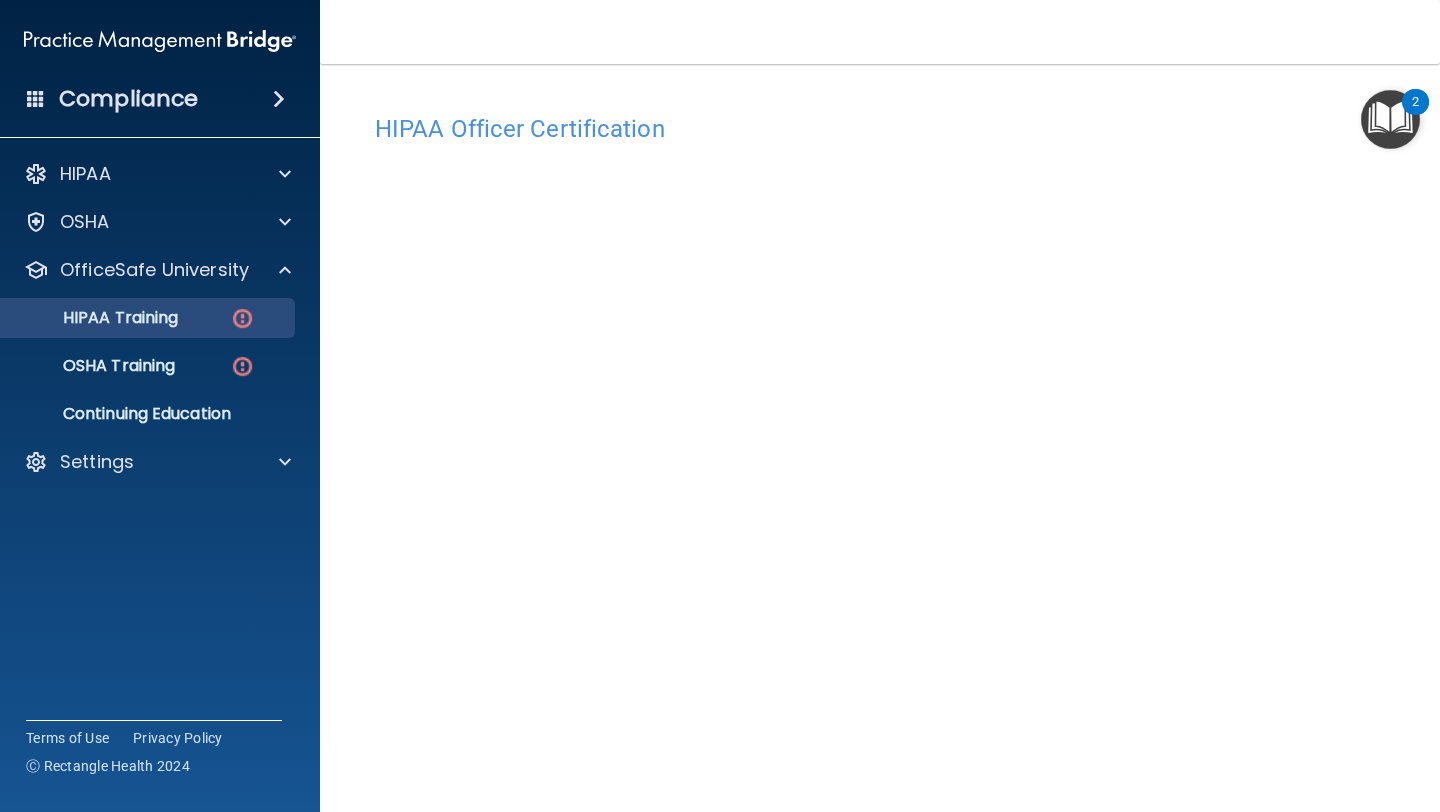 click on "HIPAA Training" at bounding box center [149, 318] 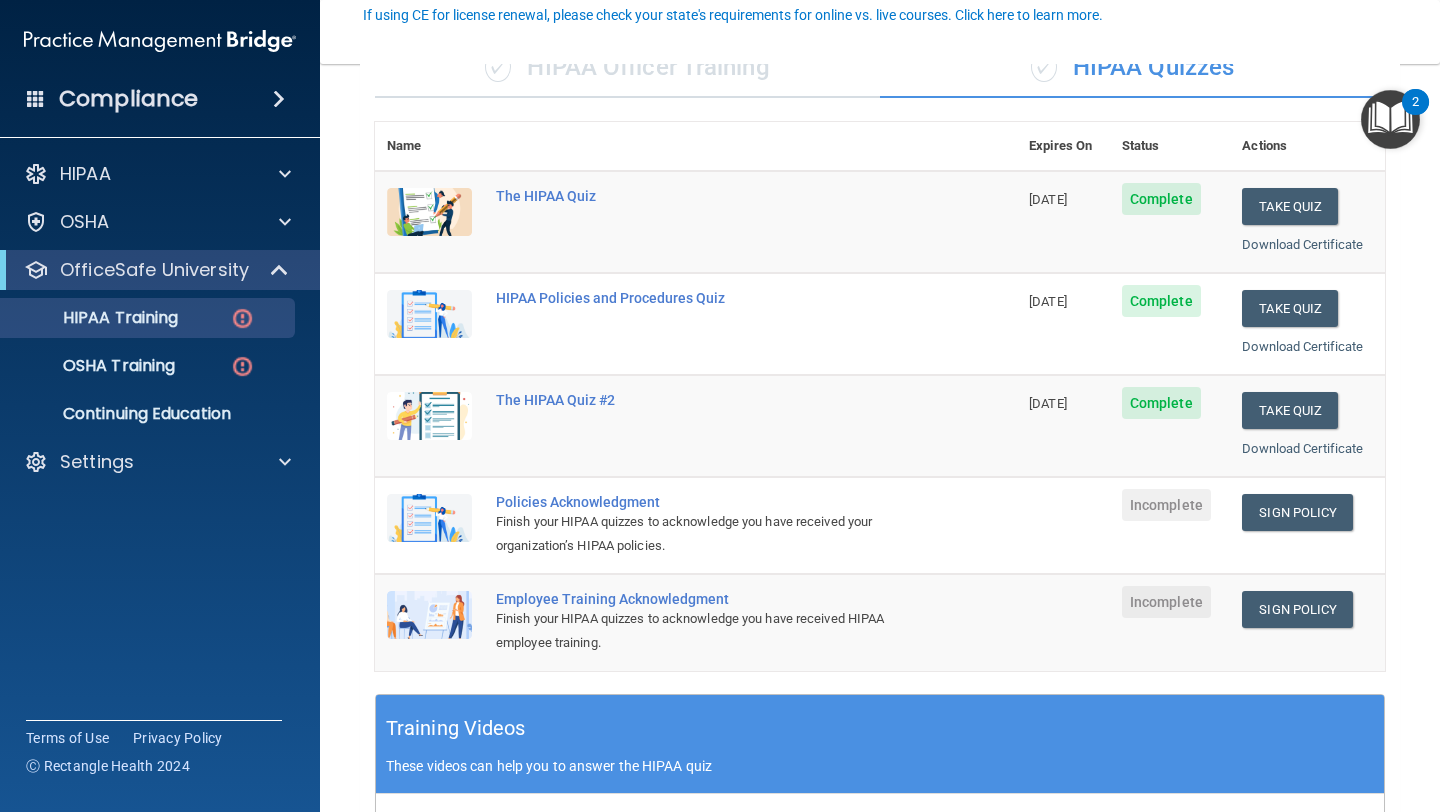 scroll, scrollTop: 219, scrollLeft: 0, axis: vertical 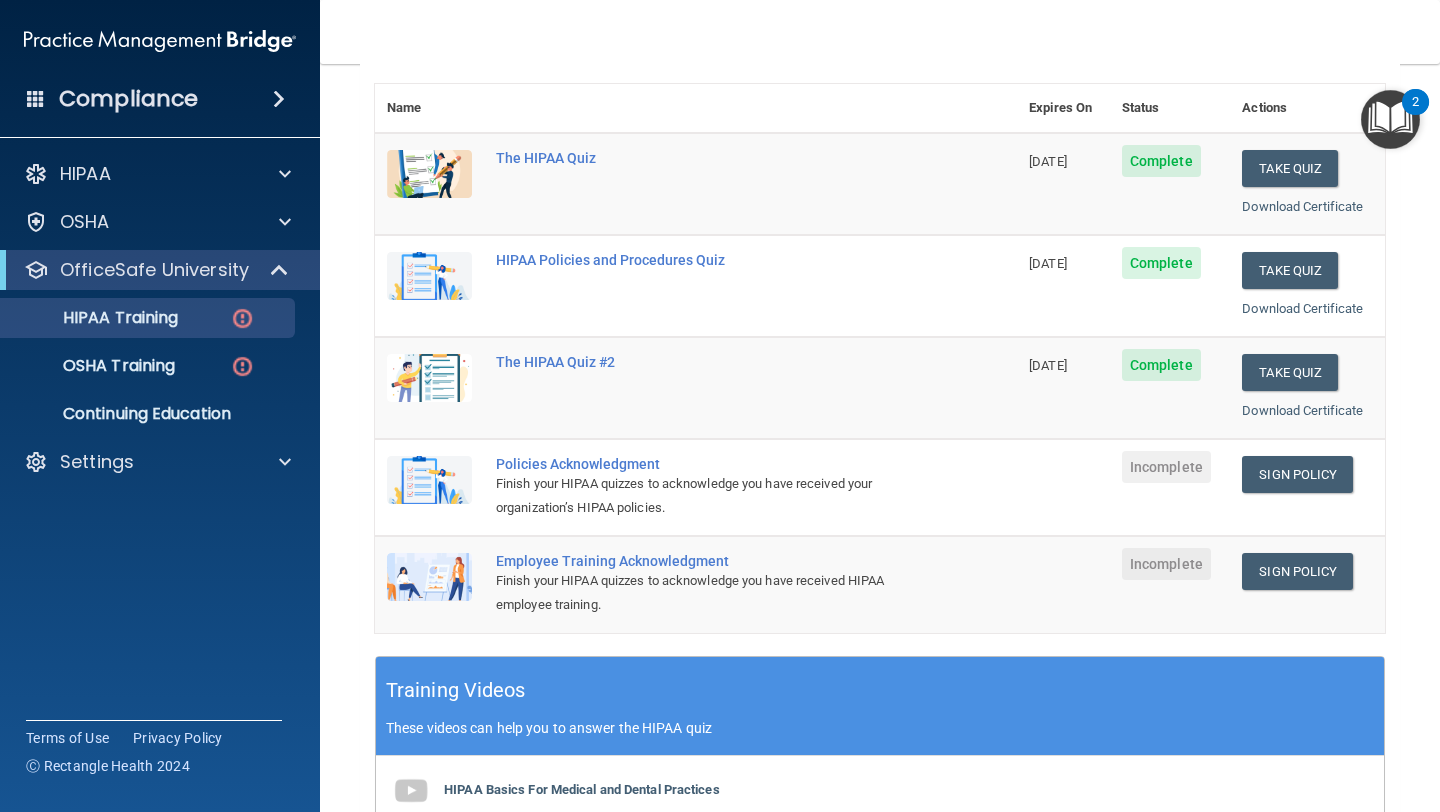 click on "Sign Policy       Sign Policy       Download Policy" at bounding box center (1307, 487) 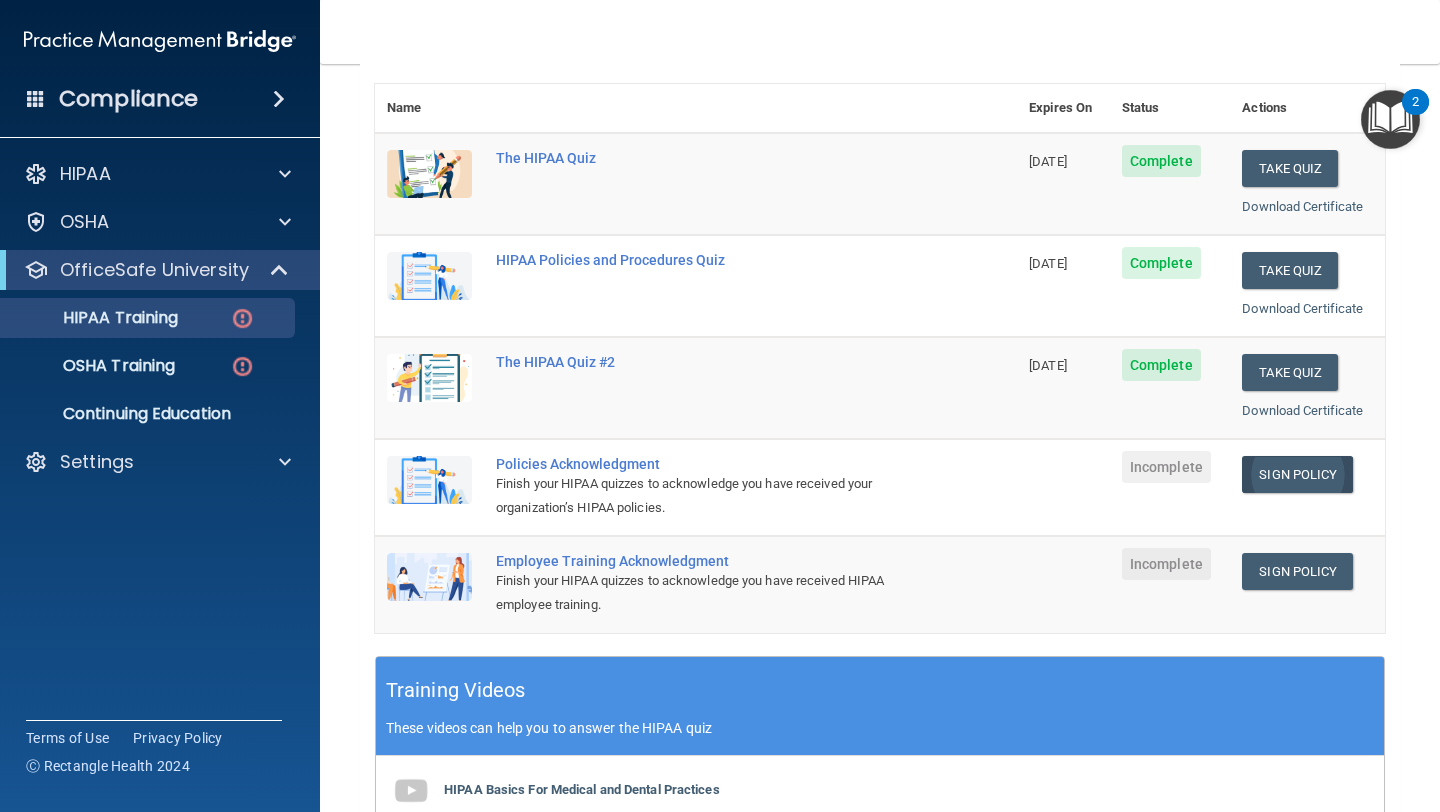 click on "Sign Policy" at bounding box center [1297, 474] 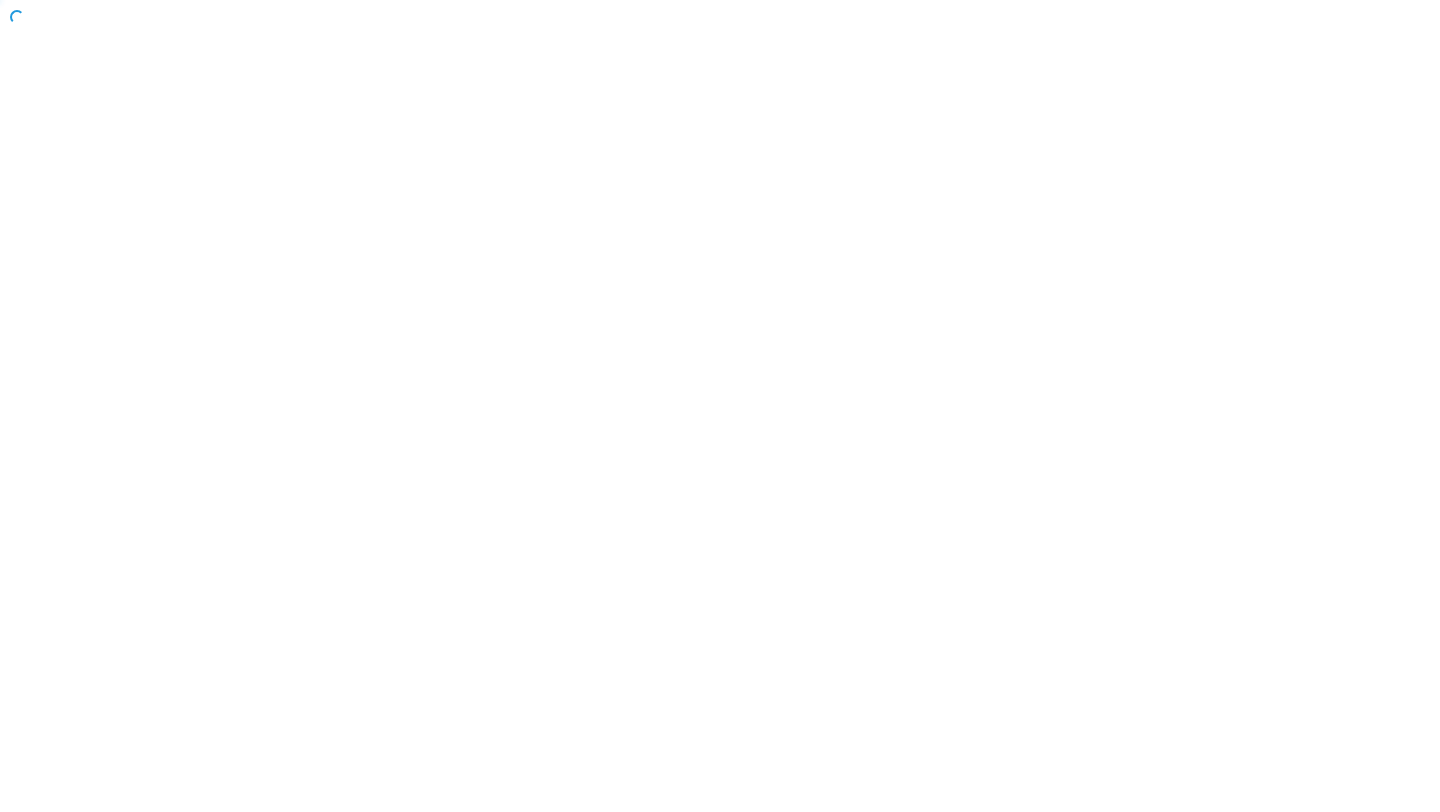 scroll, scrollTop: 0, scrollLeft: 0, axis: both 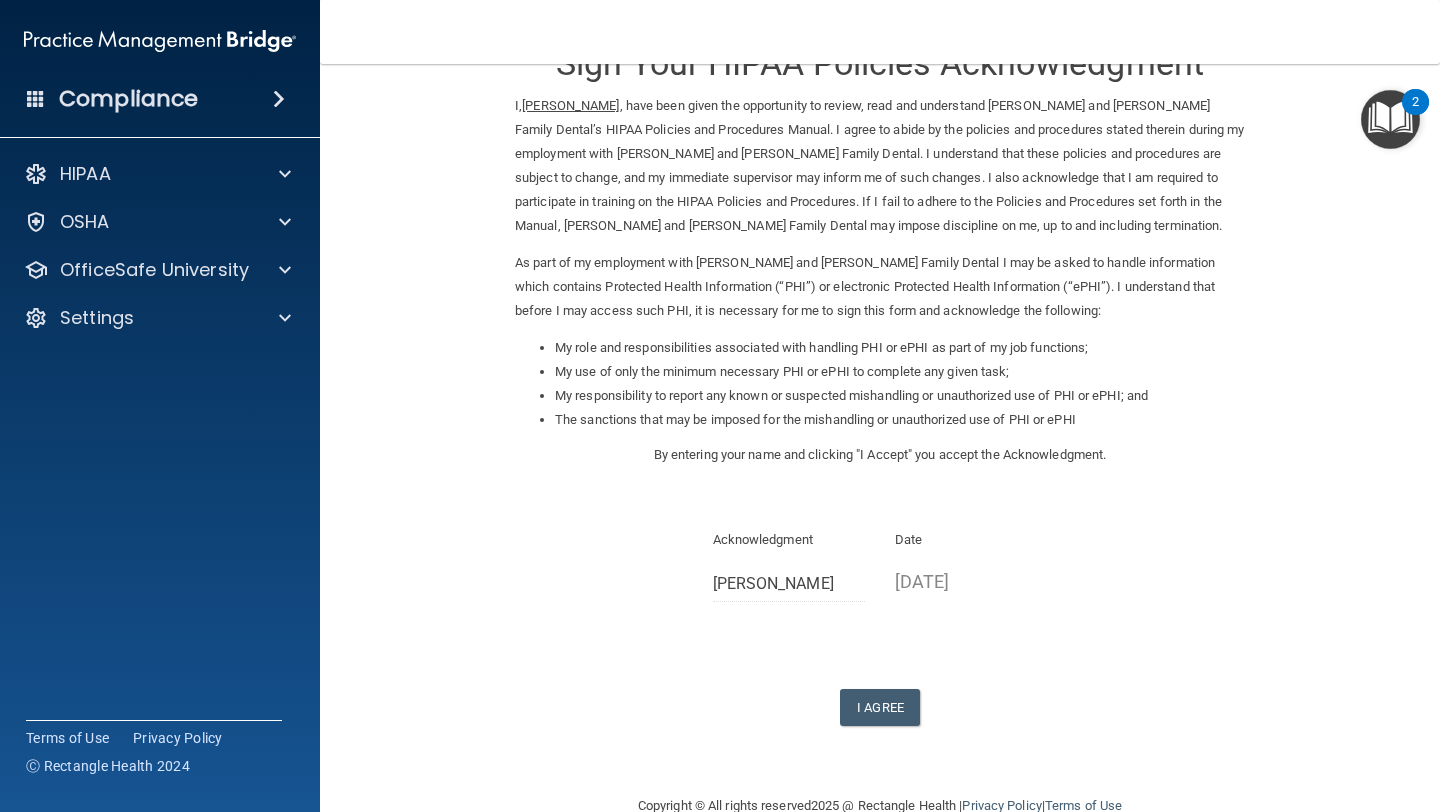 click on "Sign Your HIPAA Policies Acknowledgment           I,  Sam Rudichar , have been given the opportunity to review, read and understand Davis and Parker Family Dental’s HIPAA Policies and Procedures Manual. I agree to abide by the policies and procedures stated therein during my employment with Davis and Parker Family Dental. I understand that these policies and procedures are subject to change, and my immediate supervisor may inform me of such changes. I also acknowledge that I am required to participate in training on the HIPAA Policies and Procedures. If I fail to adhere to the Policies and Procedures set forth in the Manual, Davis and Parker Family Dental may impose discipline on me, up to and including termination.              My role and responsibilities associated with handling PHI or ePHI as part of my job functions;   My use of only the minimum necessary PHI or ePHI to complete any given task;   My responsibility to report any known or suspected mishandling or unauthorized use of PHI or ePHI; and" at bounding box center [880, 374] 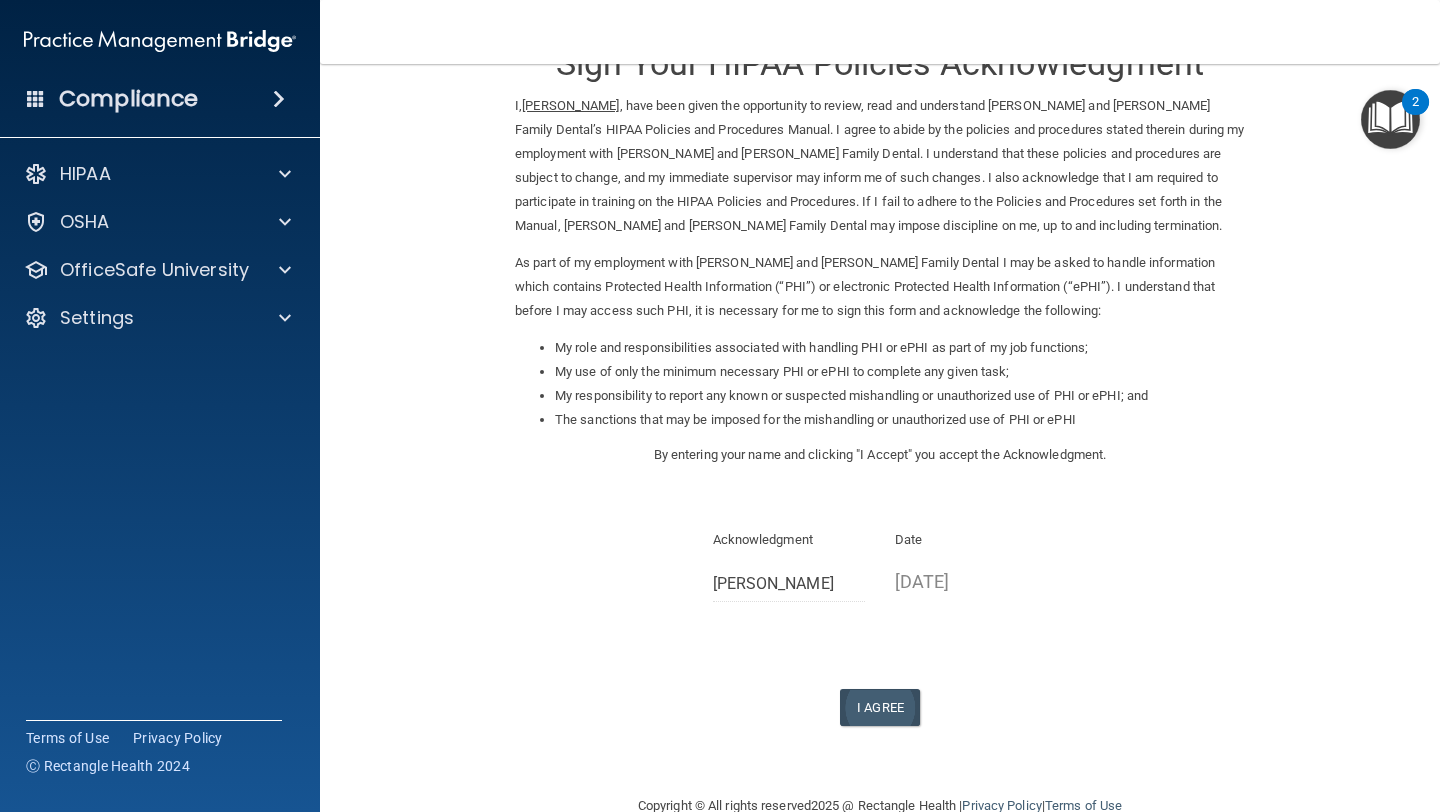 click on "I Agree" at bounding box center (880, 707) 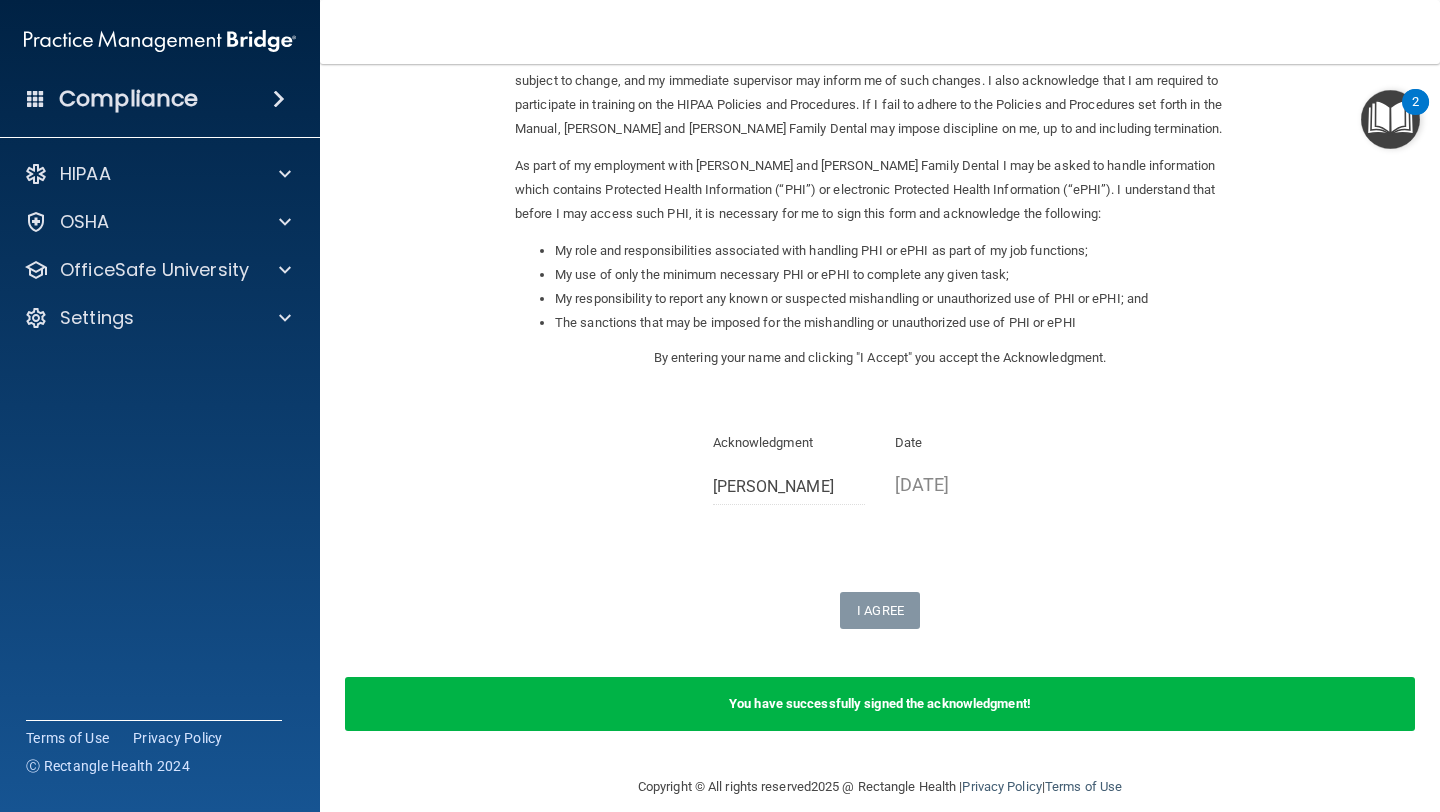scroll, scrollTop: 158, scrollLeft: 0, axis: vertical 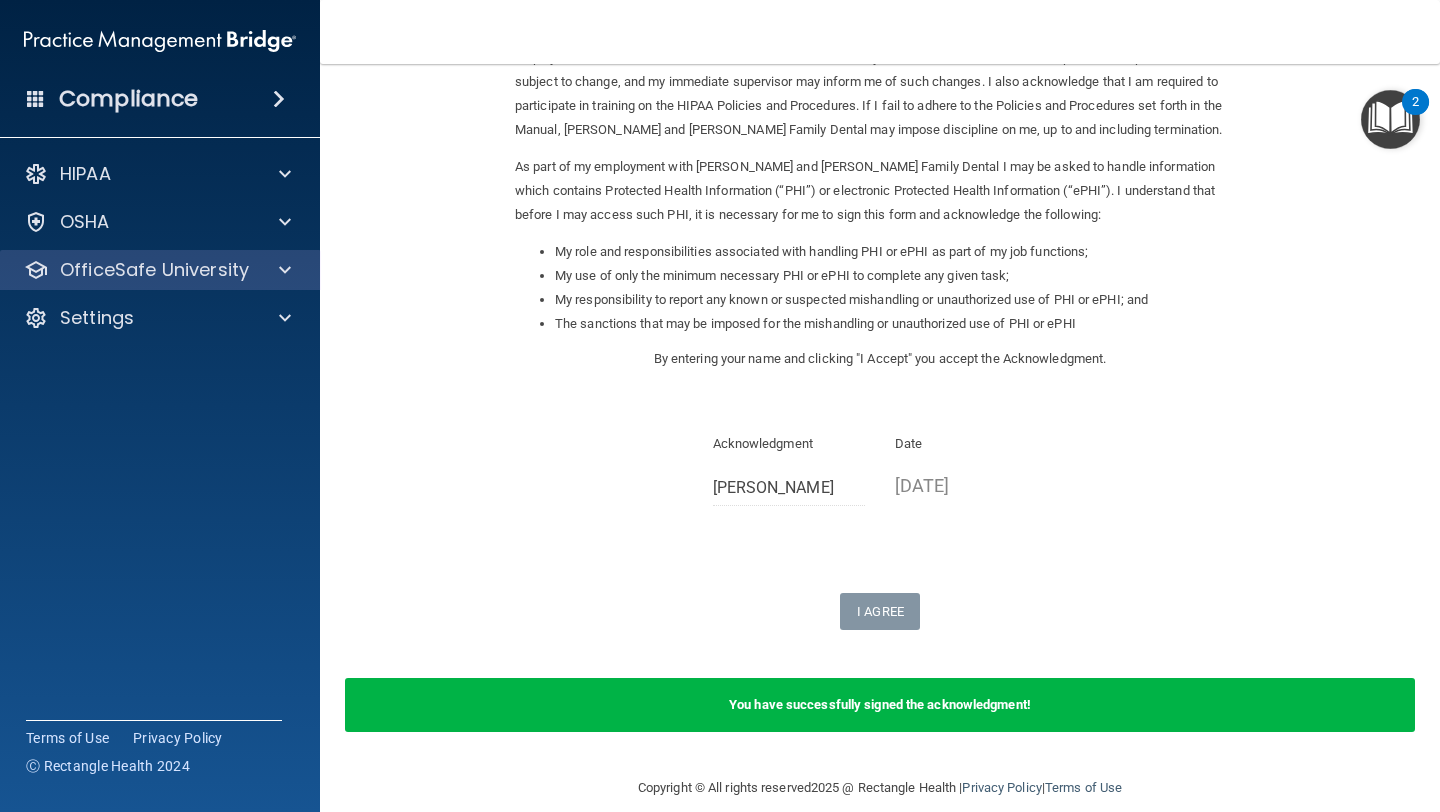 click at bounding box center [285, 270] 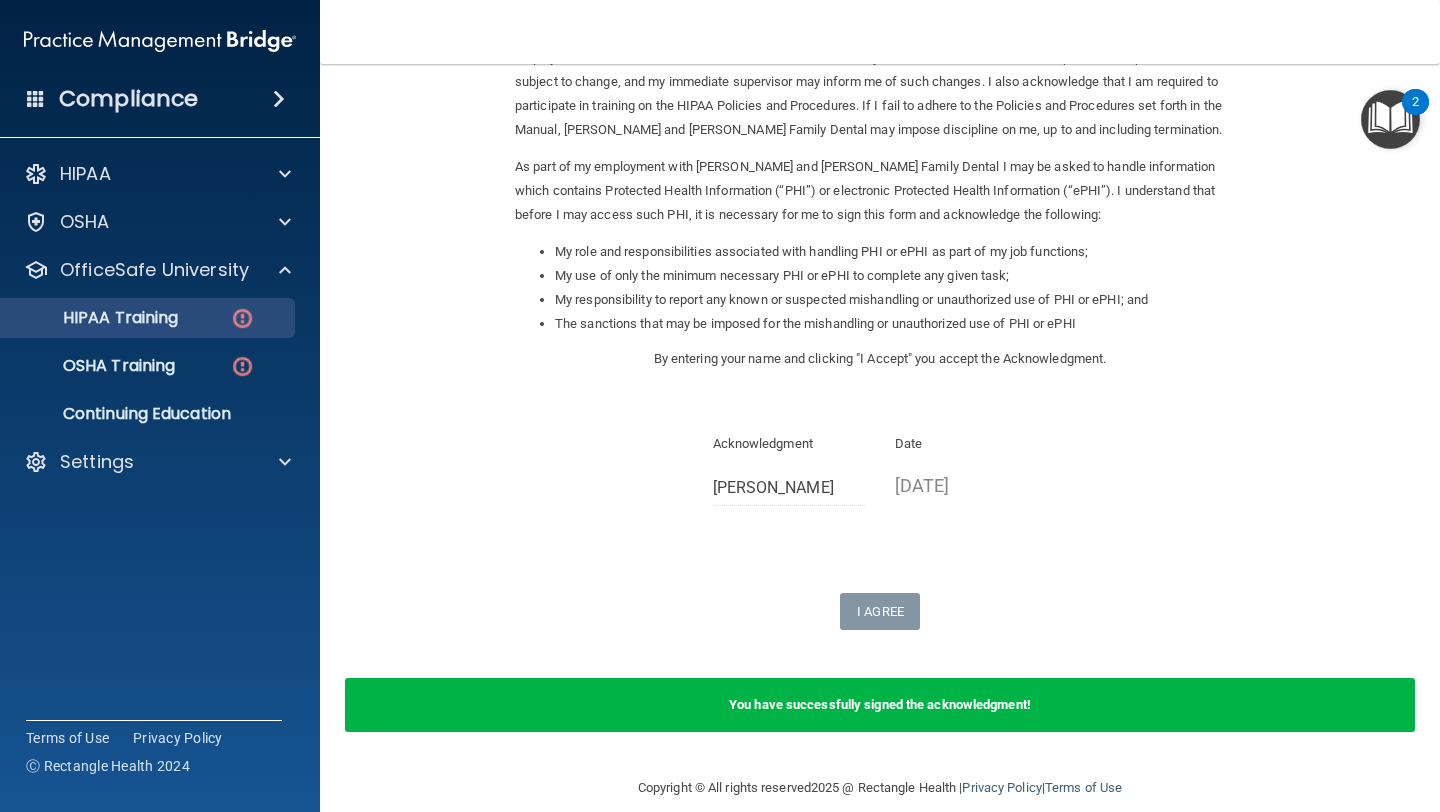 click on "HIPAA Training" at bounding box center [149, 318] 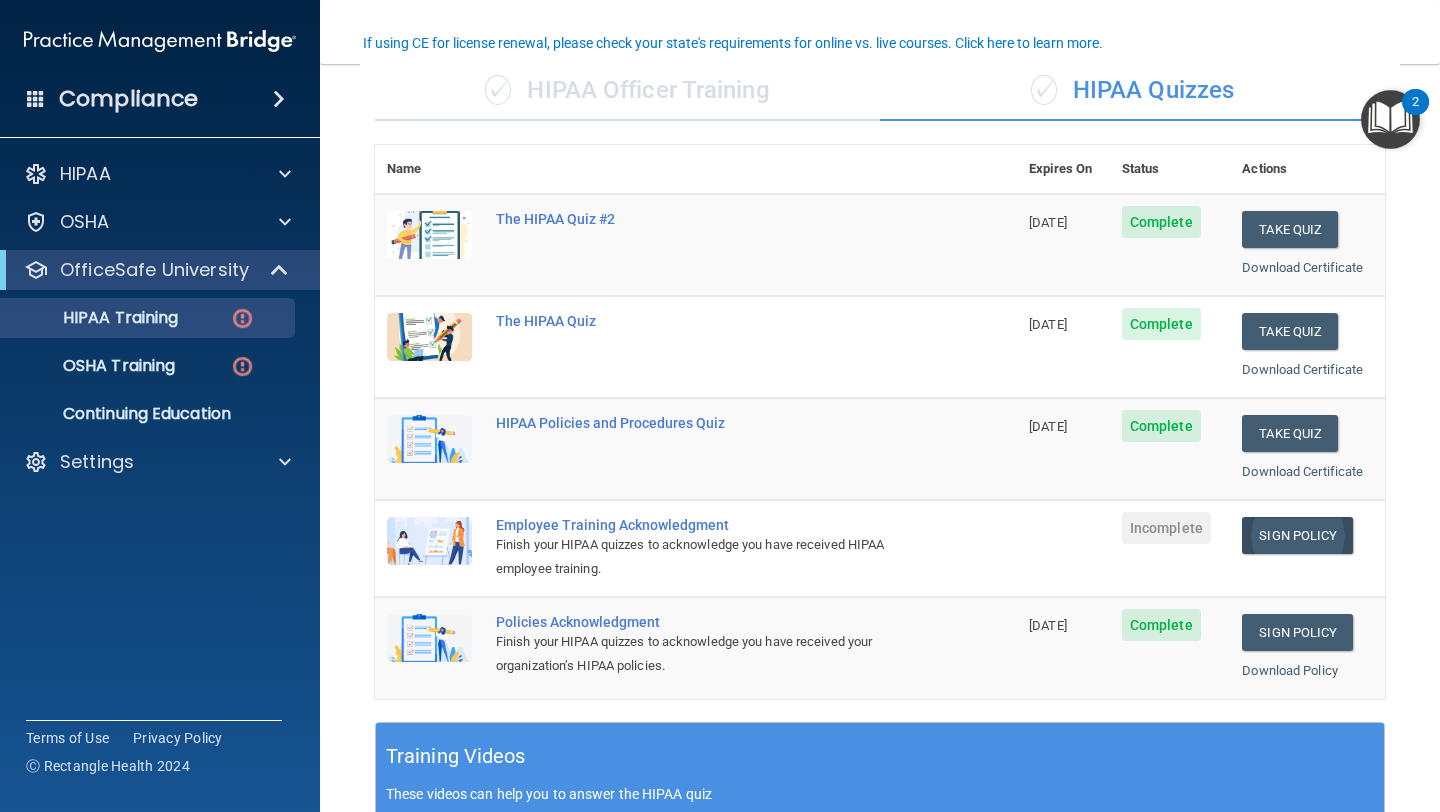 click on "Sign Policy" at bounding box center [1297, 535] 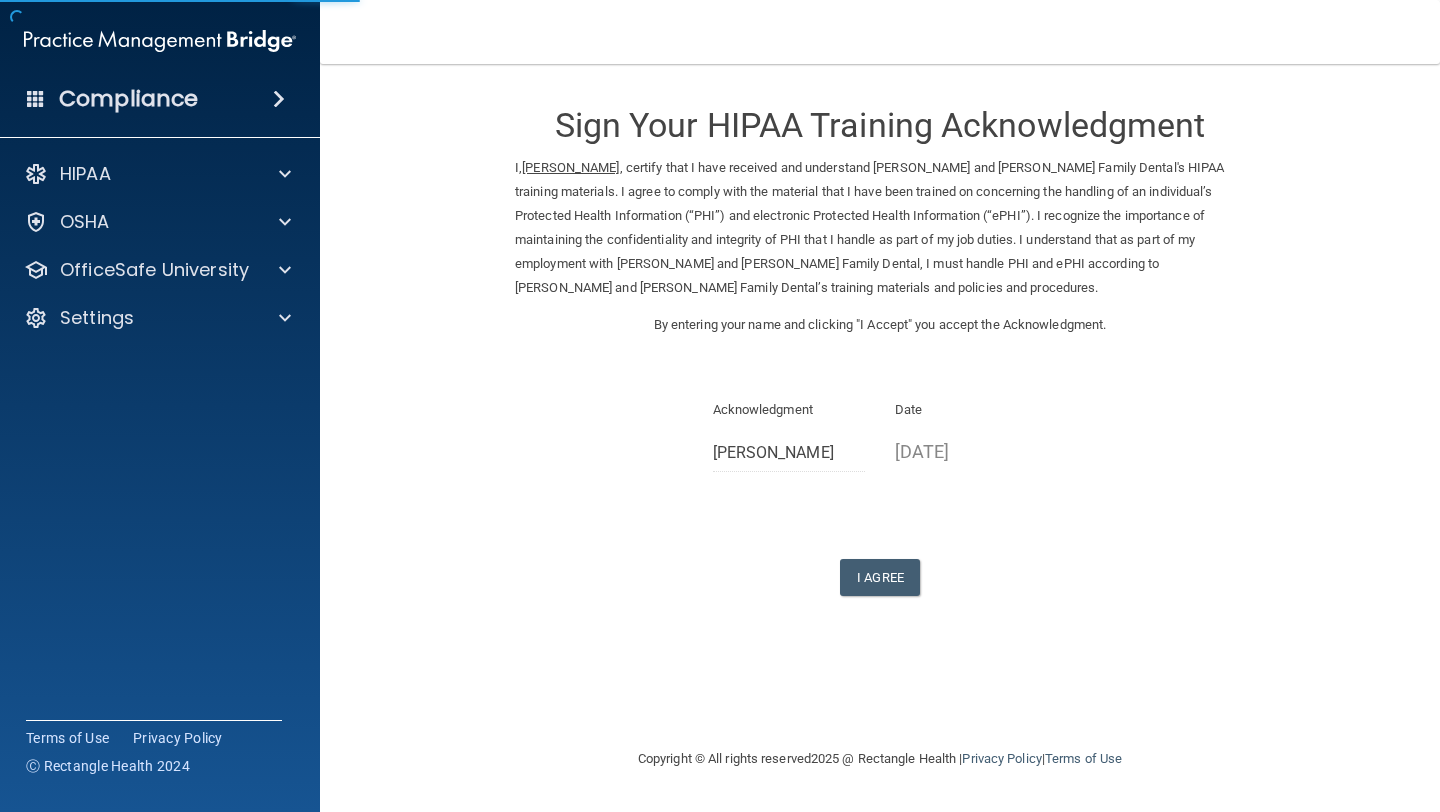 scroll, scrollTop: 0, scrollLeft: 0, axis: both 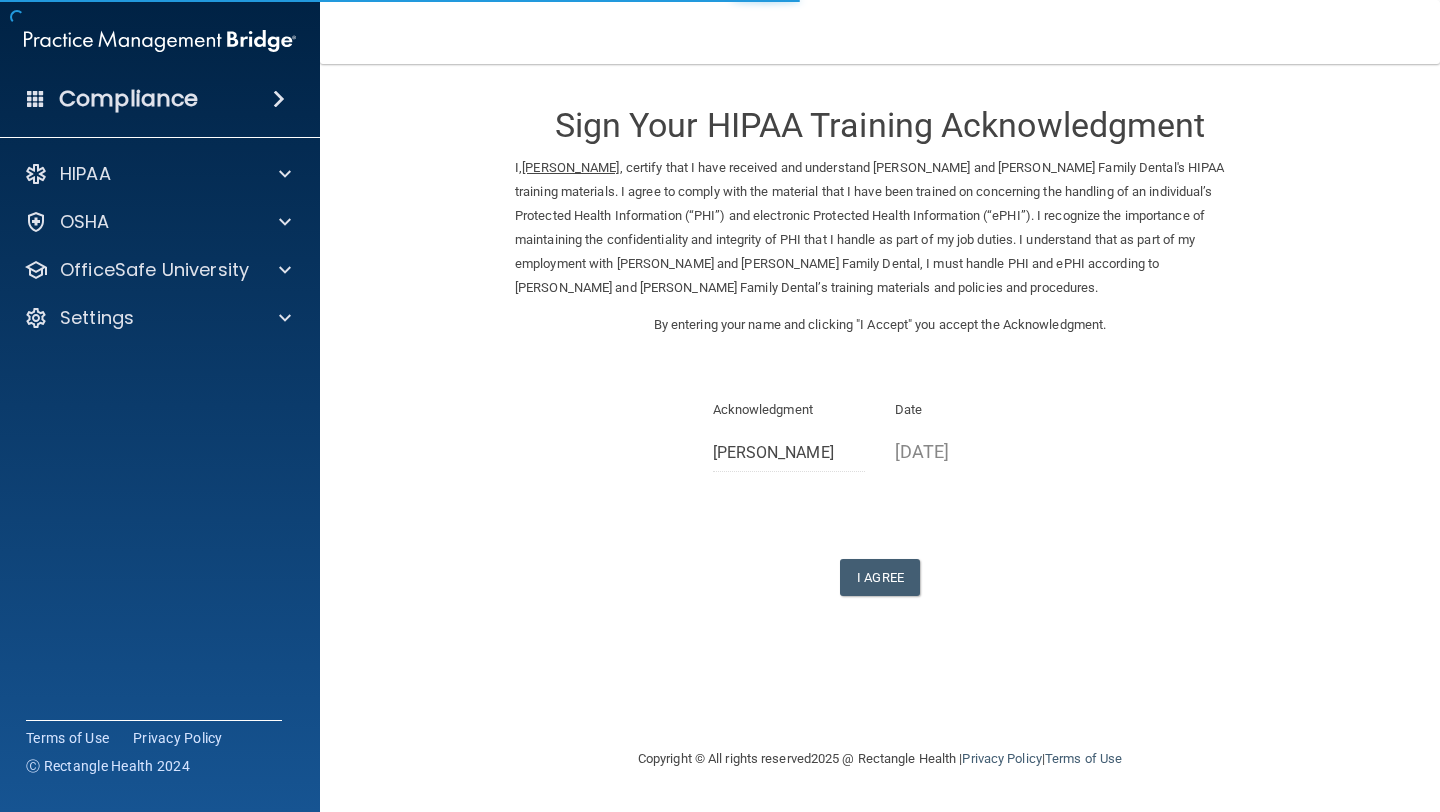 click on "I Agree" at bounding box center (880, 577) 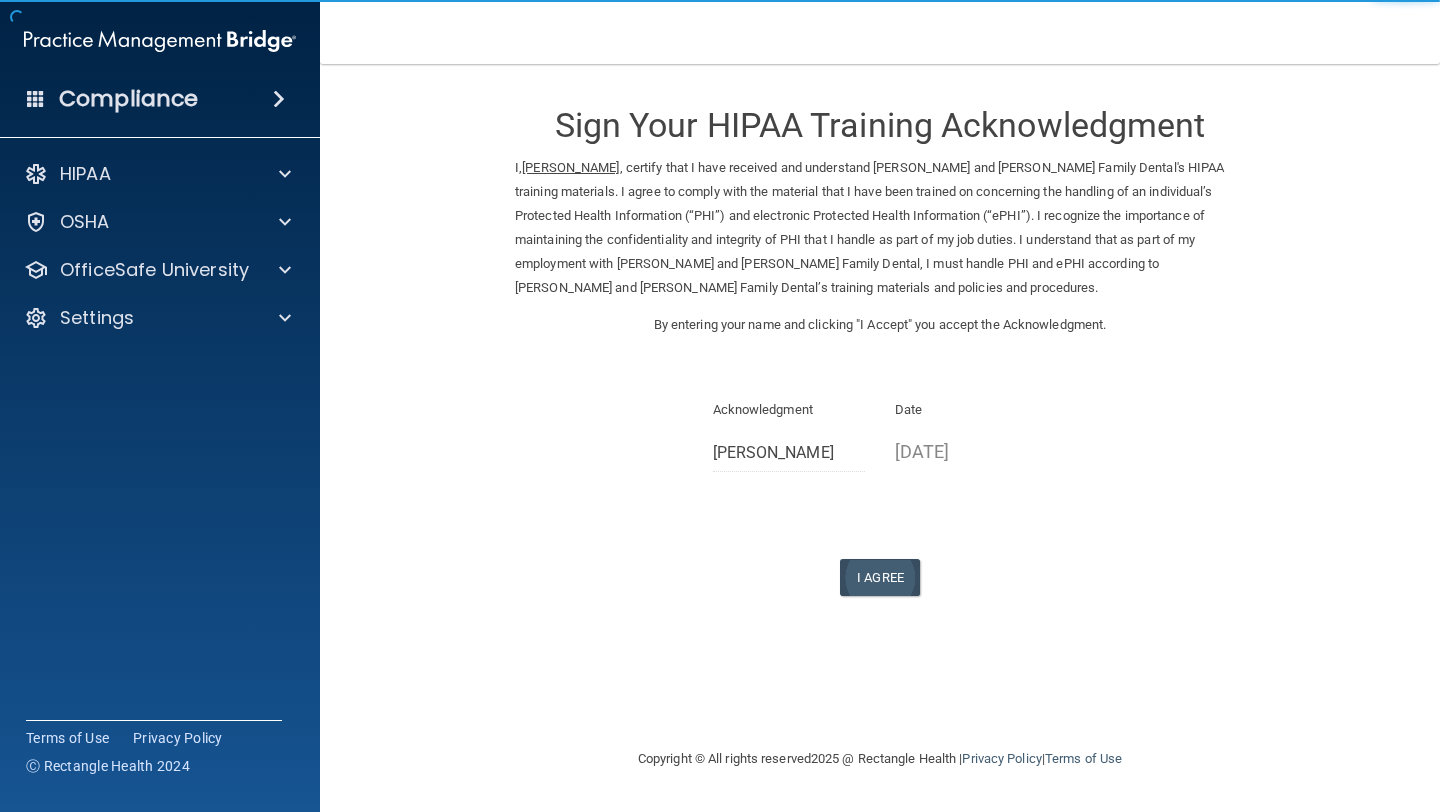 click on "I Agree" at bounding box center (880, 577) 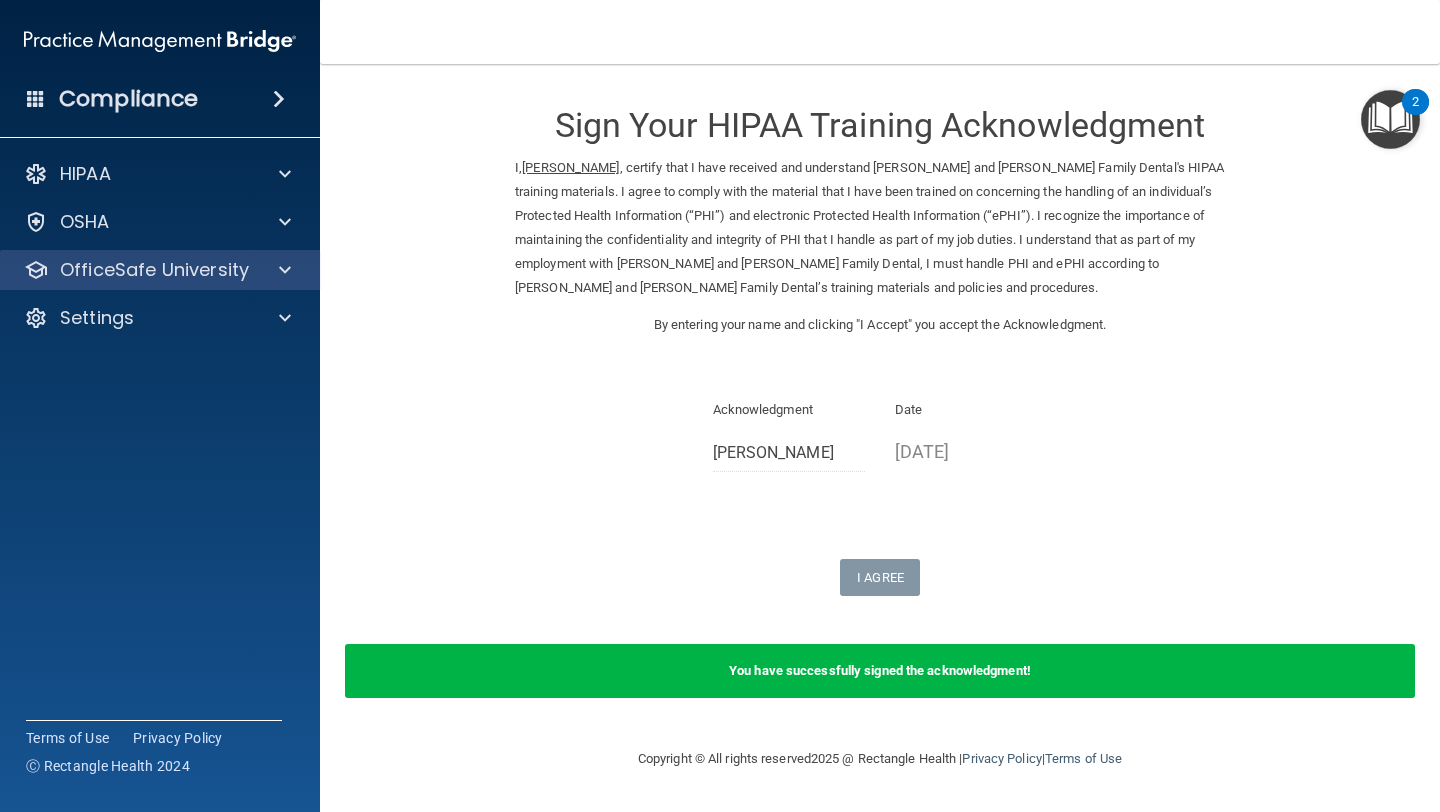 click at bounding box center [282, 270] 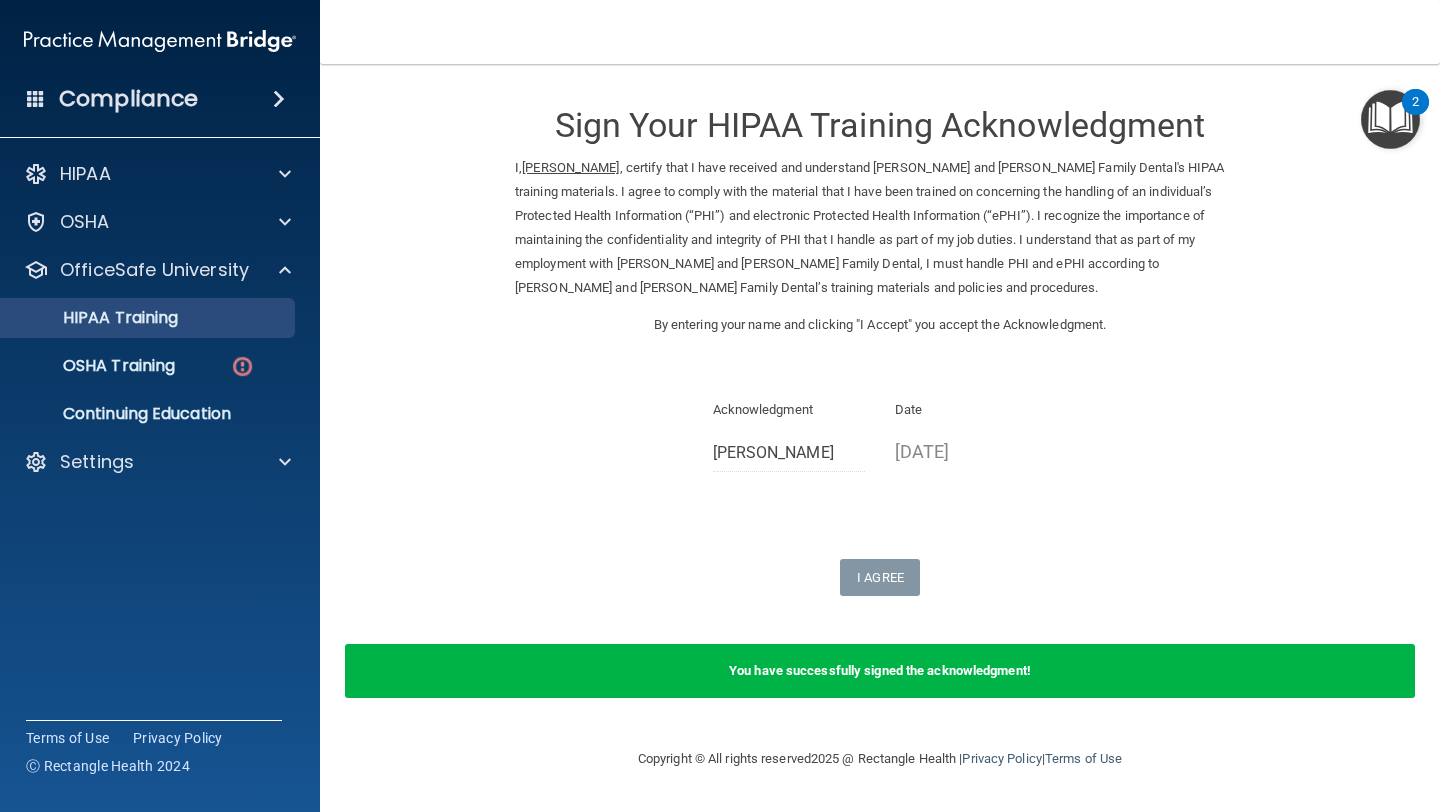click on "HIPAA Training" at bounding box center [149, 318] 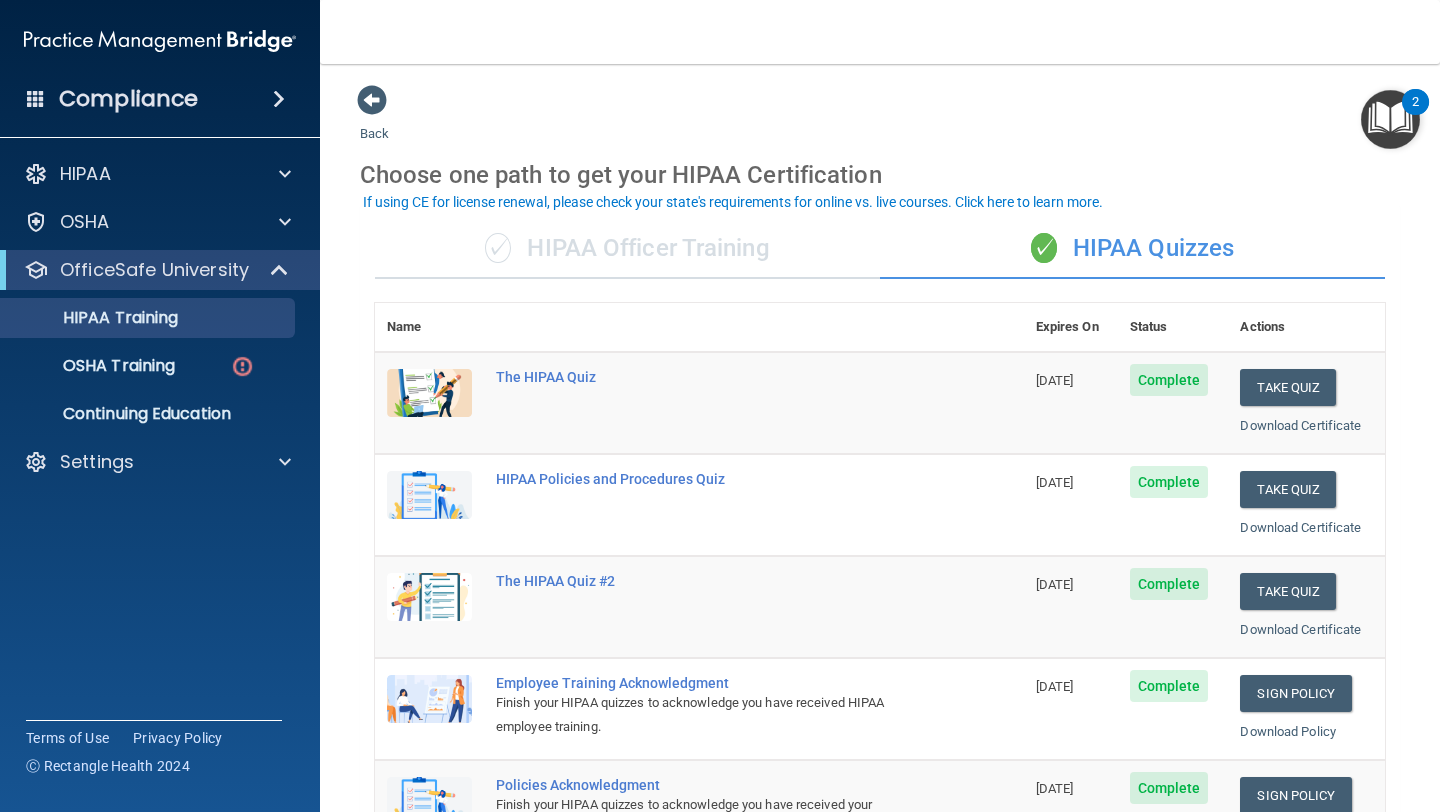 scroll, scrollTop: 0, scrollLeft: 0, axis: both 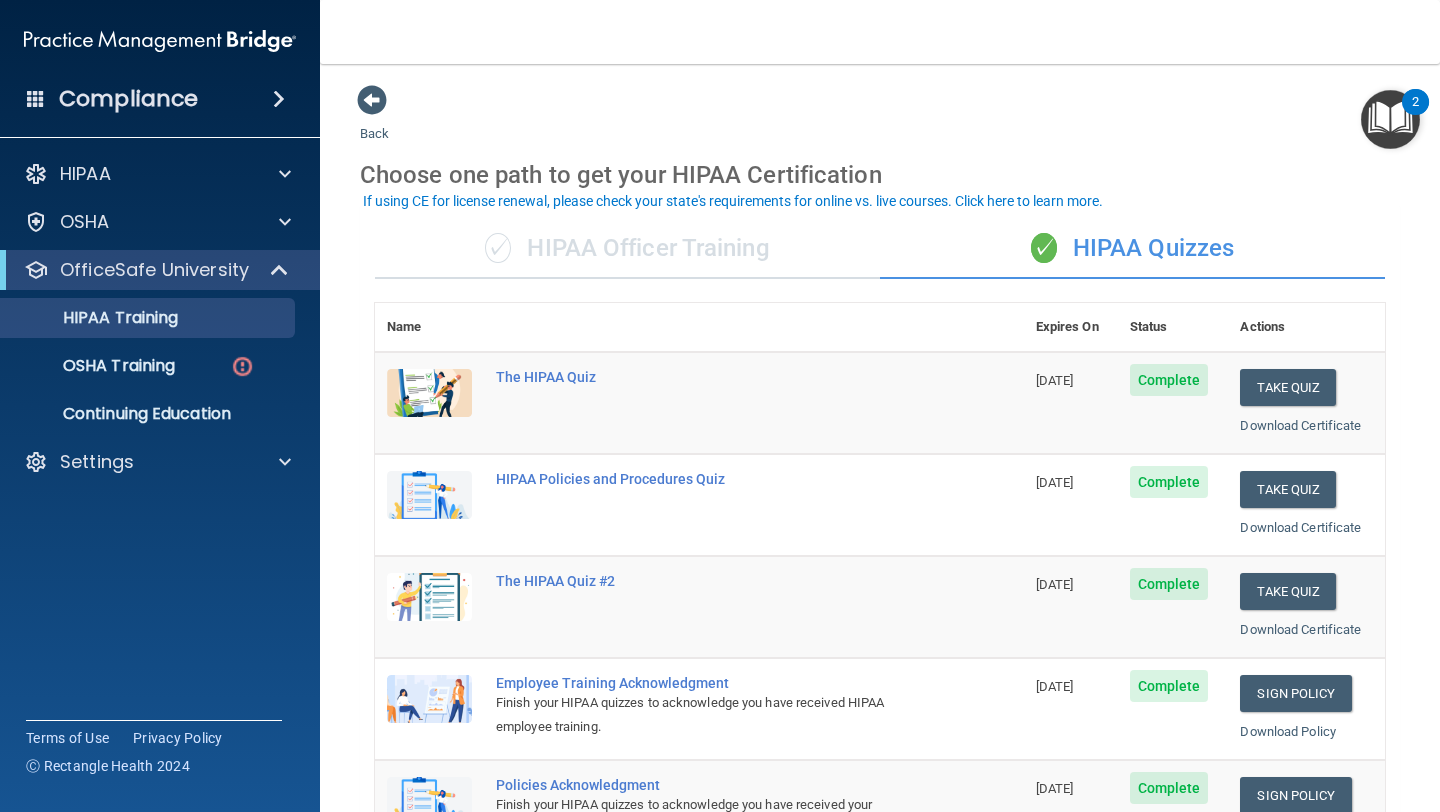 click on "Toggle navigation                                                                                                     [PERSON_NAME]   [EMAIL_ADDRESS][DOMAIN_NAME]                            Manage My Enterprise              [PERSON_NAME] and [PERSON_NAME] Family Dental     Manage My Location" at bounding box center [880, 32] 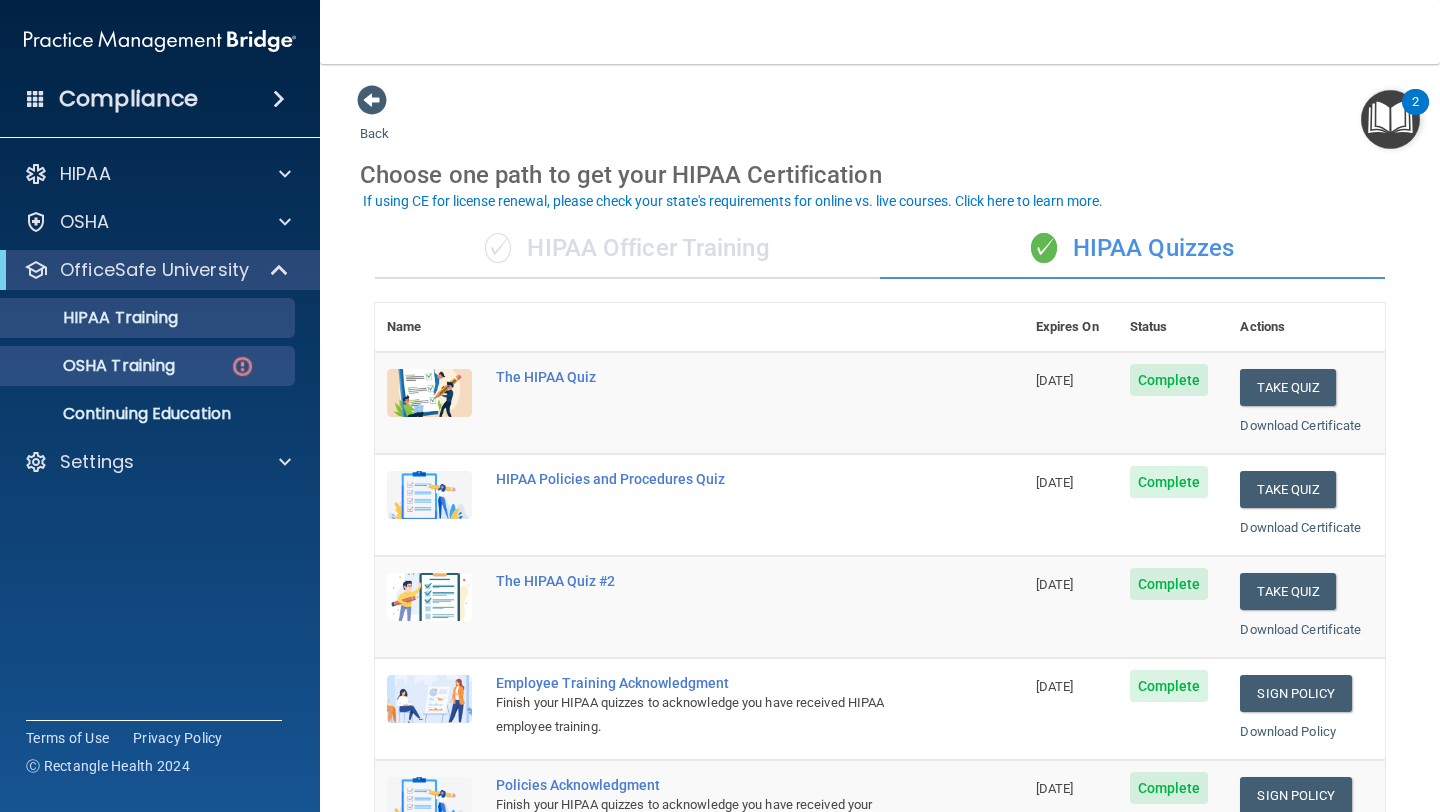 click on "OSHA Training" at bounding box center [149, 366] 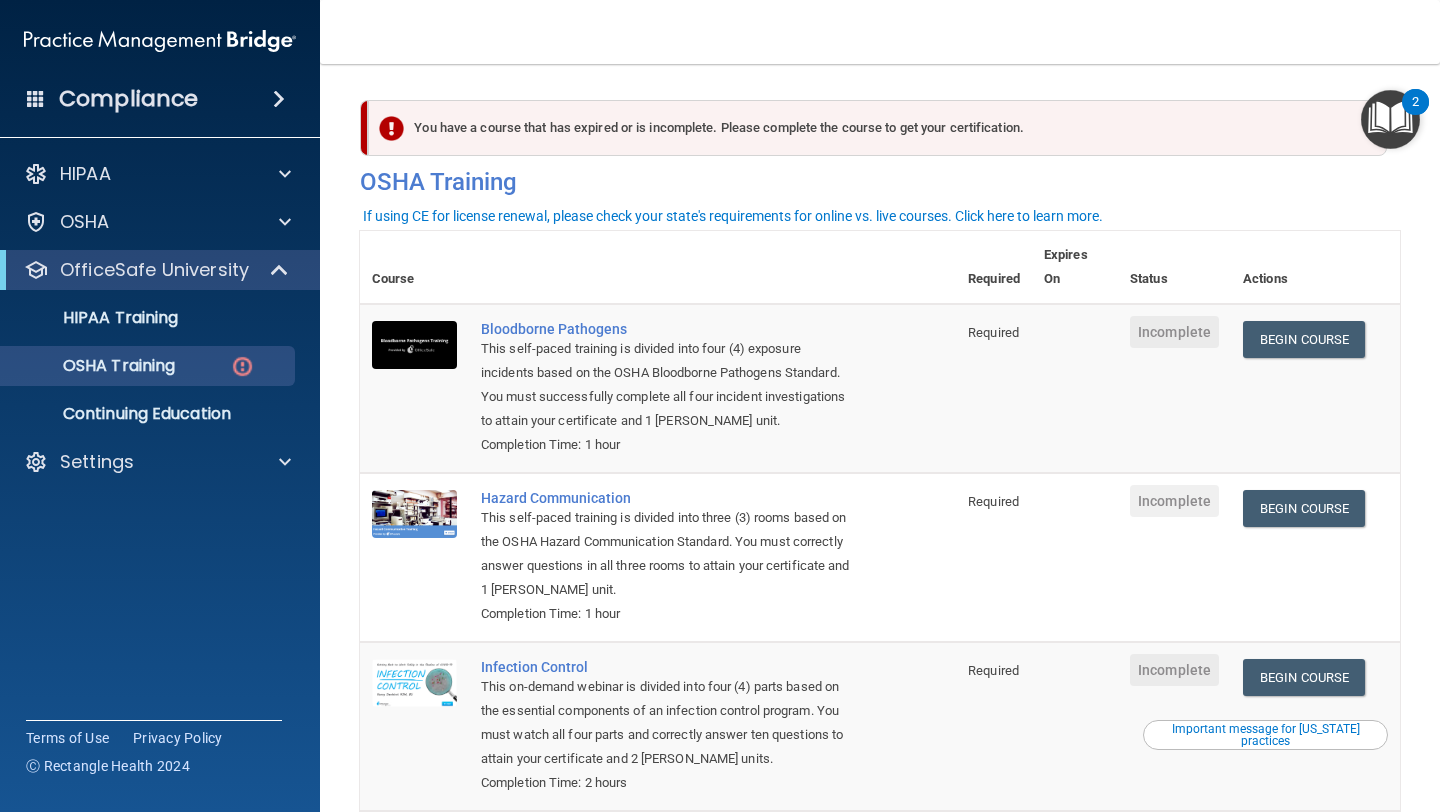 scroll, scrollTop: 0, scrollLeft: 0, axis: both 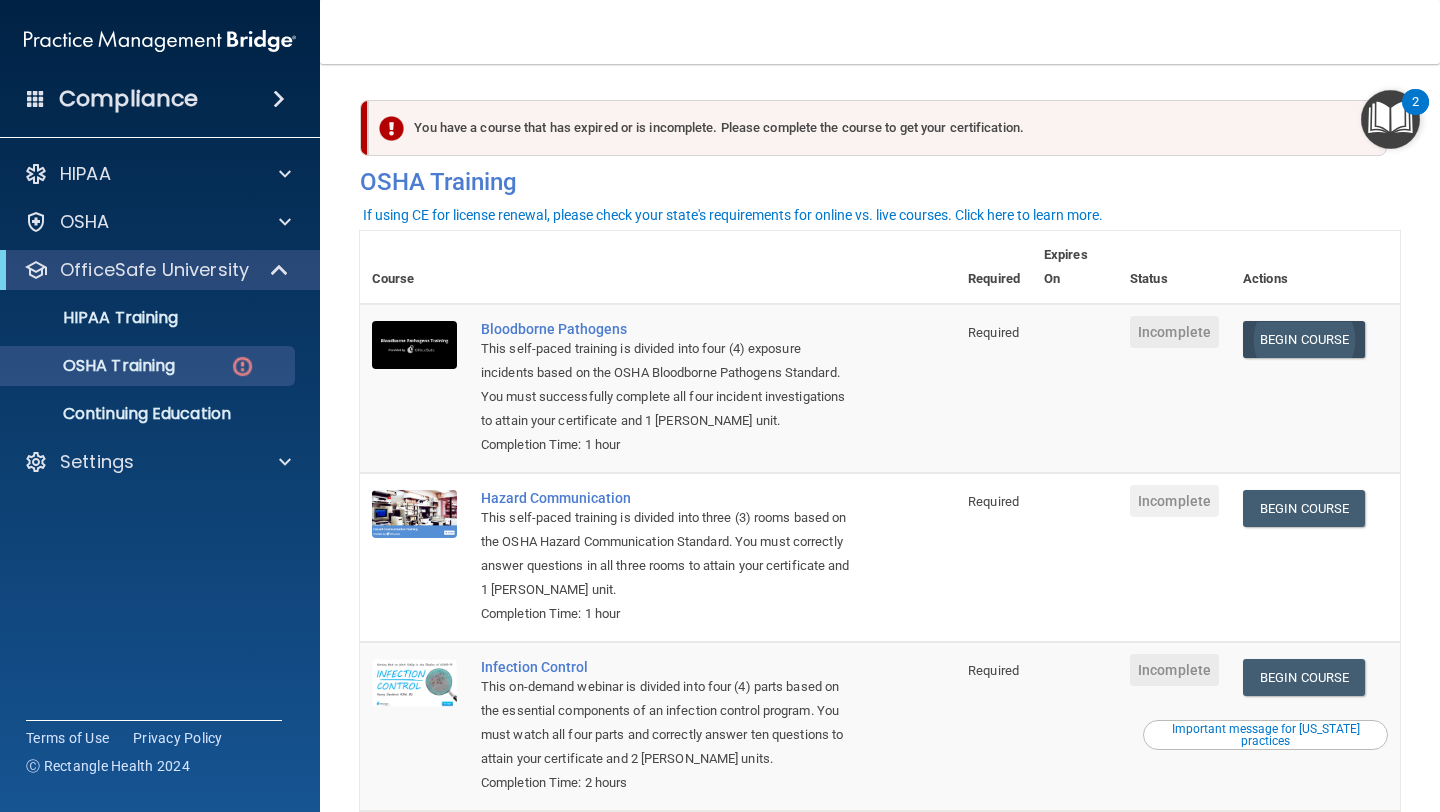click on "Begin Course" at bounding box center (1304, 339) 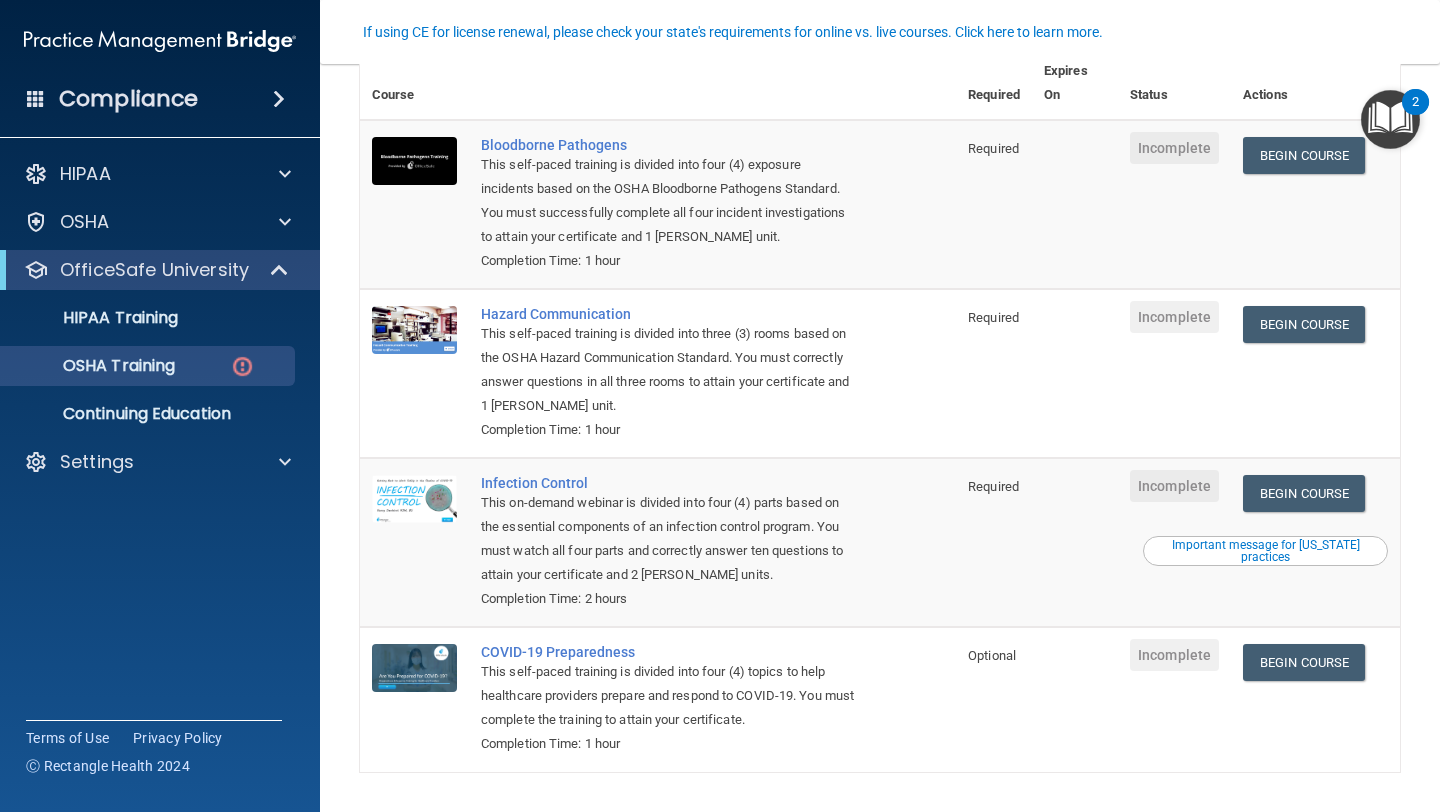 scroll, scrollTop: 198, scrollLeft: 0, axis: vertical 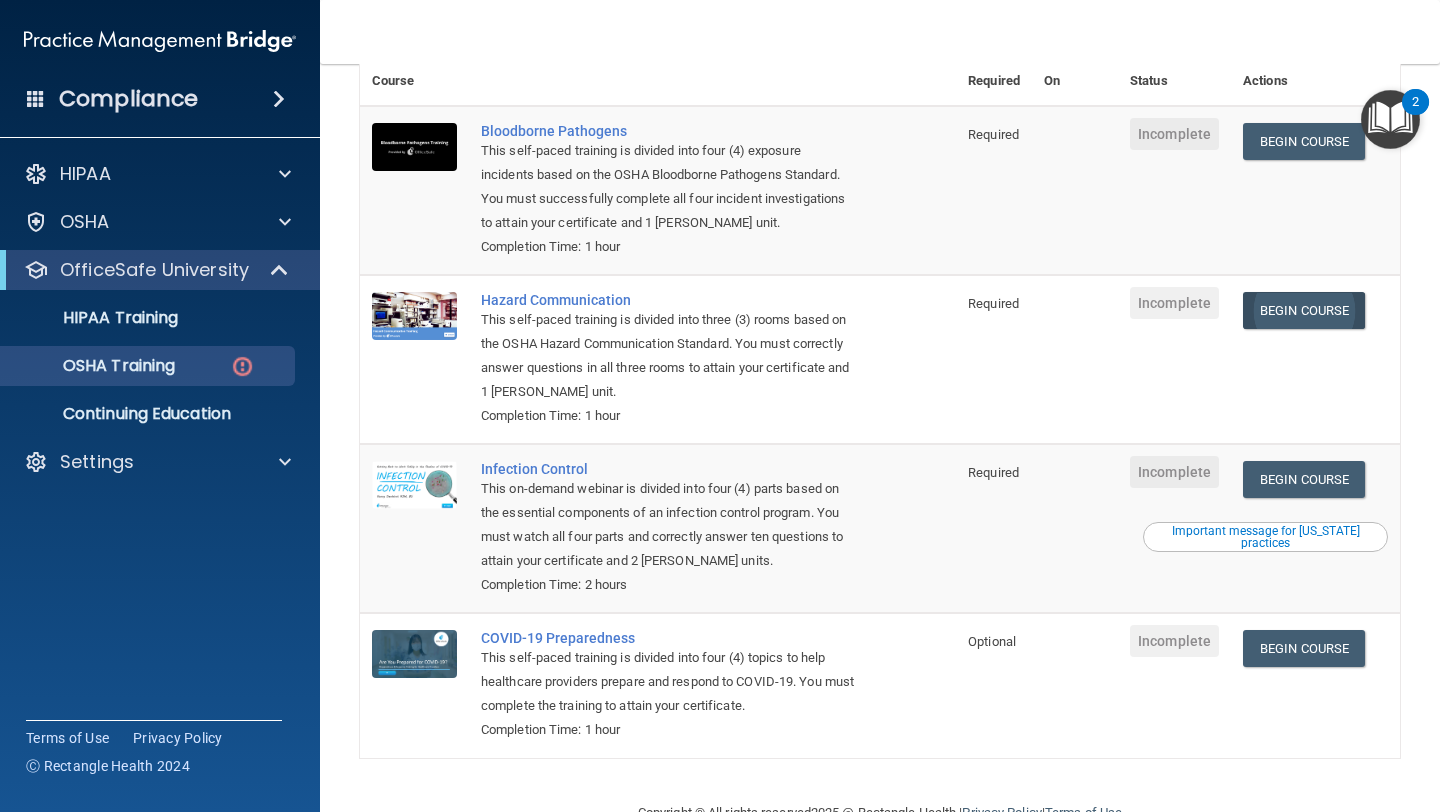click on "Begin Course" at bounding box center [1304, 310] 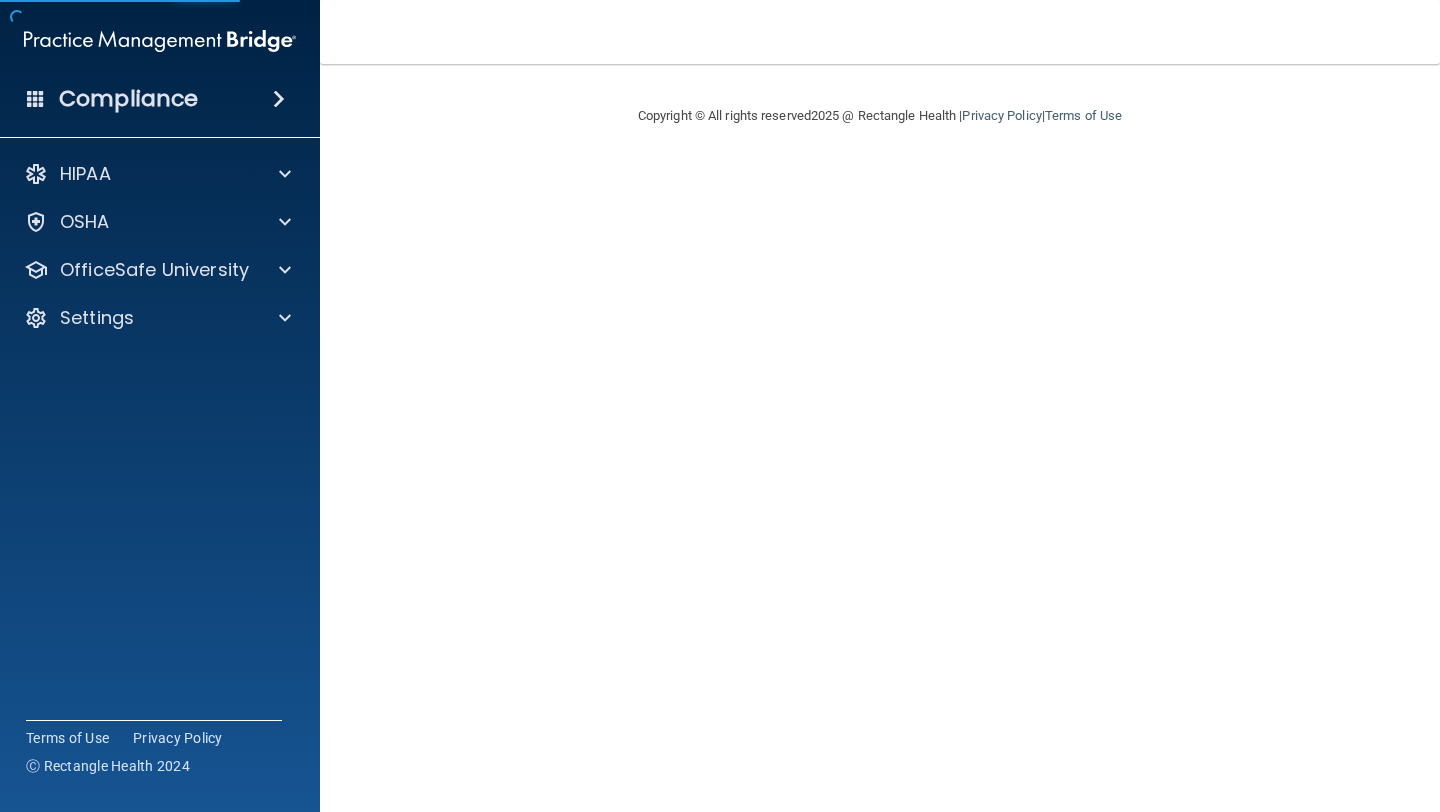 scroll, scrollTop: 0, scrollLeft: 0, axis: both 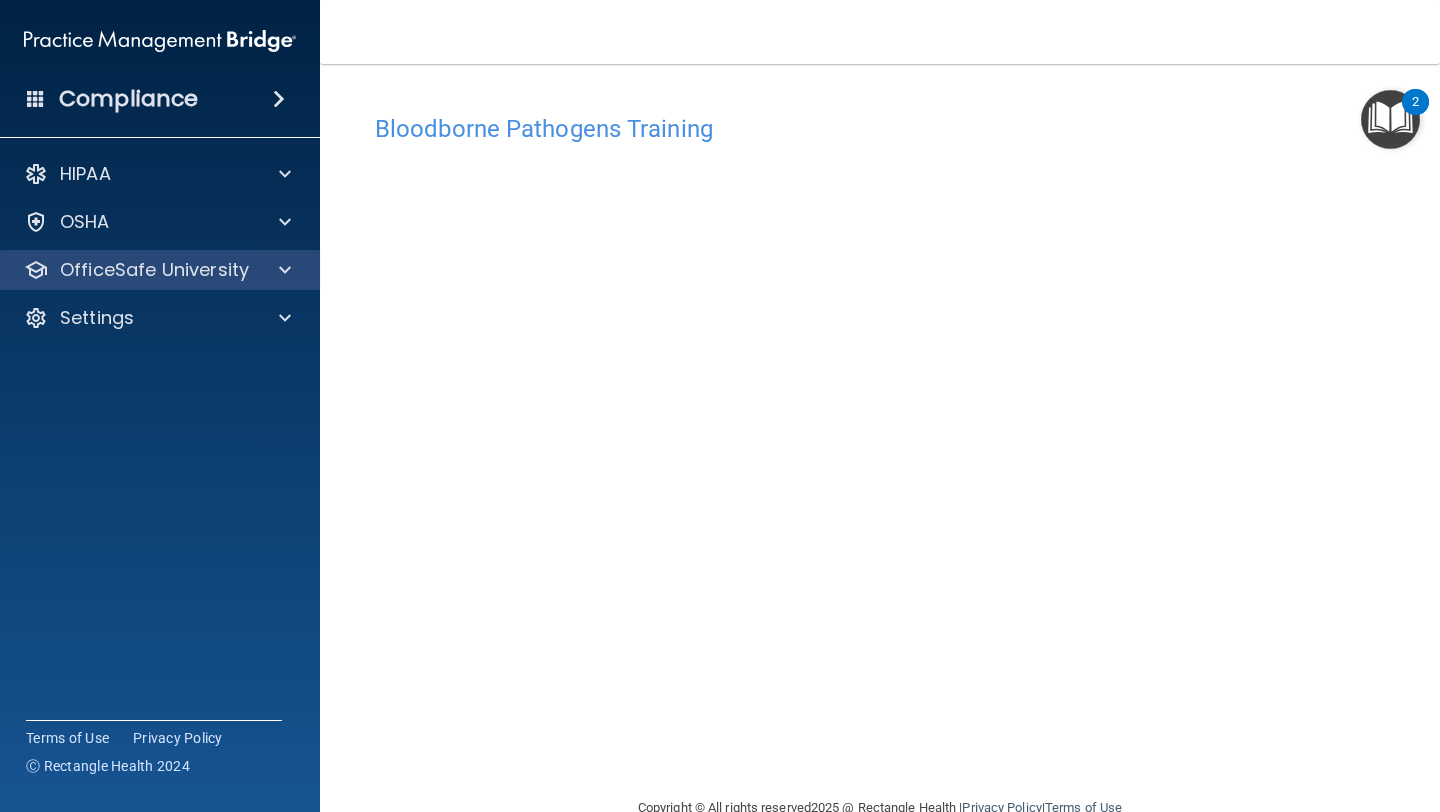 click on "OfficeSafe University" at bounding box center (160, 270) 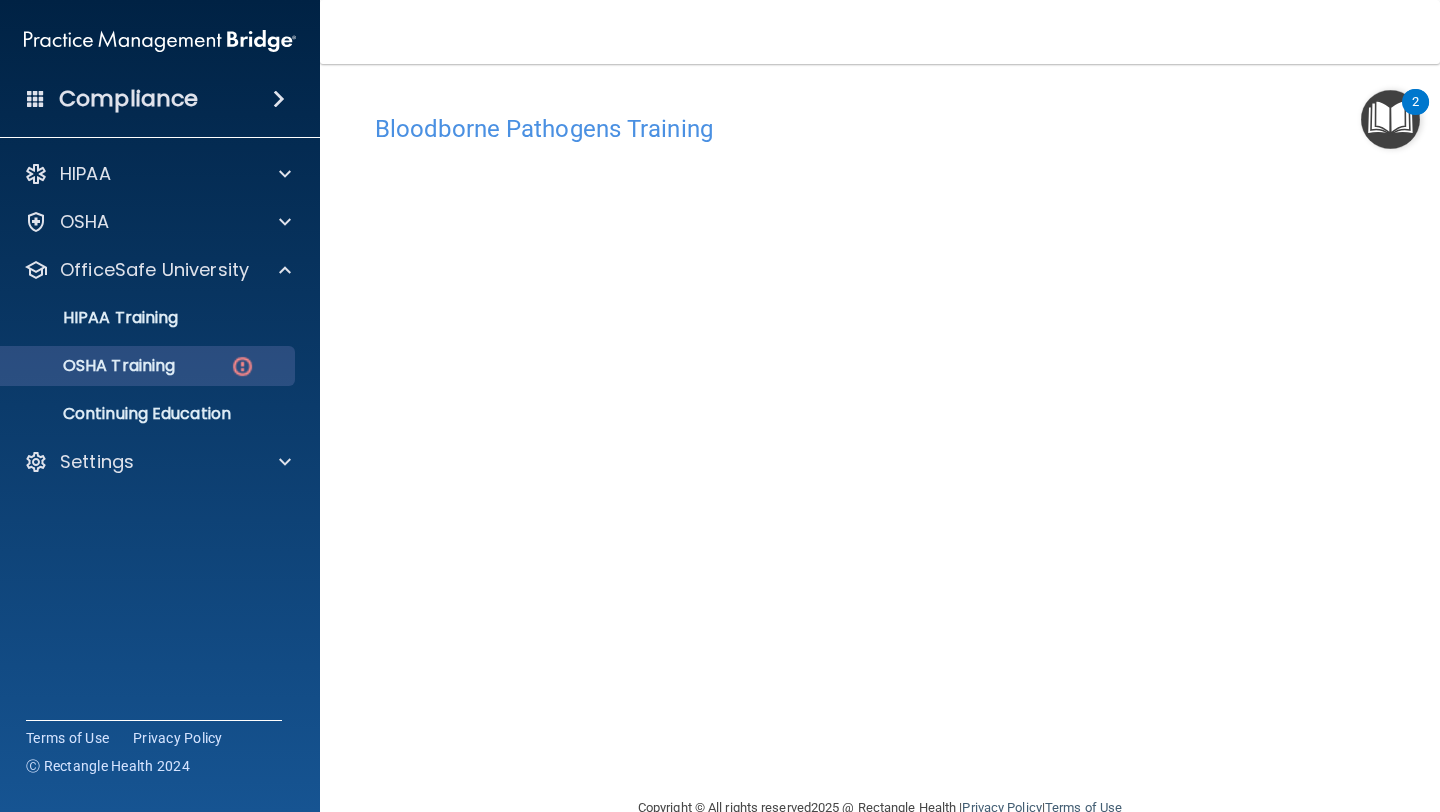 click on "OSHA Training" at bounding box center [149, 366] 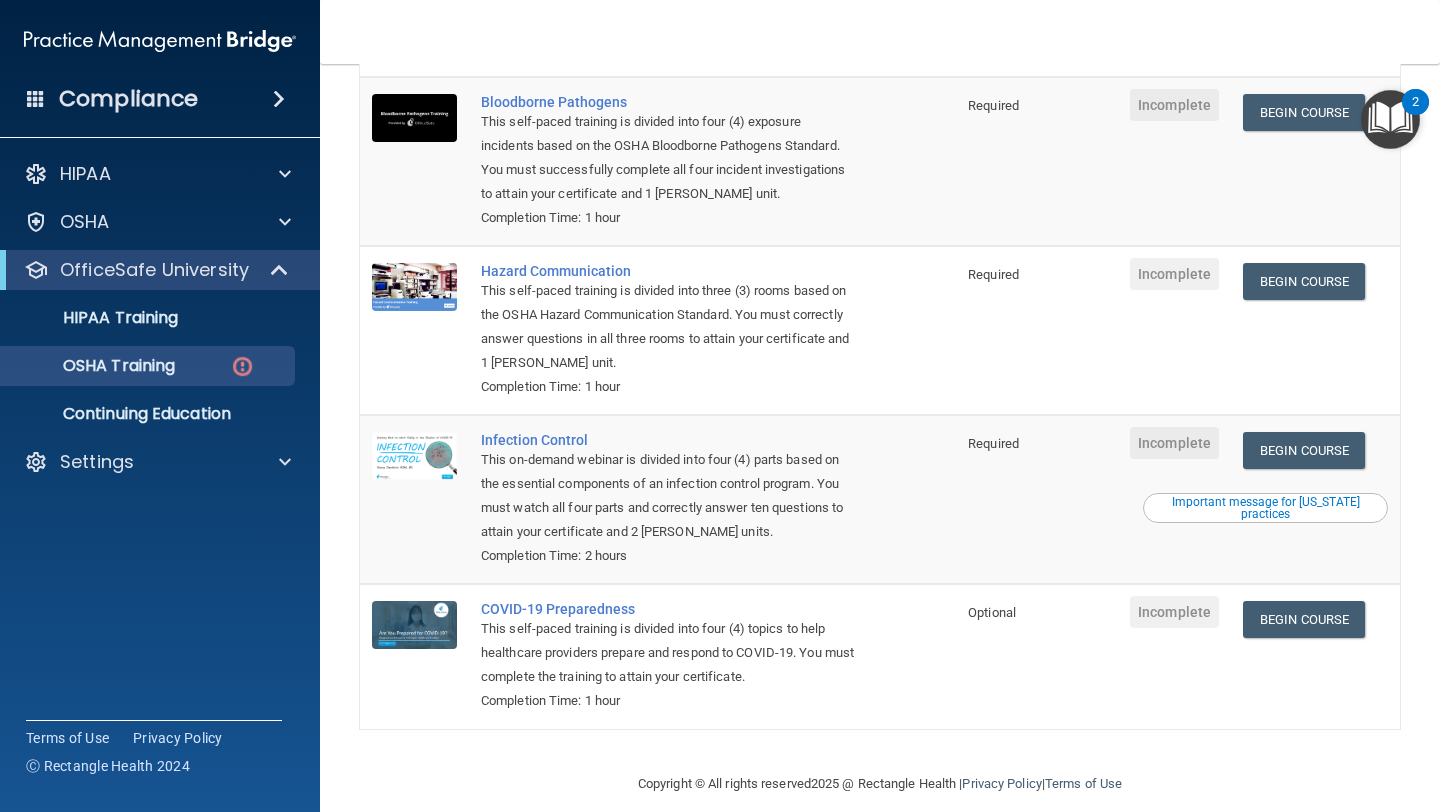 scroll, scrollTop: 226, scrollLeft: 0, axis: vertical 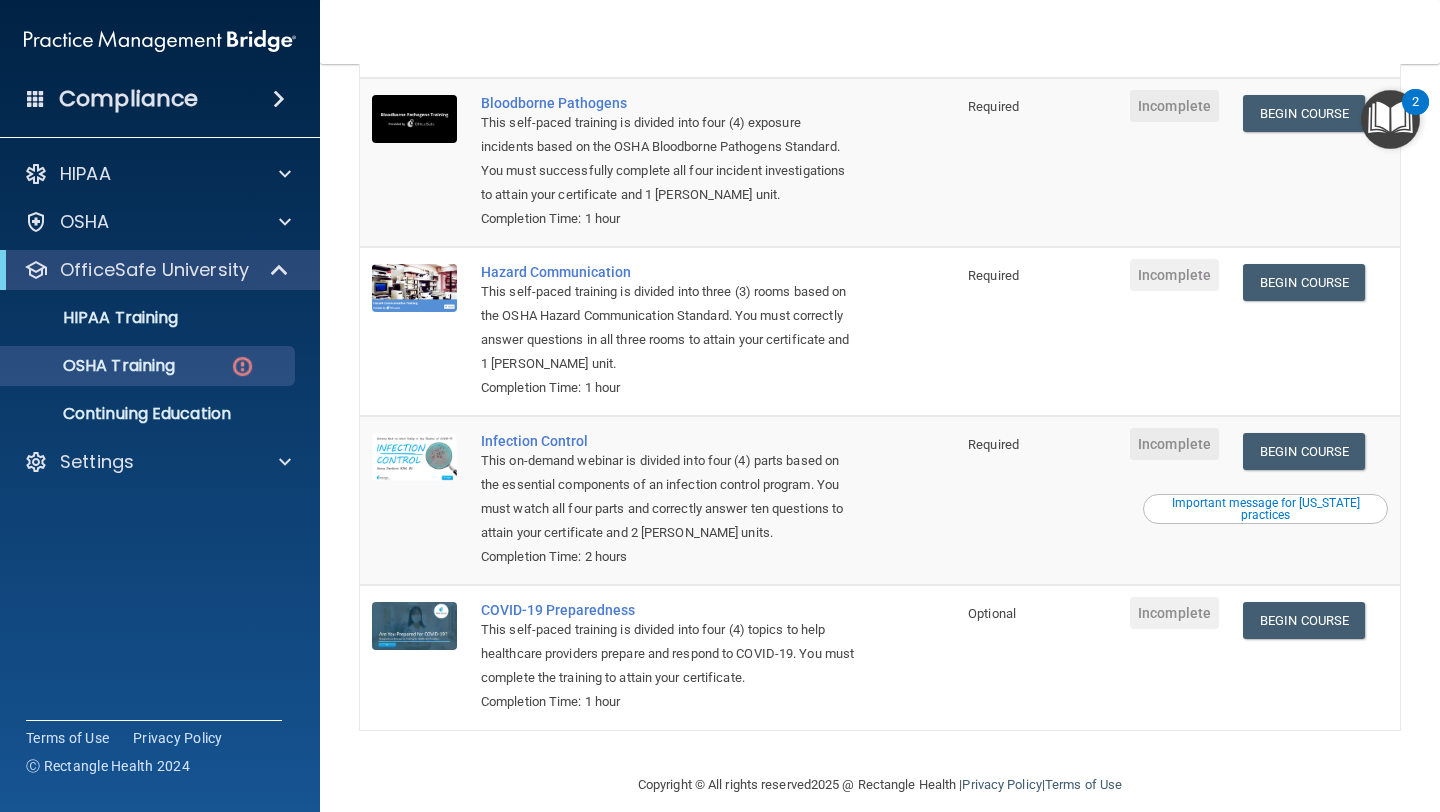click at bounding box center [1390, 119] 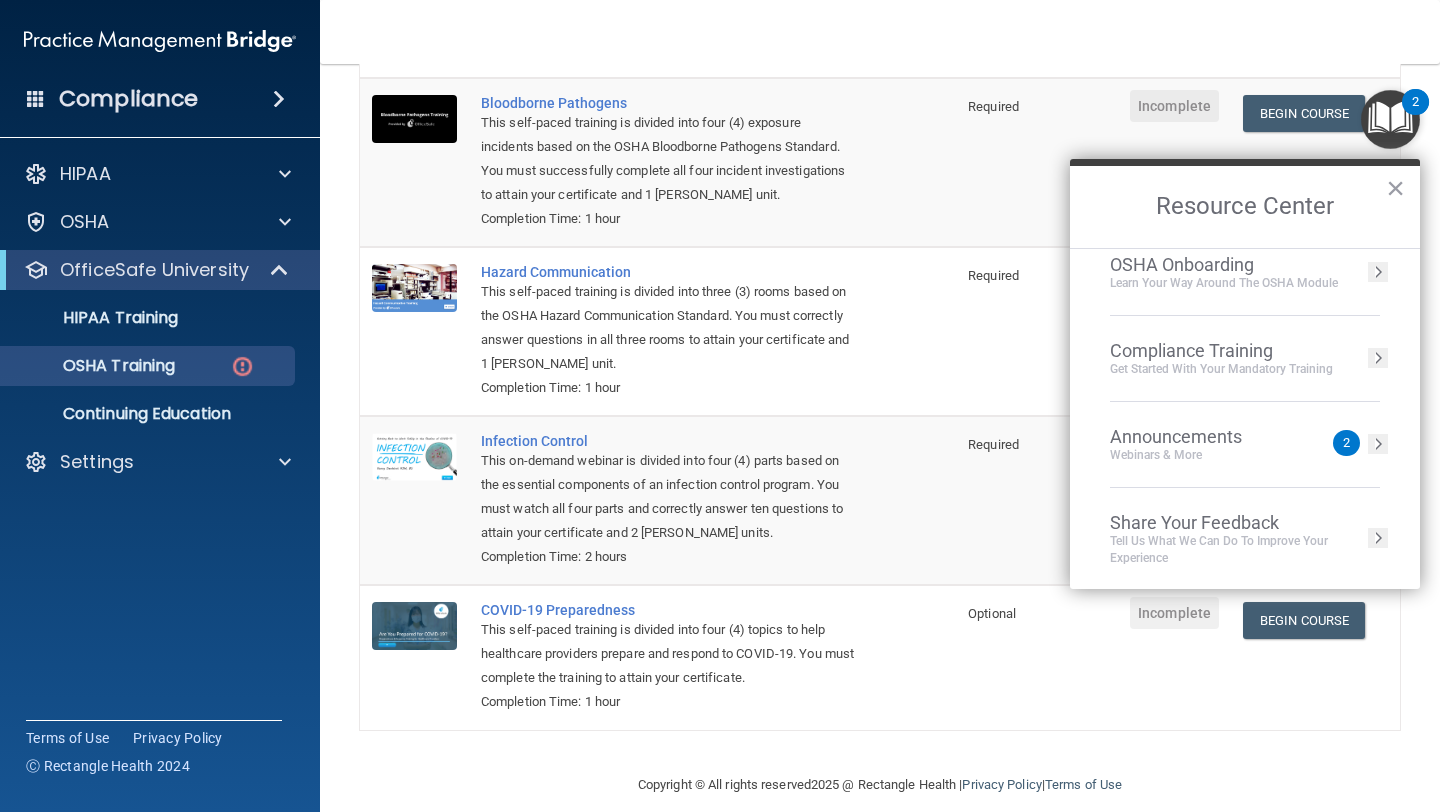 scroll, scrollTop: 105, scrollLeft: 0, axis: vertical 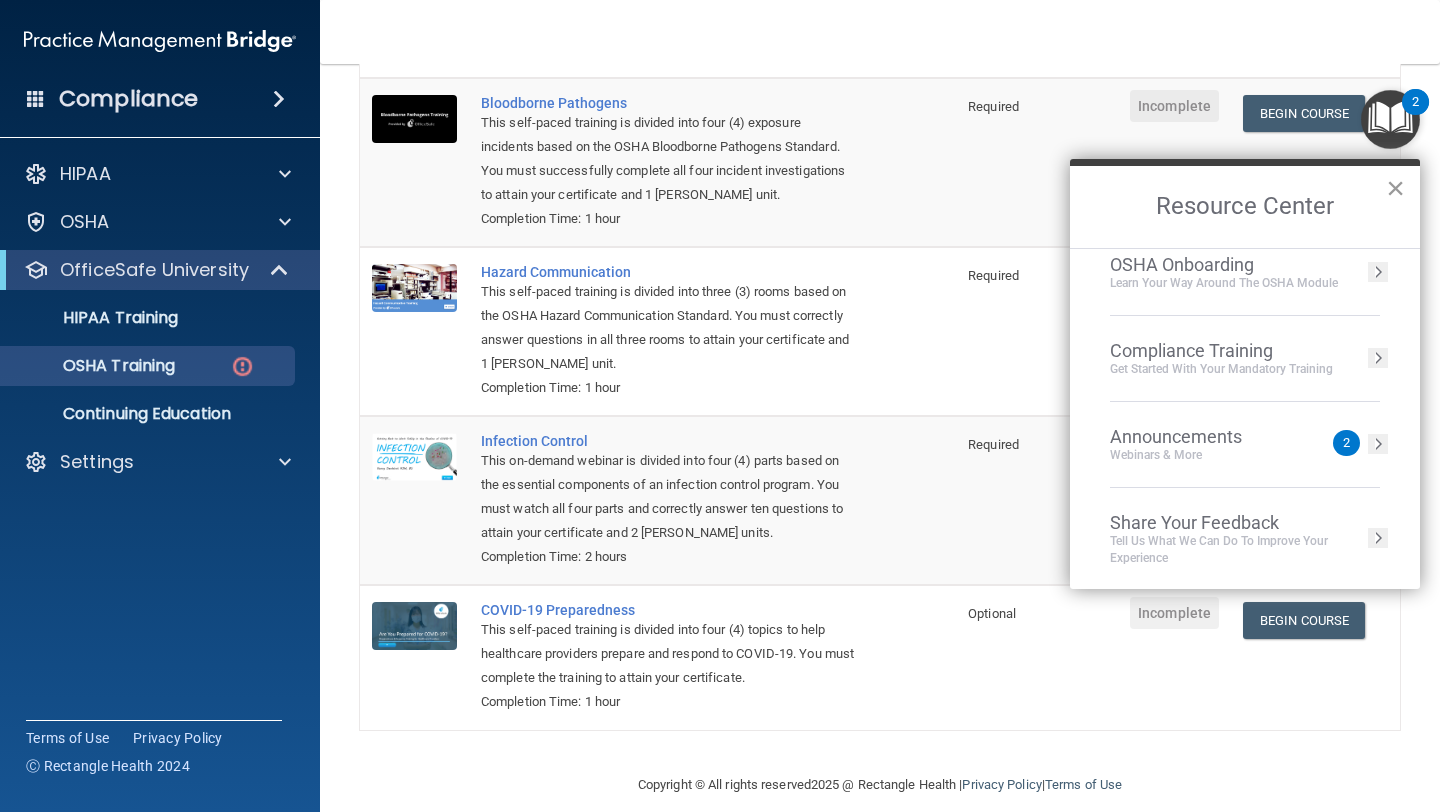 click on "×" at bounding box center [1395, 188] 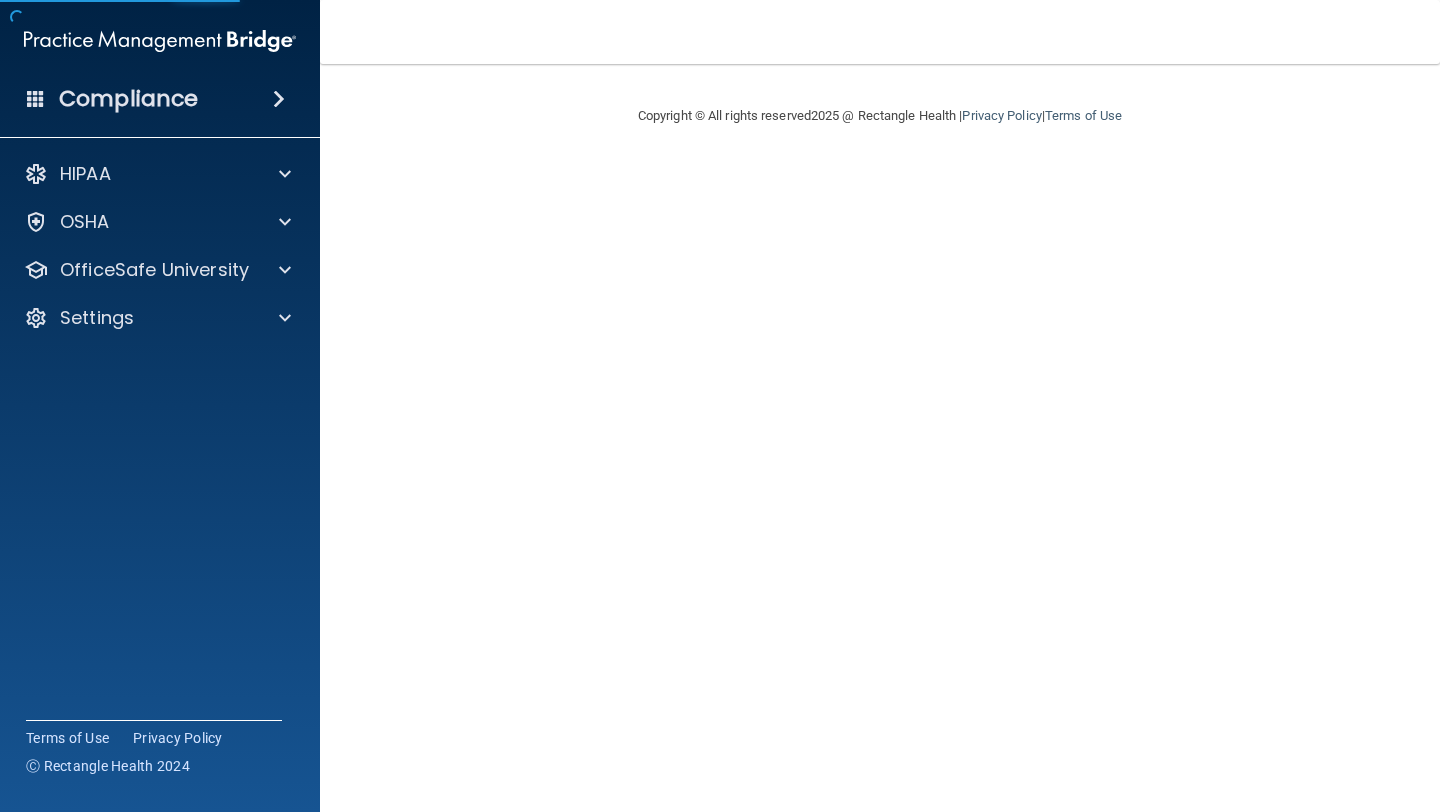 scroll, scrollTop: 0, scrollLeft: 0, axis: both 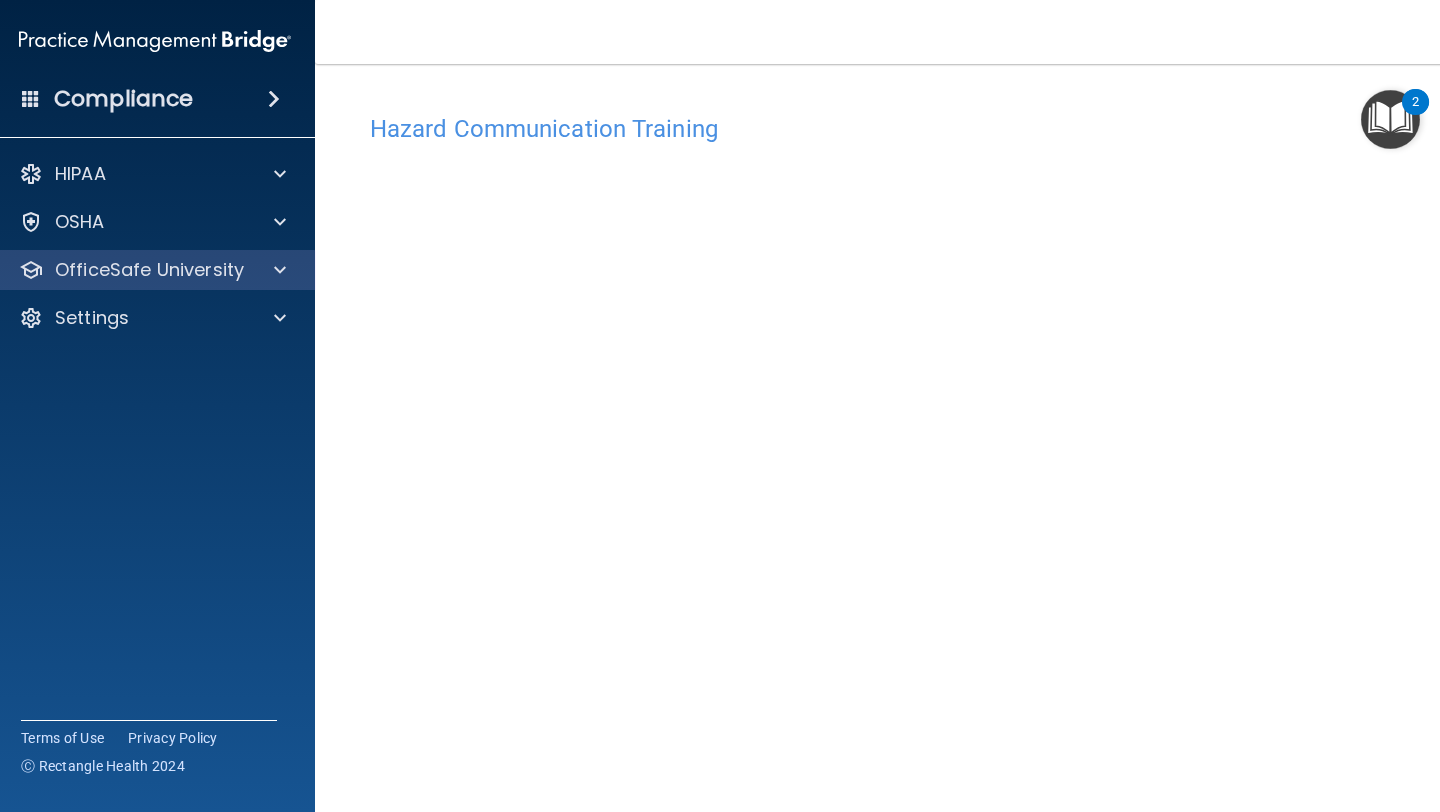 click on "OfficeSafe University" at bounding box center [149, 270] 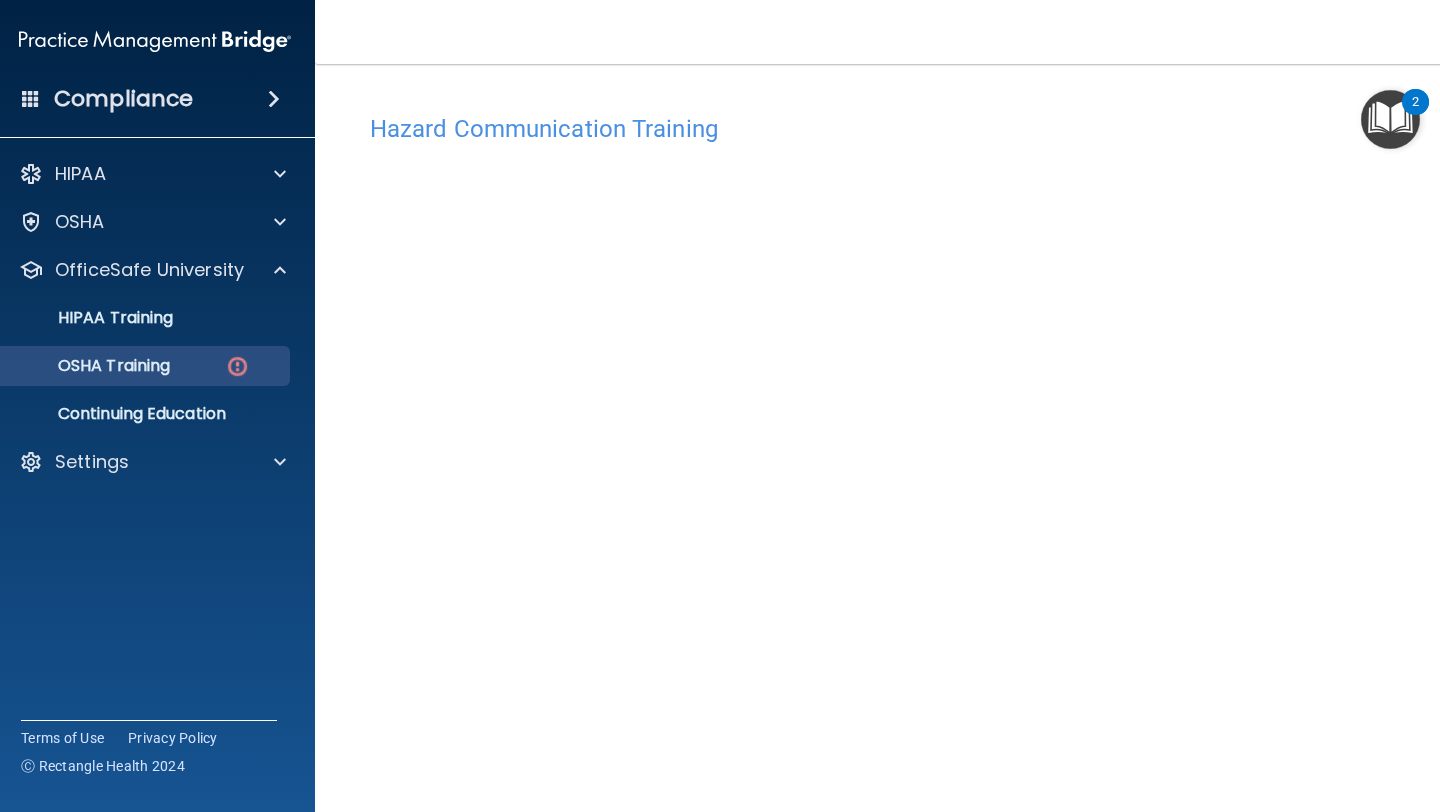 click on "OSHA Training" at bounding box center (132, 366) 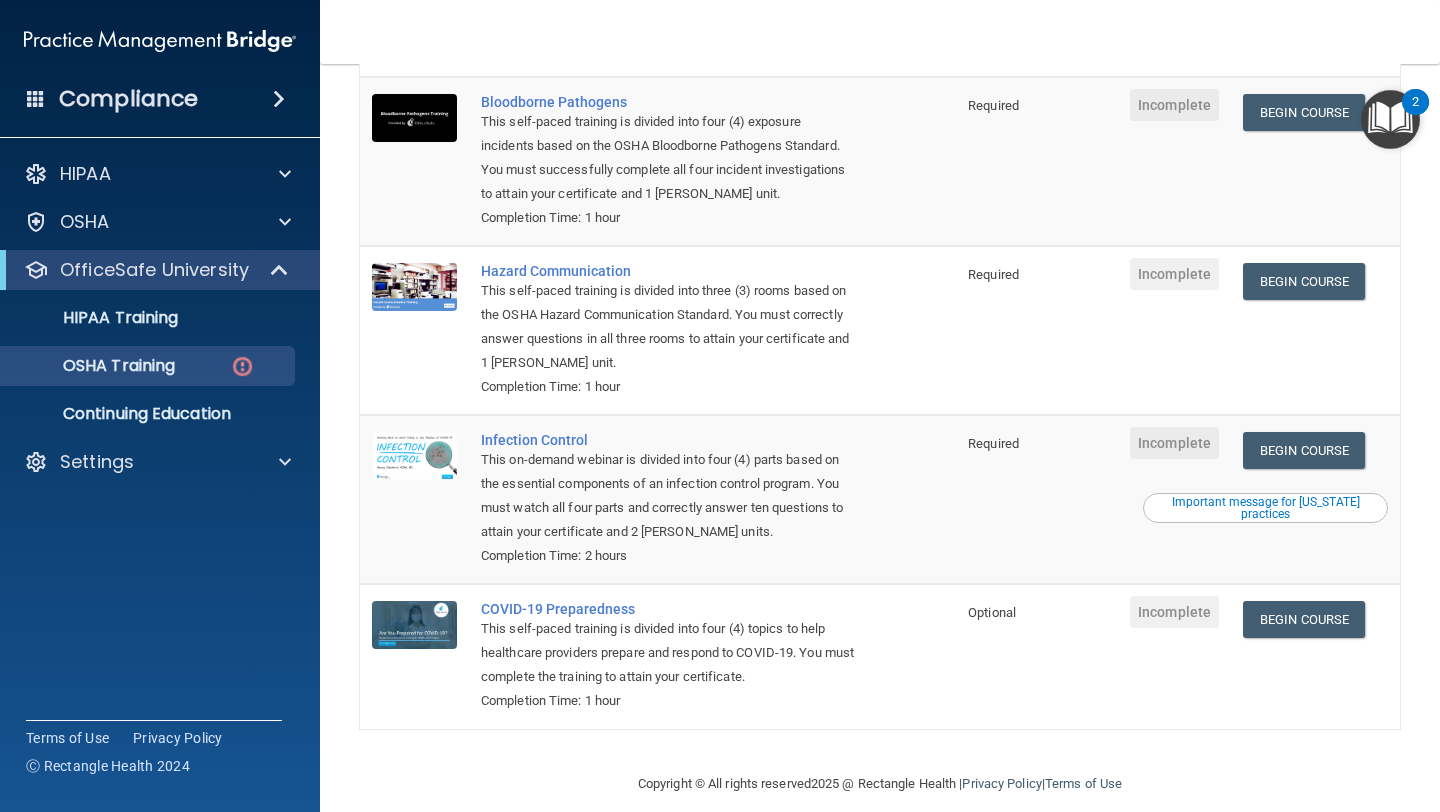 scroll, scrollTop: 226, scrollLeft: 0, axis: vertical 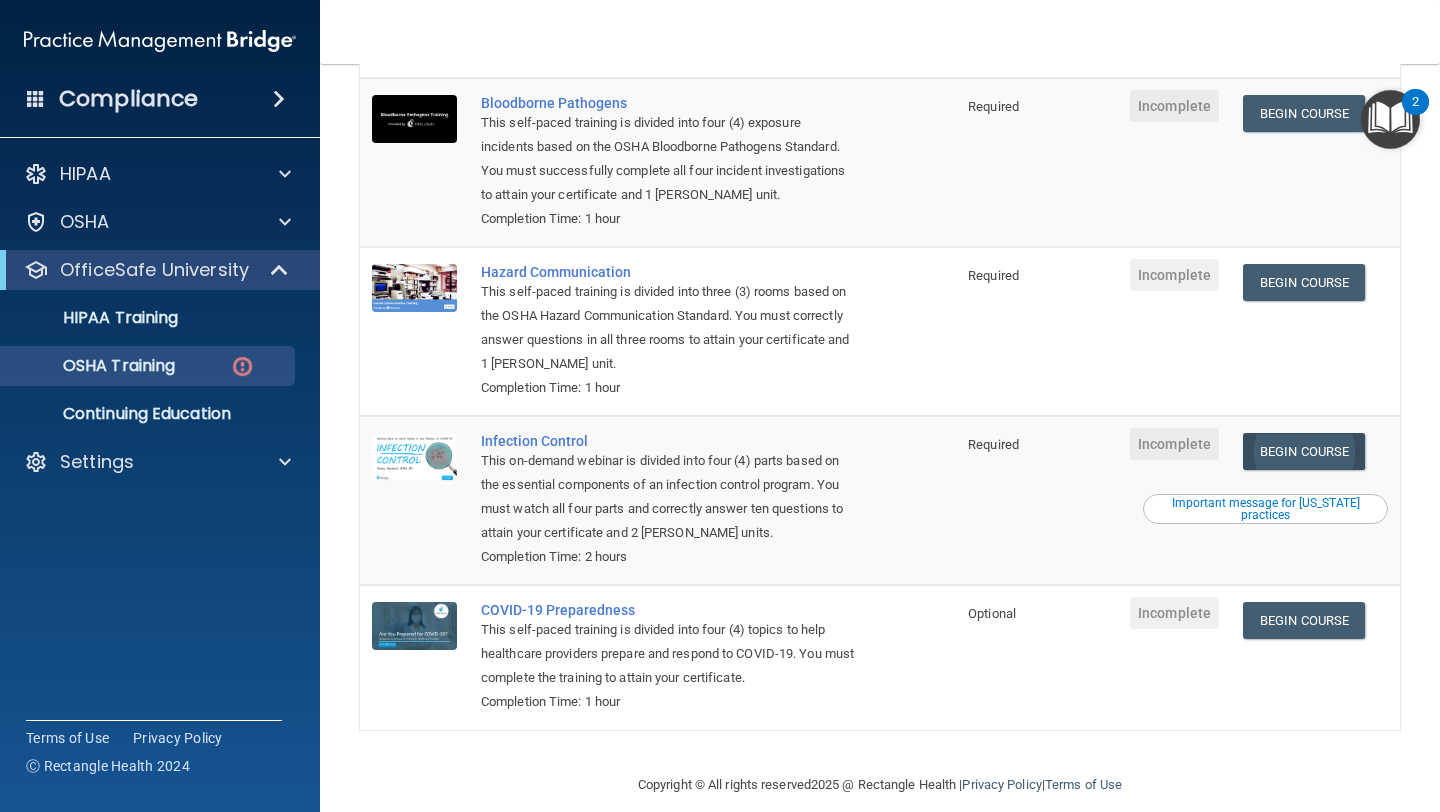 click on "Begin Course" at bounding box center [1304, 451] 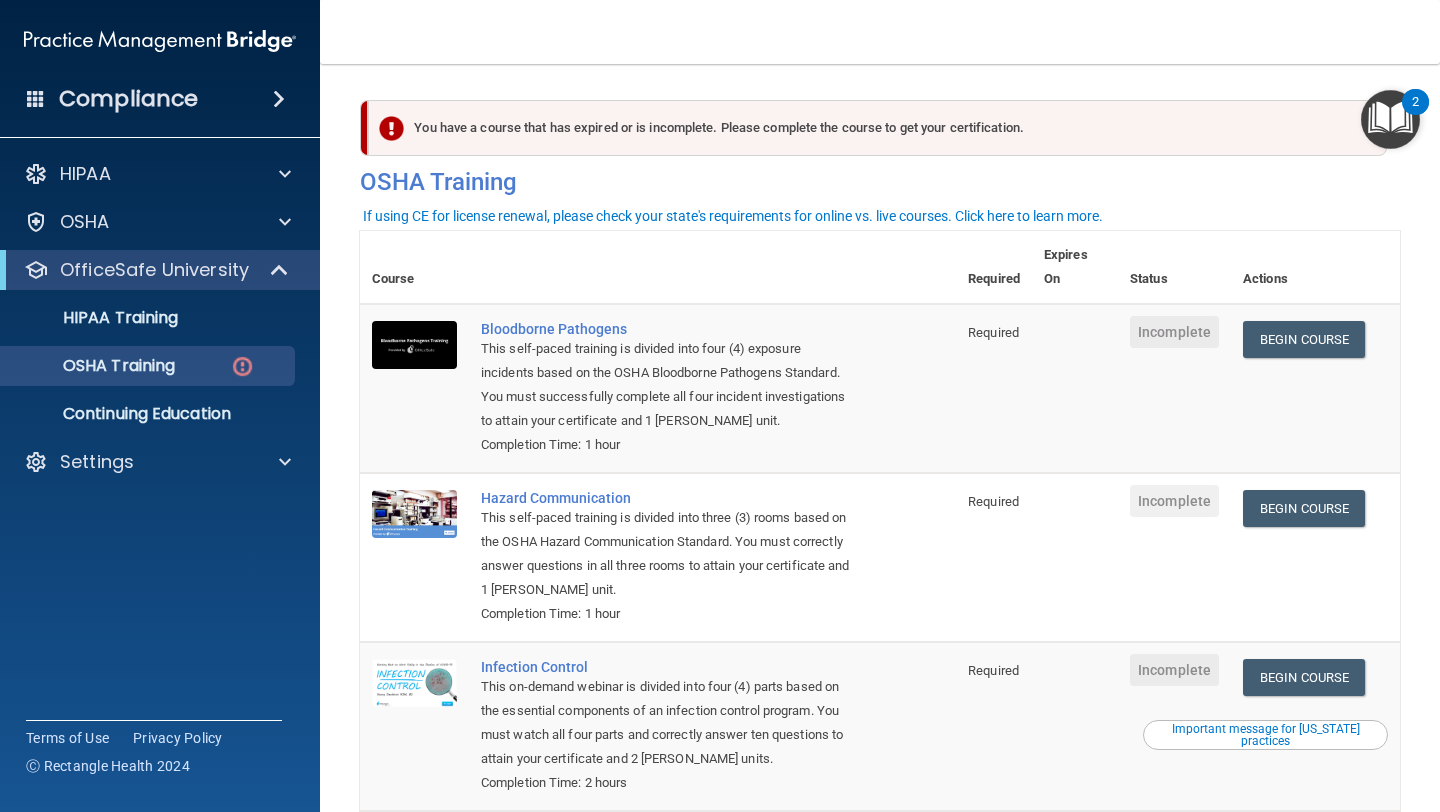 scroll, scrollTop: 0, scrollLeft: 0, axis: both 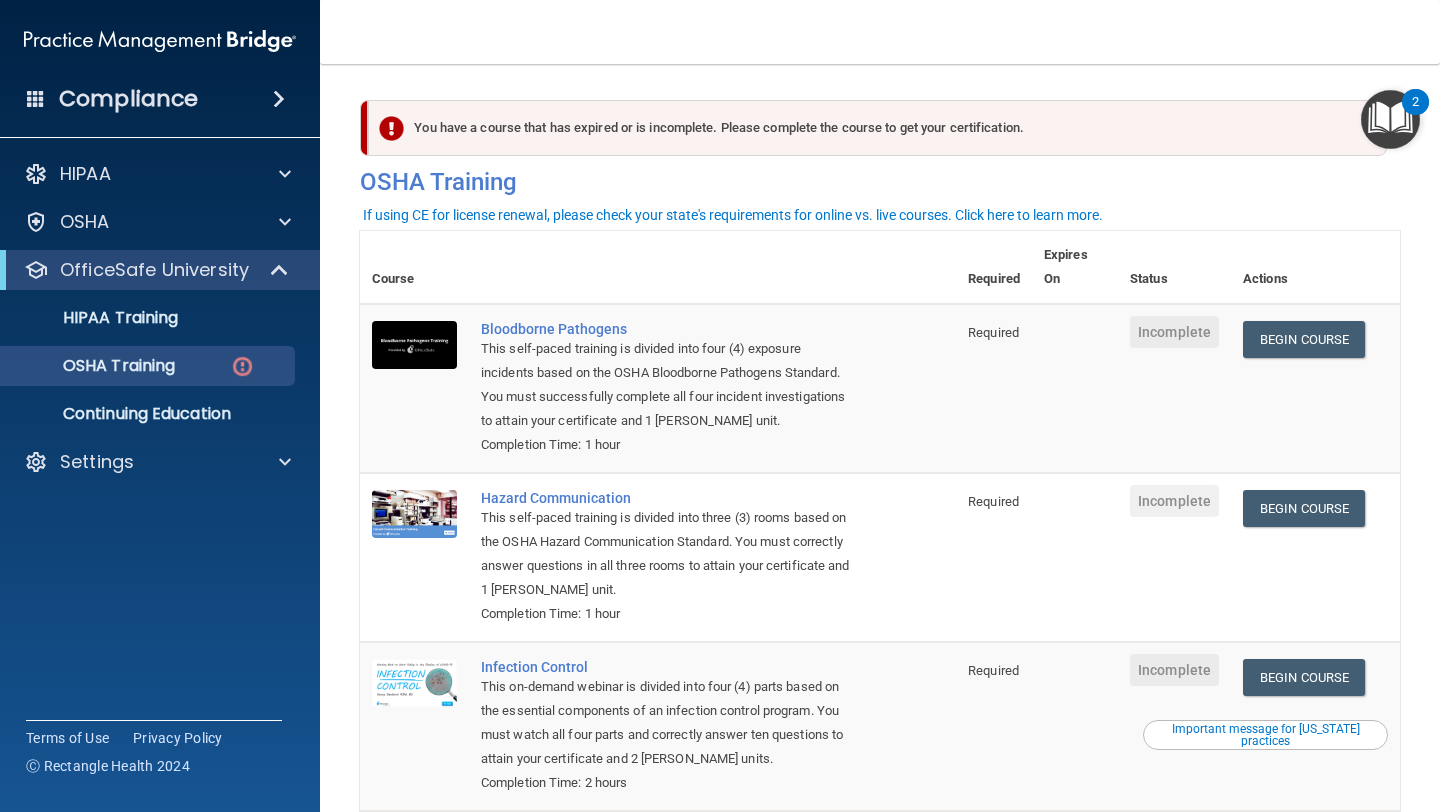 click on "HIPAA Training                   OSHA Training                   Continuing Education" at bounding box center (161, 362) 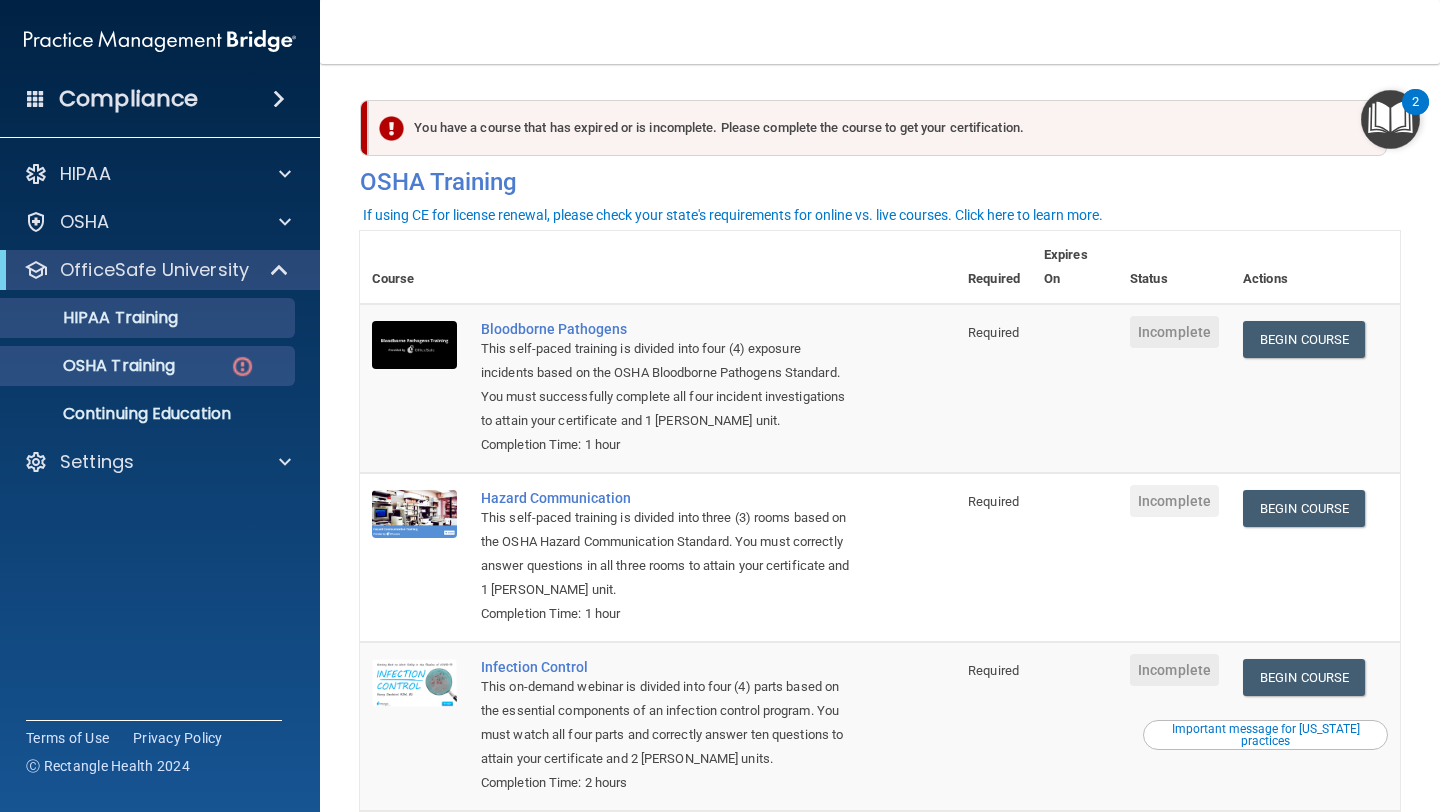 click on "HIPAA Training" at bounding box center [149, 318] 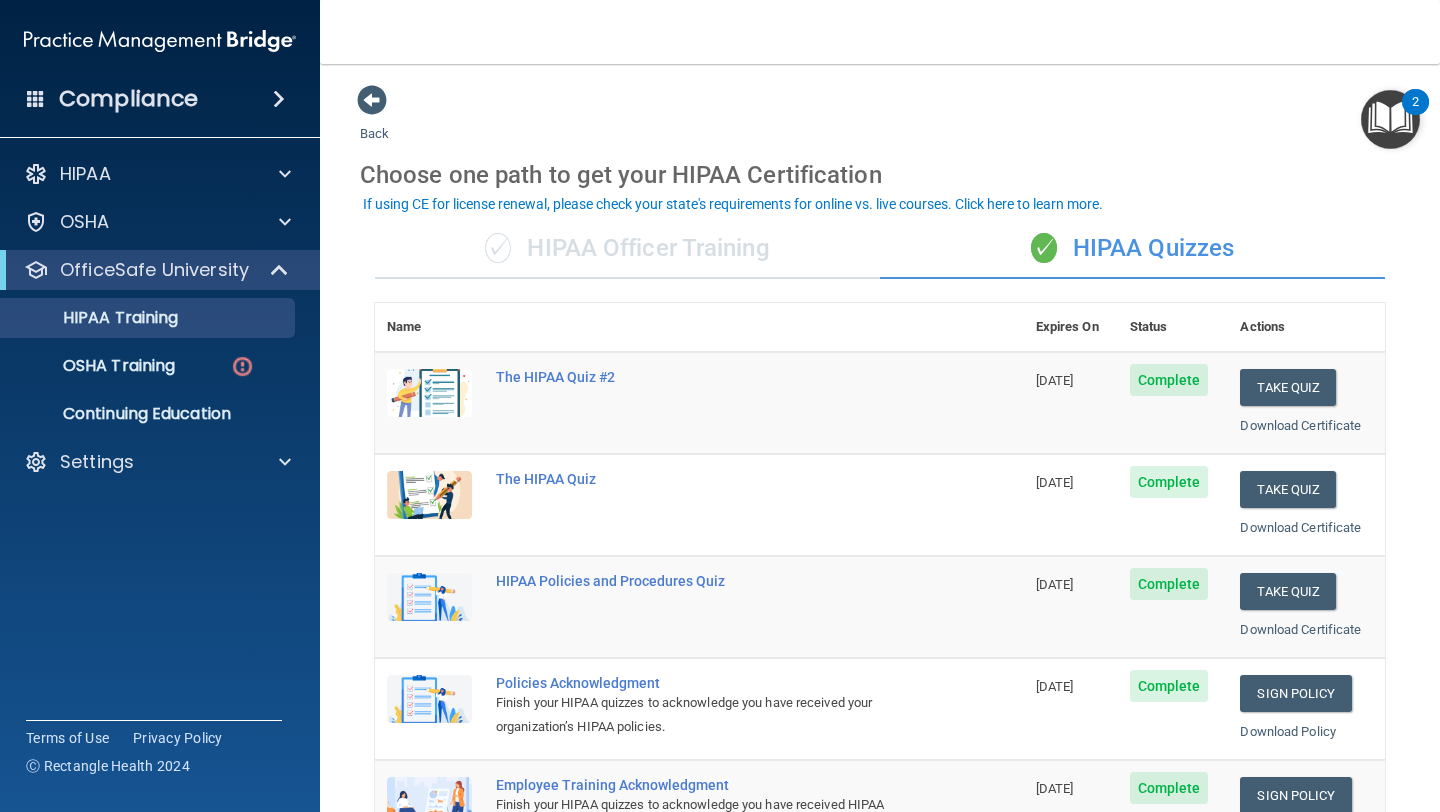 scroll, scrollTop: 0, scrollLeft: 0, axis: both 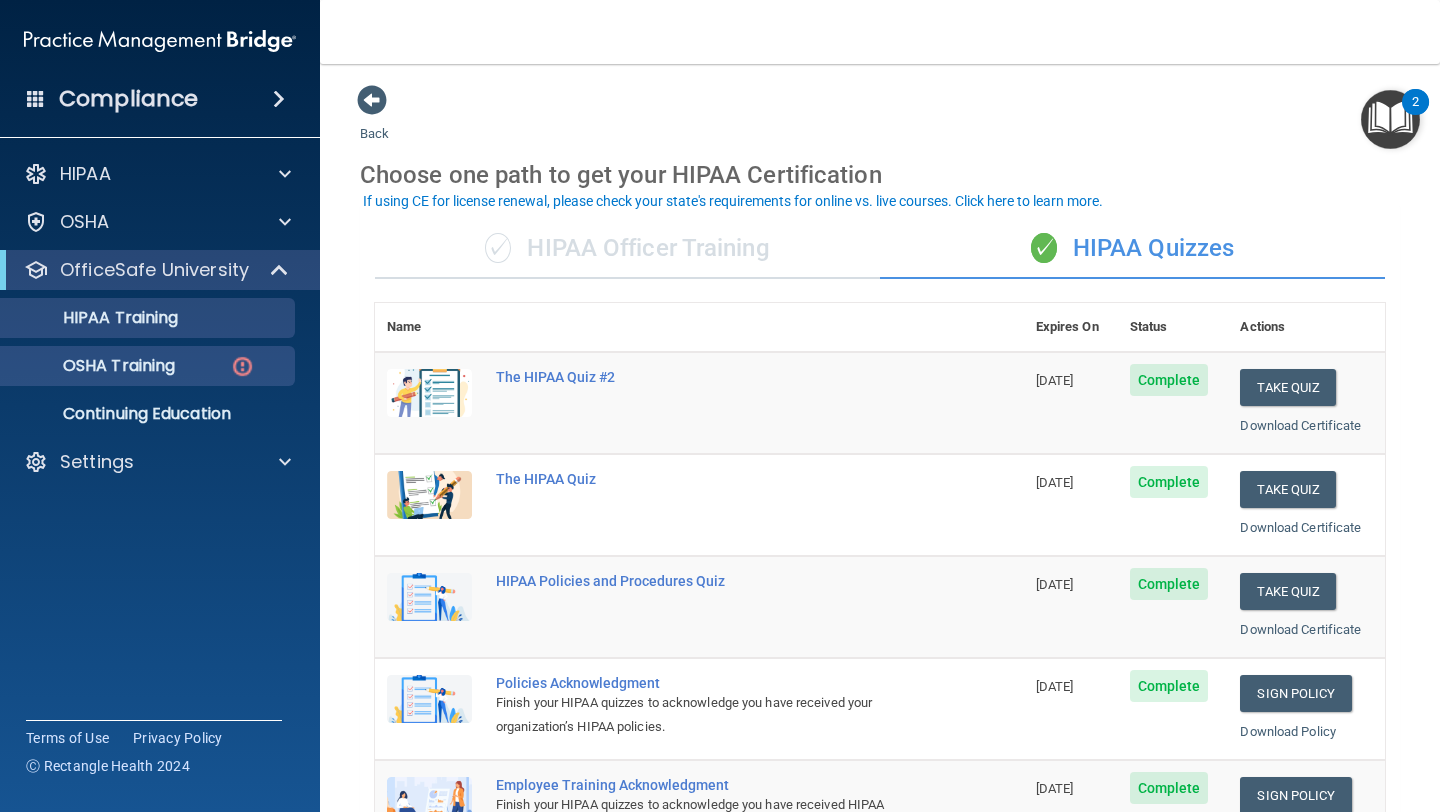 click on "OSHA Training" at bounding box center [137, 366] 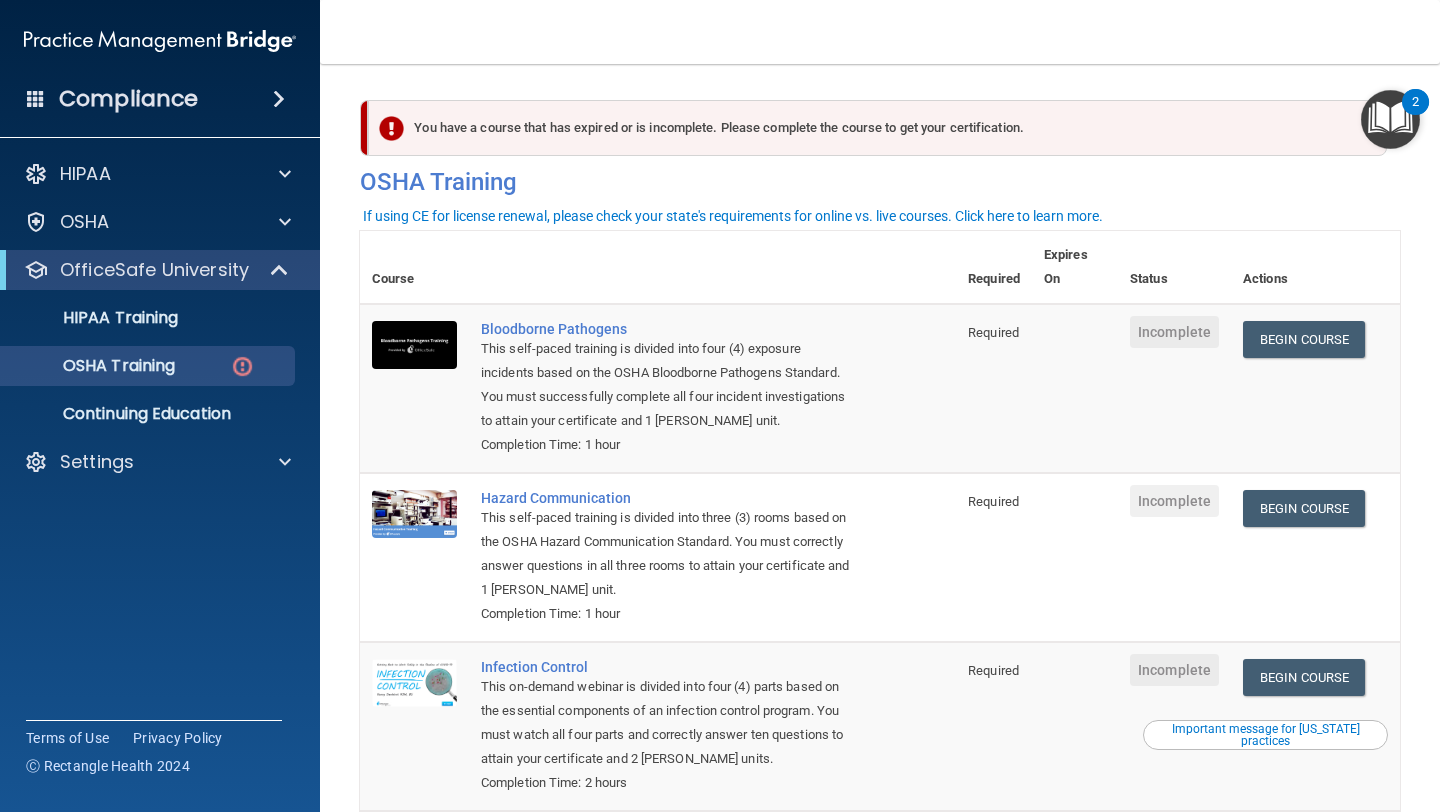 scroll, scrollTop: 0, scrollLeft: 0, axis: both 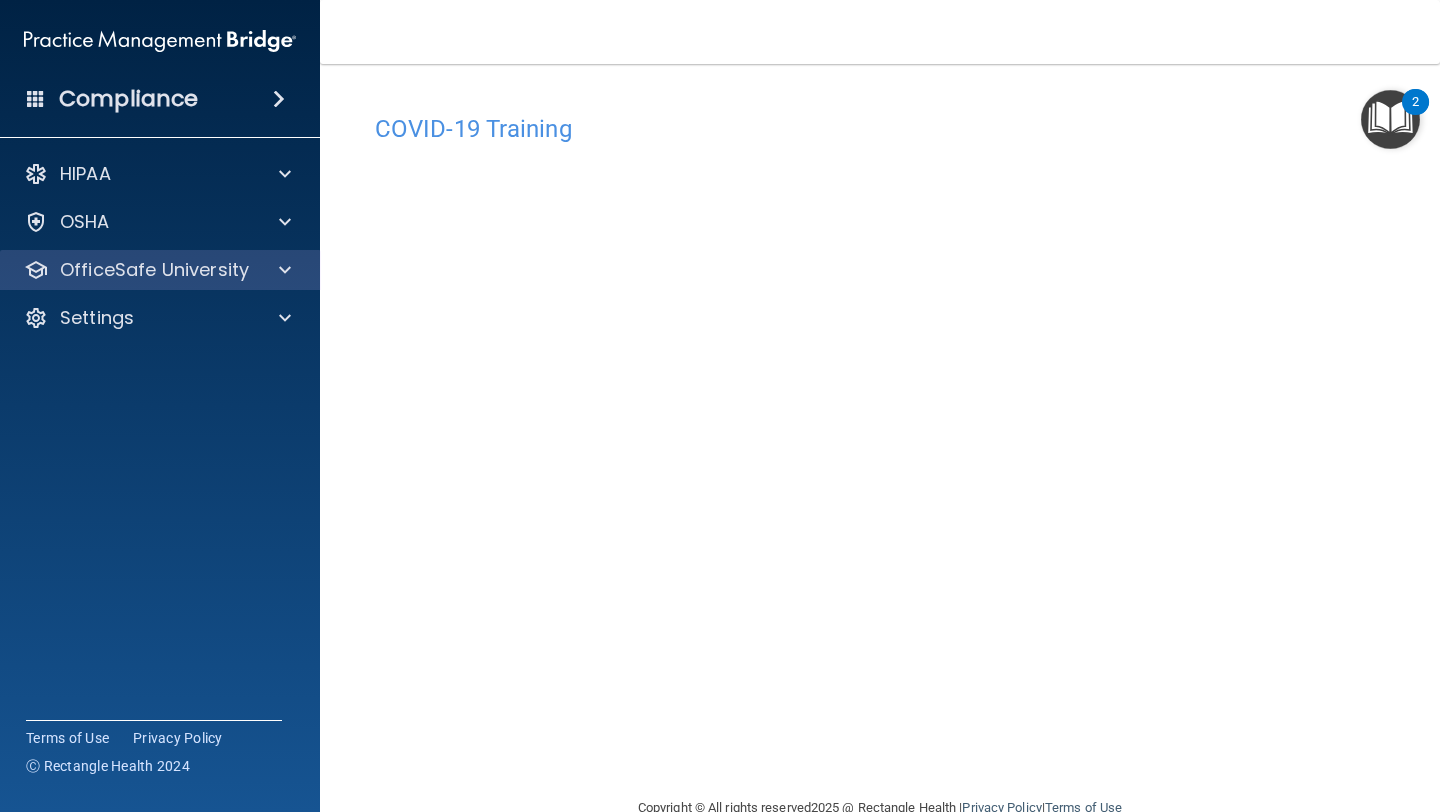 click on "OfficeSafe University" at bounding box center (160, 270) 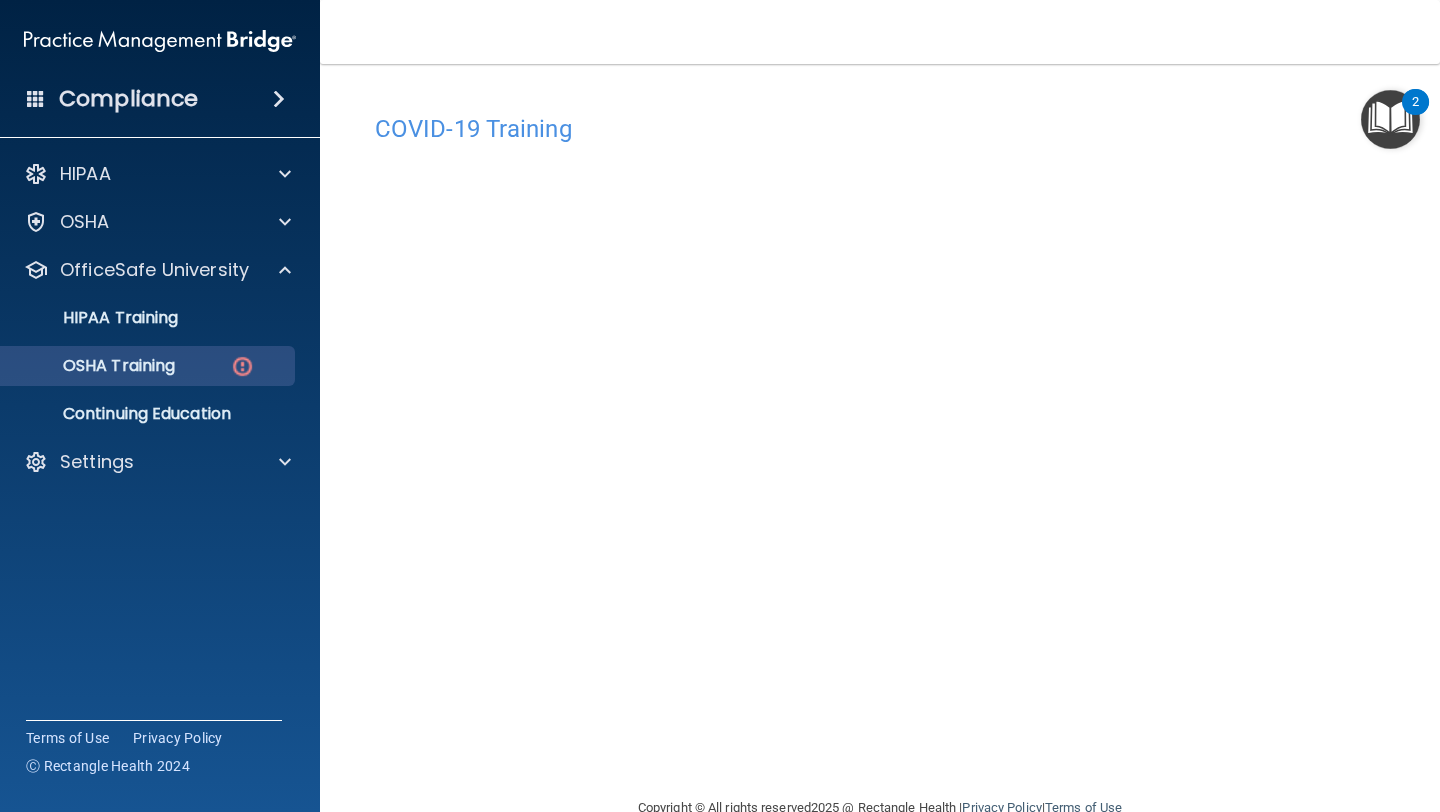 click at bounding box center [242, 366] 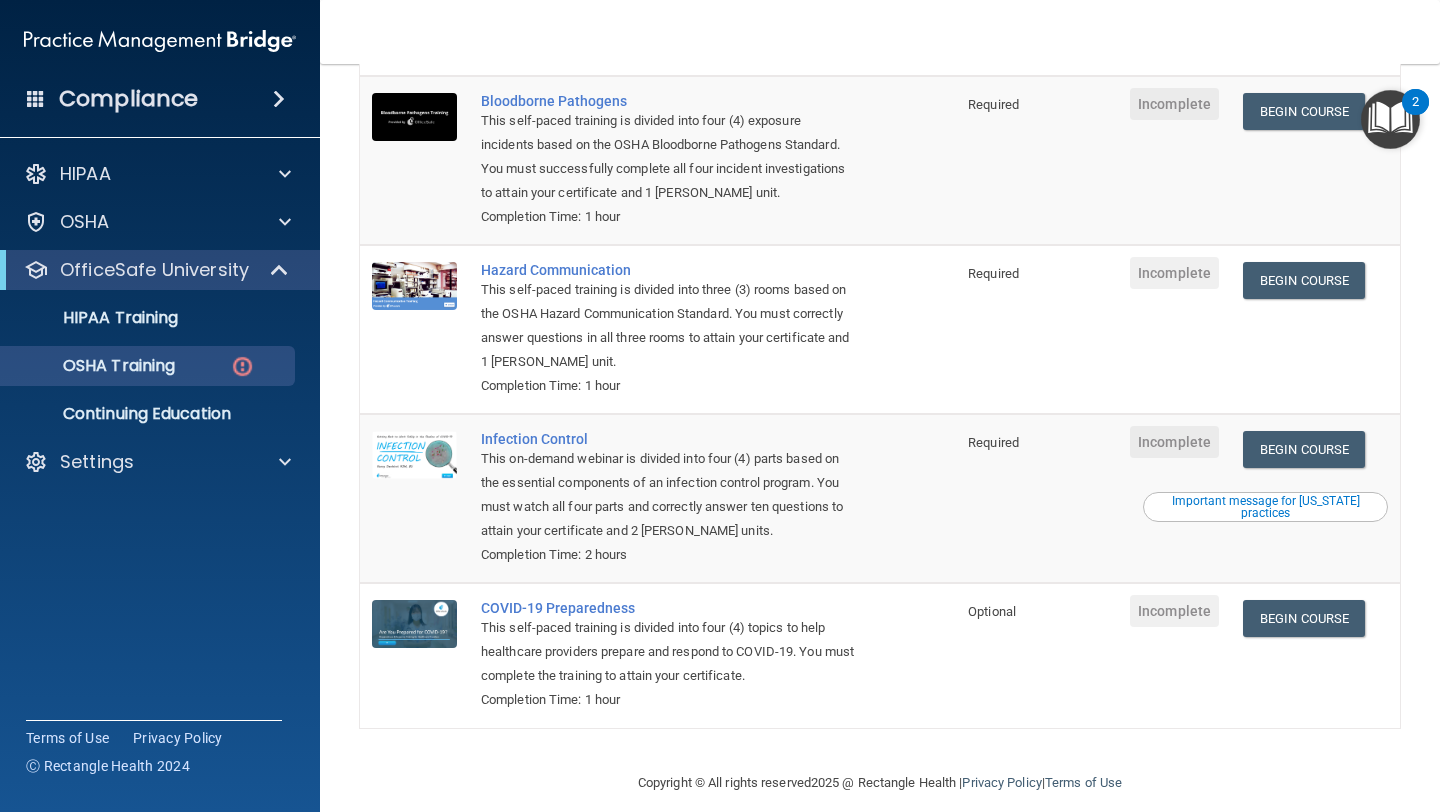 scroll, scrollTop: 226, scrollLeft: 0, axis: vertical 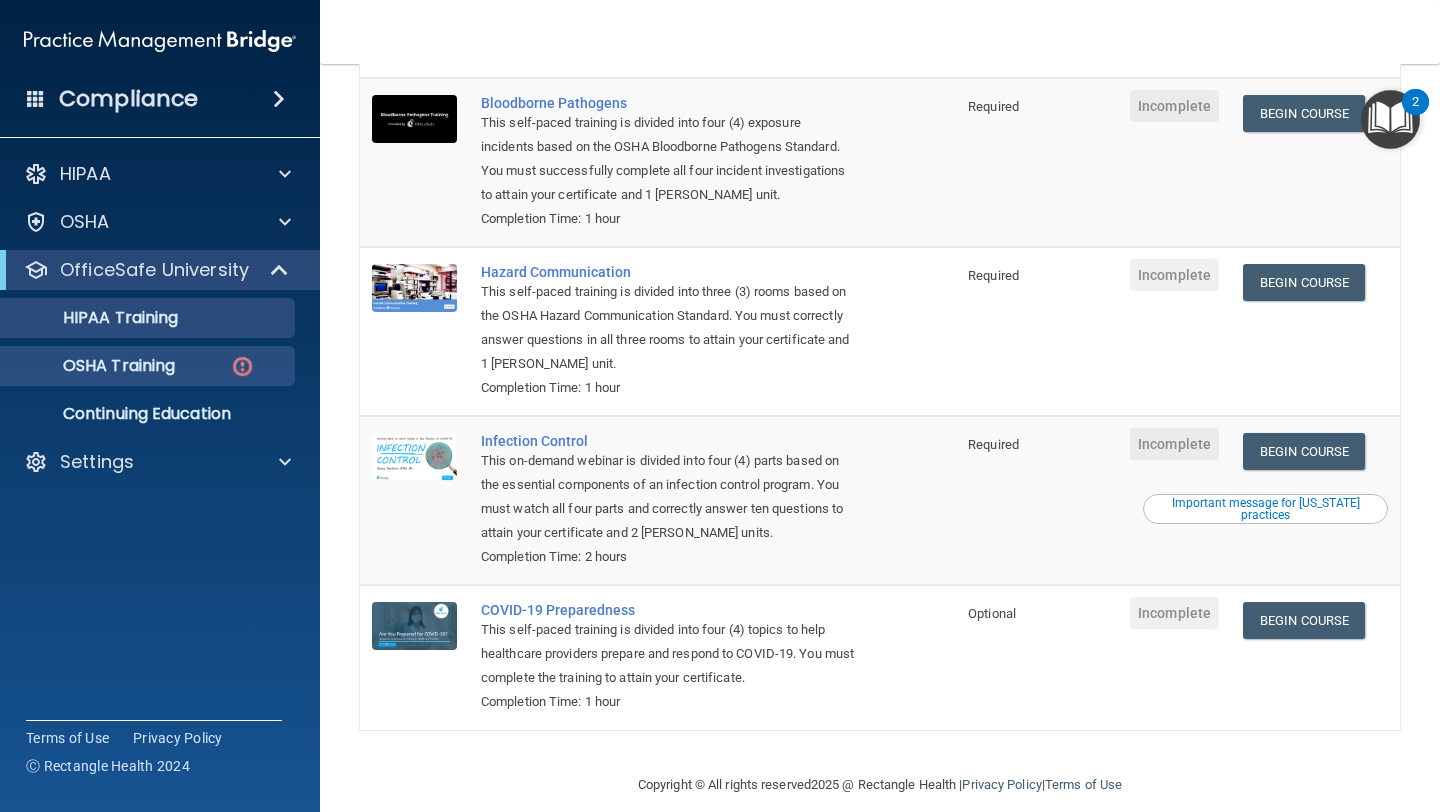 click on "HIPAA Training" at bounding box center [137, 318] 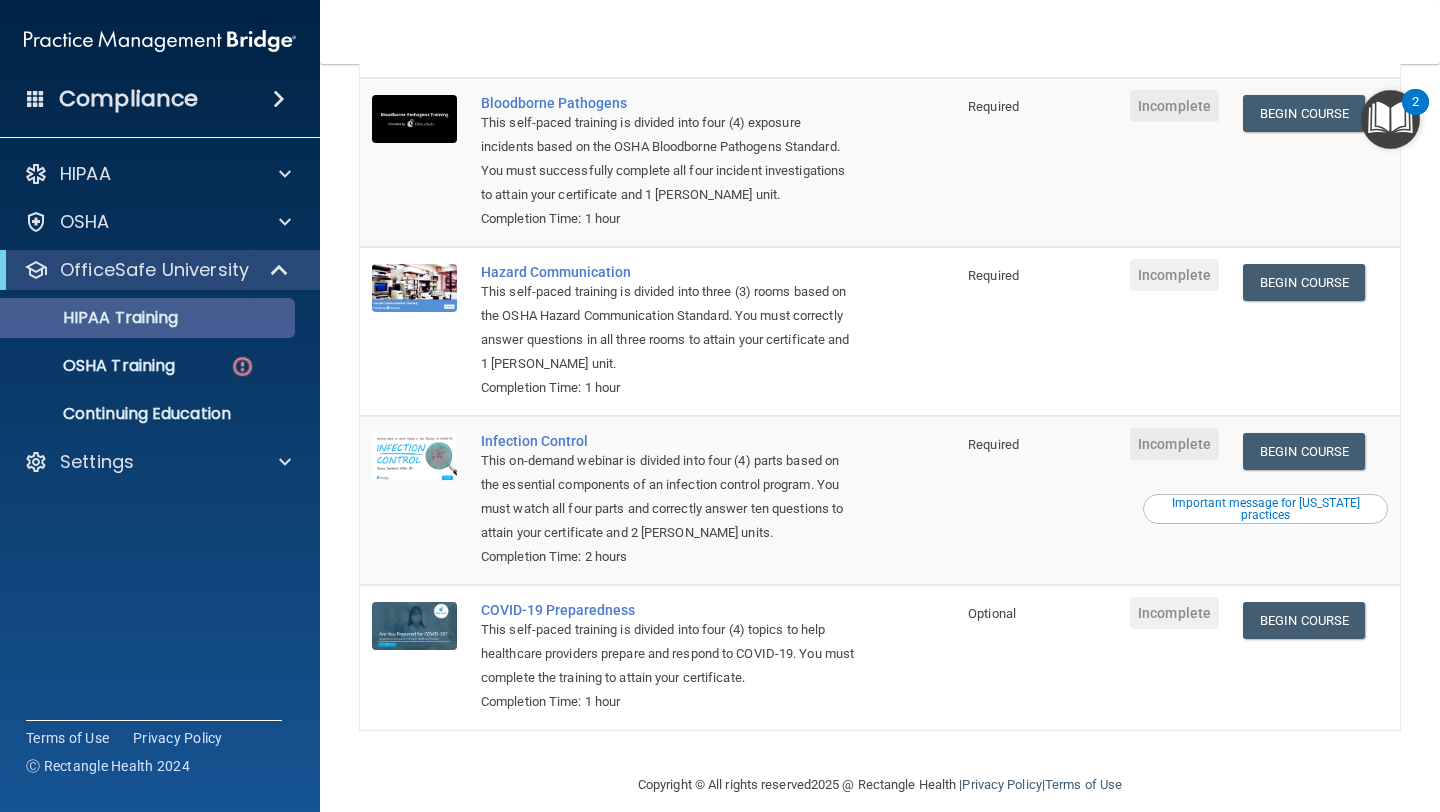 scroll, scrollTop: 203, scrollLeft: 0, axis: vertical 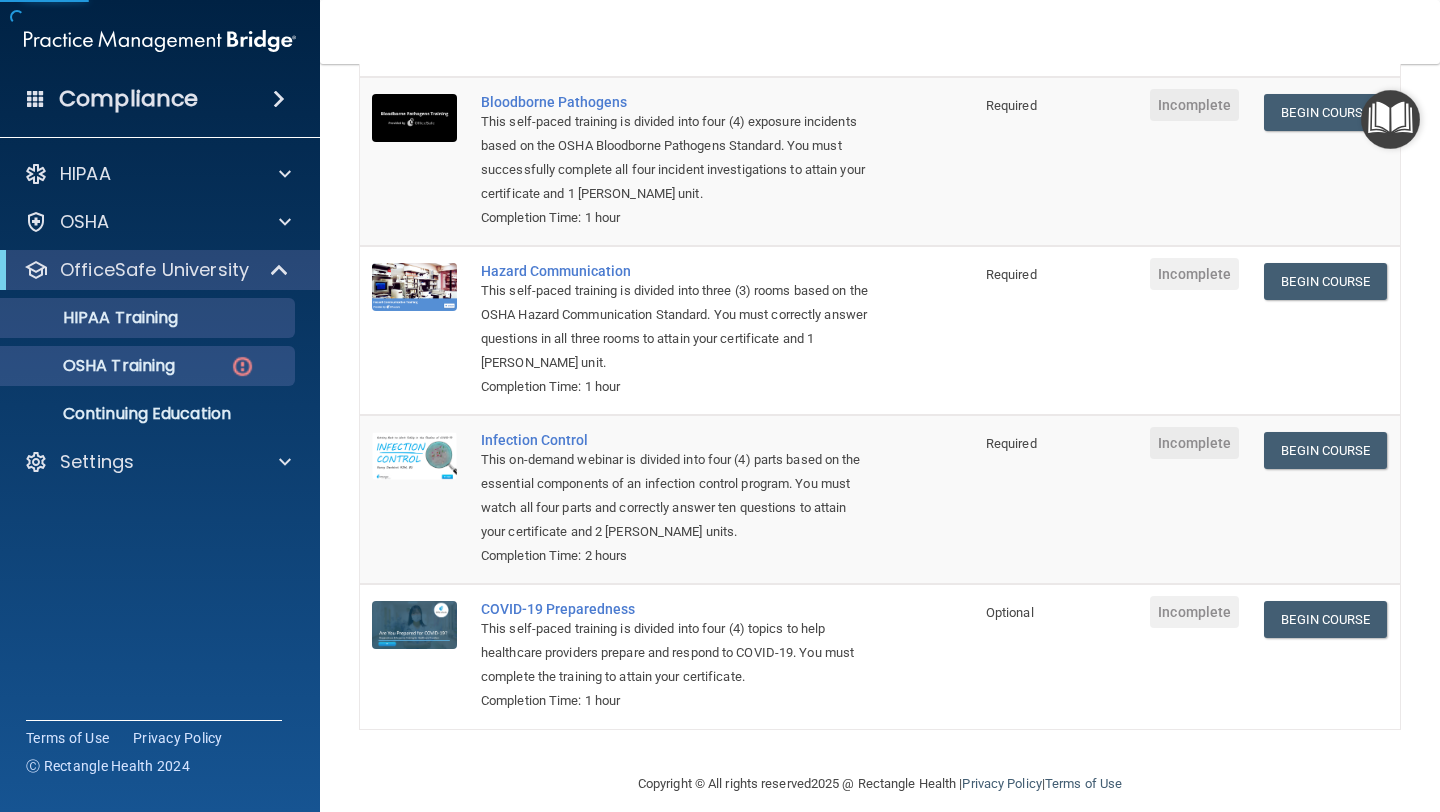 click on "OSHA Training" at bounding box center [94, 366] 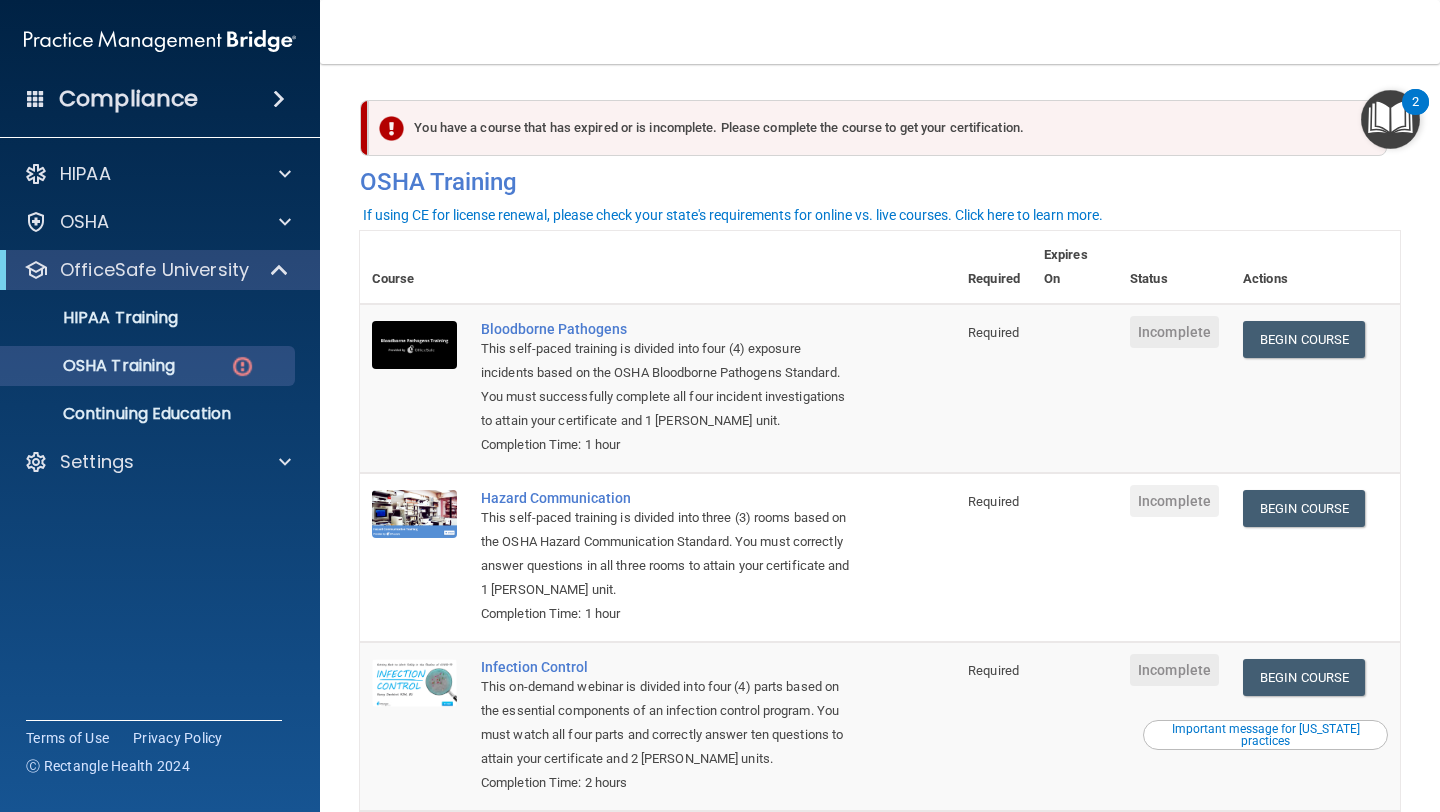 scroll, scrollTop: 0, scrollLeft: 0, axis: both 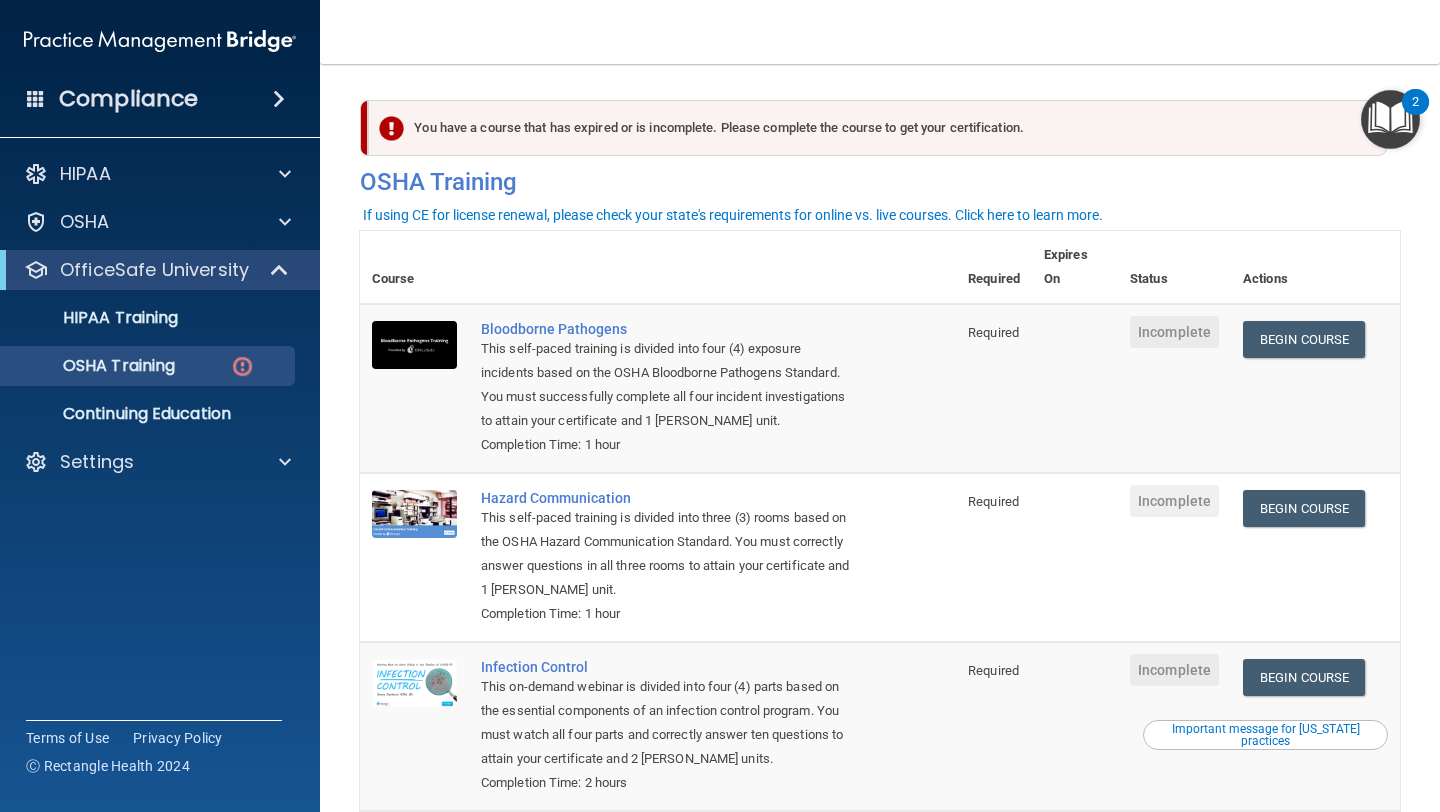click at bounding box center [1075, 388] 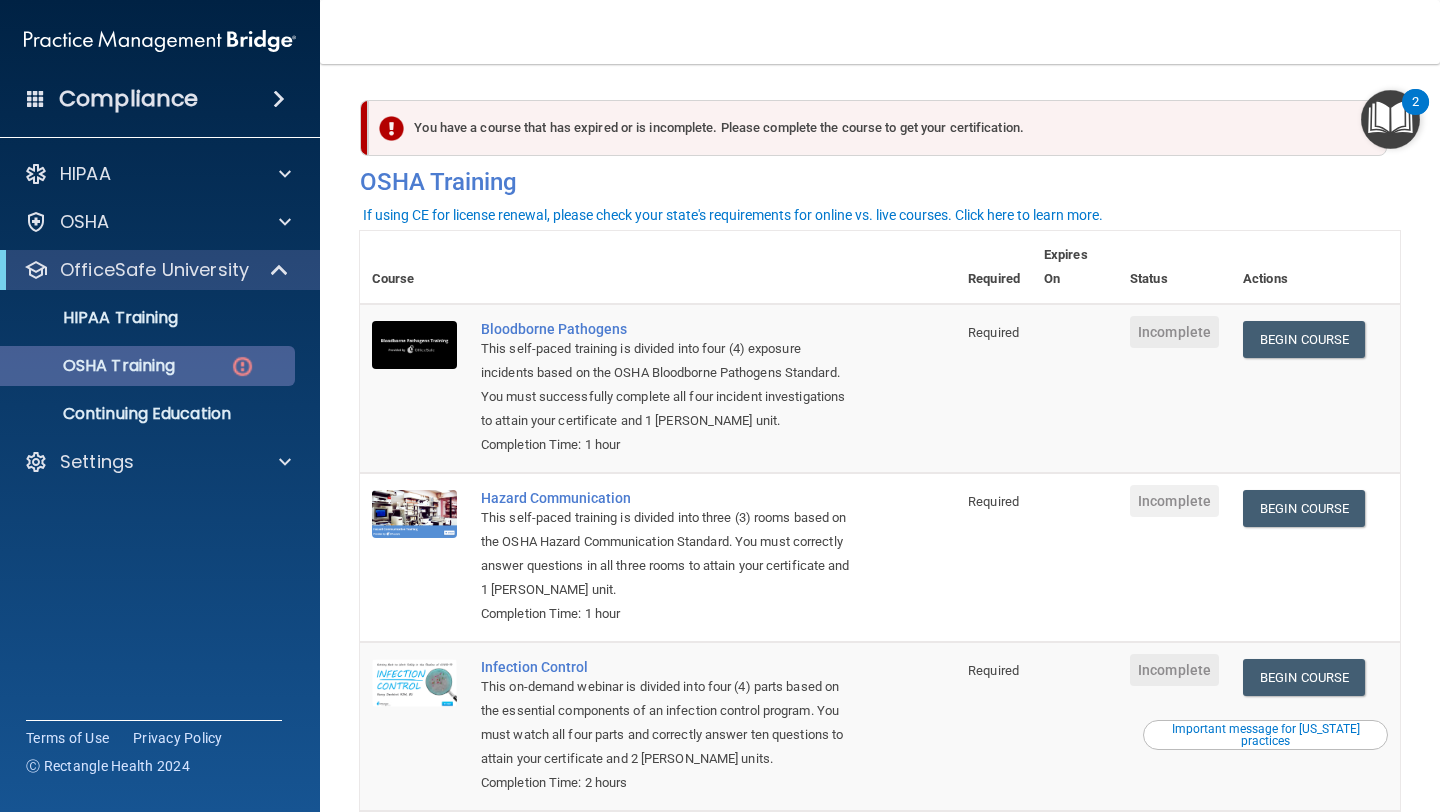 click at bounding box center [242, 366] 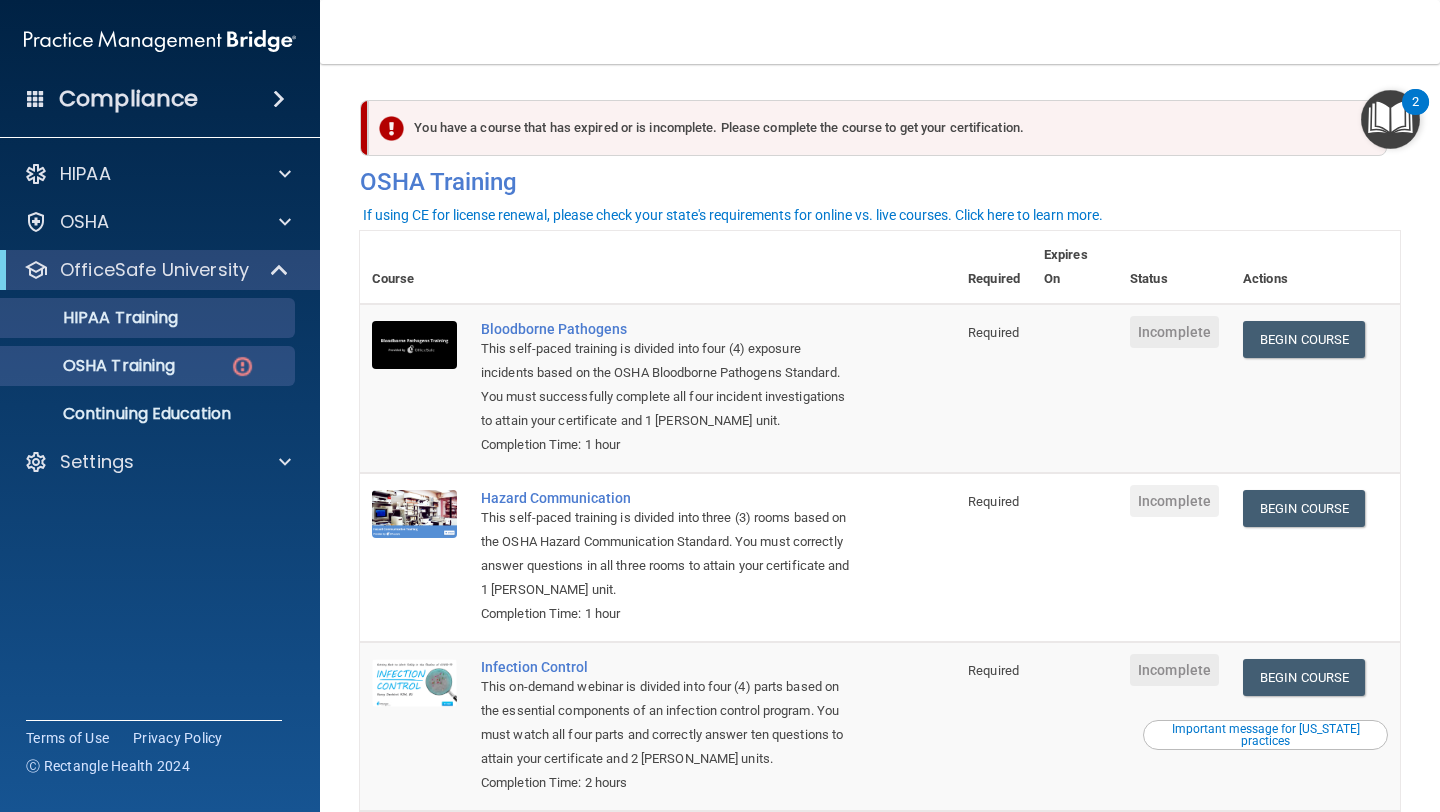click on "HIPAA Training" at bounding box center (137, 318) 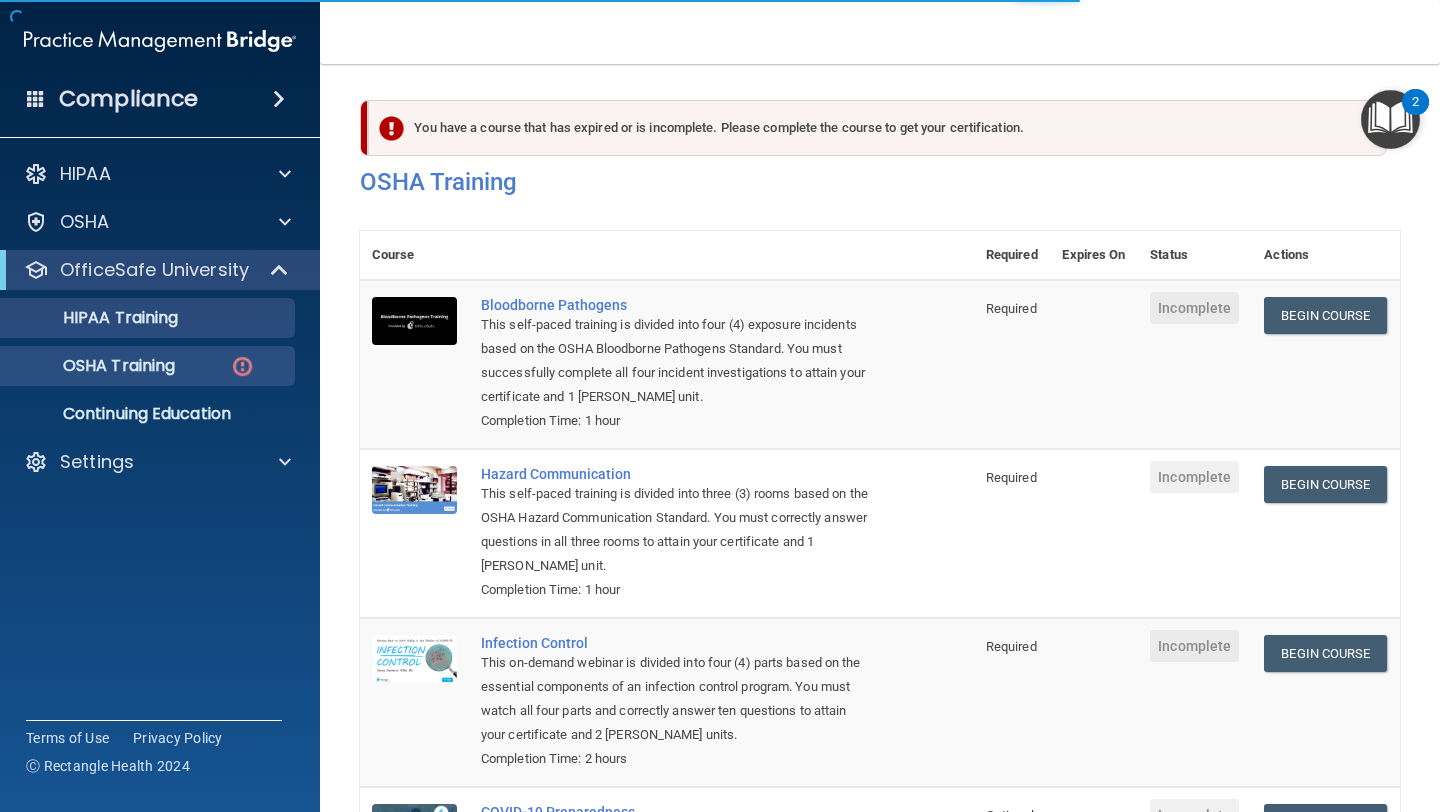 click at bounding box center (242, 366) 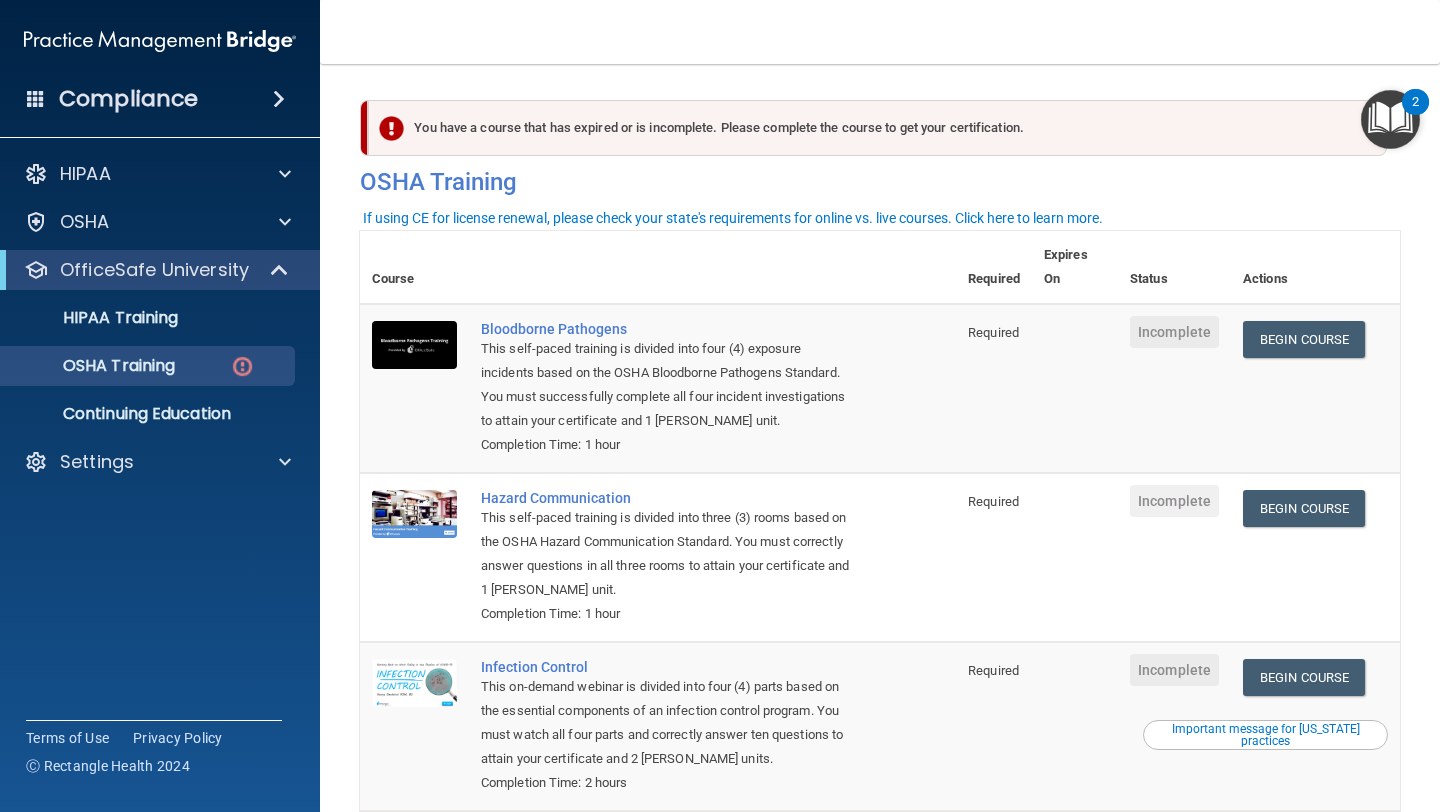 scroll, scrollTop: 0, scrollLeft: 0, axis: both 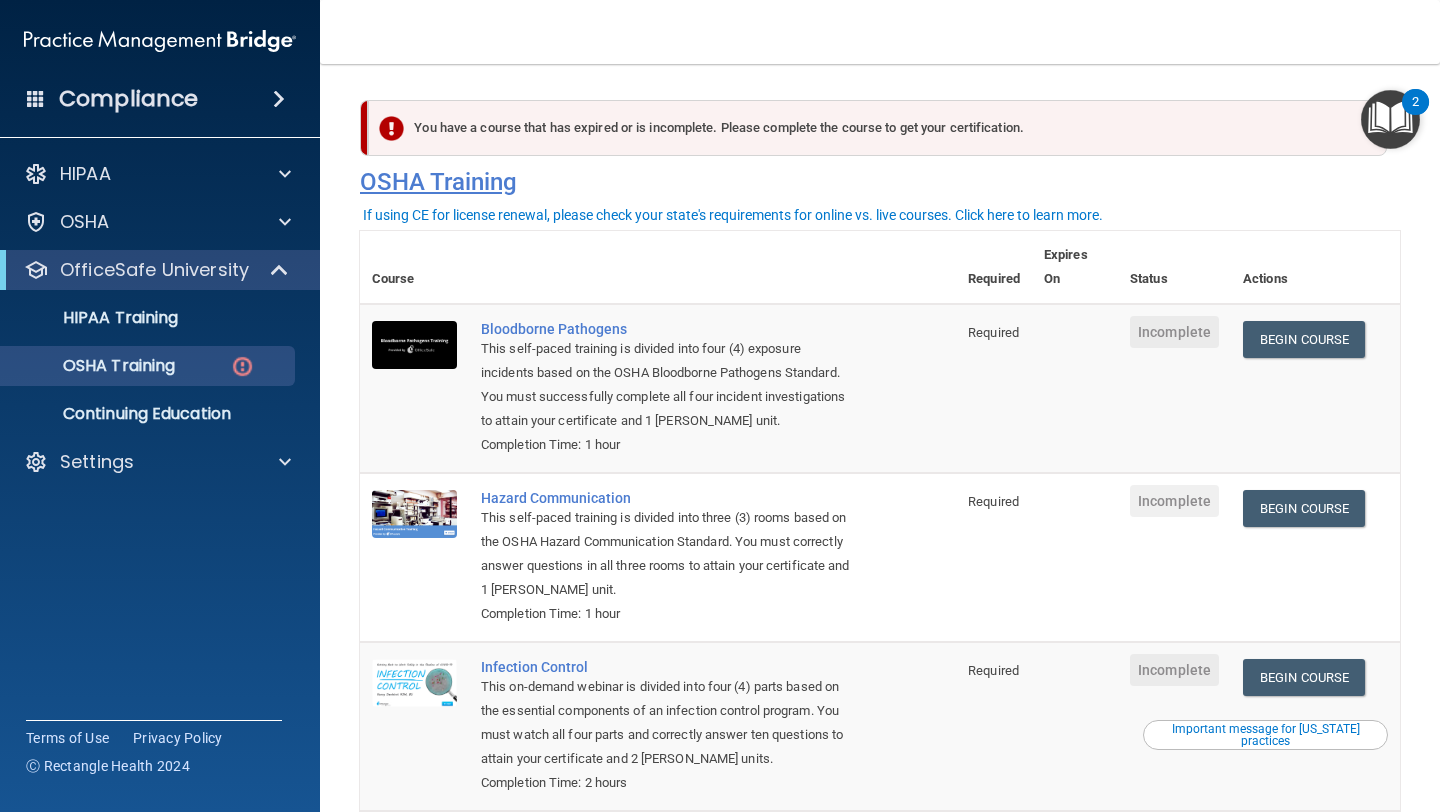 click on "OSHA Training" at bounding box center (880, 182) 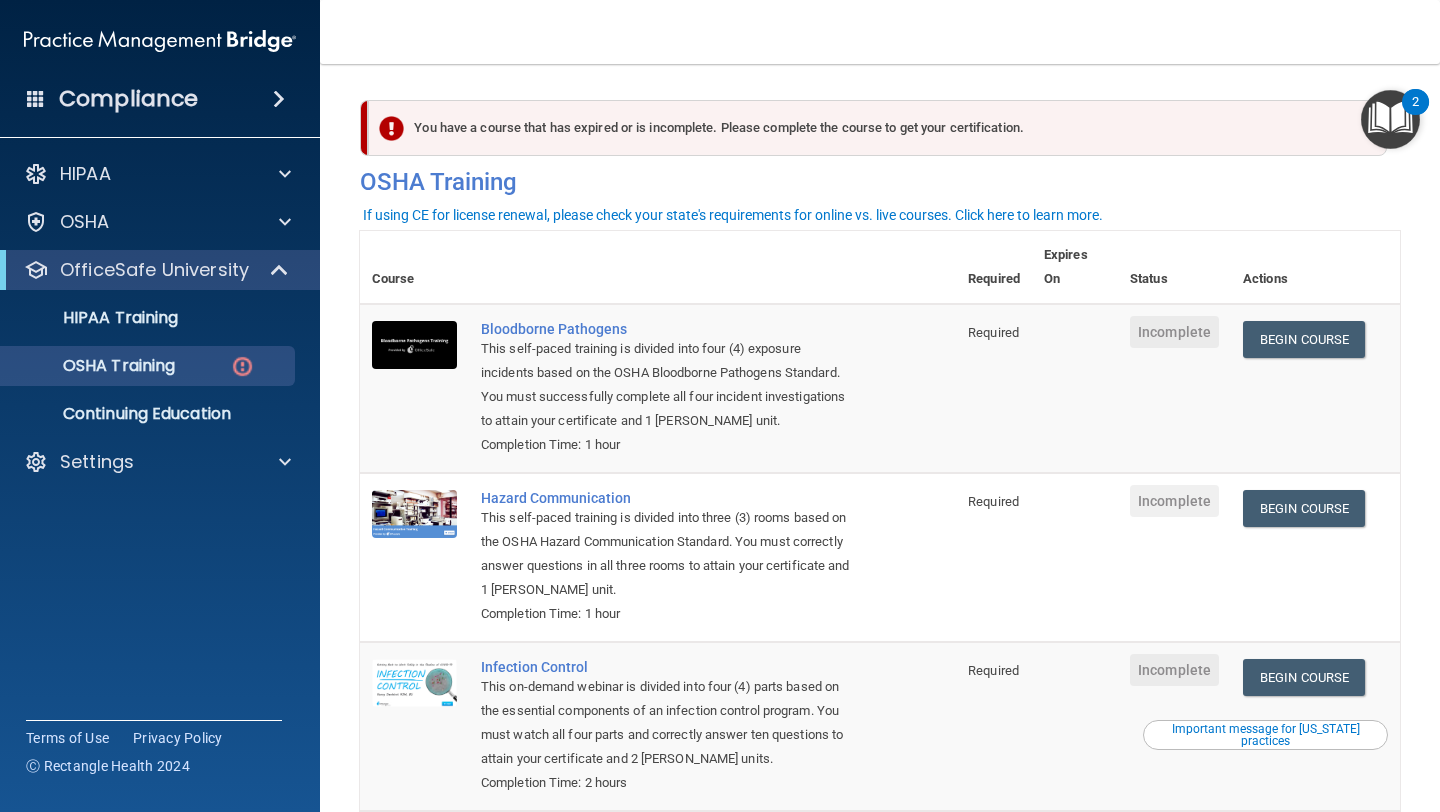 click on "If using CE for license renewal, please check your state's requirements for online vs. live courses. Click here to learn more." at bounding box center [733, 215] 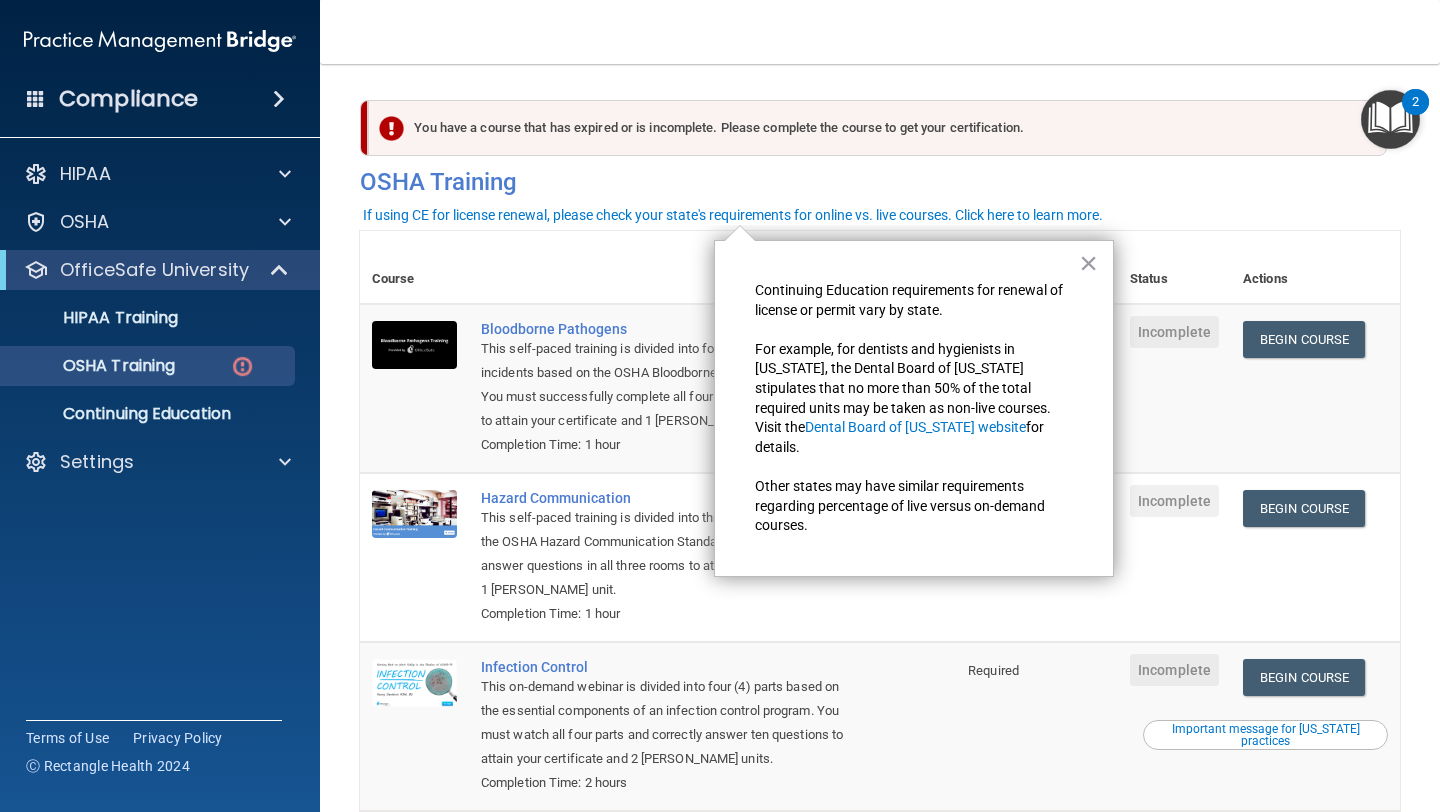 click on "Bloodborne Pathogens     This self-paced training is divided into four (4) exposure incidents based on the OSHA Bloodborne Pathogens Standard. You must successfully complete all four incident investigations to attain your certificate and 1 PACE CE unit.    Completion Time: 1 hour" at bounding box center [712, 388] 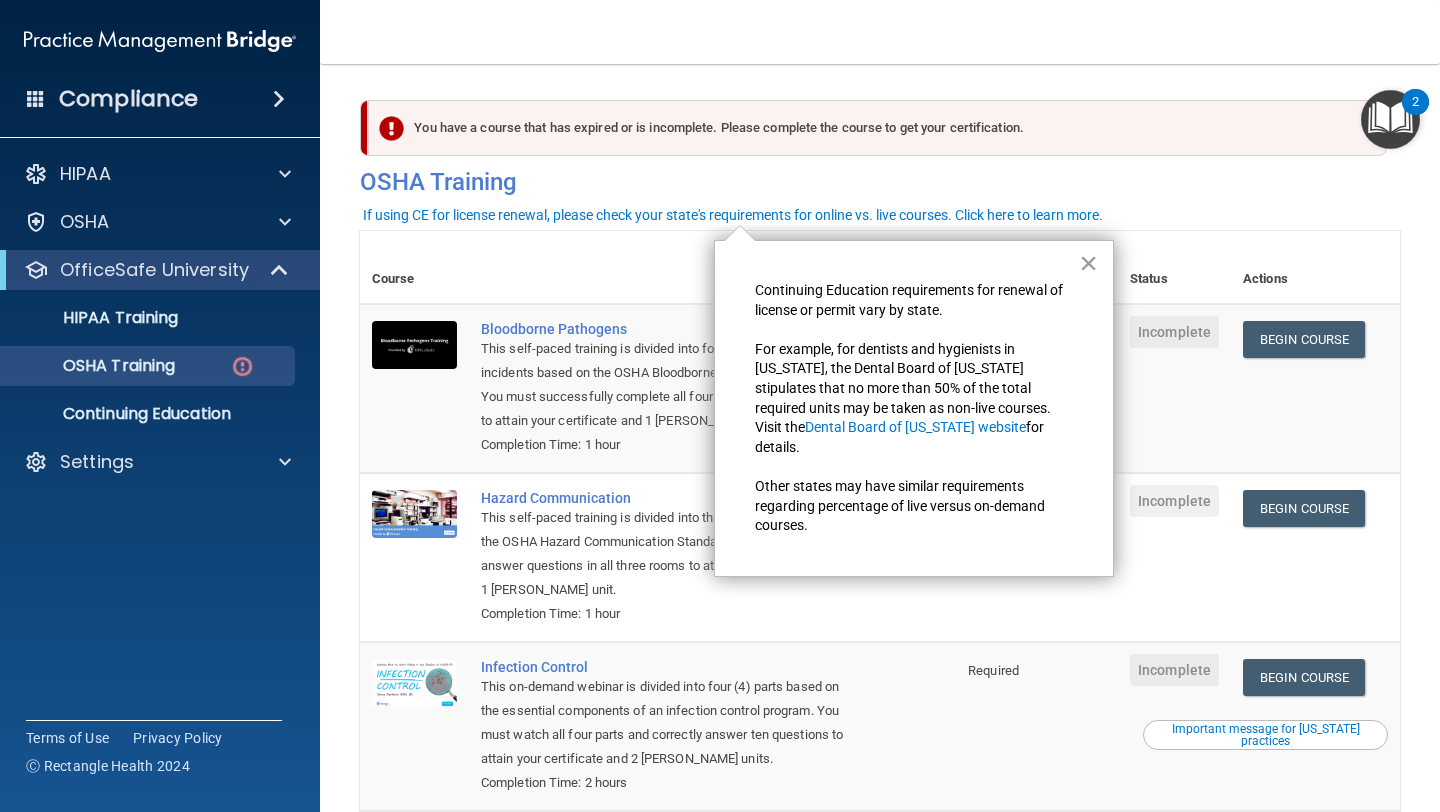 click on "×" at bounding box center (1088, 263) 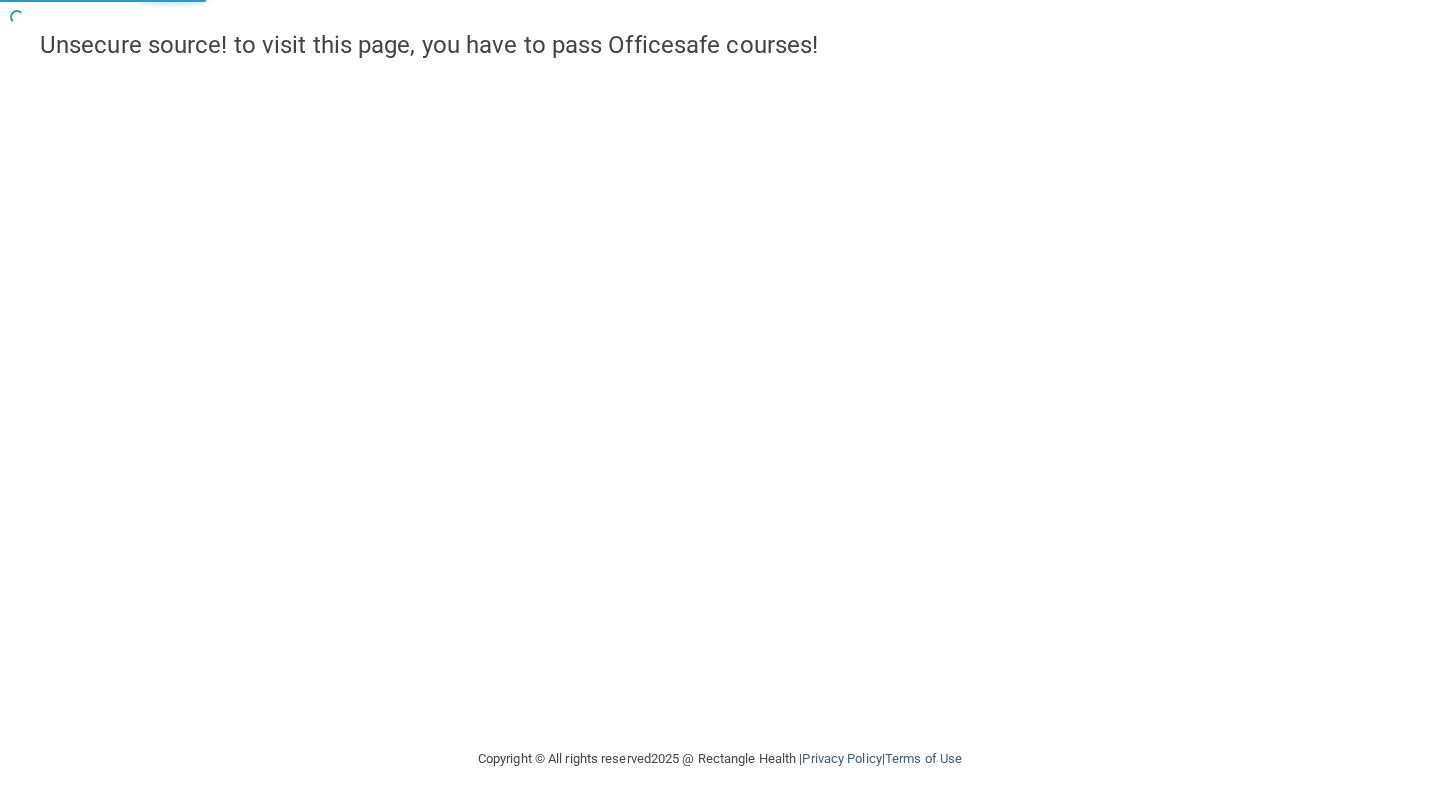 scroll, scrollTop: 0, scrollLeft: 0, axis: both 